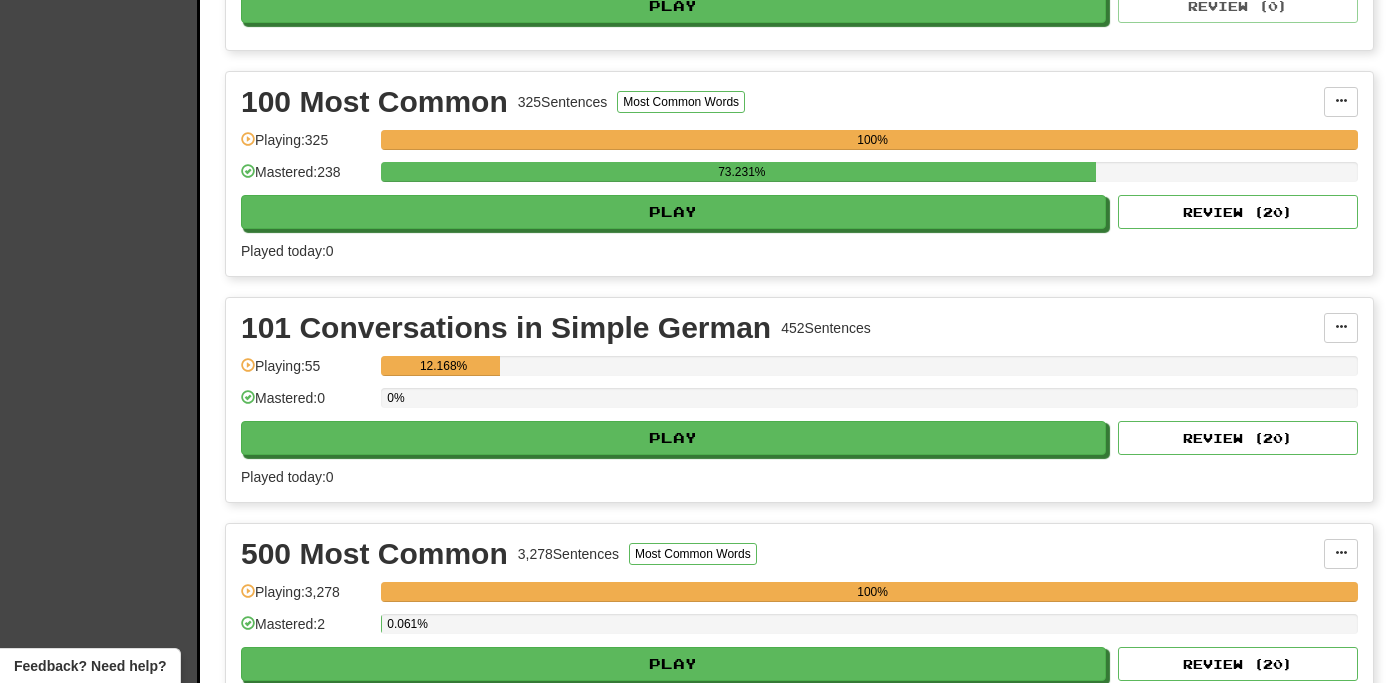 scroll, scrollTop: 1071, scrollLeft: 0, axis: vertical 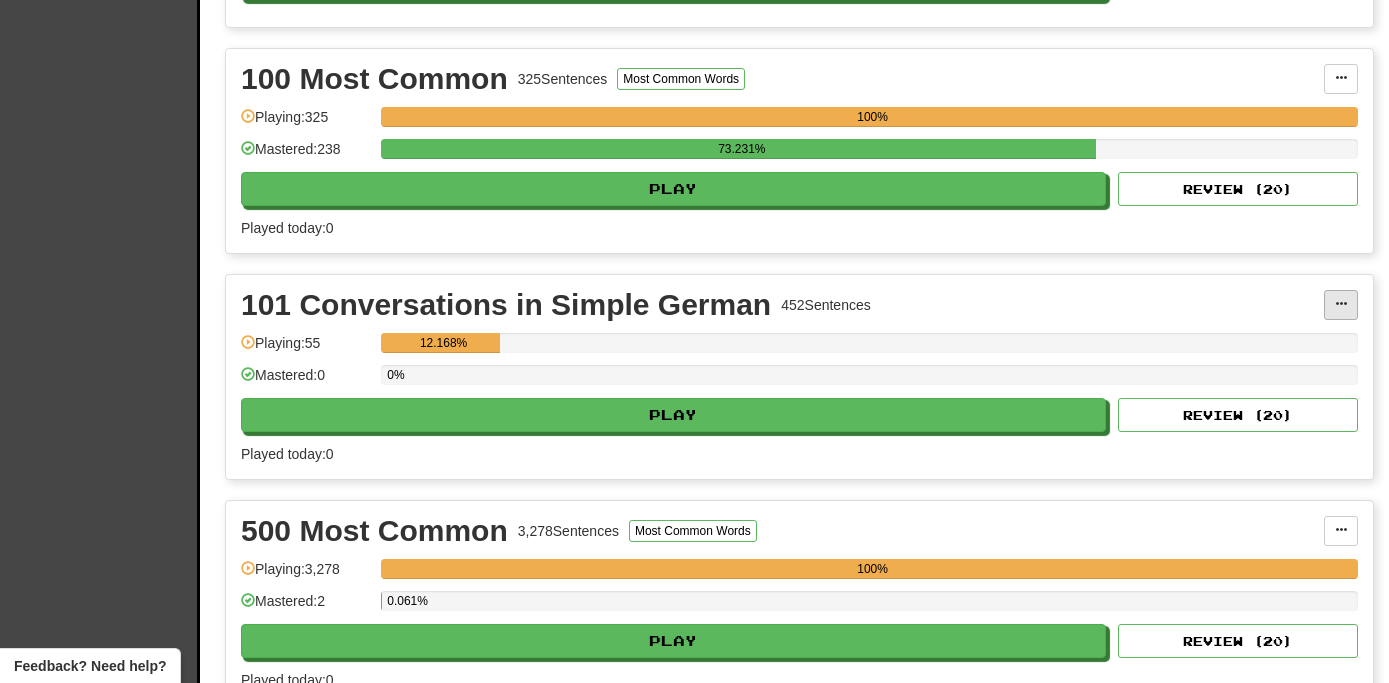 click at bounding box center (1341, 305) 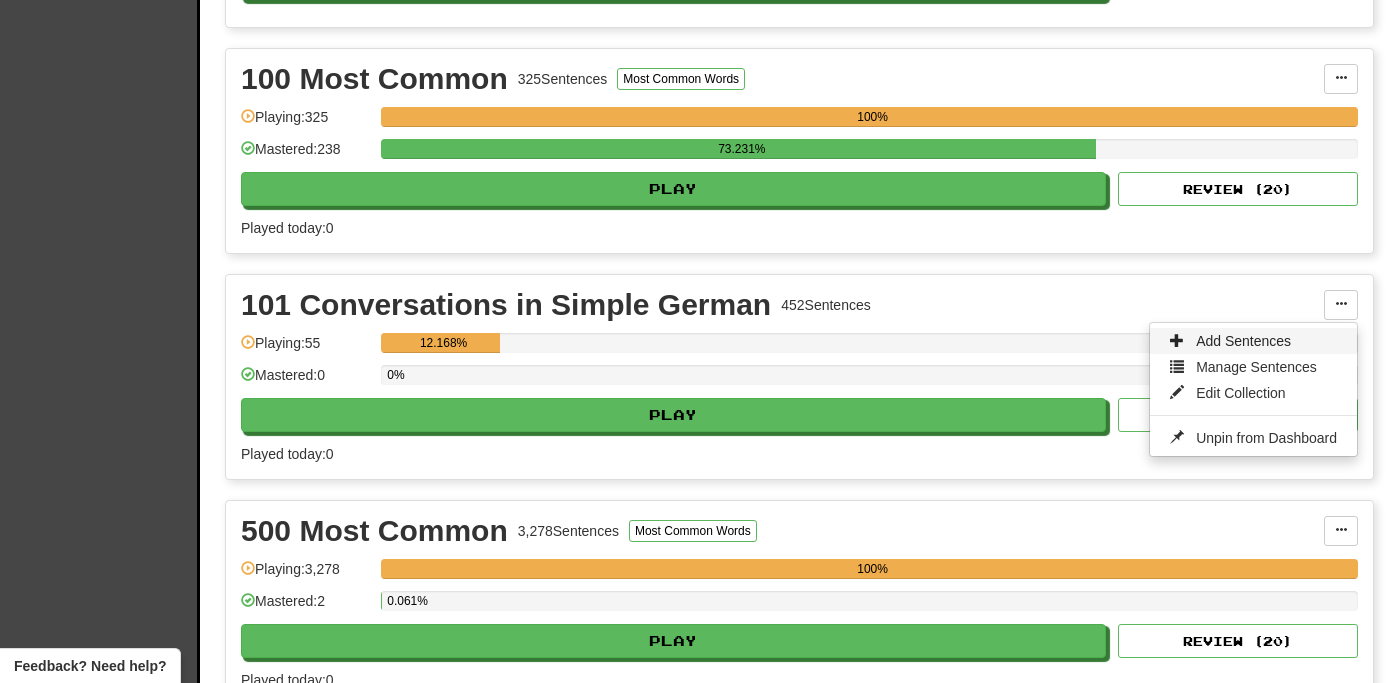 click on "Add Sentences" at bounding box center (1253, 341) 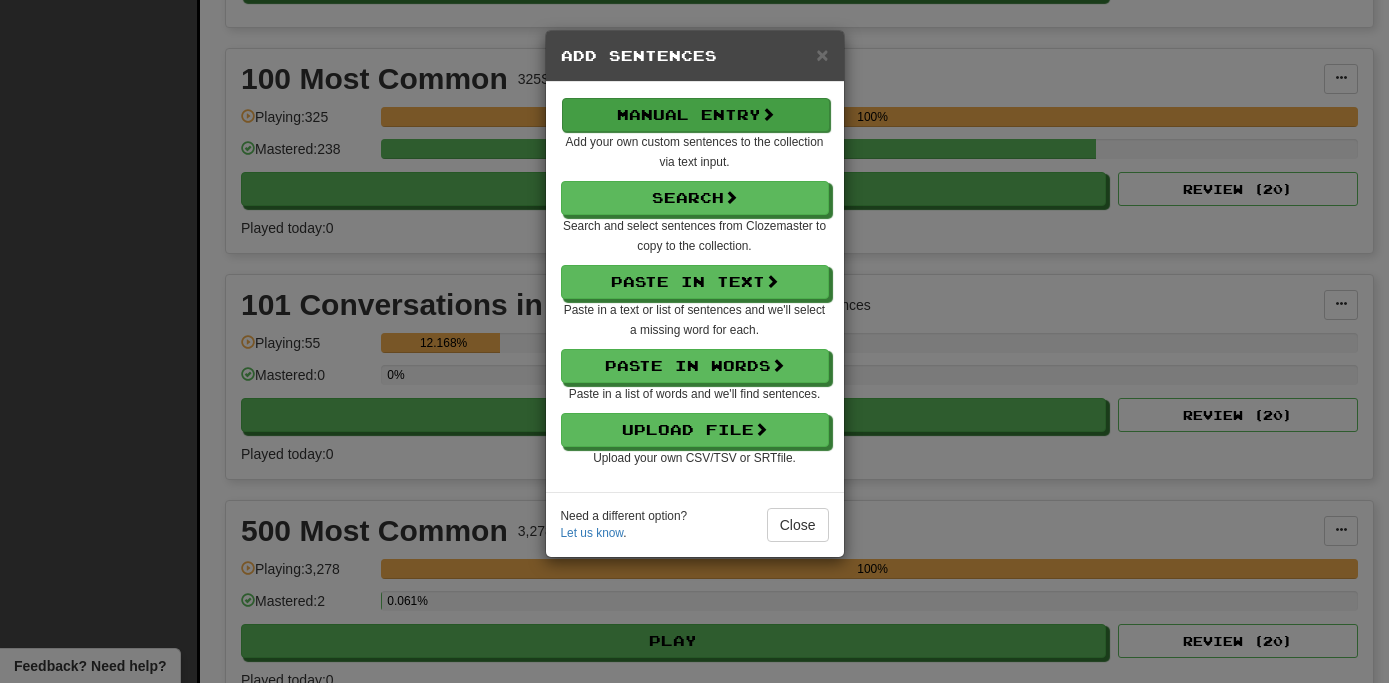 click on "Manual Entry" at bounding box center [696, 115] 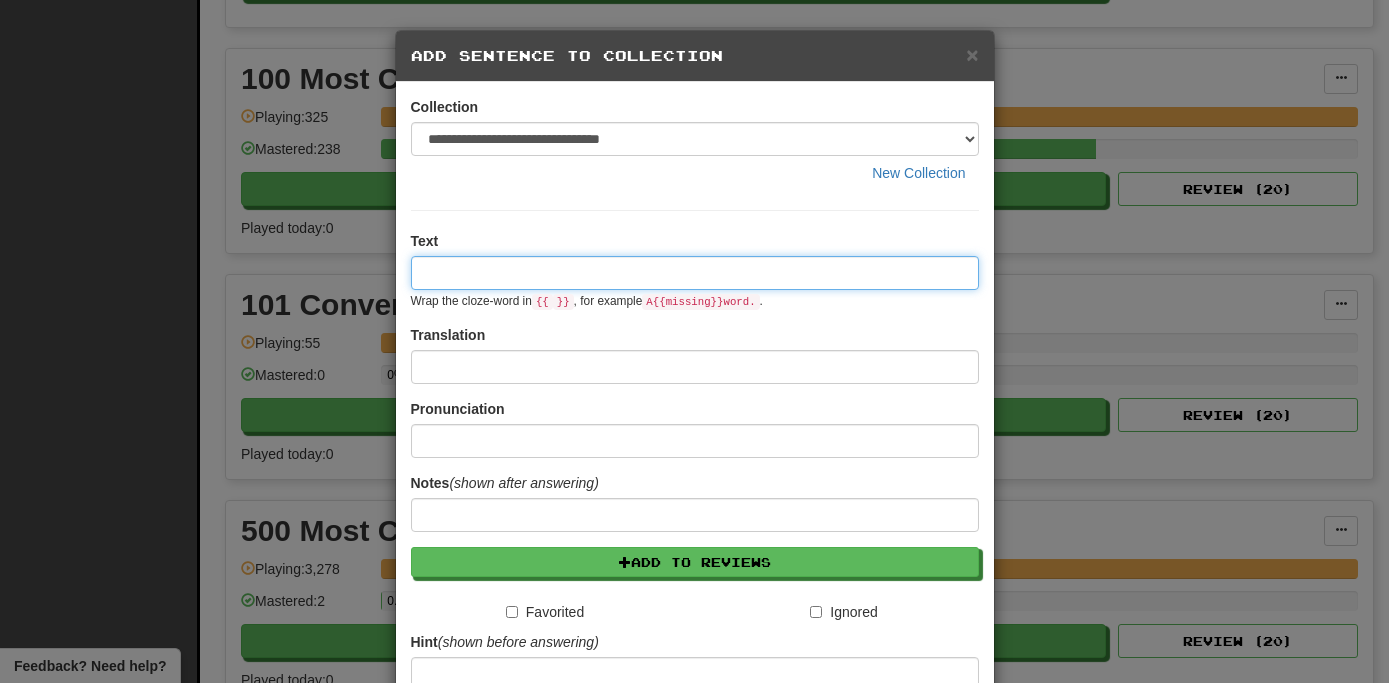 paste on "**********" 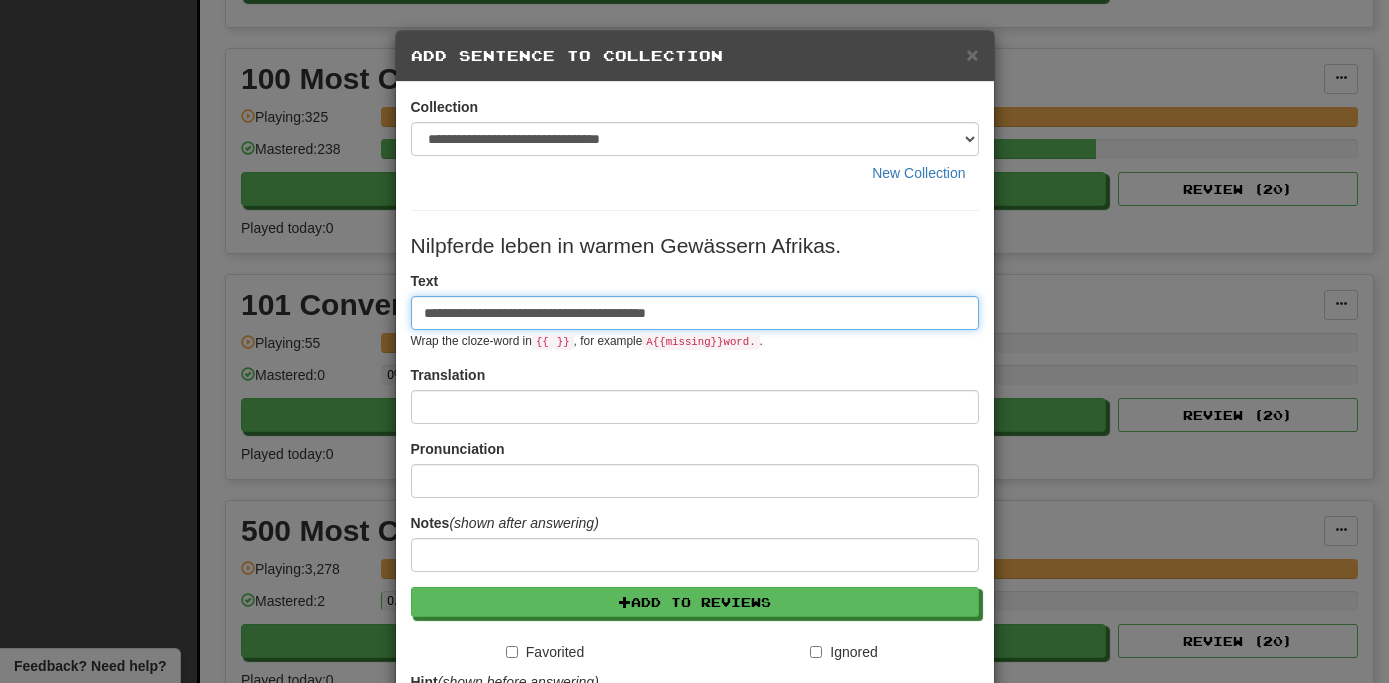 type on "**********" 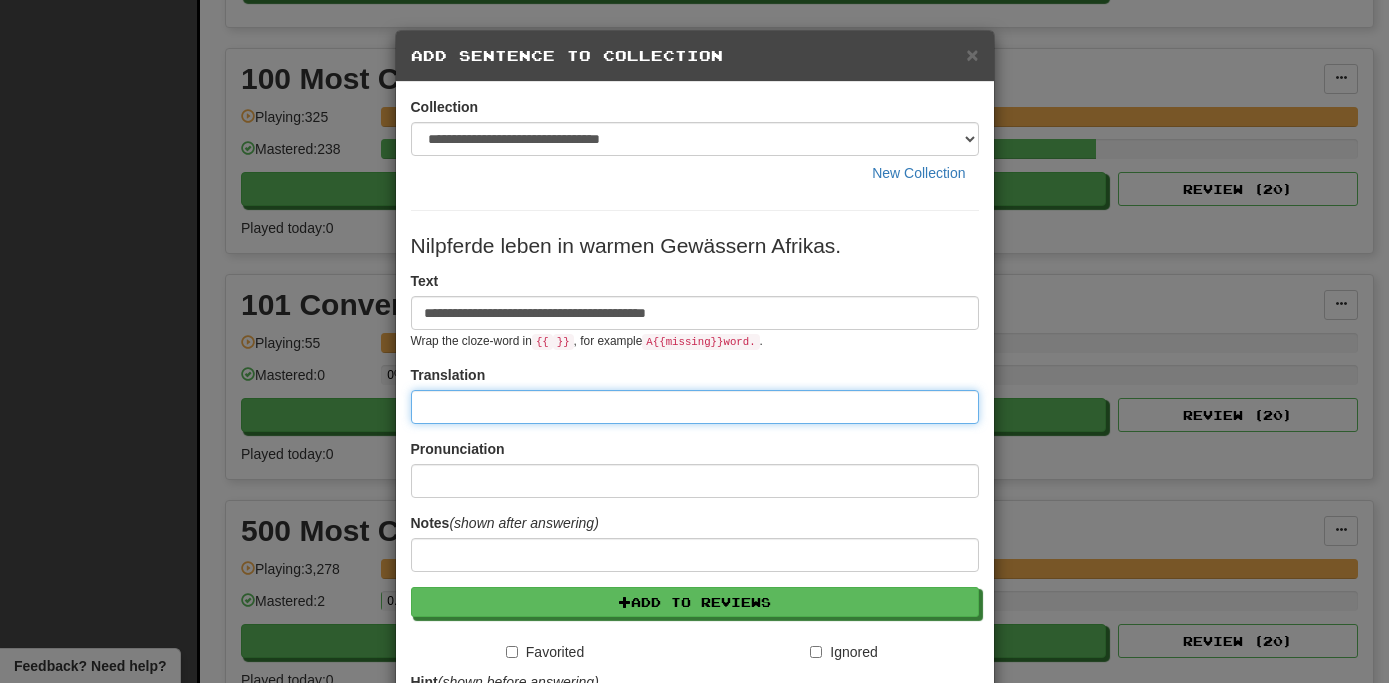click at bounding box center (695, 407) 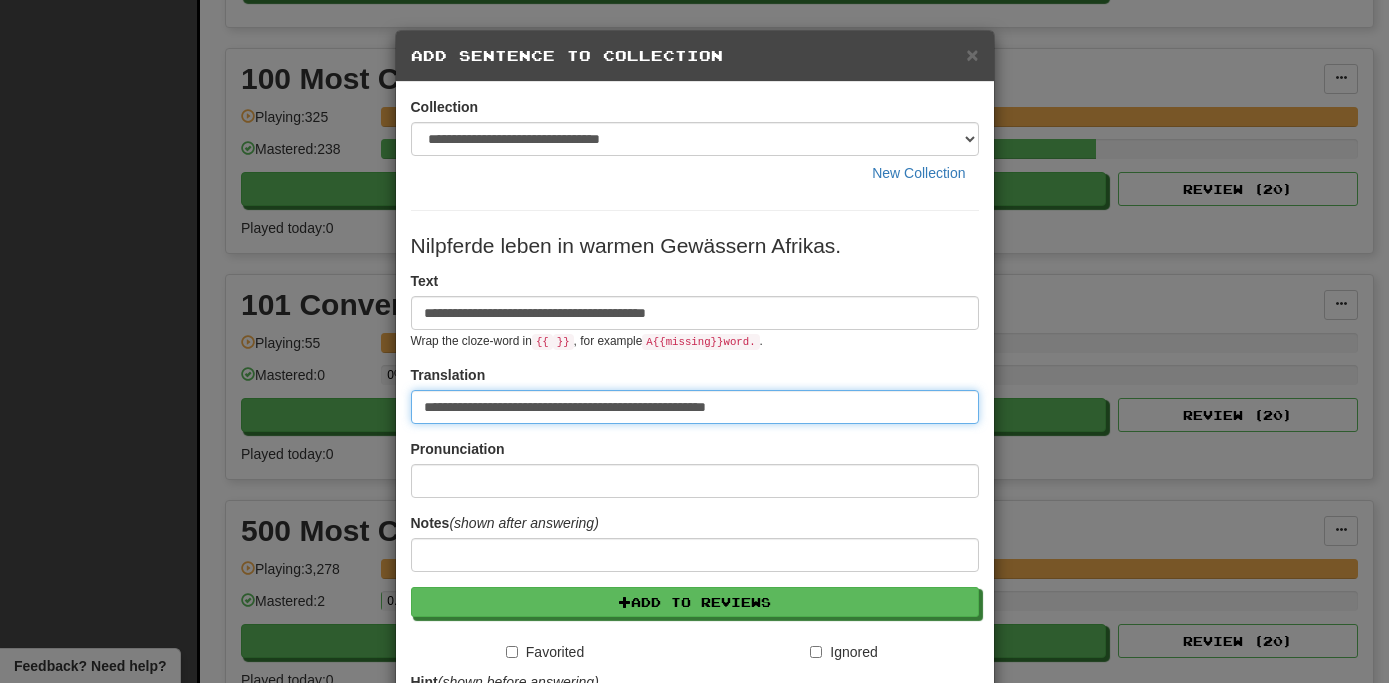 type on "**********" 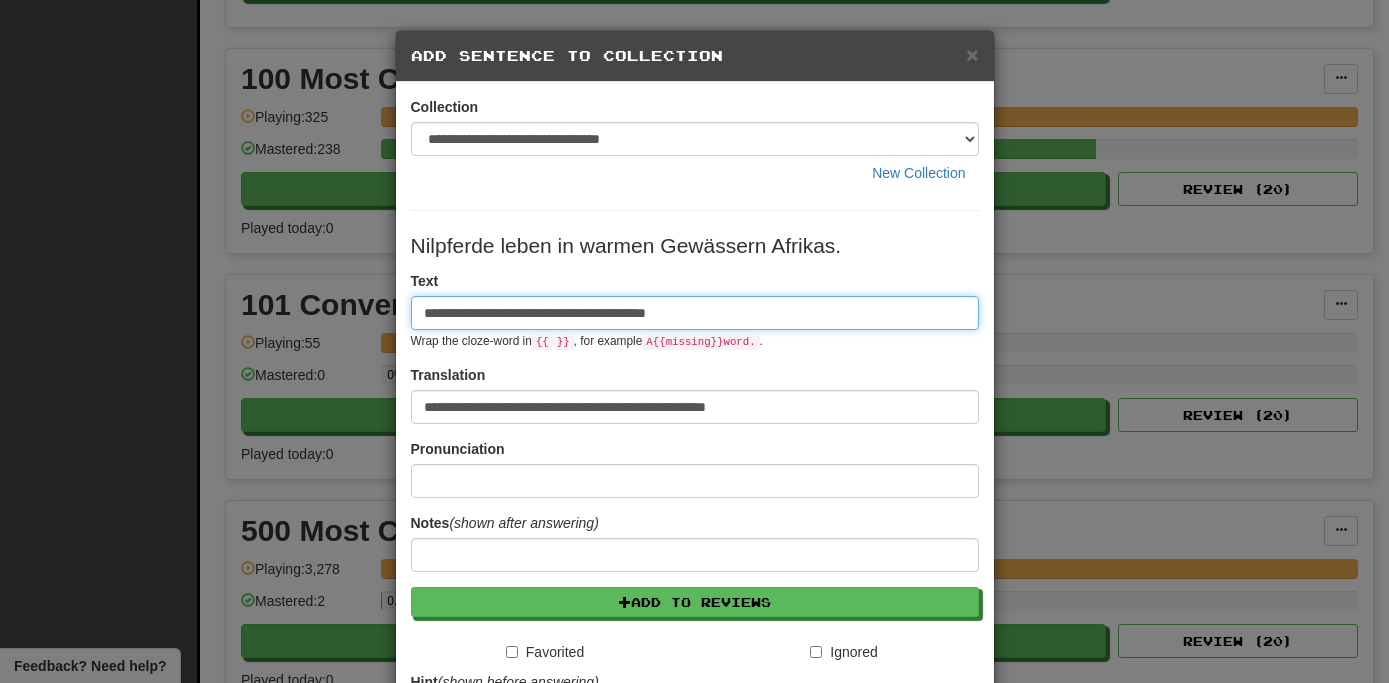 click on "**********" at bounding box center (695, 313) 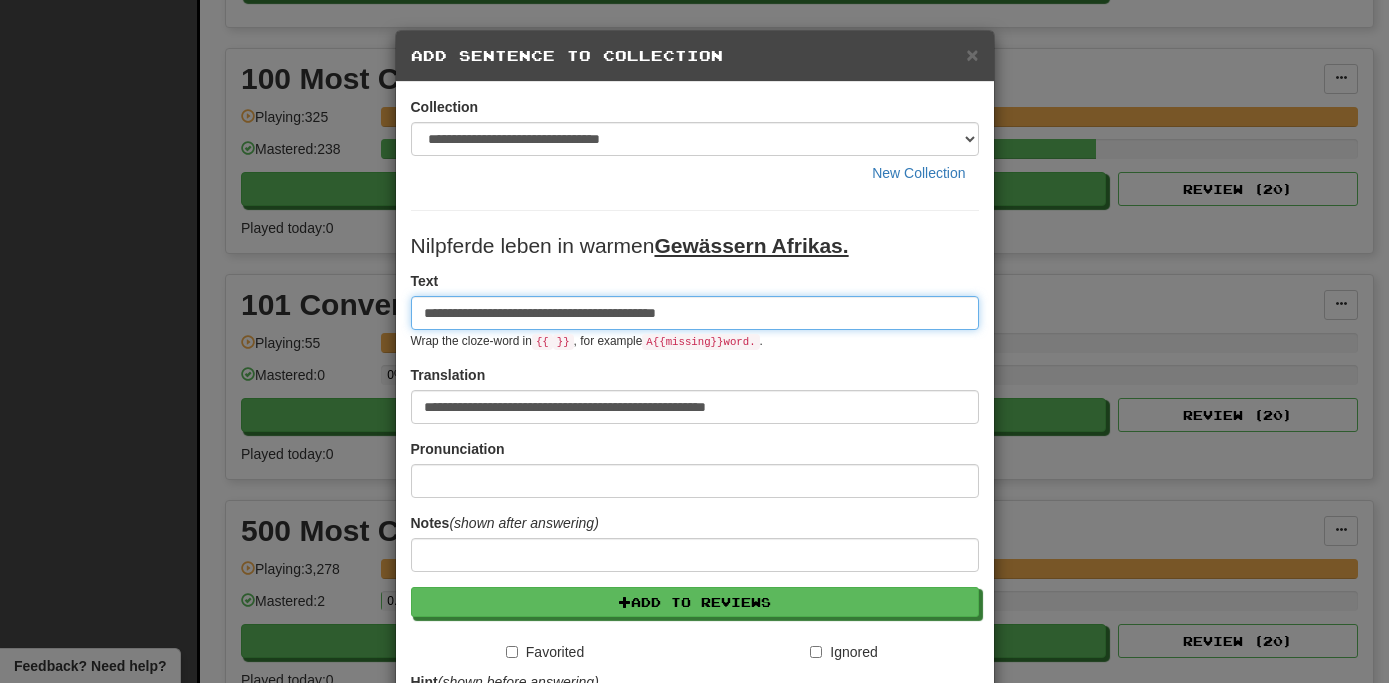 click on "**********" at bounding box center [695, 313] 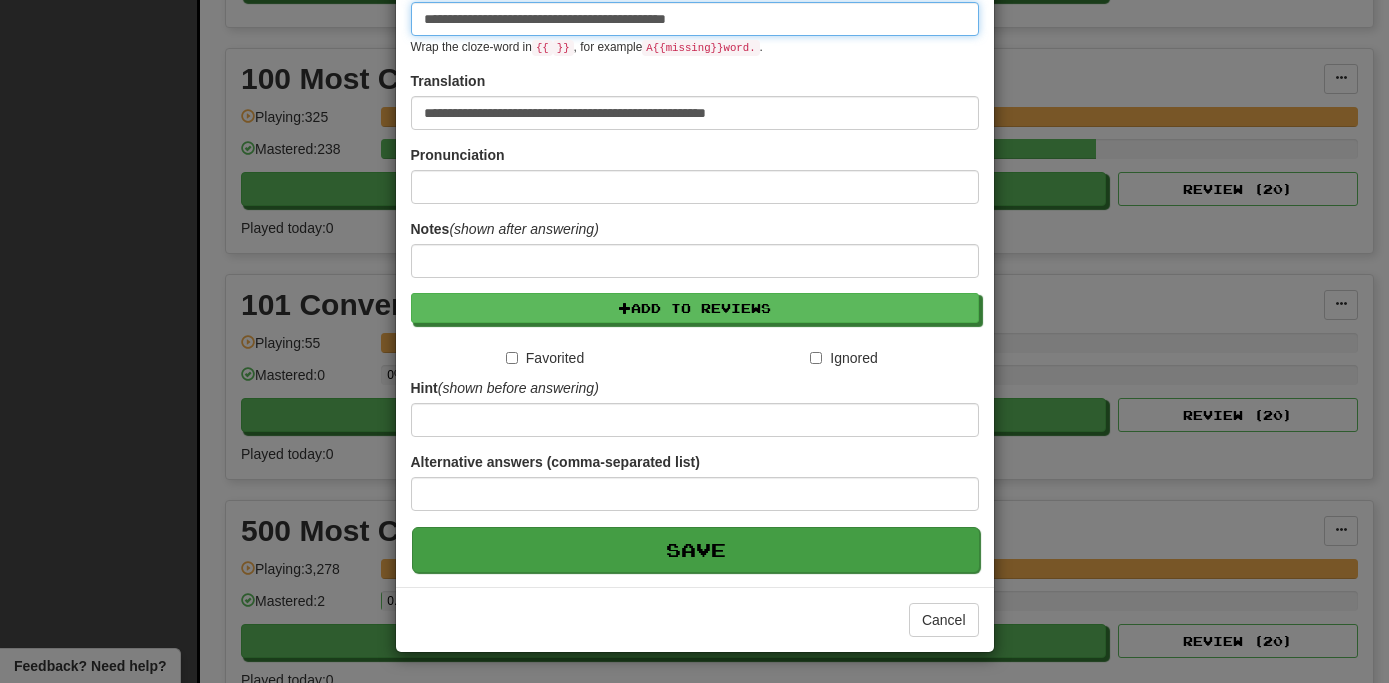 scroll, scrollTop: 295, scrollLeft: 0, axis: vertical 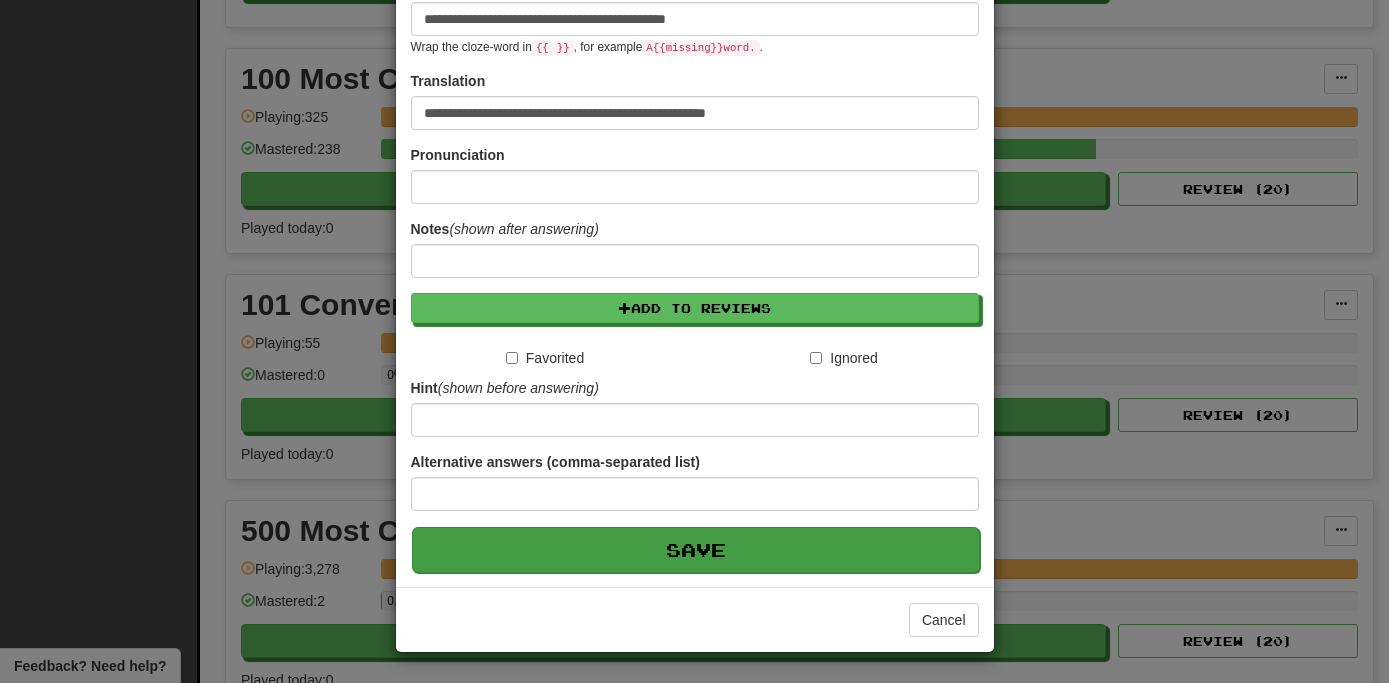 click on "Save" at bounding box center [696, 550] 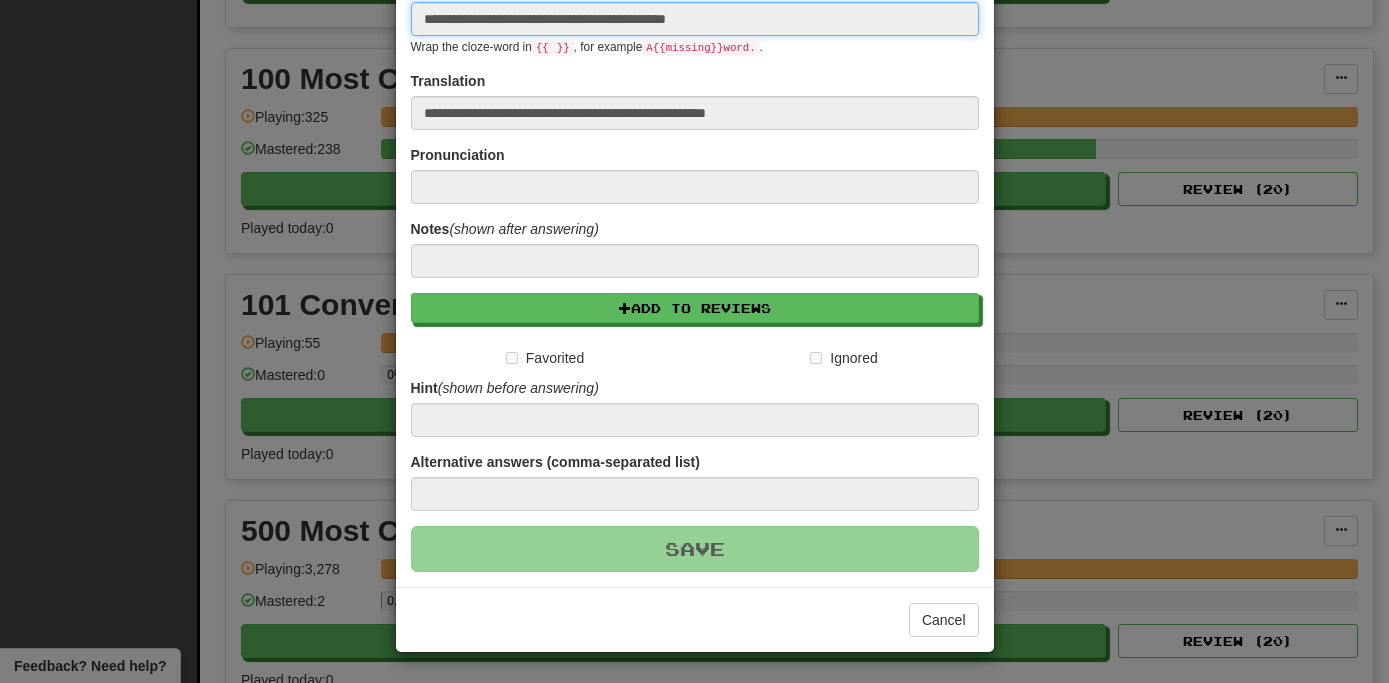 type 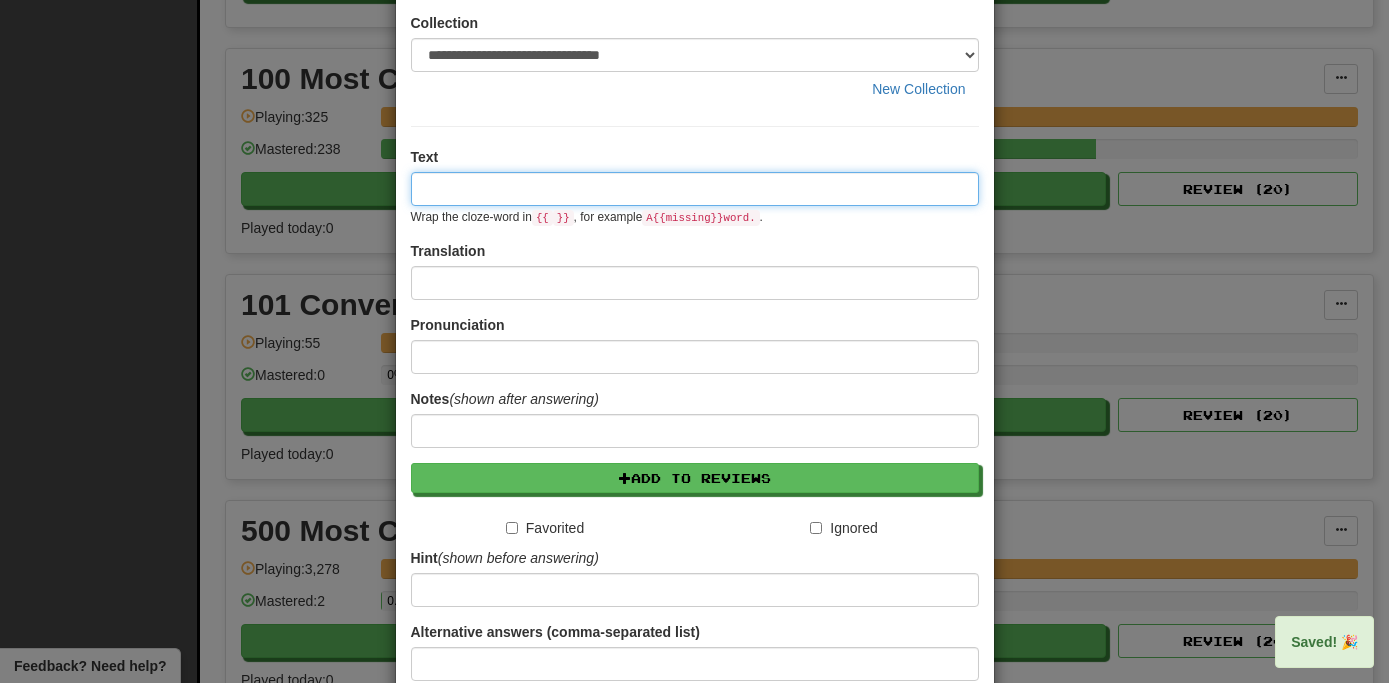 scroll, scrollTop: 0, scrollLeft: 0, axis: both 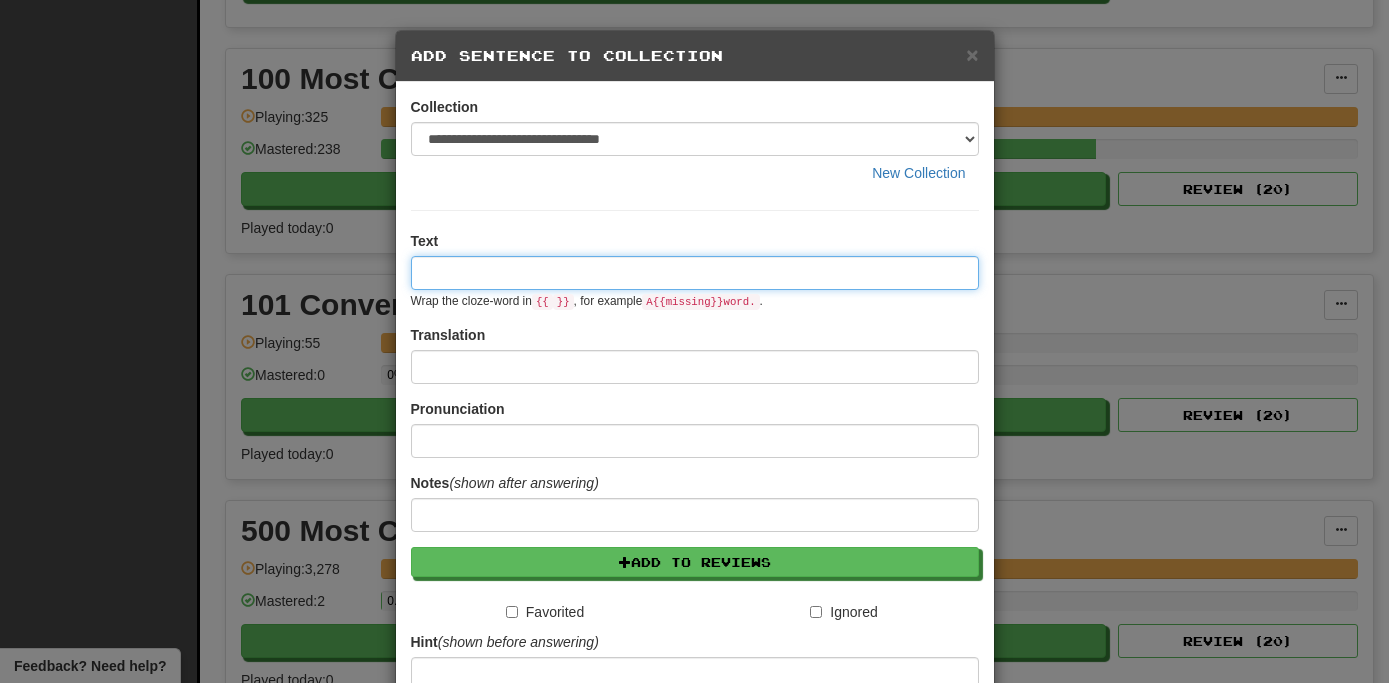 paste on "**********" 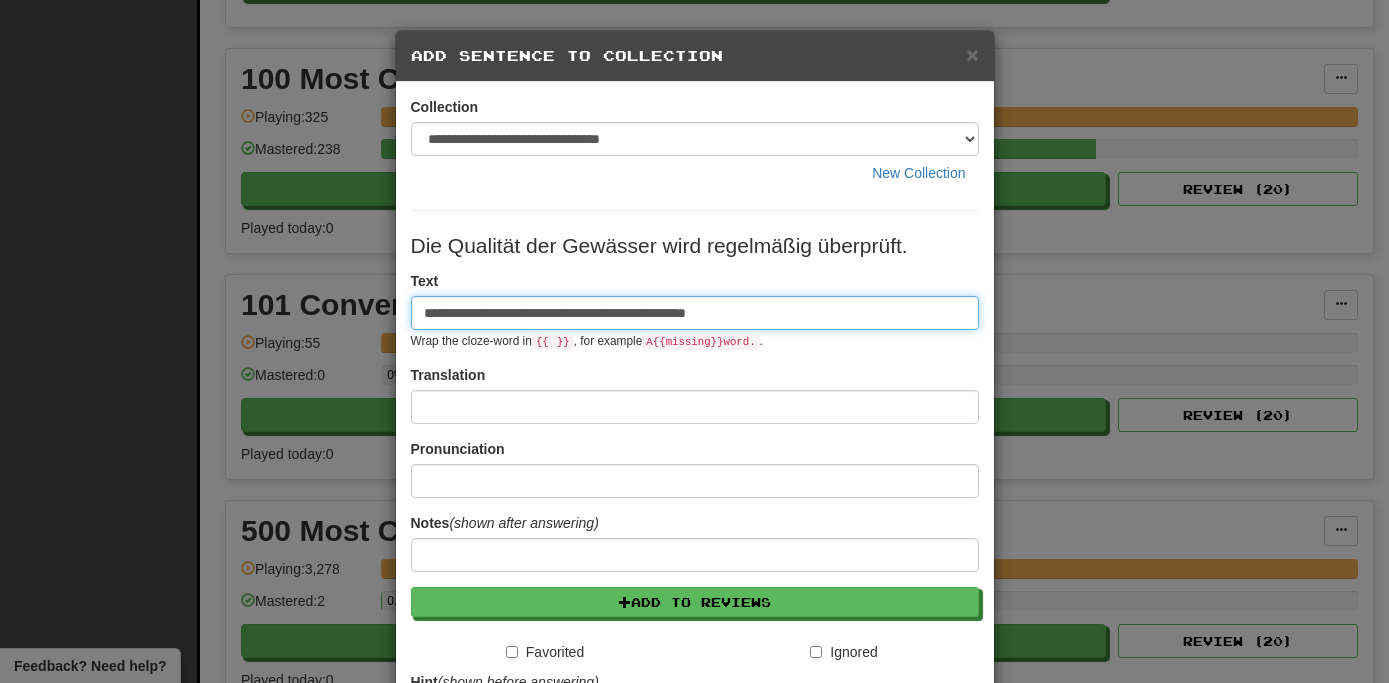 type on "**********" 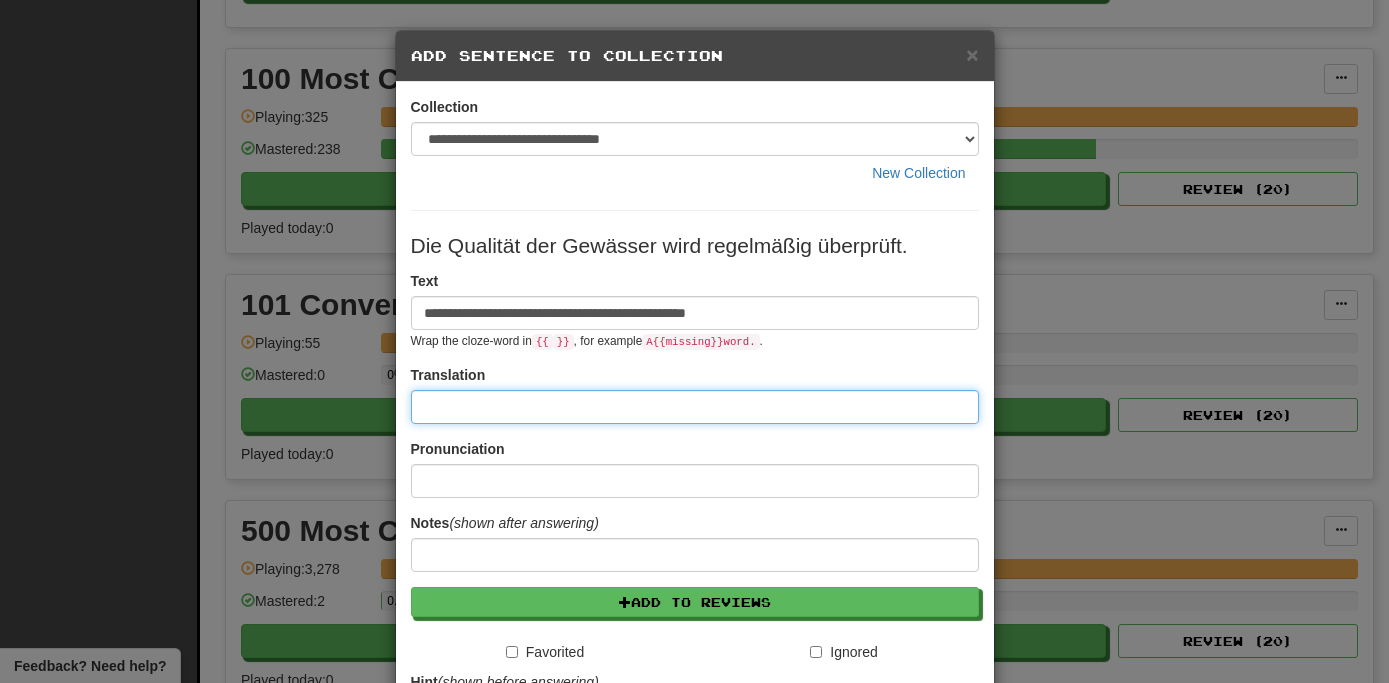 click at bounding box center (695, 407) 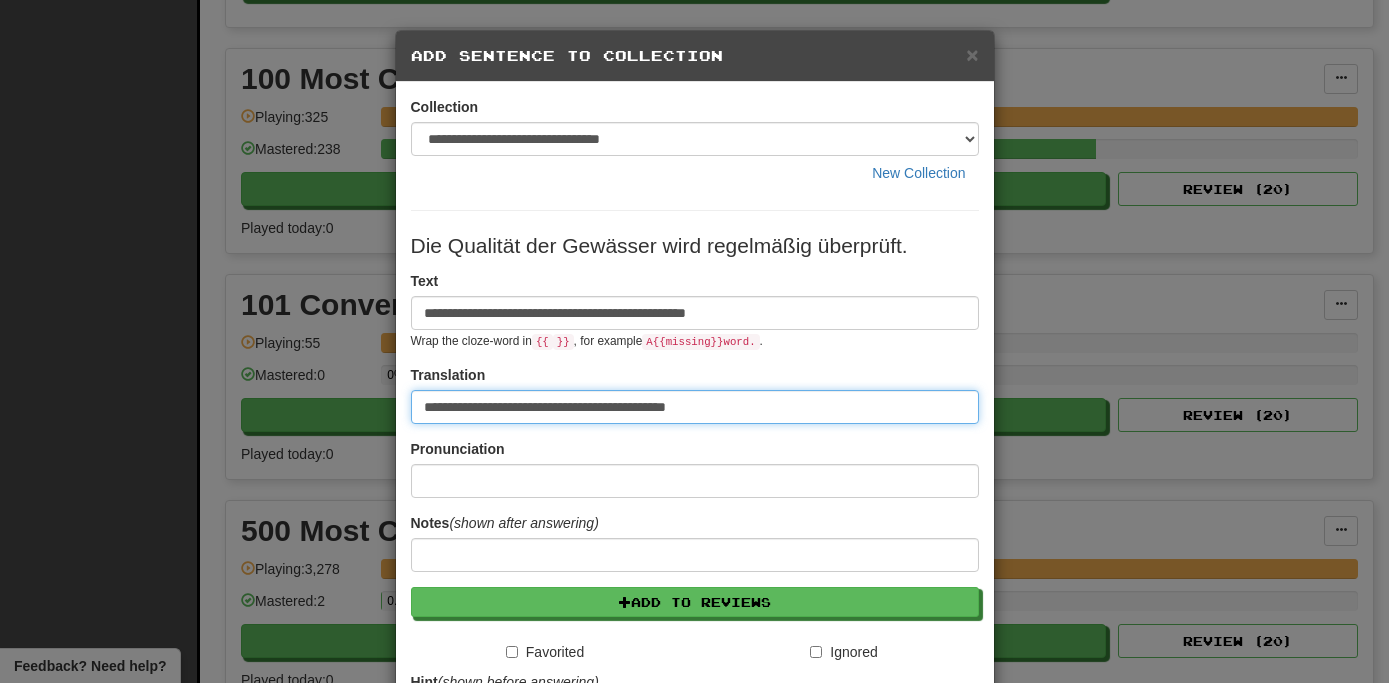 type on "**********" 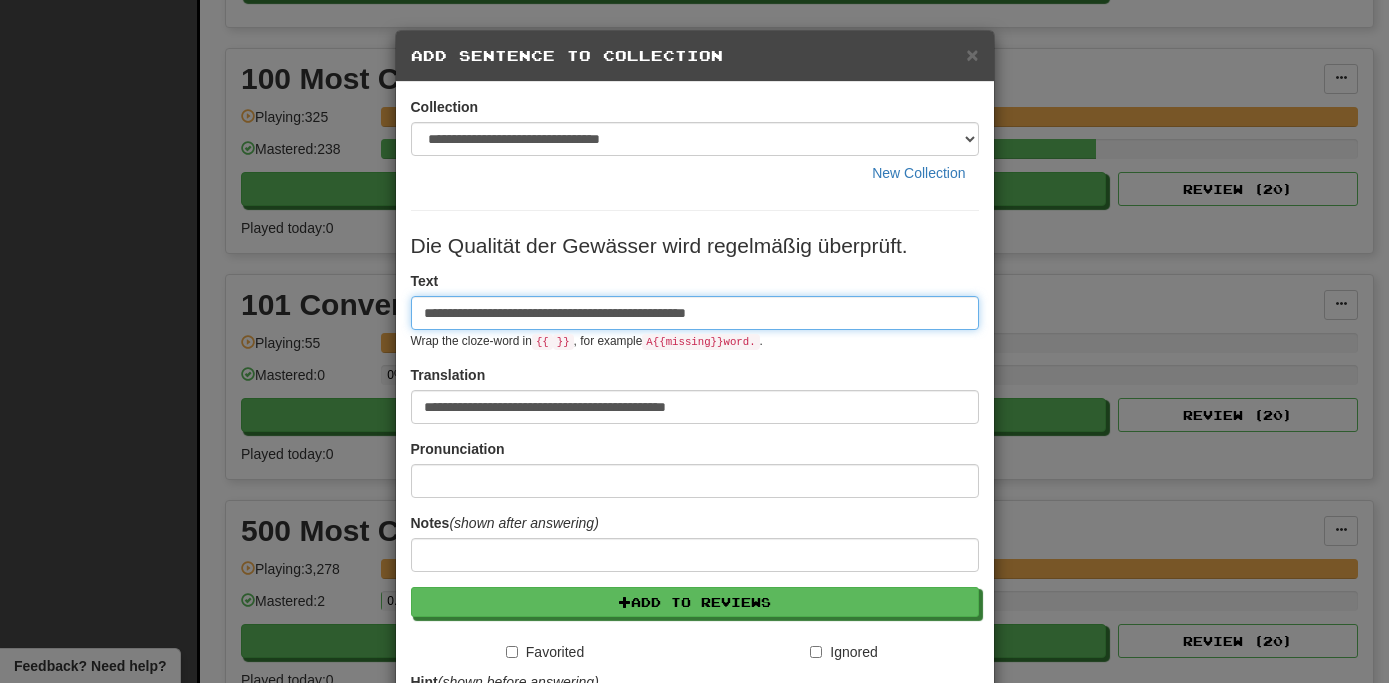 click on "**********" at bounding box center (695, 313) 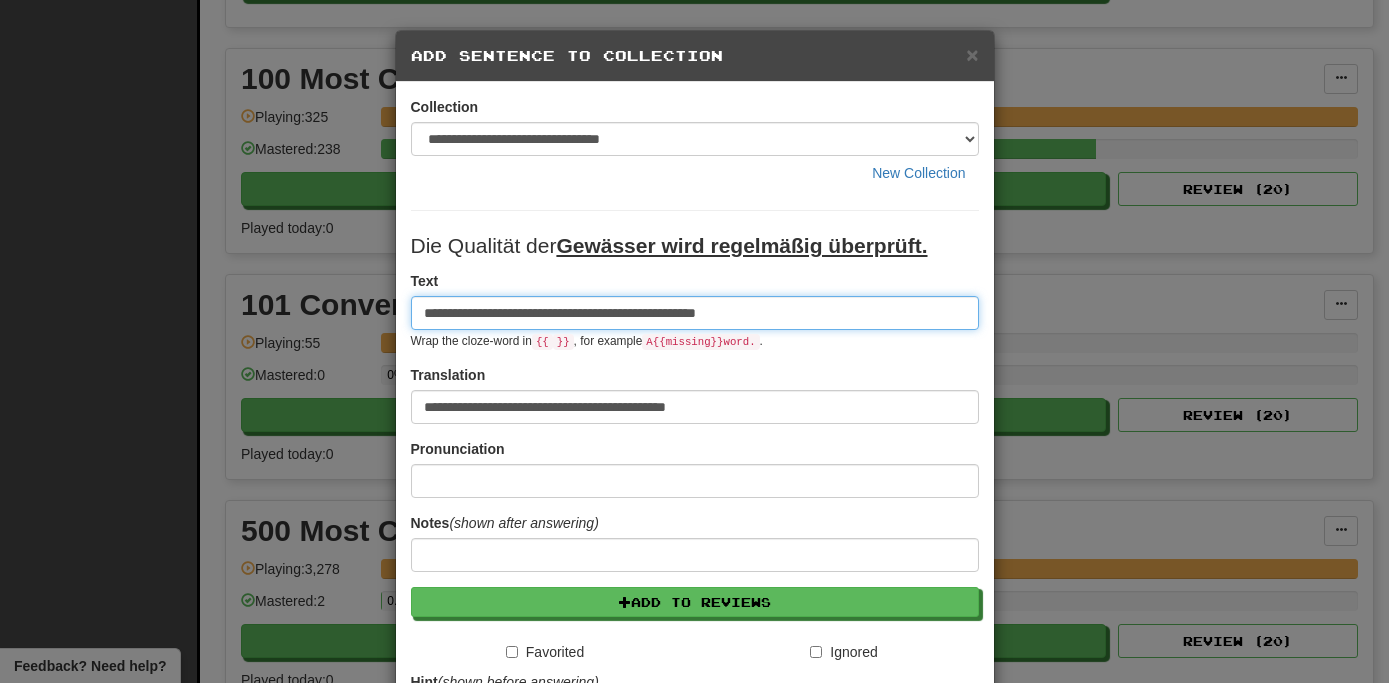 click on "**********" at bounding box center [695, 313] 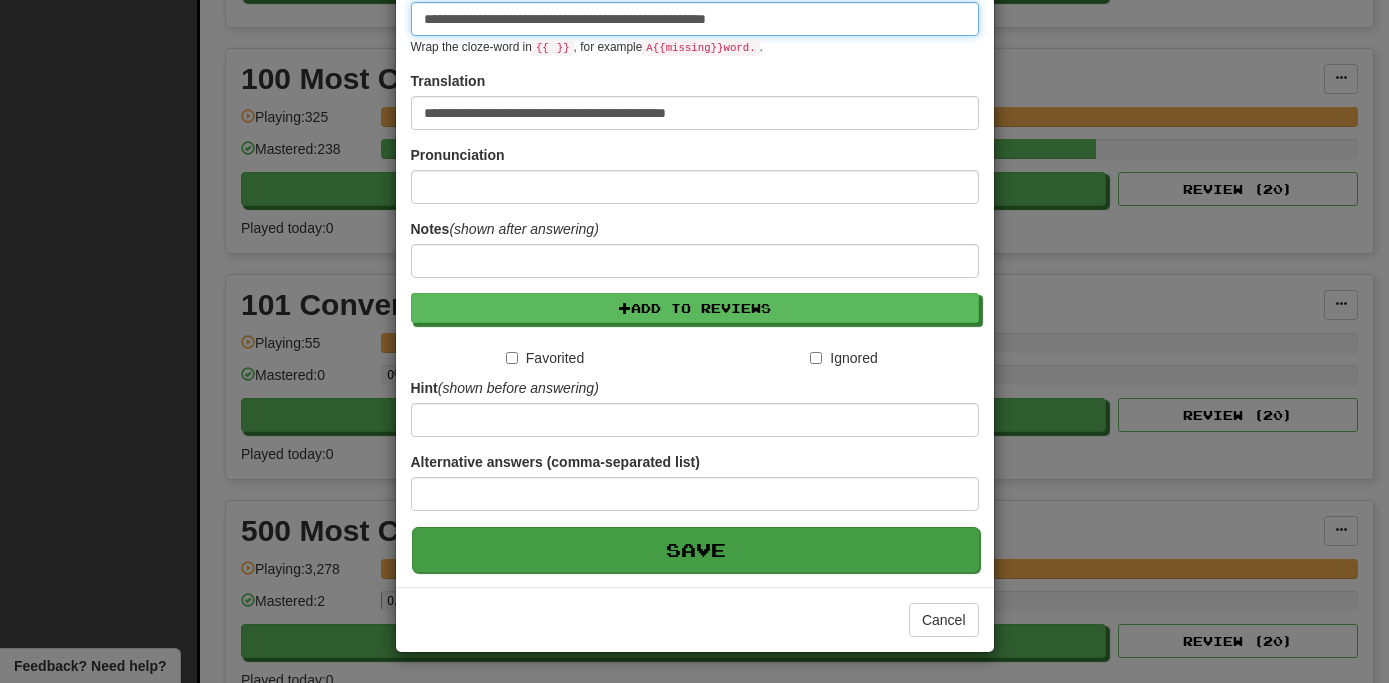scroll, scrollTop: 295, scrollLeft: 0, axis: vertical 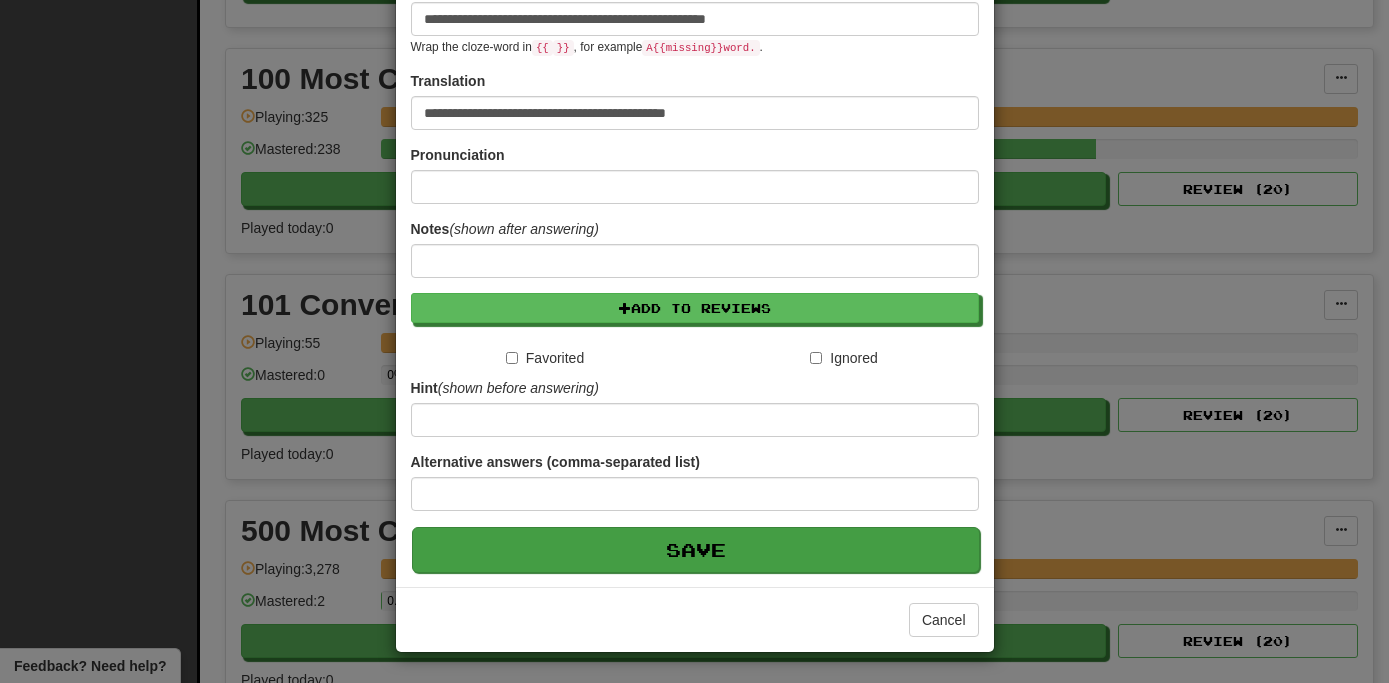 click on "Save" at bounding box center (696, 550) 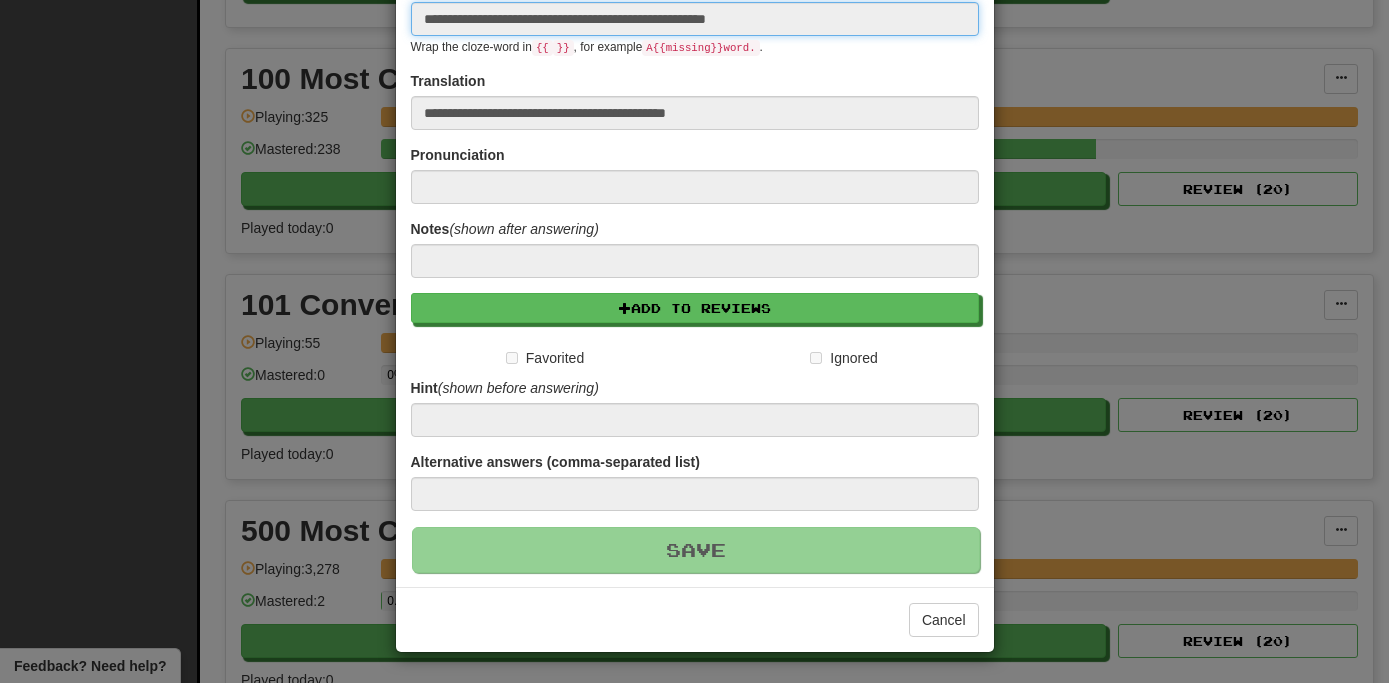type 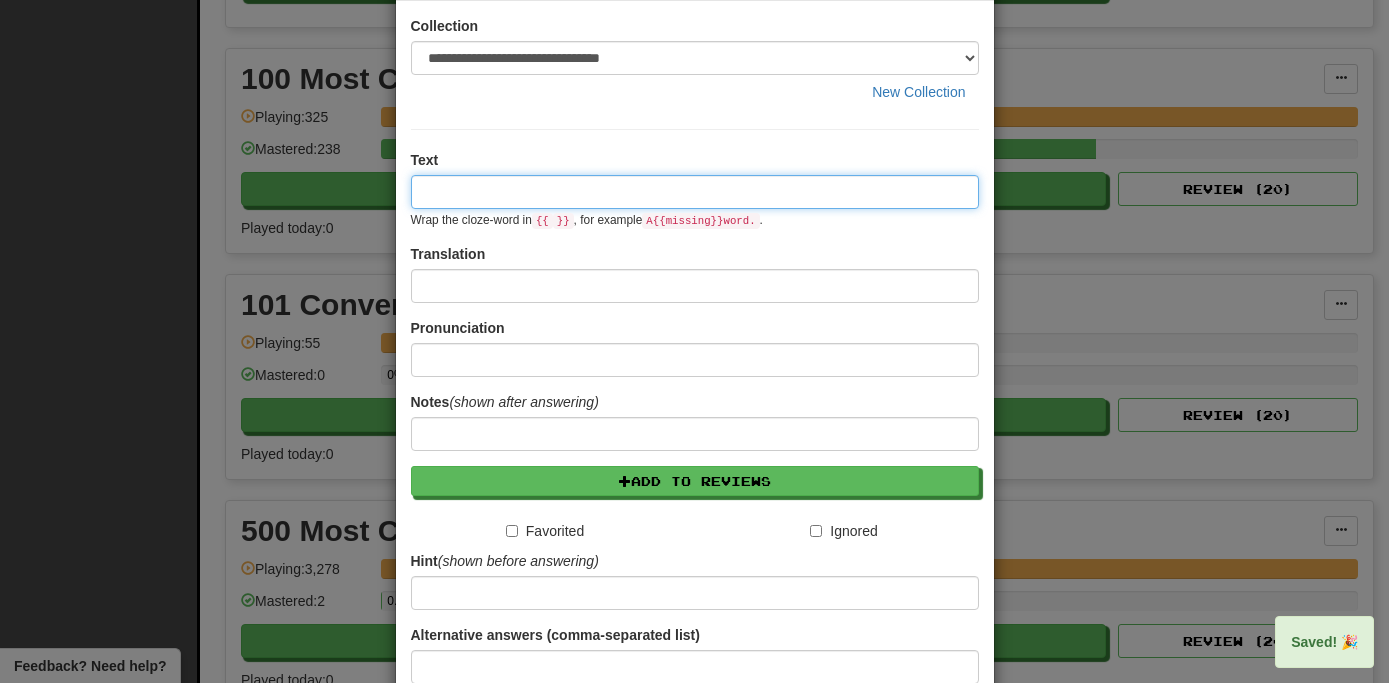 scroll, scrollTop: 0, scrollLeft: 0, axis: both 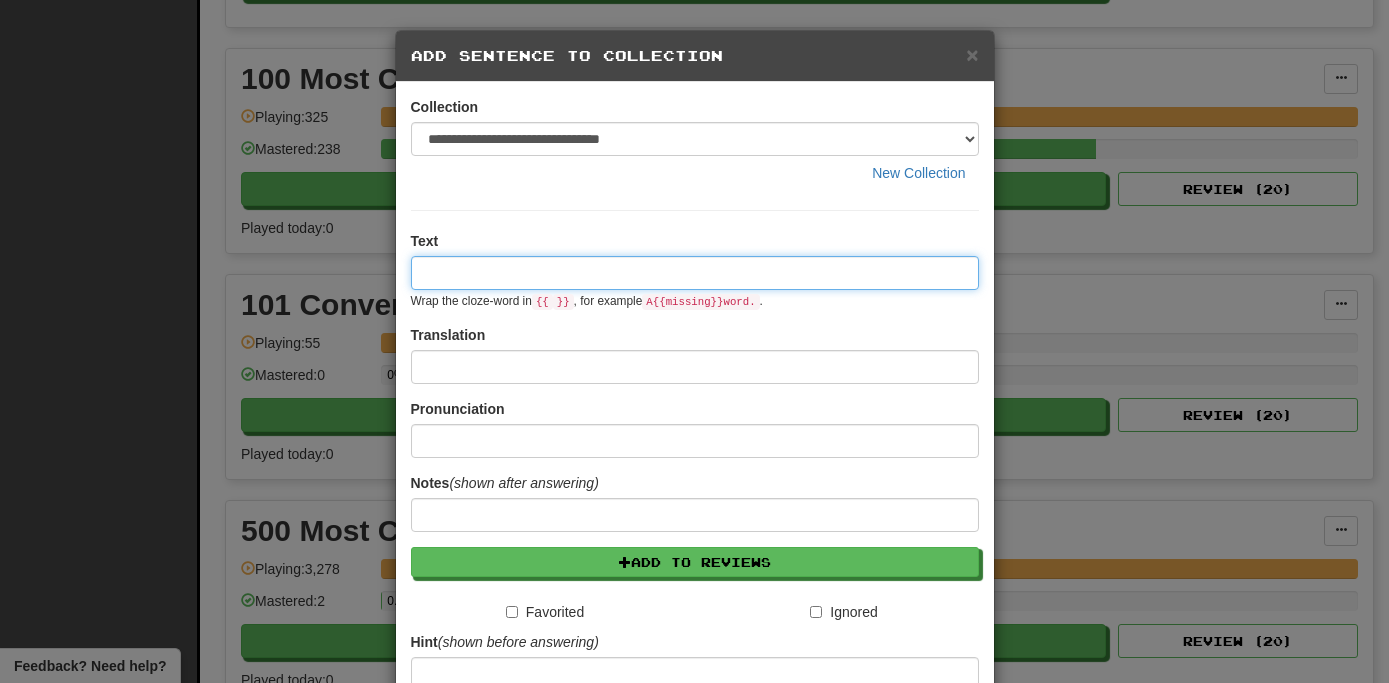 paste on "**********" 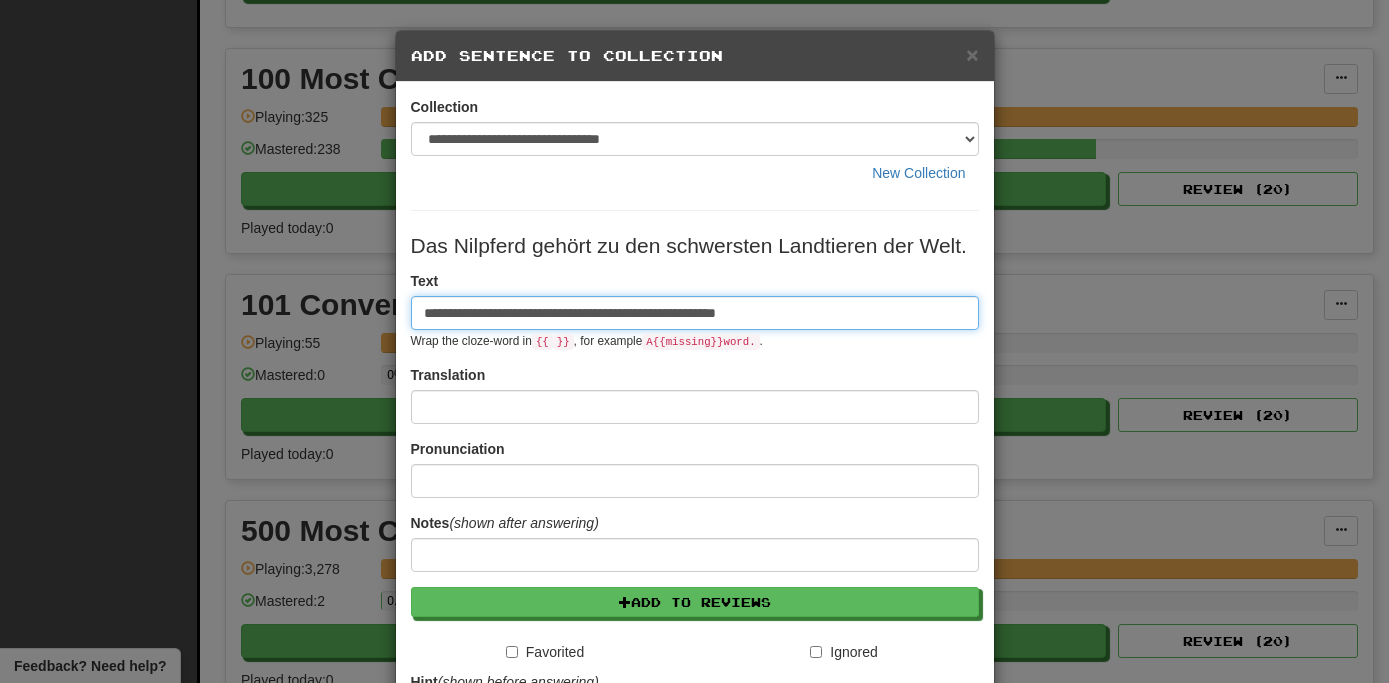 type on "**********" 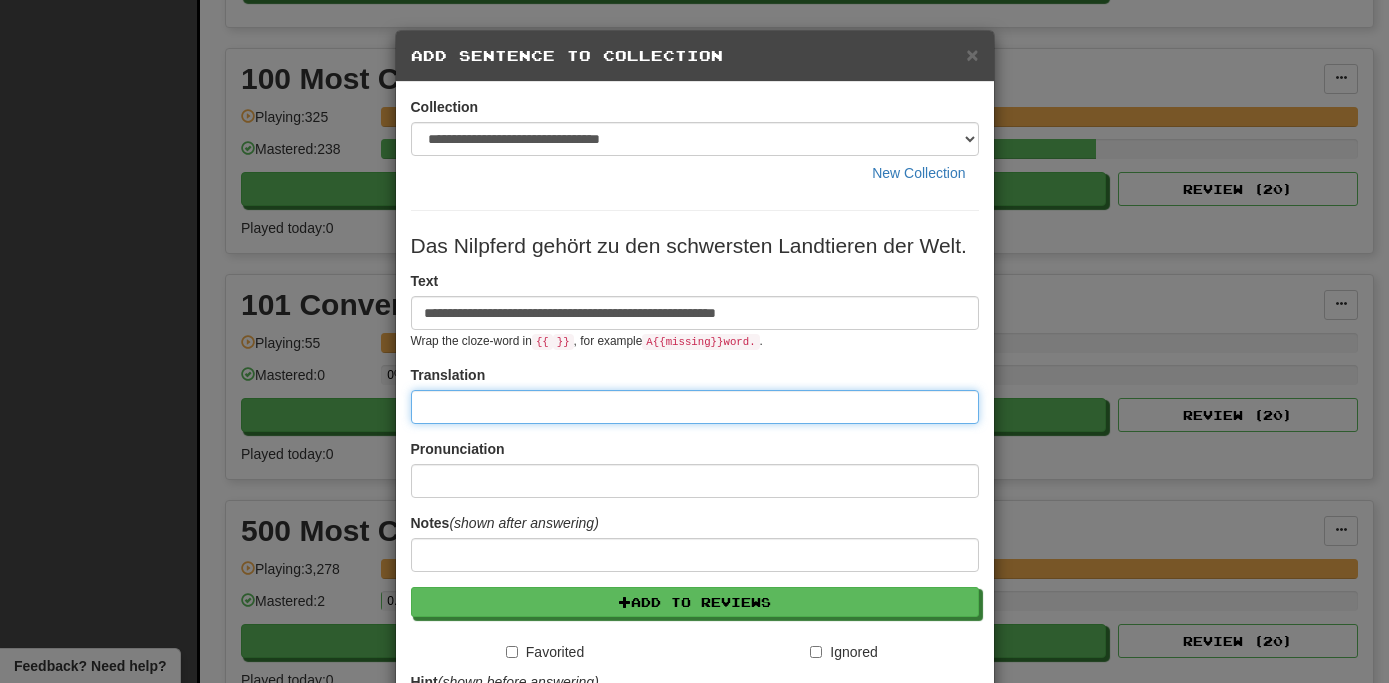 click at bounding box center [695, 407] 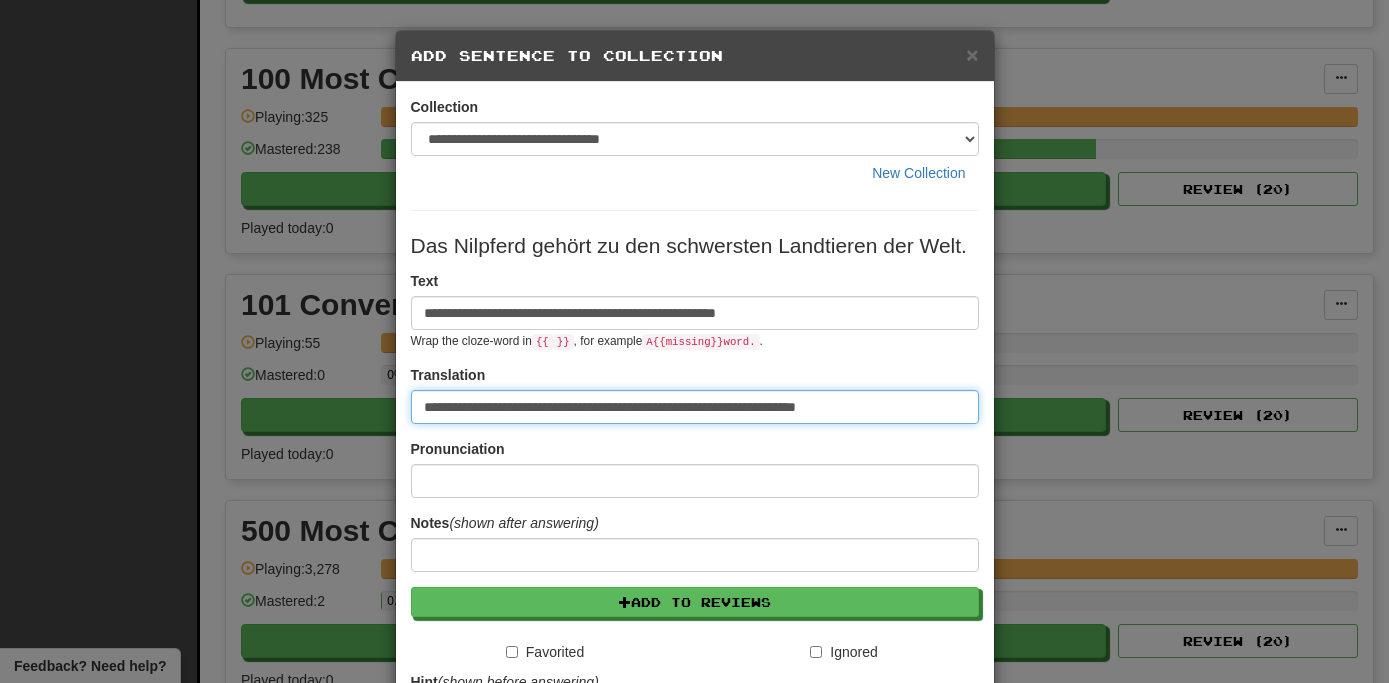 type on "**********" 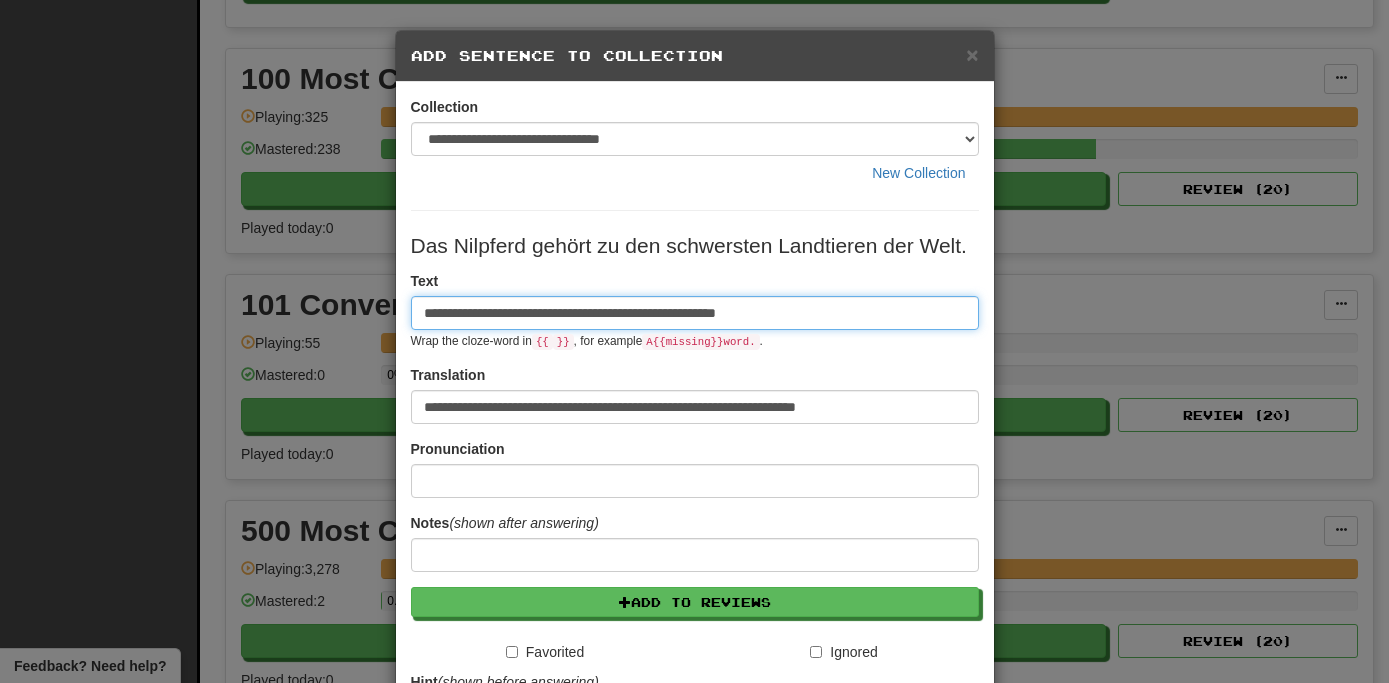 click on "**********" at bounding box center (695, 313) 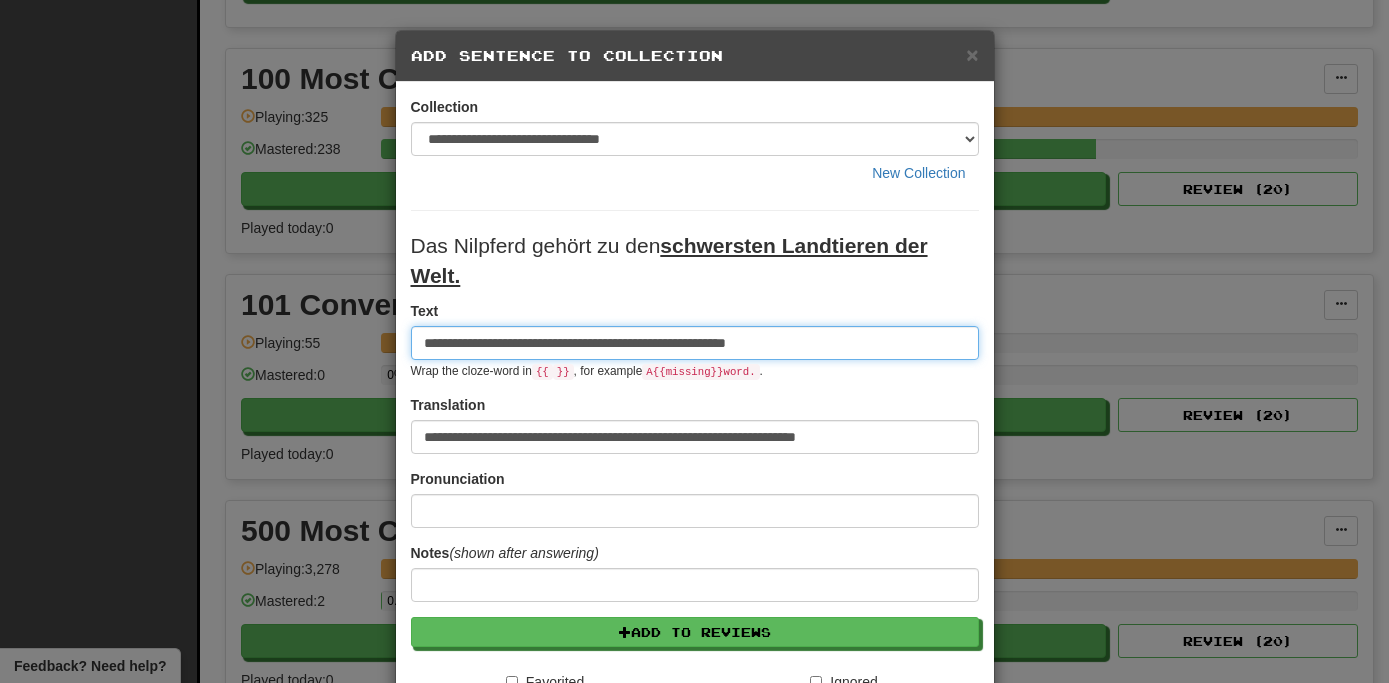 click on "**********" at bounding box center [695, 343] 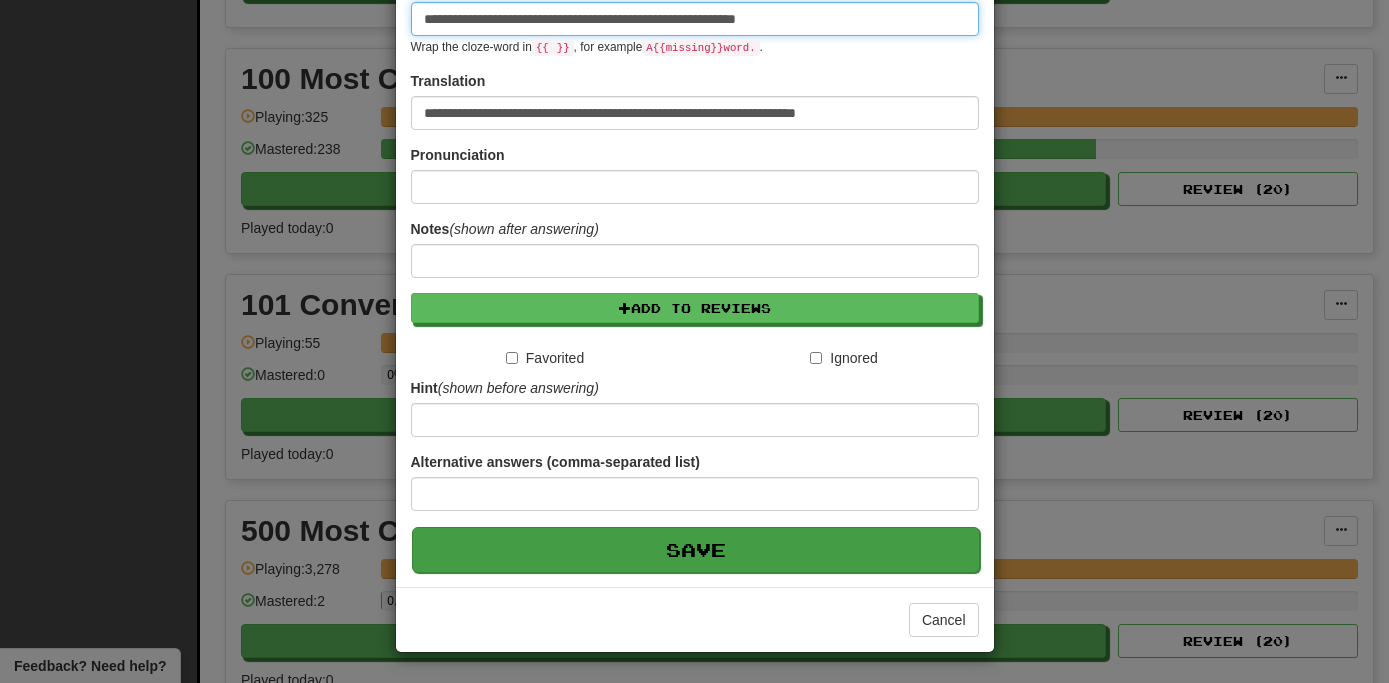 scroll, scrollTop: 295, scrollLeft: 0, axis: vertical 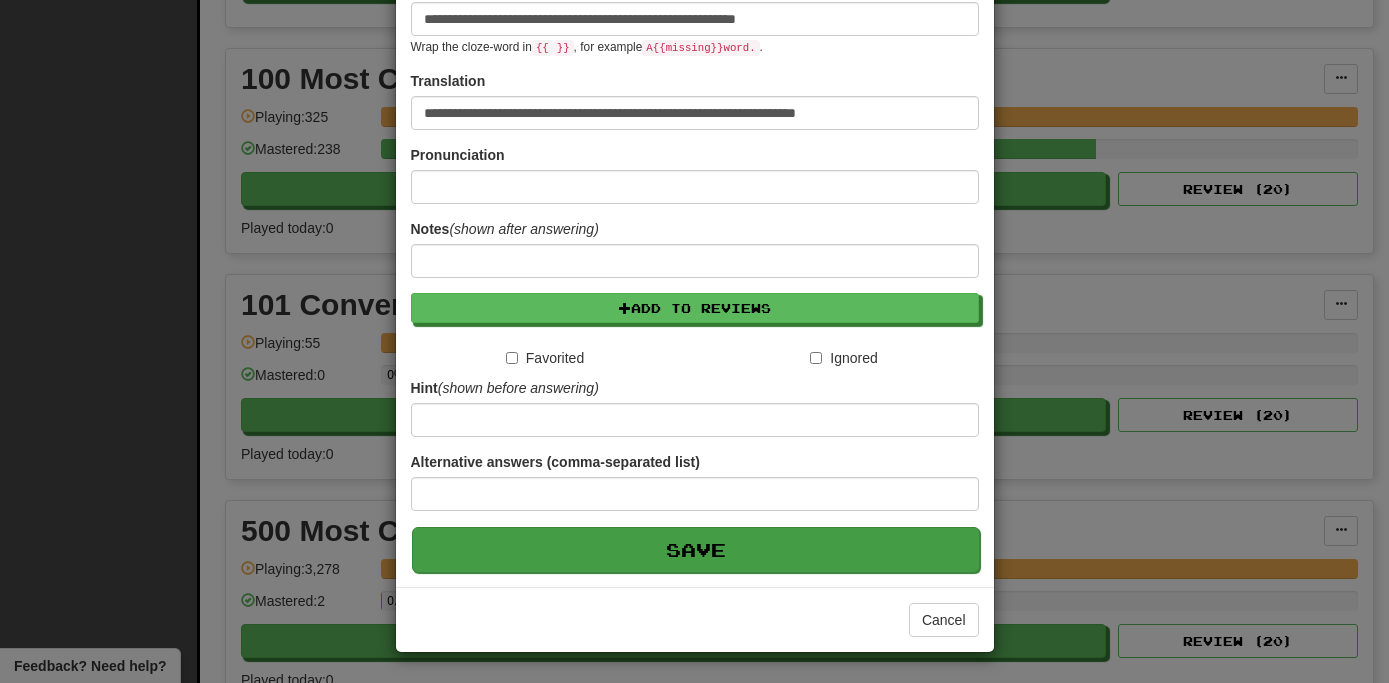 click on "Save" at bounding box center (696, 550) 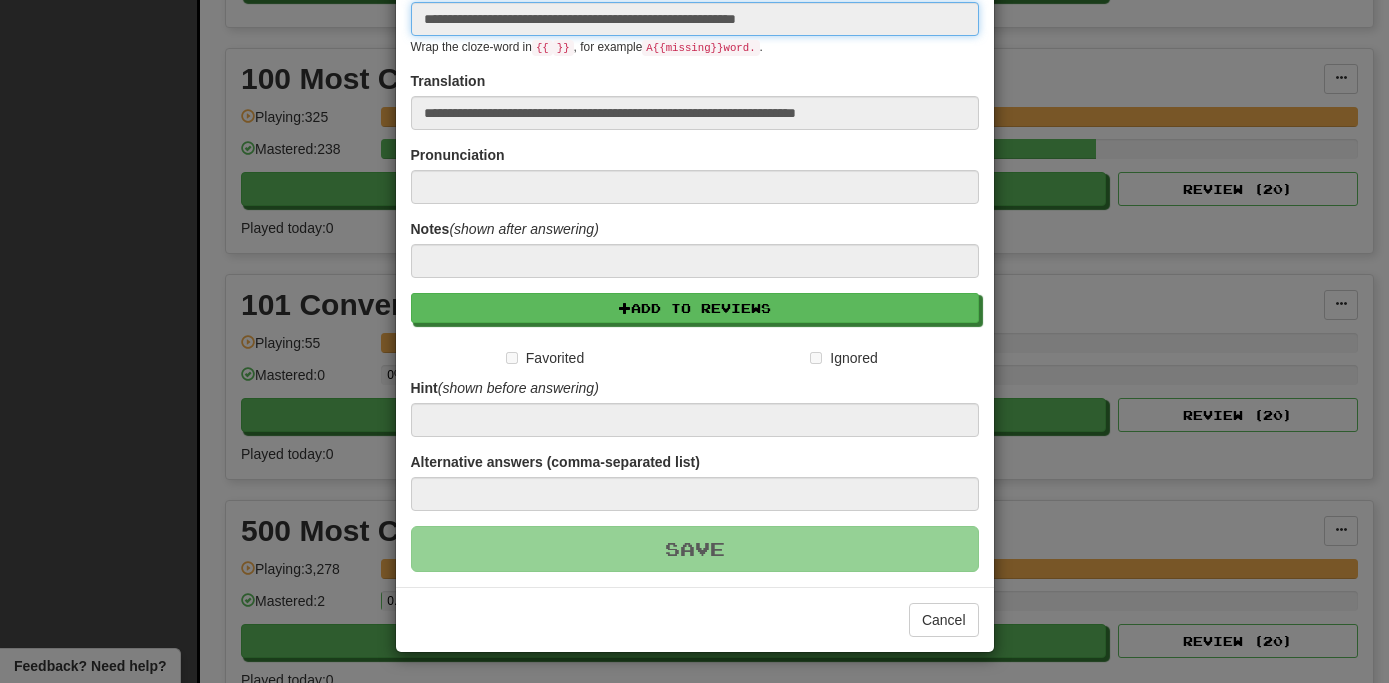 type 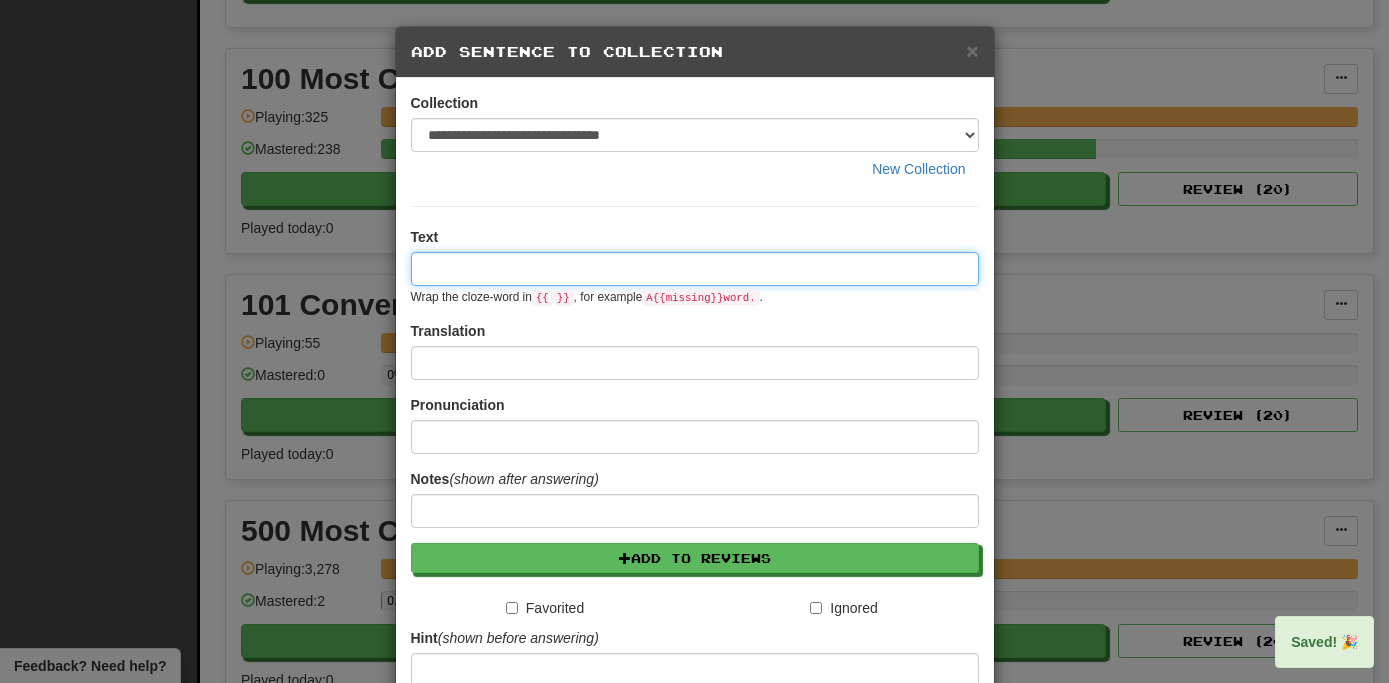 scroll, scrollTop: 0, scrollLeft: 0, axis: both 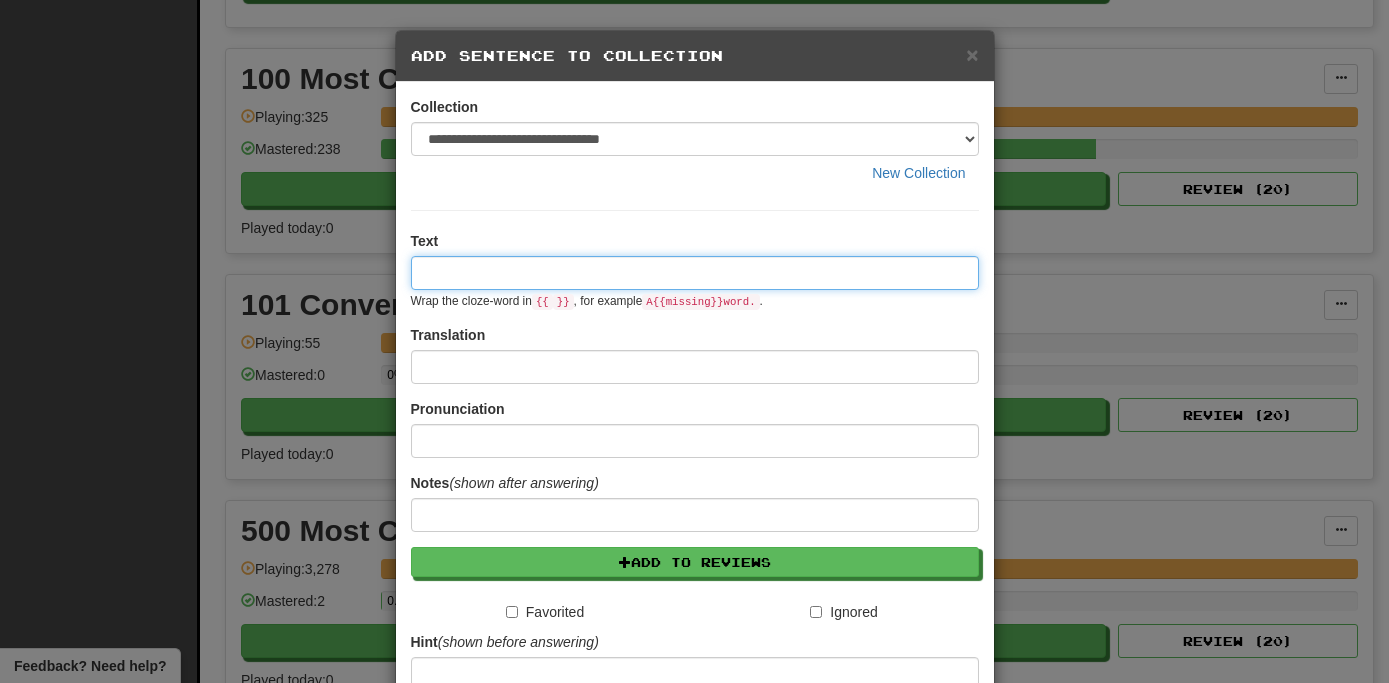 paste on "**********" 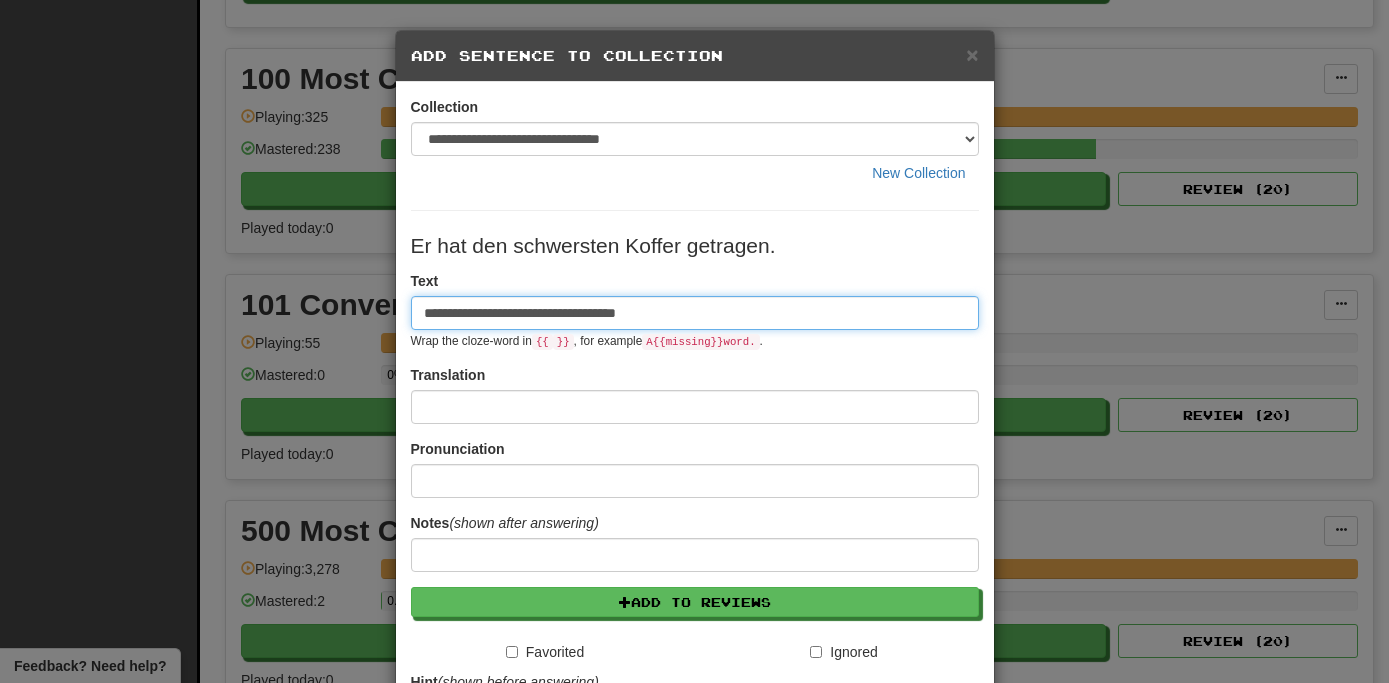 type on "**********" 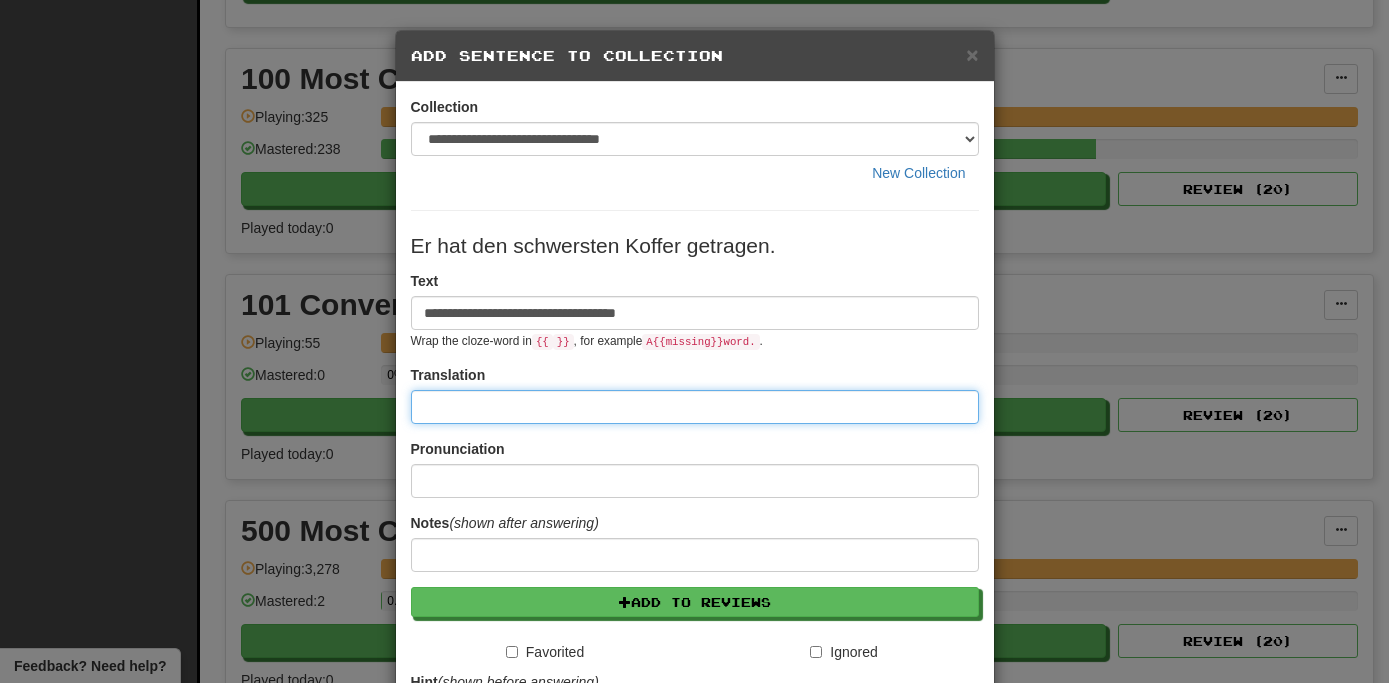 click at bounding box center [695, 407] 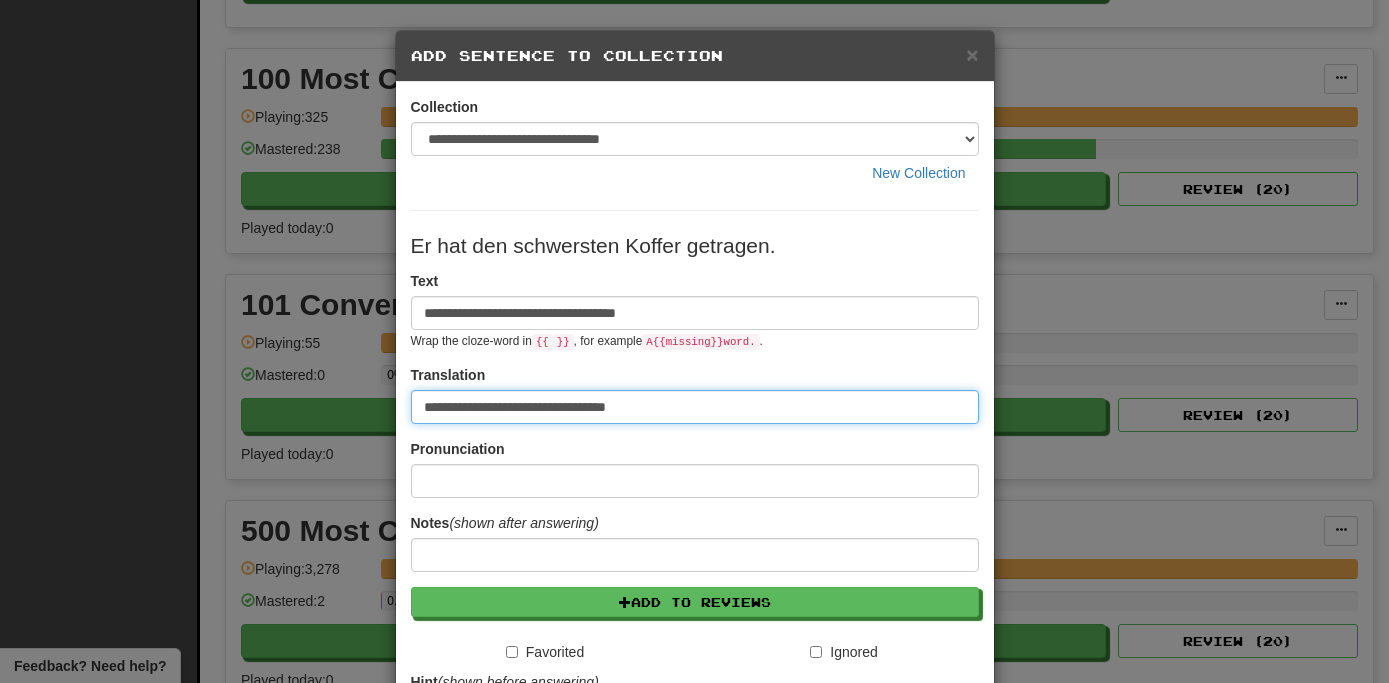 type on "**********" 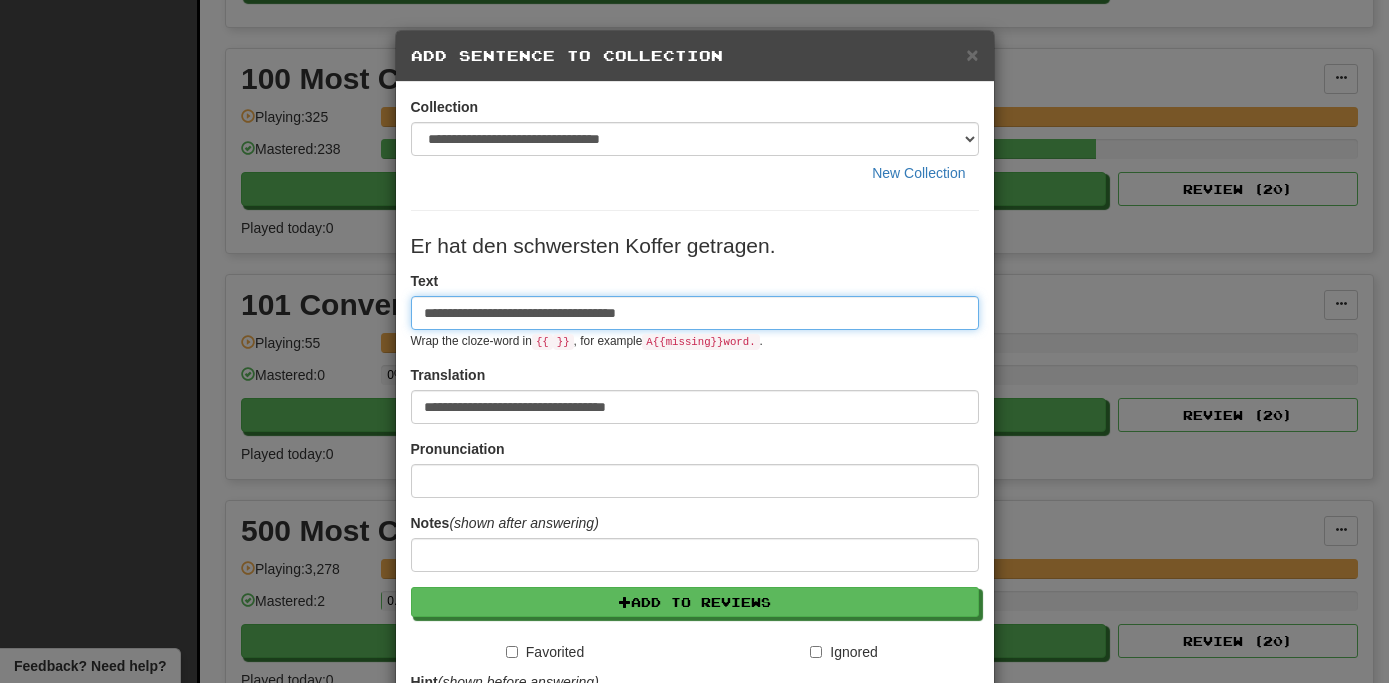 click on "**********" at bounding box center [695, 313] 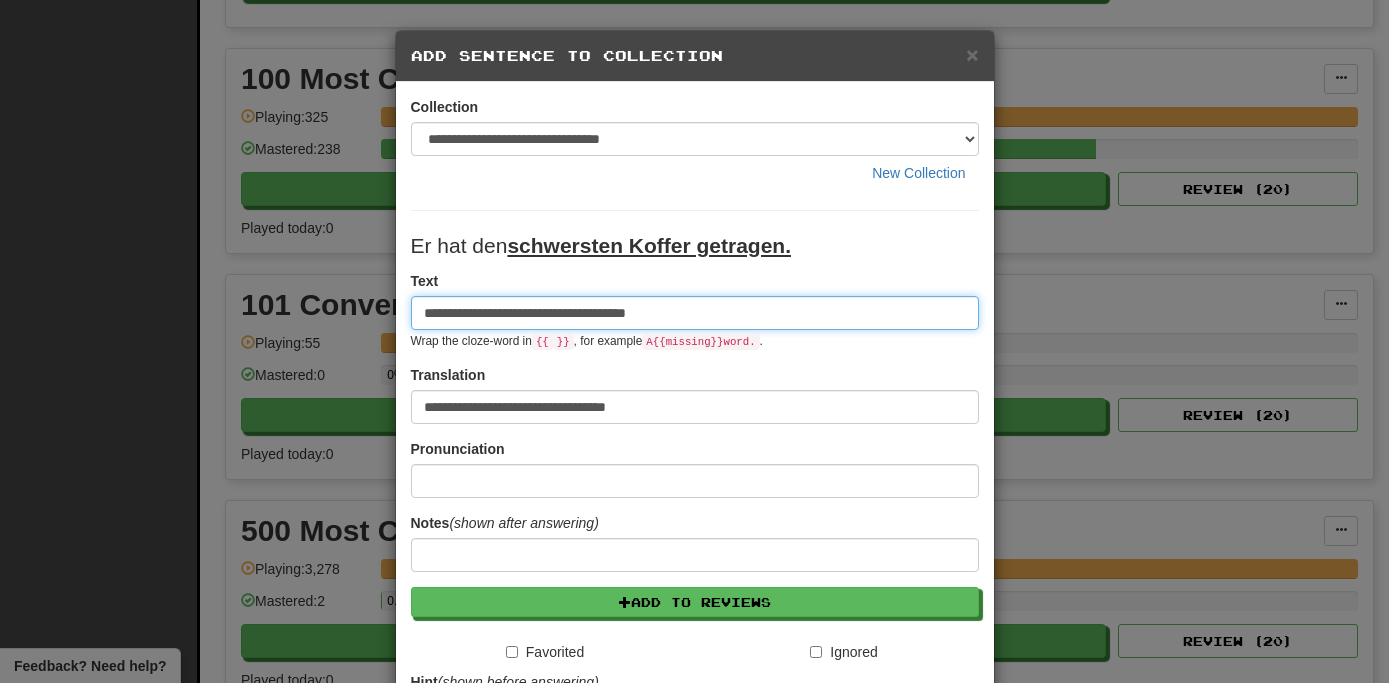 click on "**********" at bounding box center (695, 313) 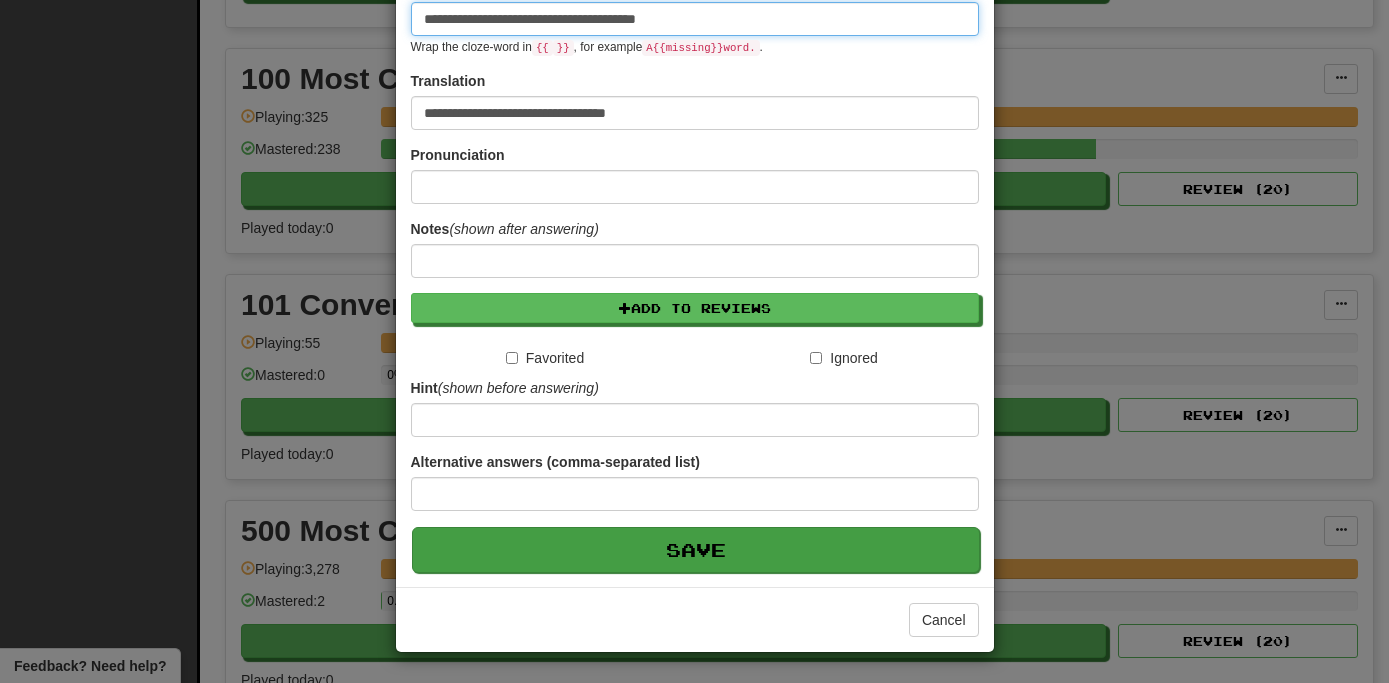 scroll, scrollTop: 295, scrollLeft: 0, axis: vertical 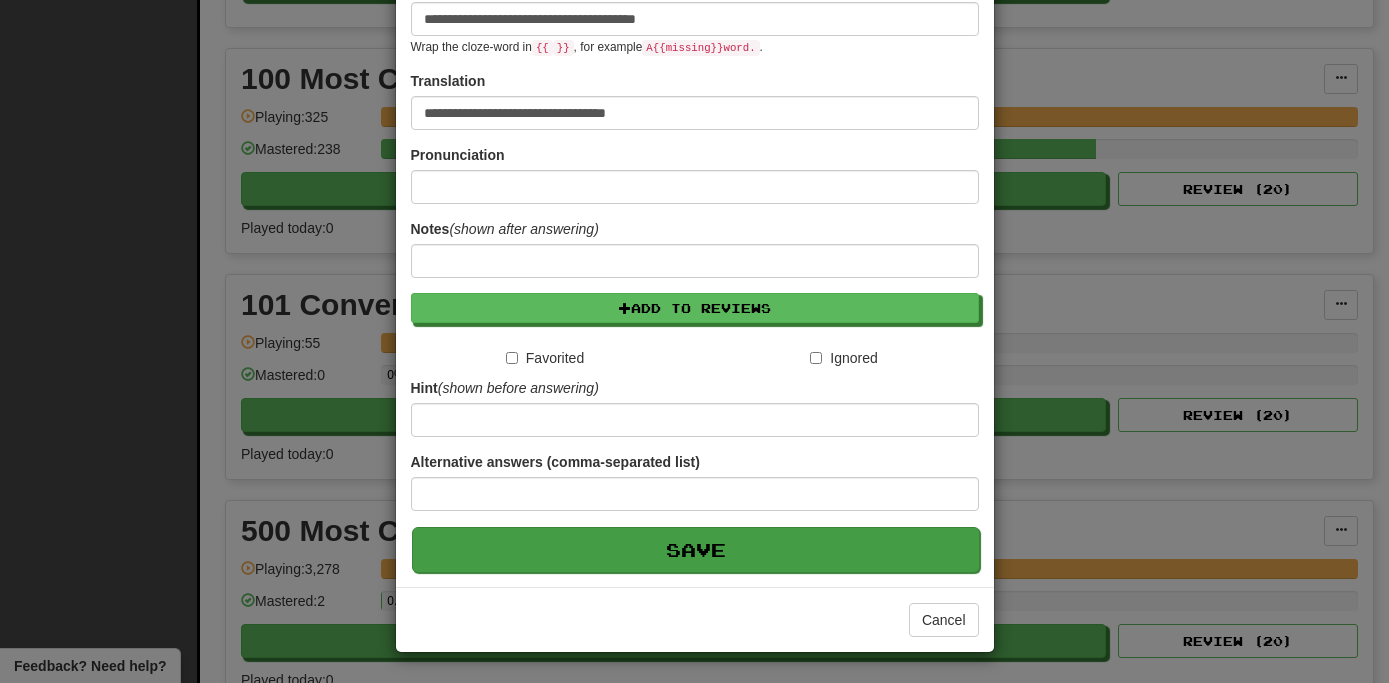 click on "Save" at bounding box center [696, 550] 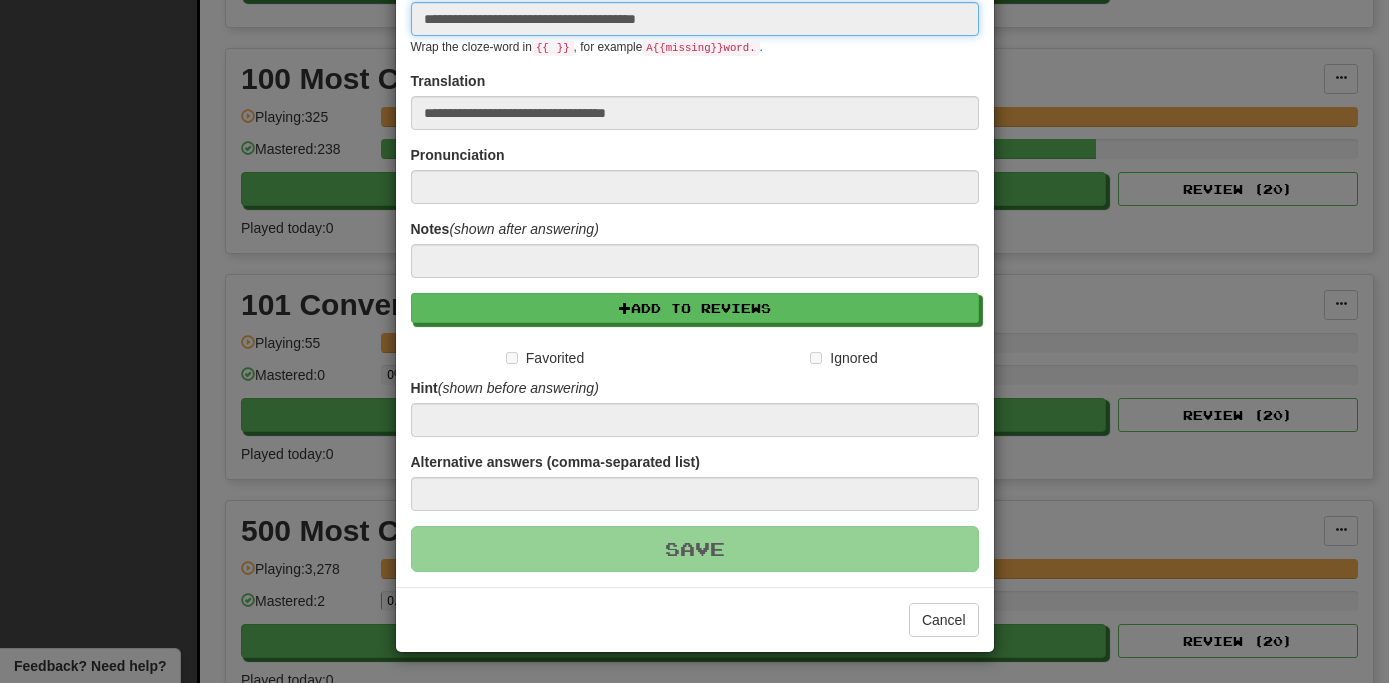 type 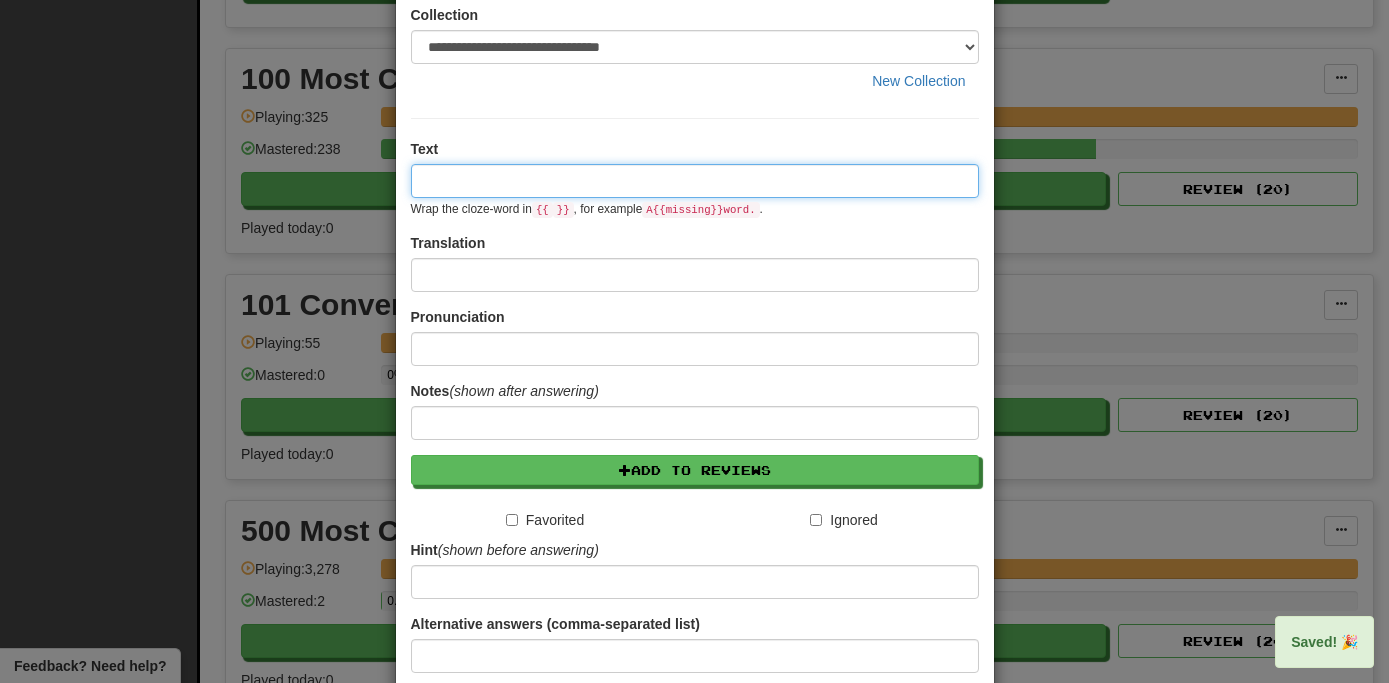 scroll, scrollTop: 0, scrollLeft: 0, axis: both 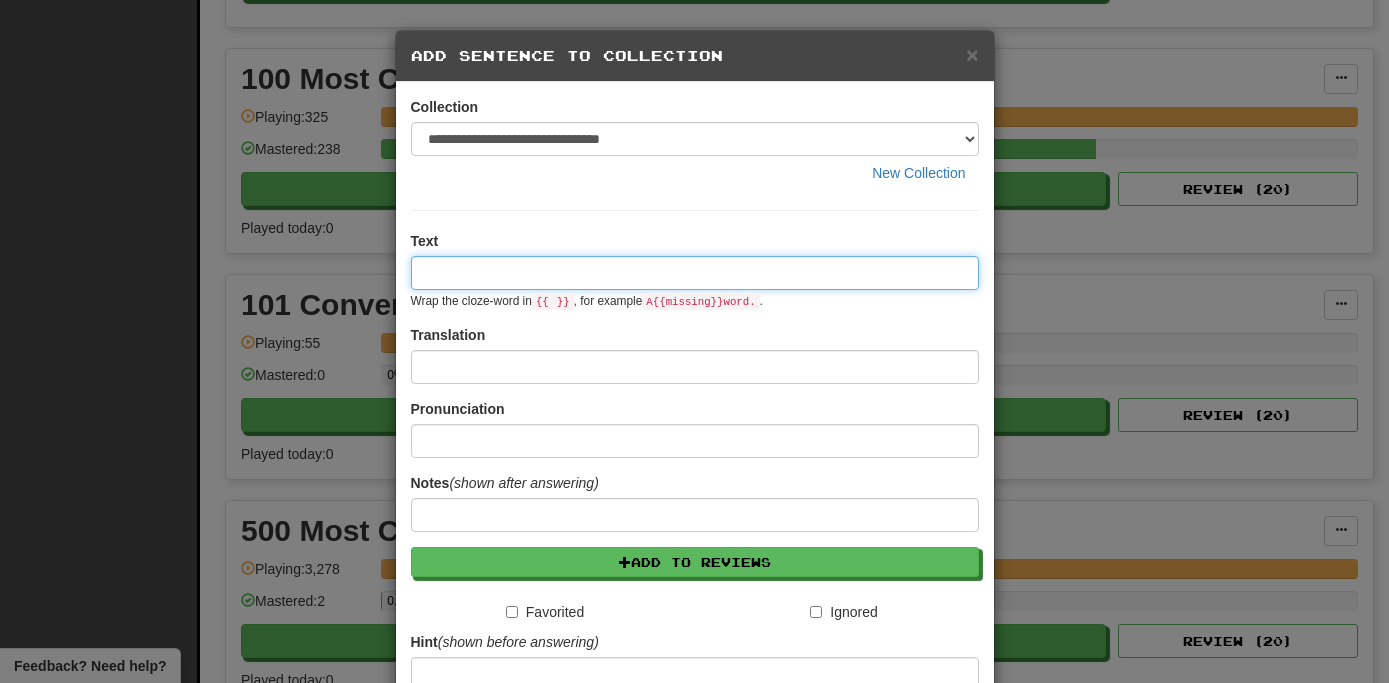 paste on "**********" 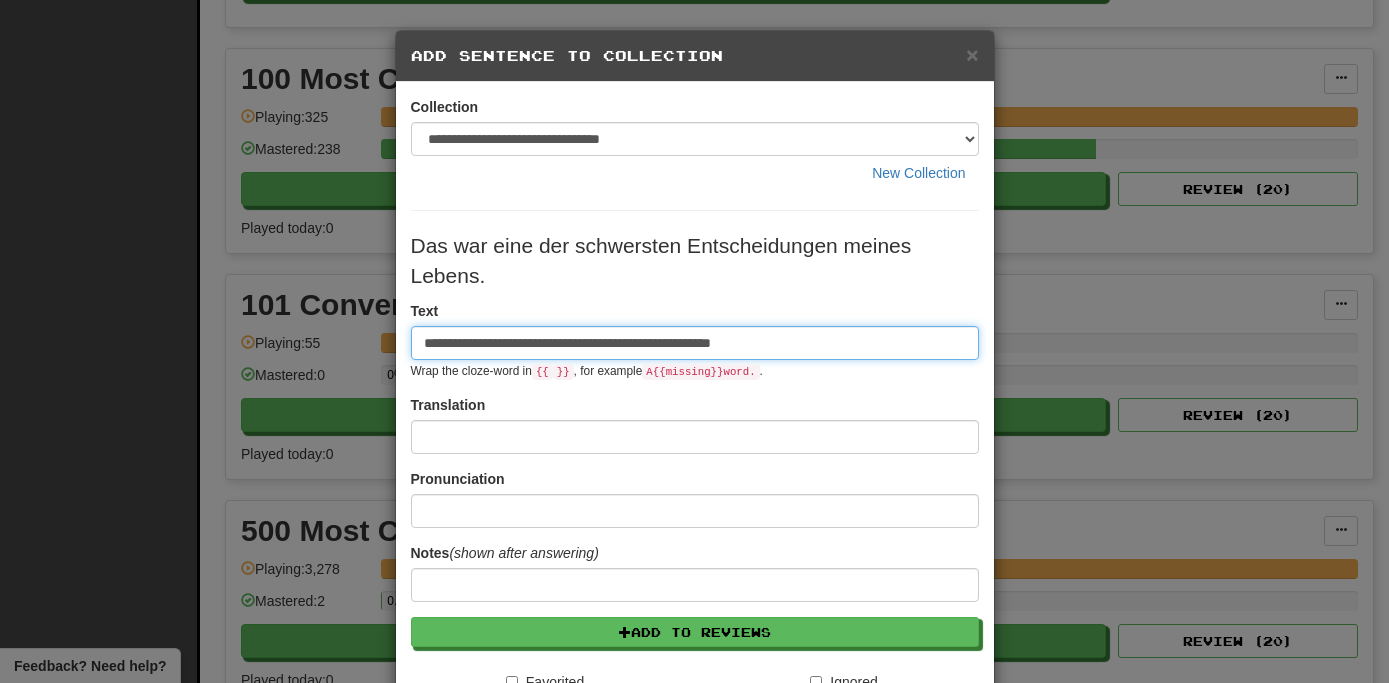 type on "**********" 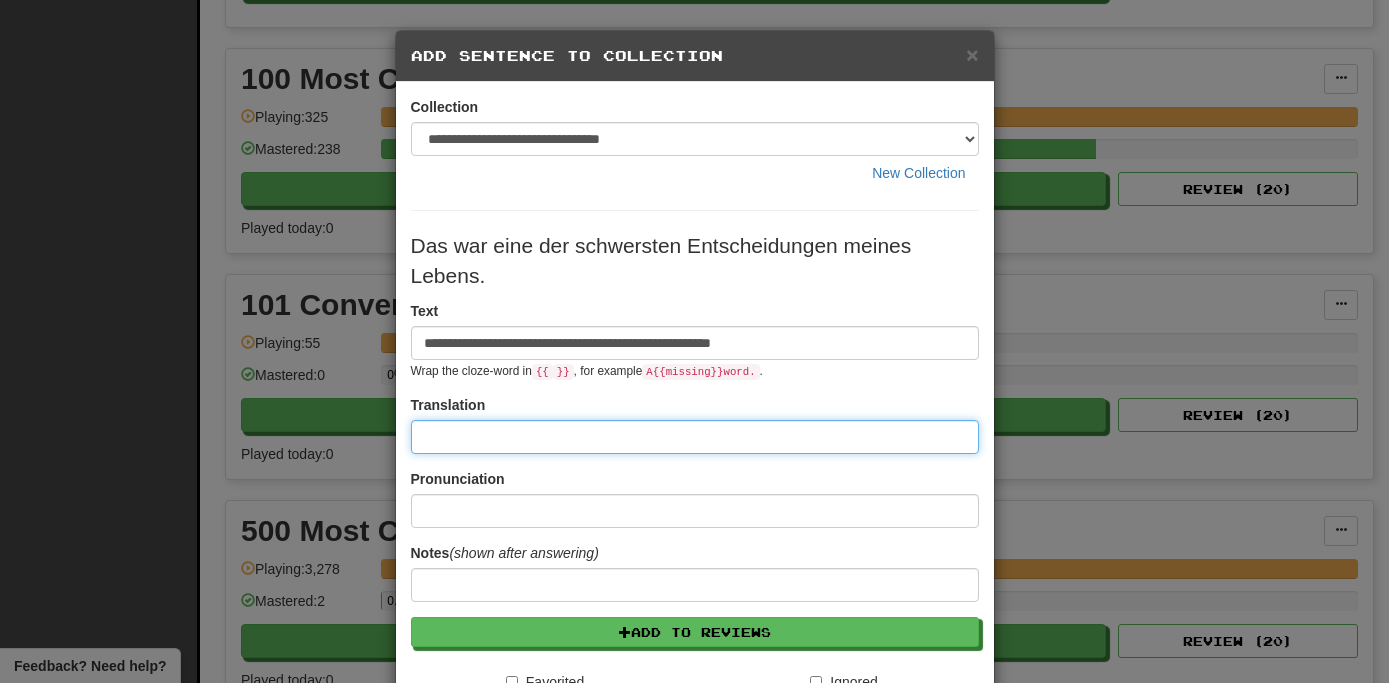 paste on "**********" 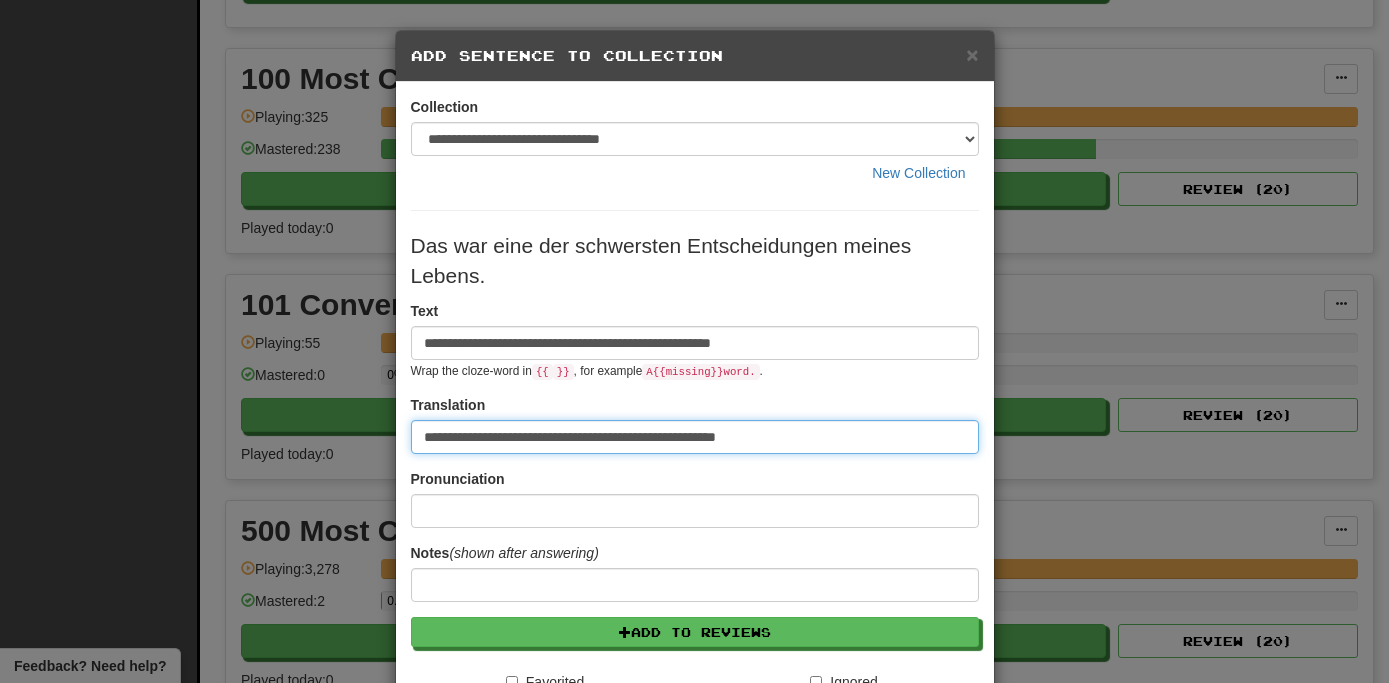 type on "**********" 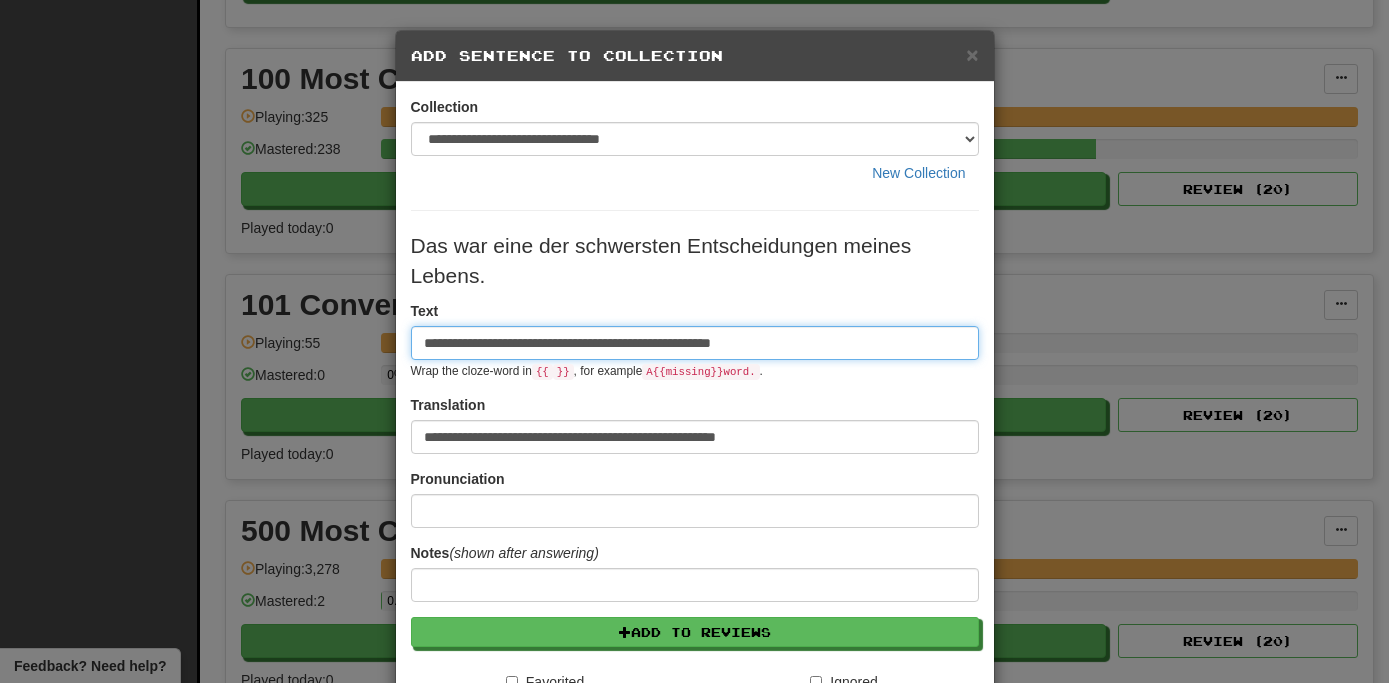 click on "**********" at bounding box center [695, 343] 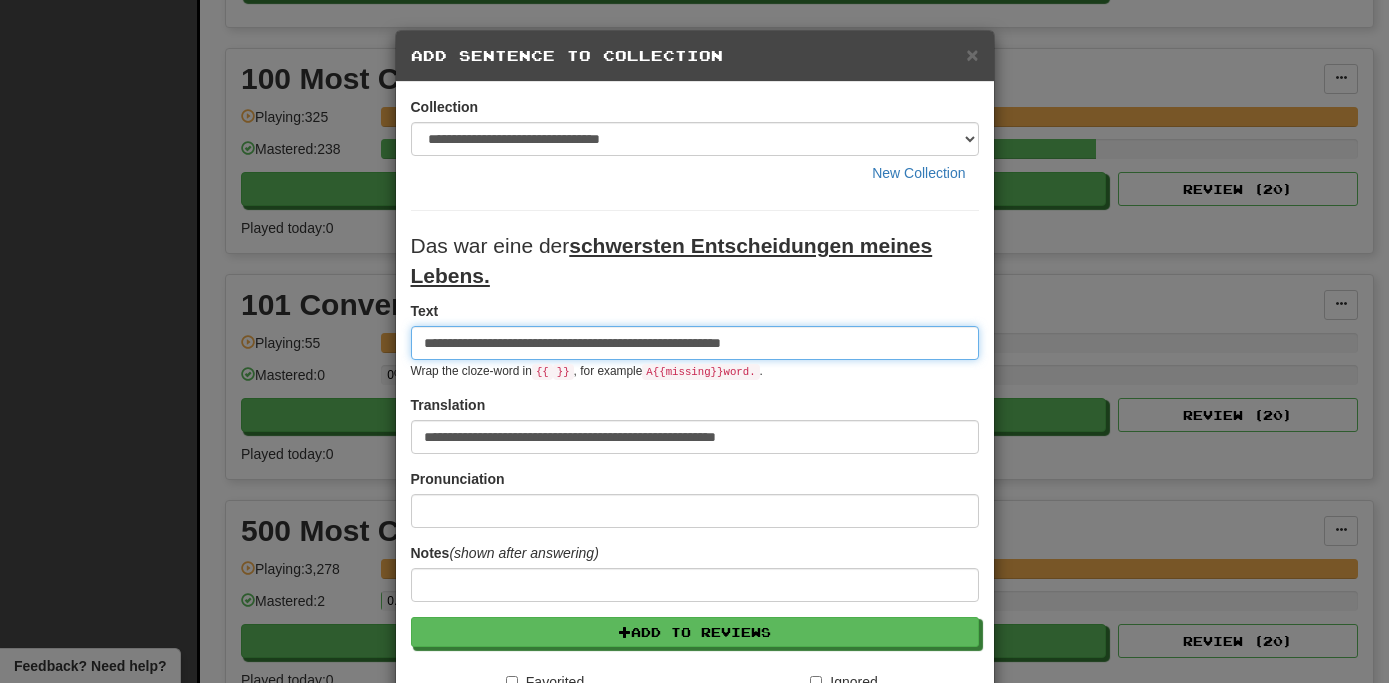 click on "**********" at bounding box center (695, 343) 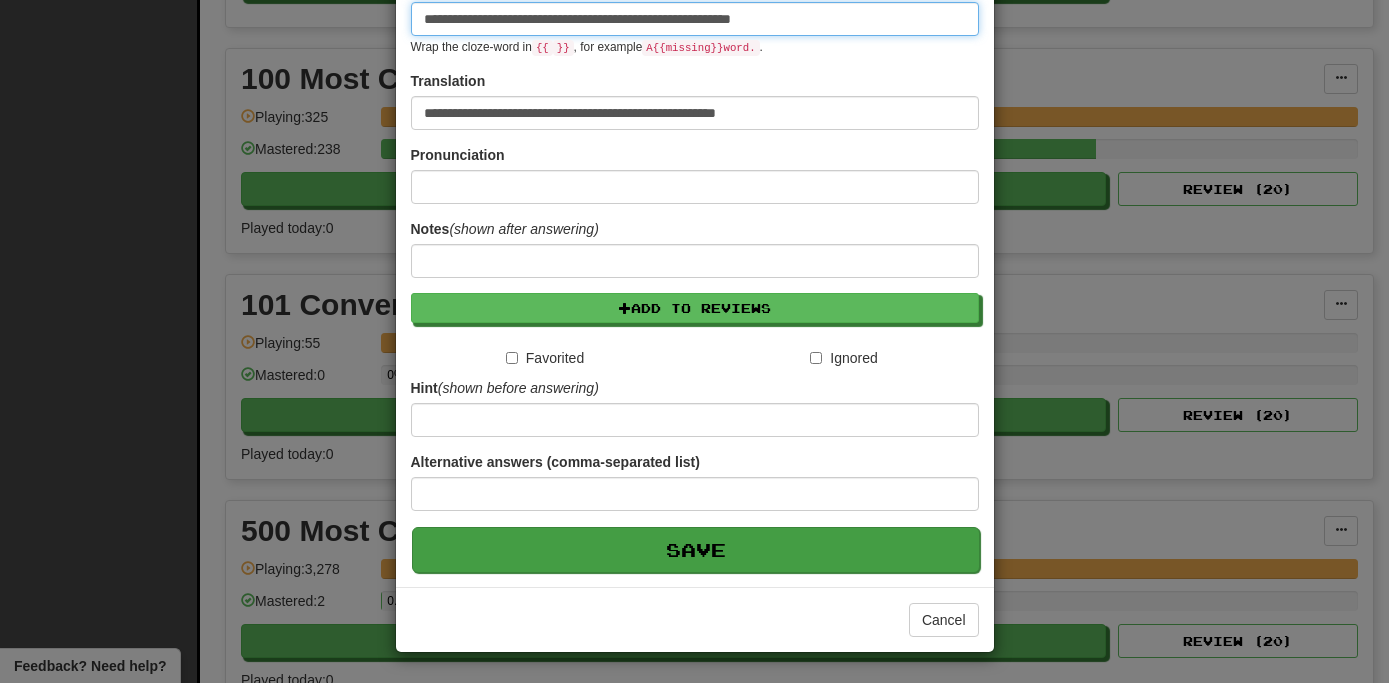 scroll, scrollTop: 325, scrollLeft: 0, axis: vertical 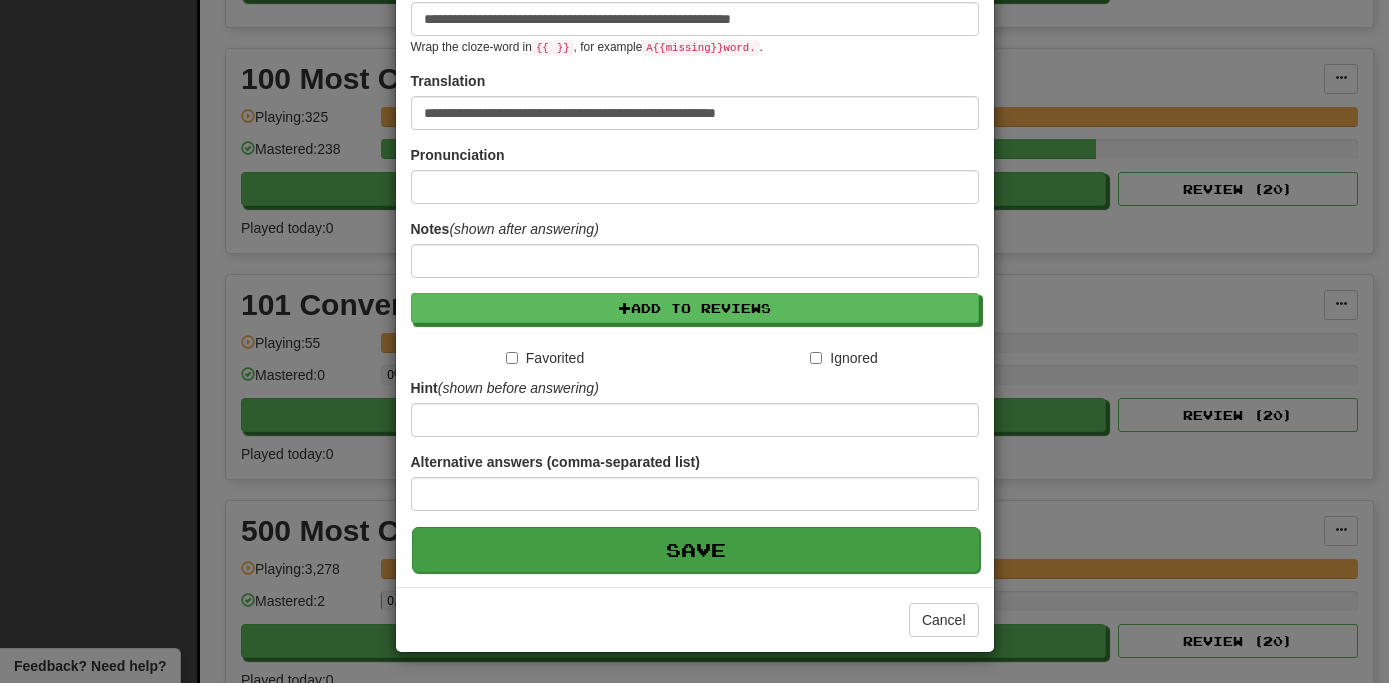 click on "Save" at bounding box center [696, 550] 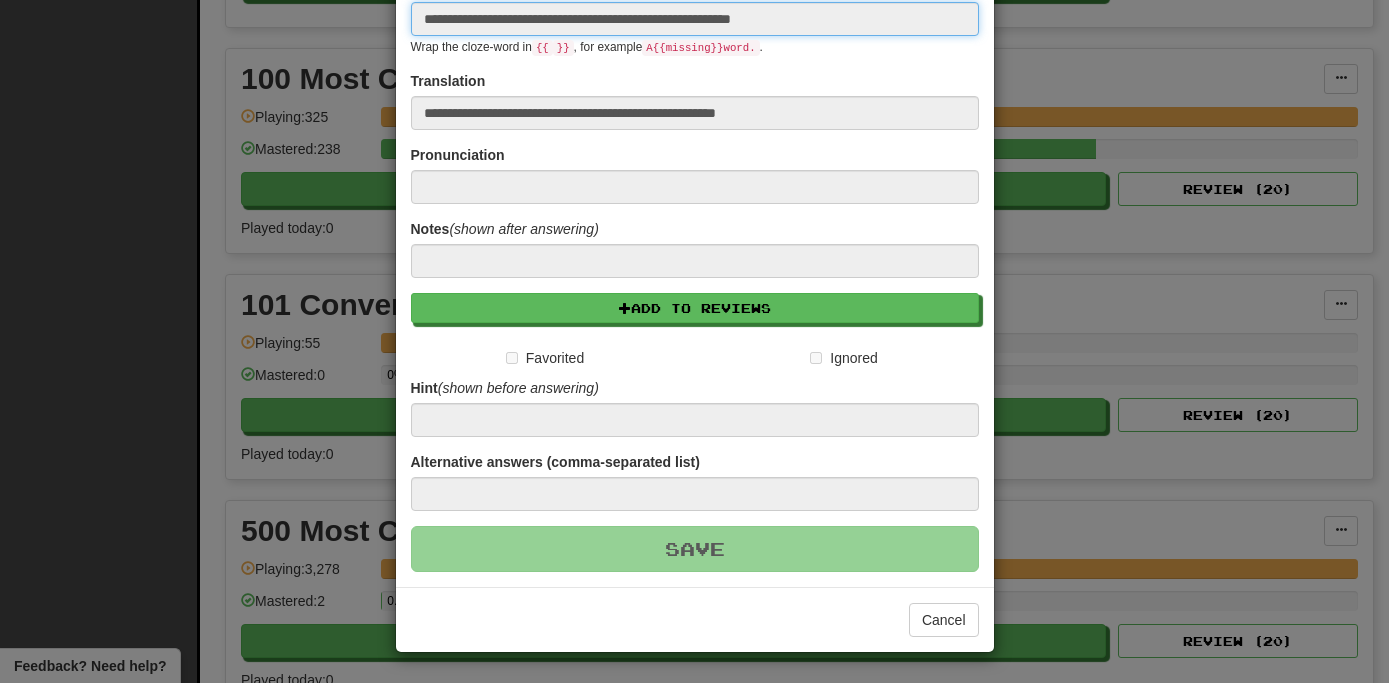 type 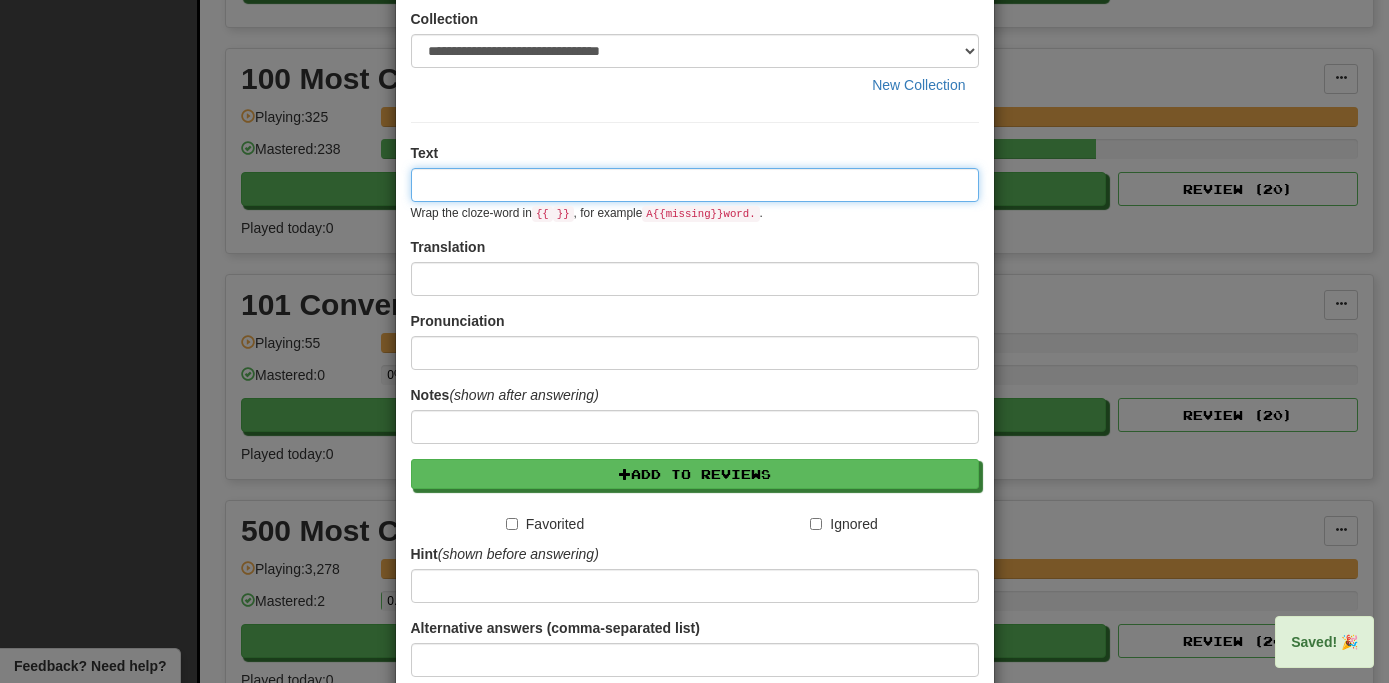 scroll, scrollTop: 0, scrollLeft: 0, axis: both 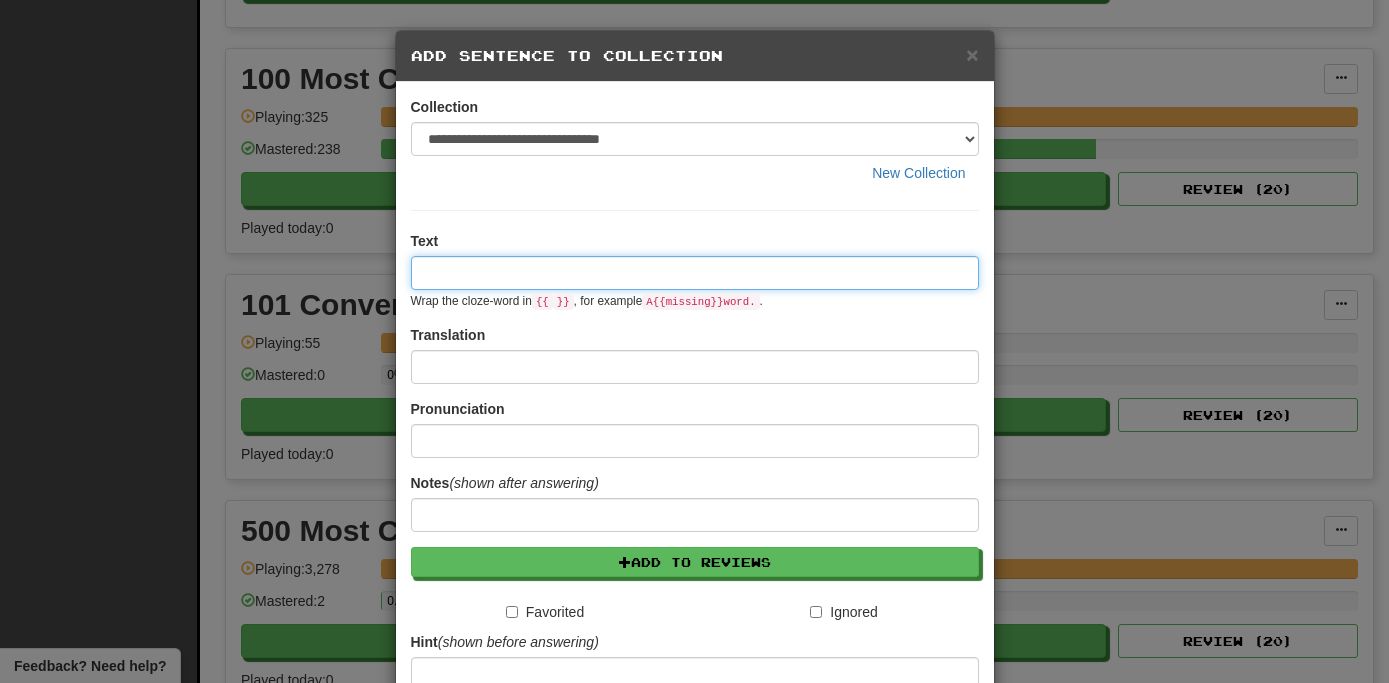 paste on "**********" 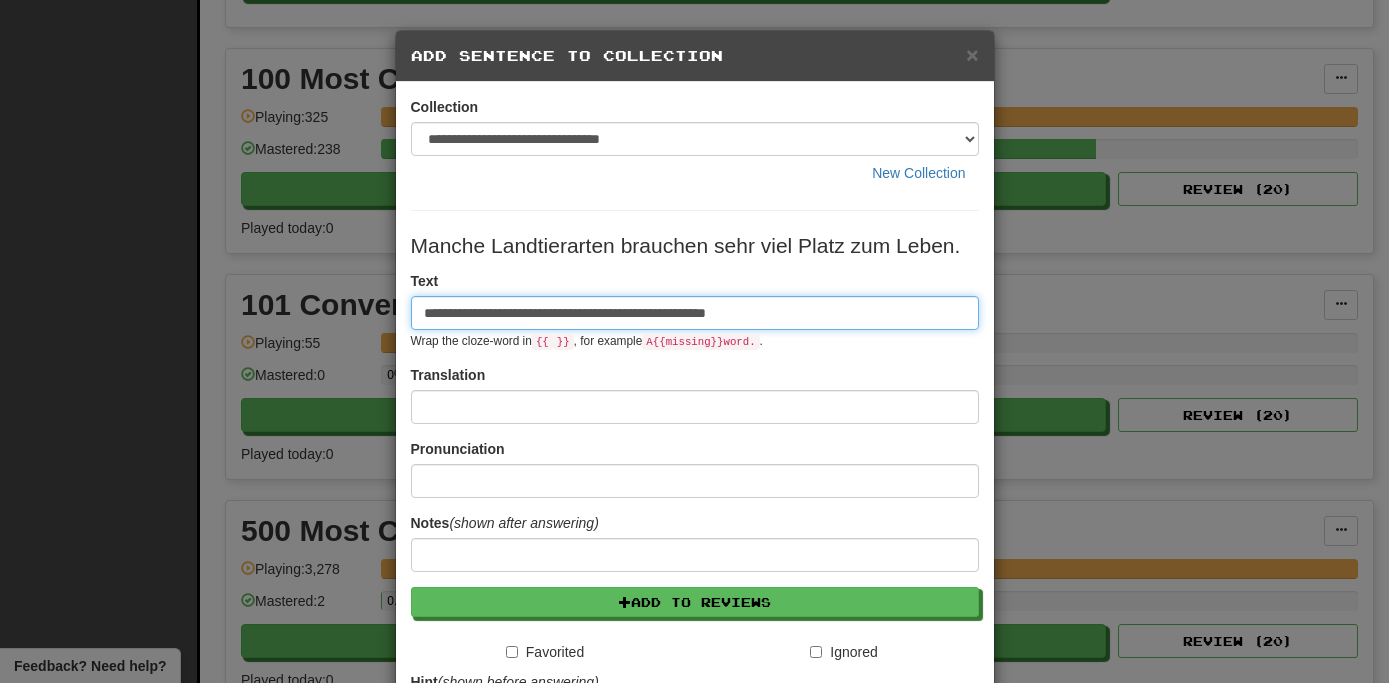 type on "**********" 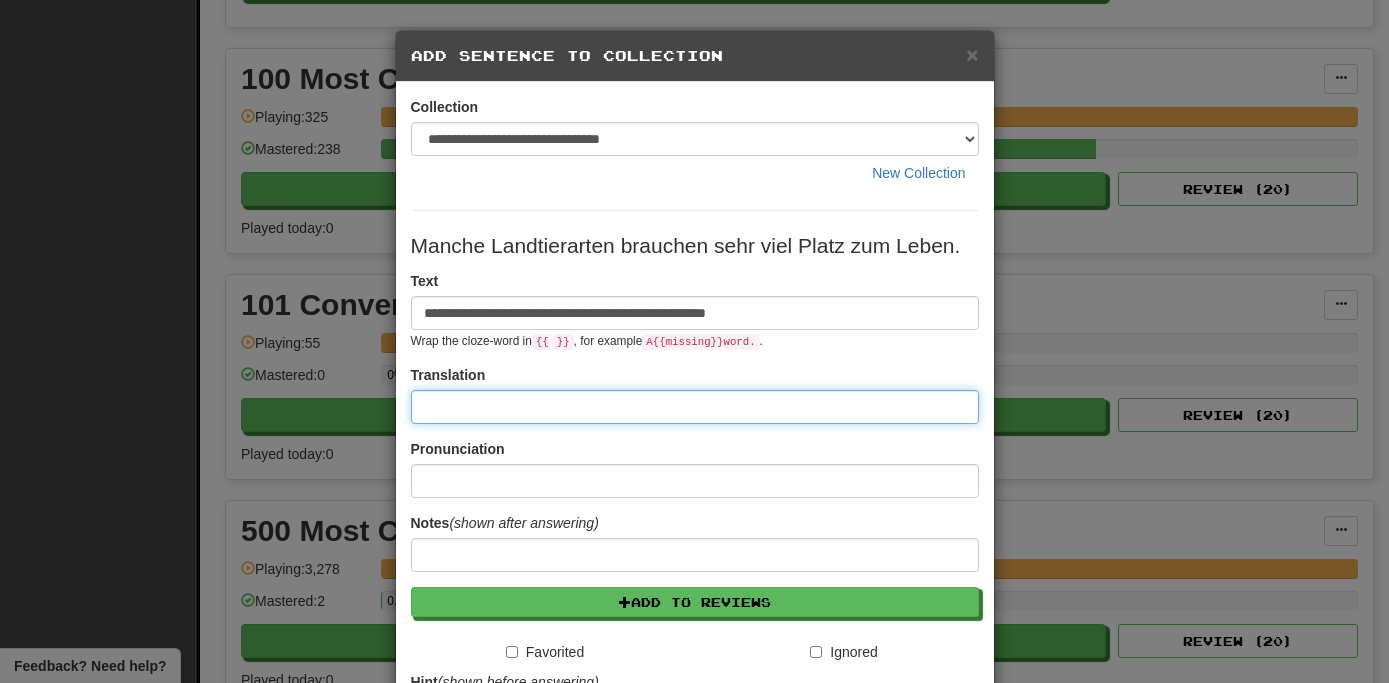 paste on "**********" 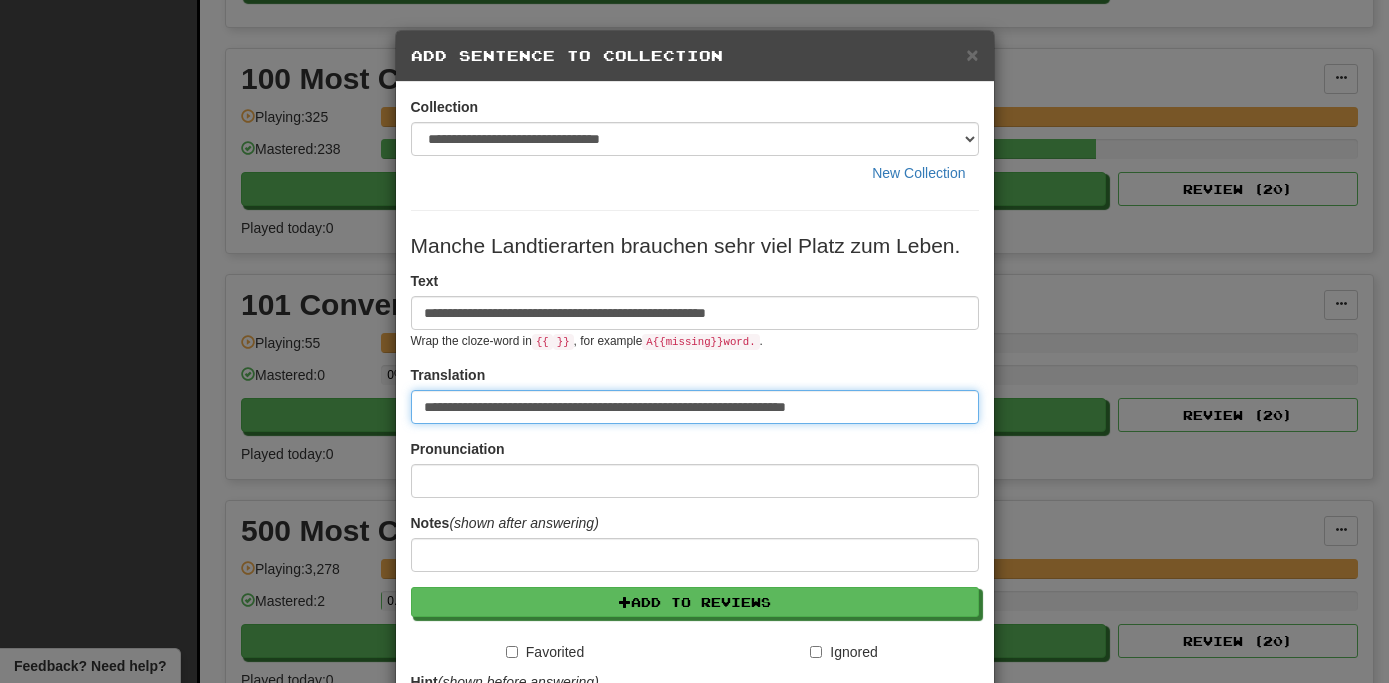 type on "**********" 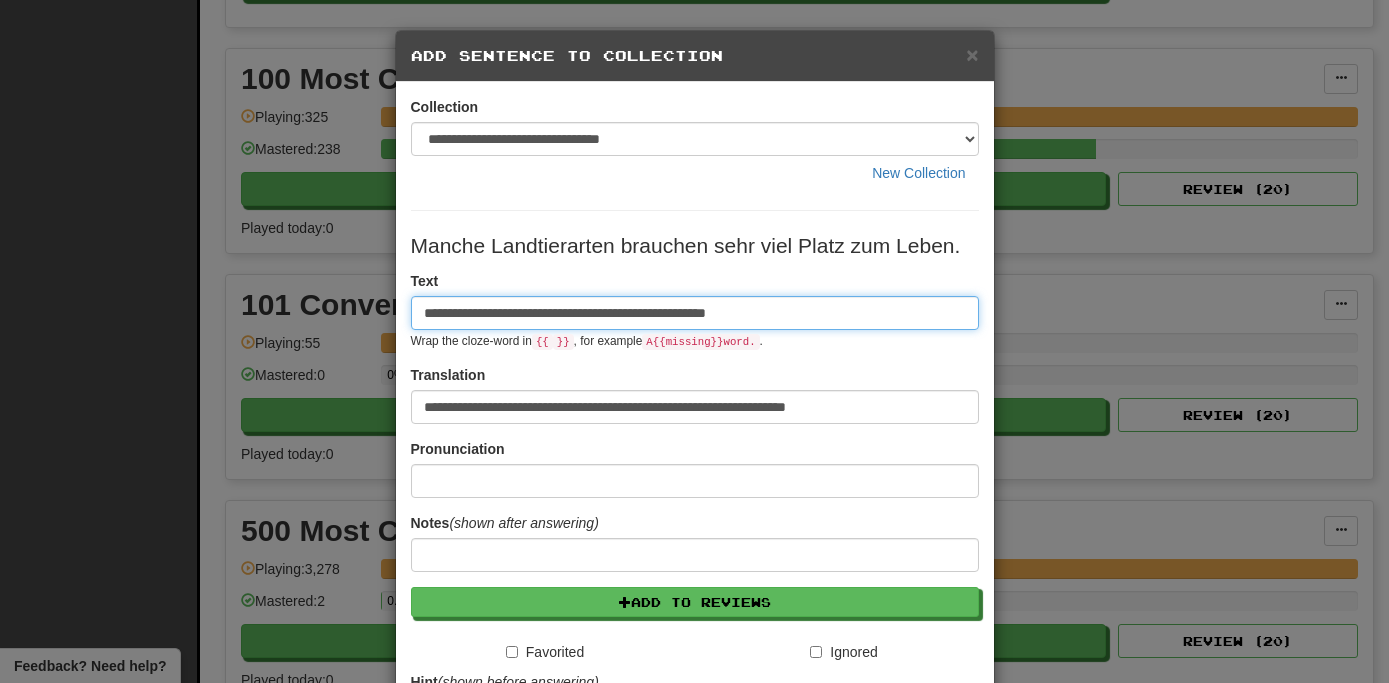 click on "**********" at bounding box center [695, 313] 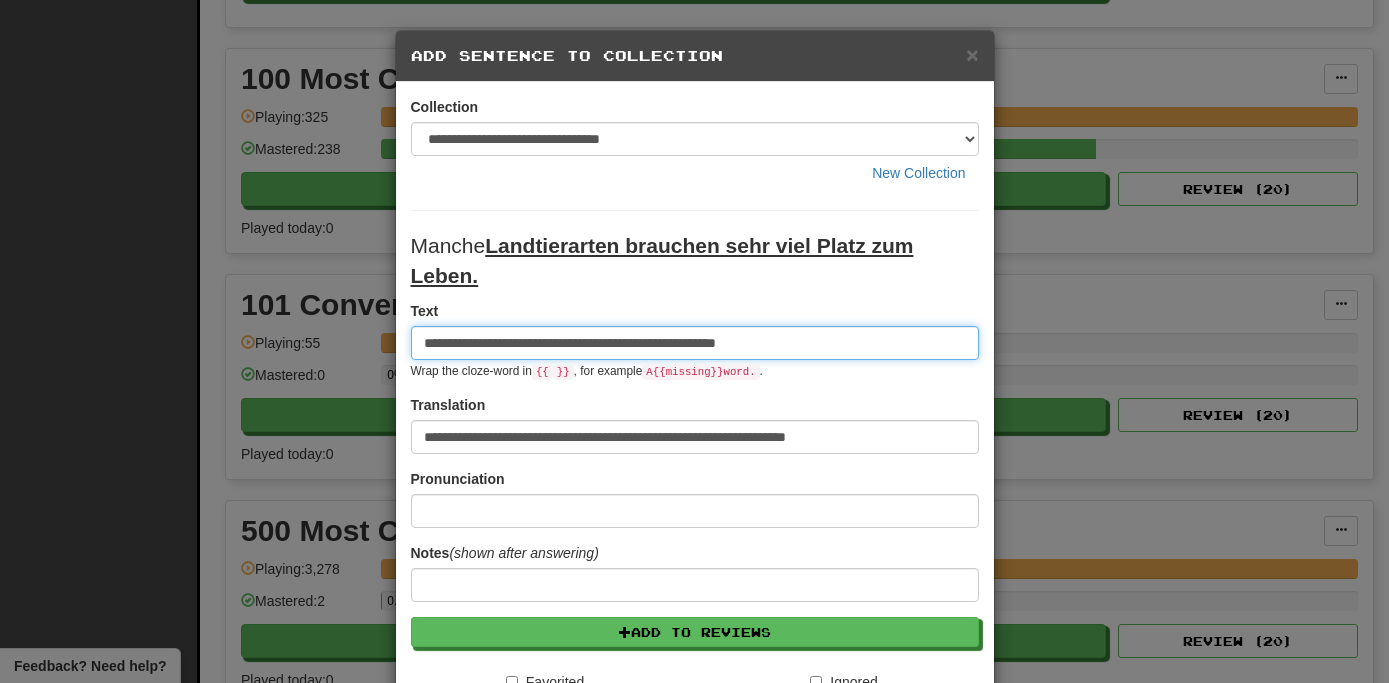 click on "**********" at bounding box center [695, 343] 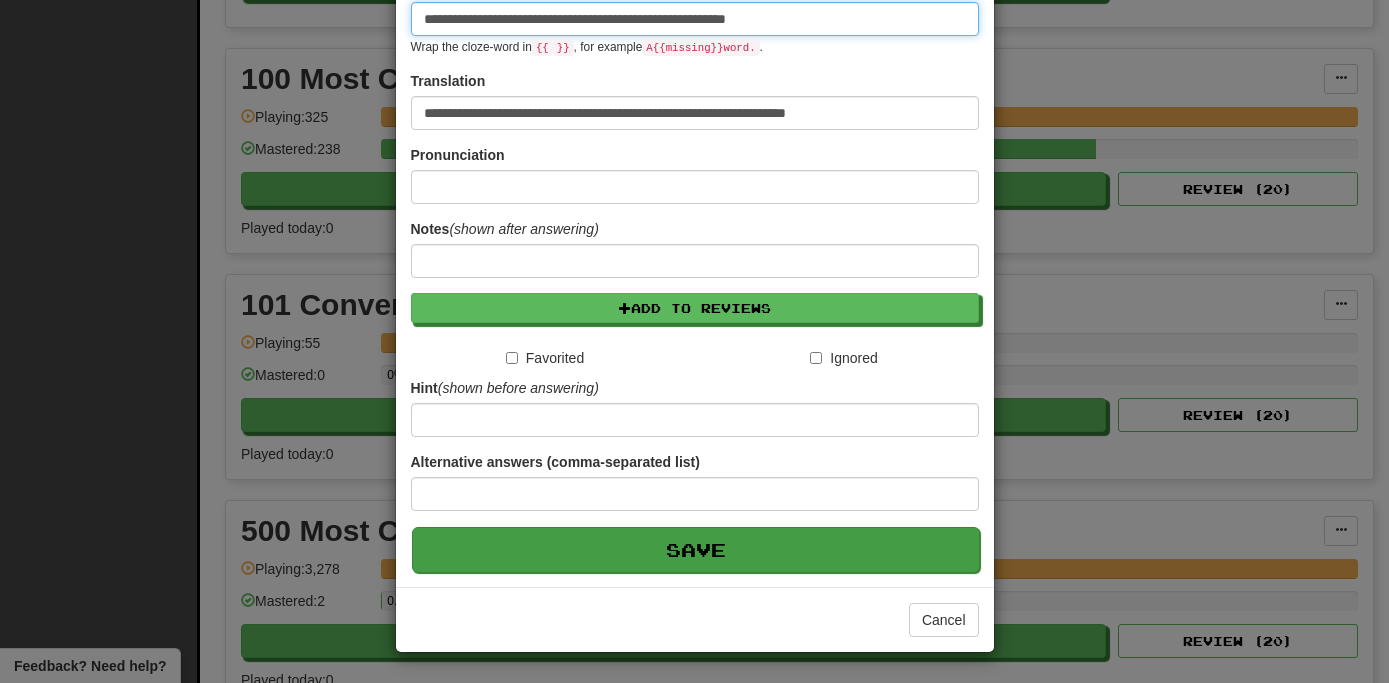 scroll, scrollTop: 295, scrollLeft: 0, axis: vertical 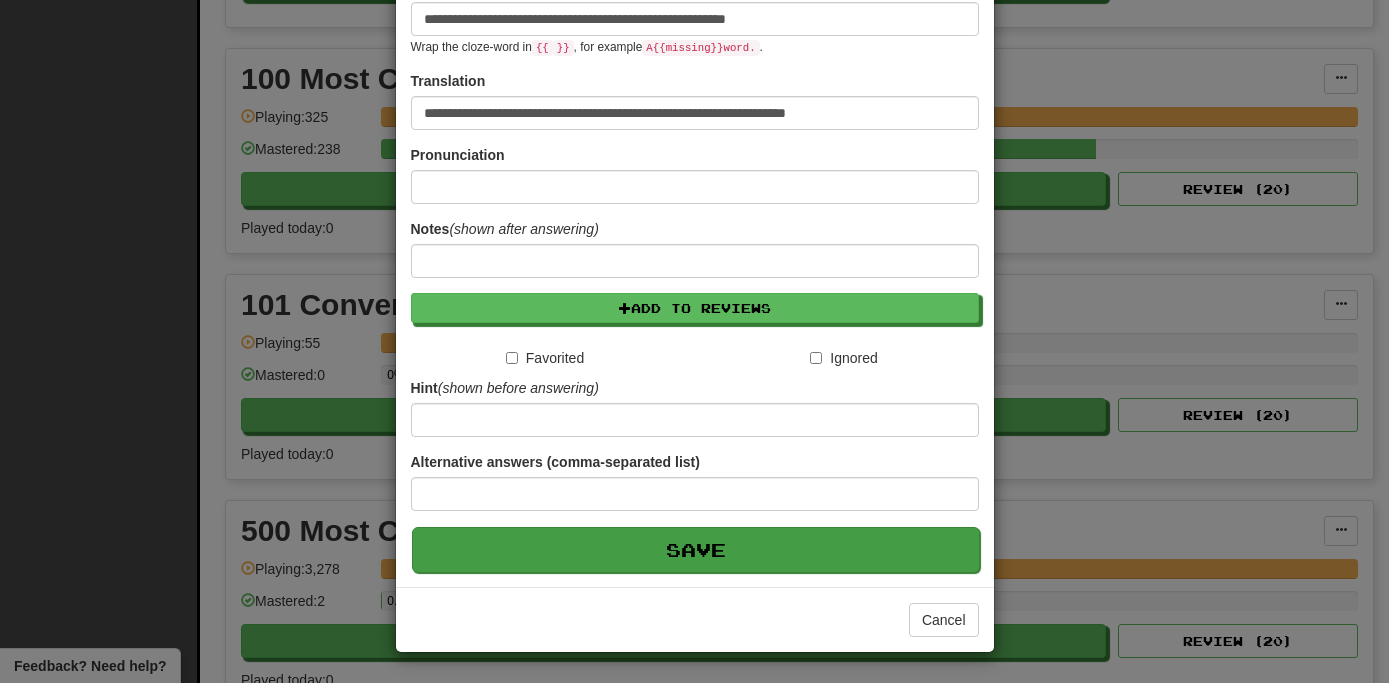 click on "Save" at bounding box center (696, 550) 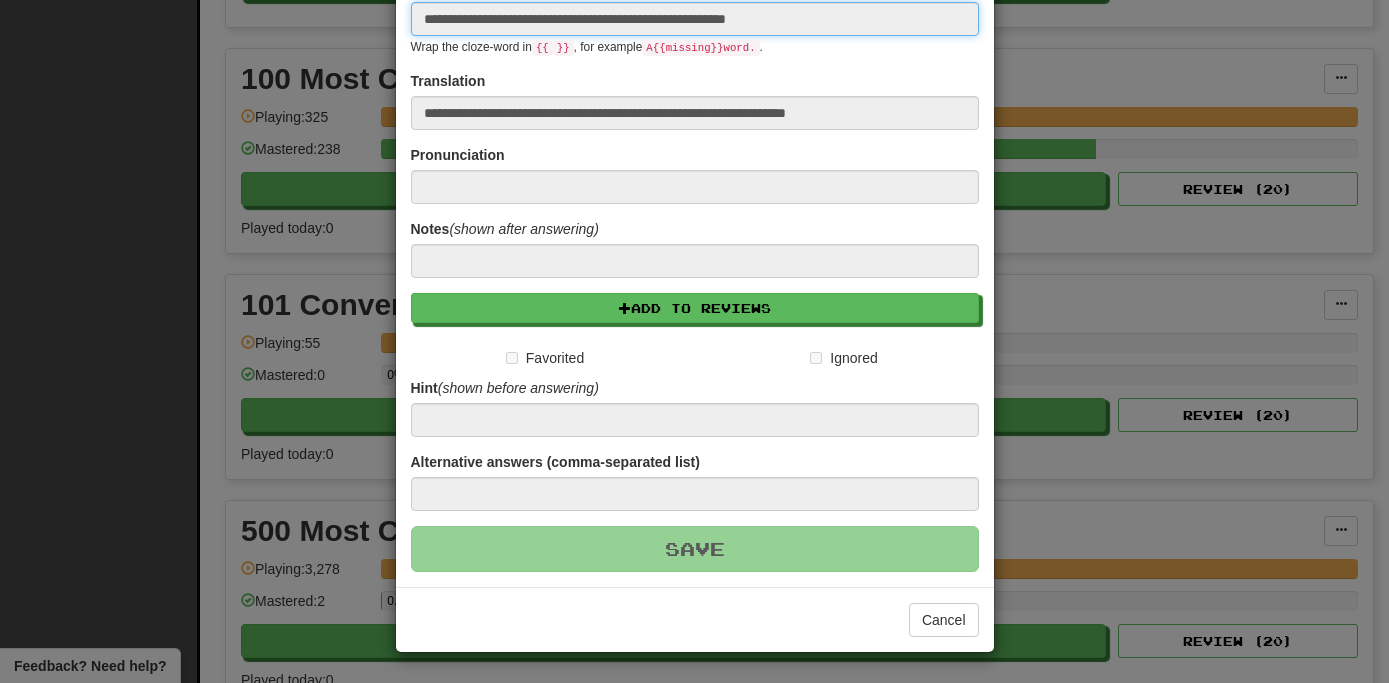 type 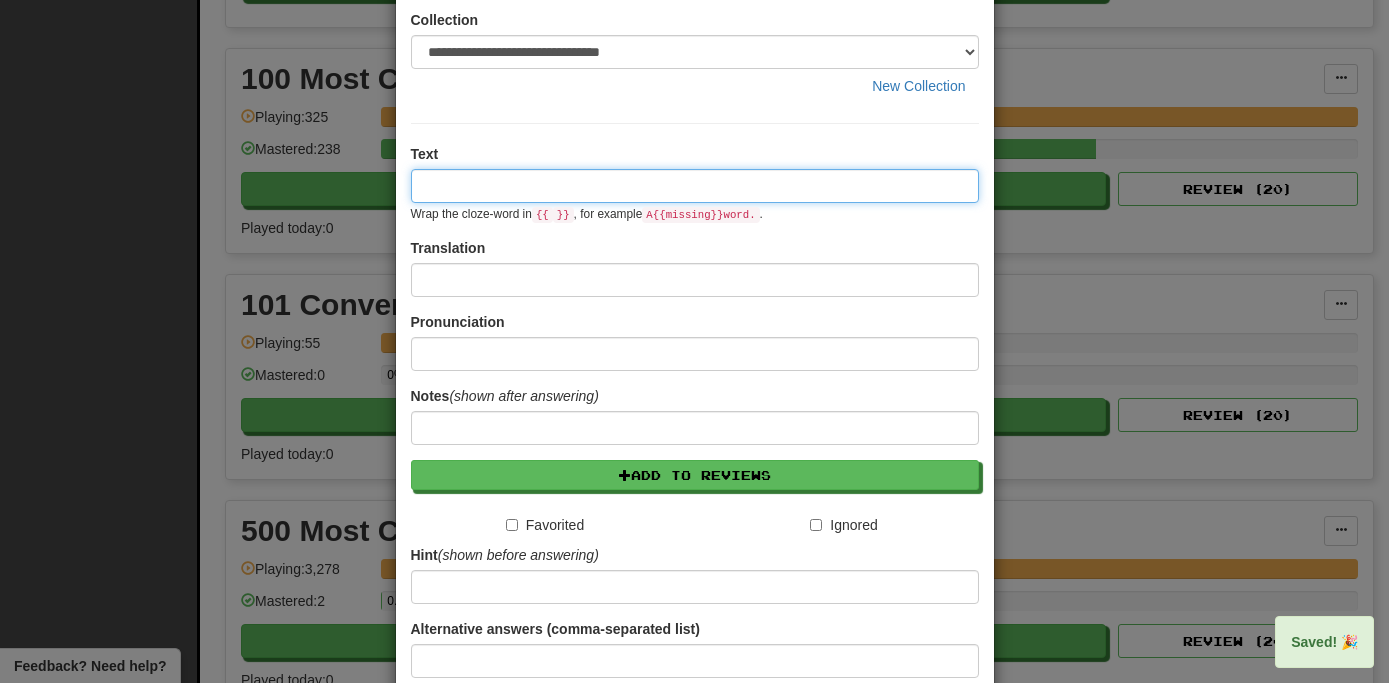 scroll, scrollTop: 0, scrollLeft: 0, axis: both 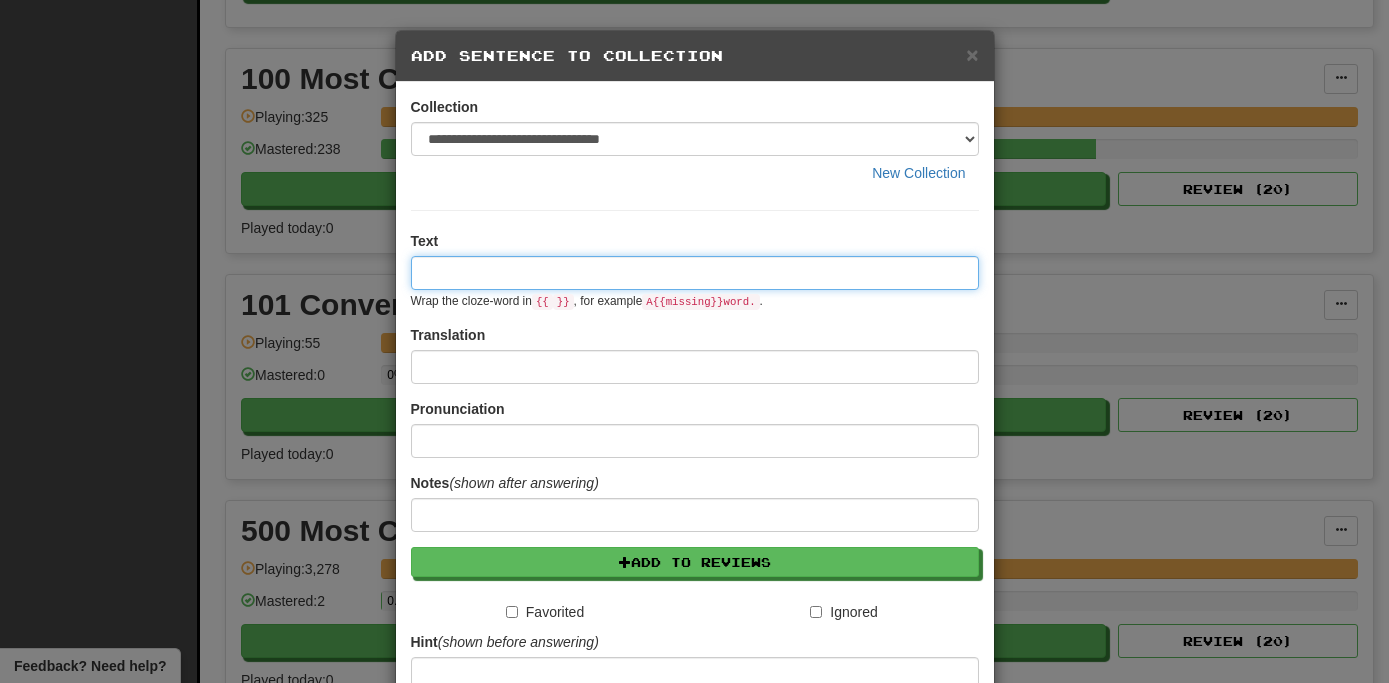 paste on "**********" 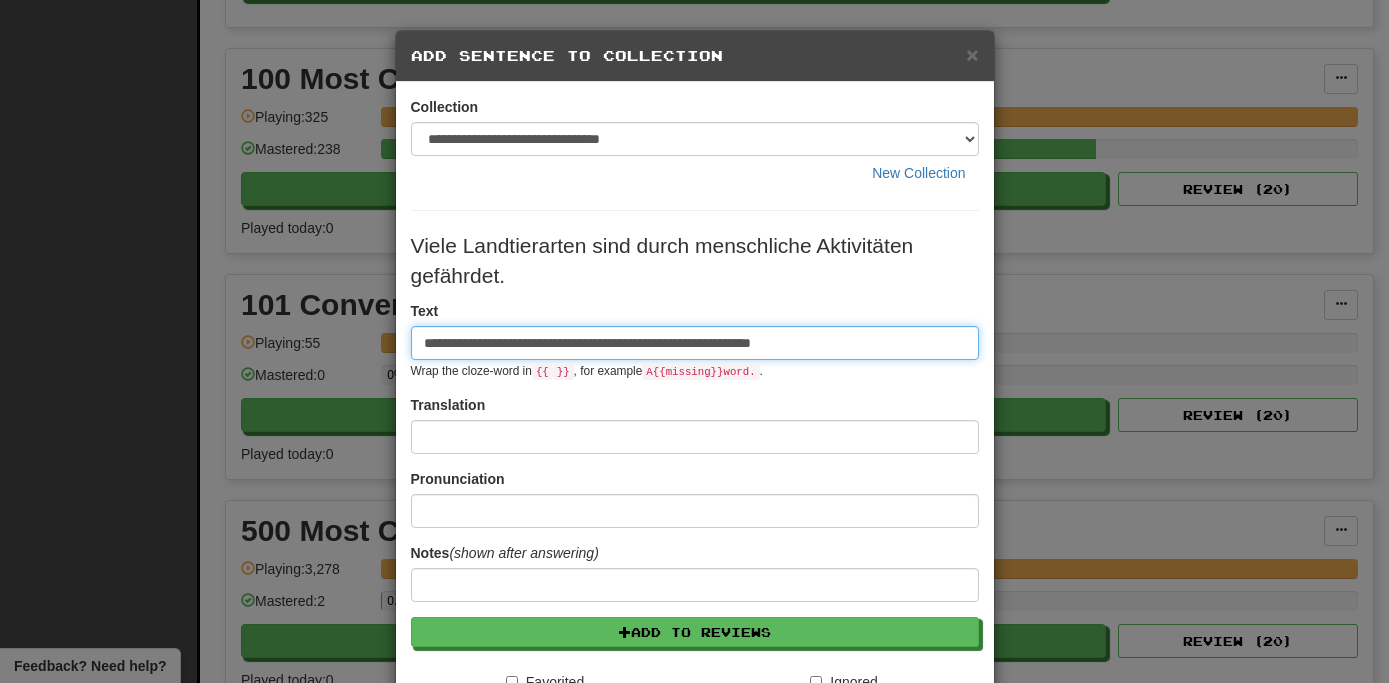 type on "**********" 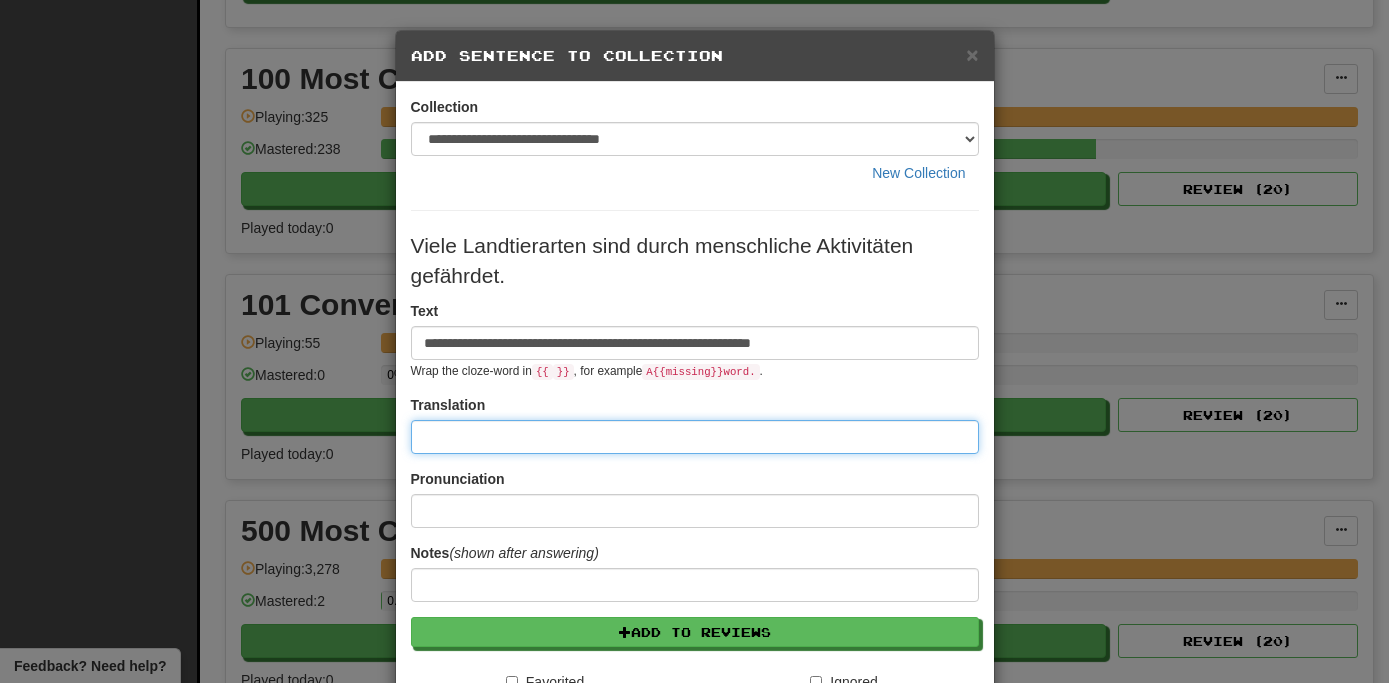 paste on "**********" 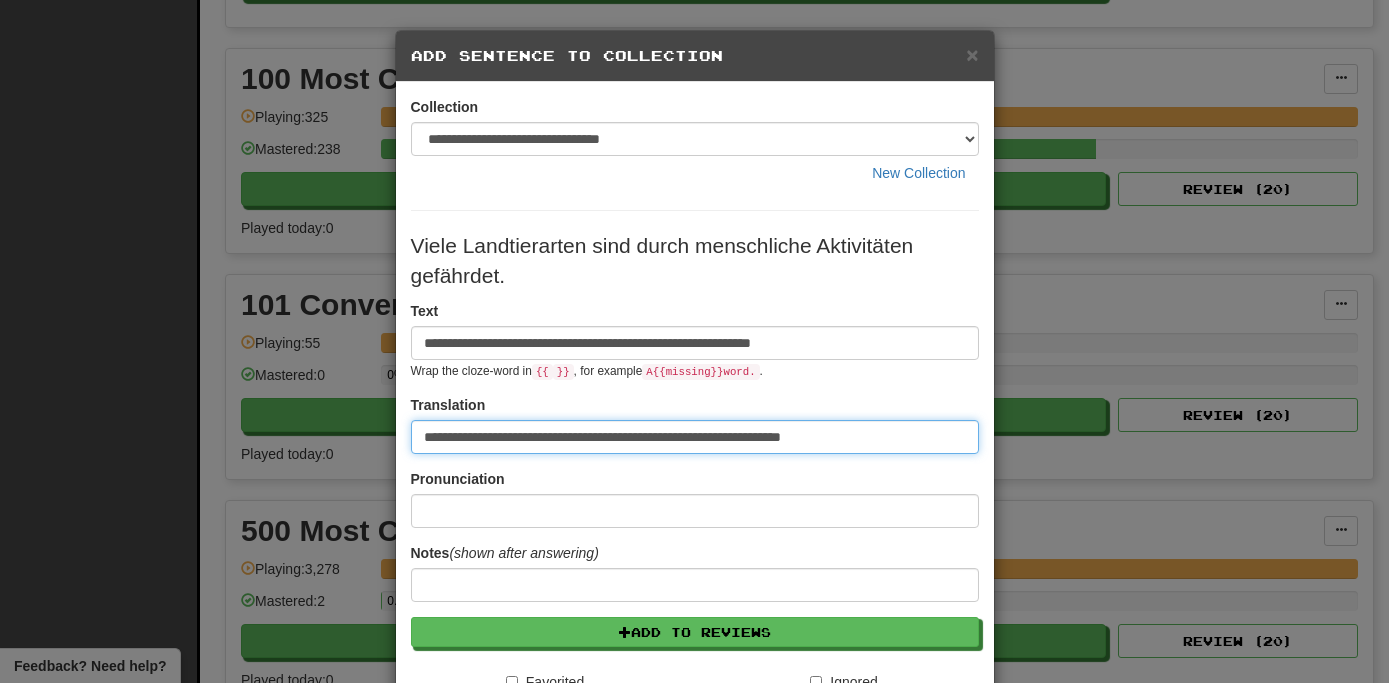 type on "**********" 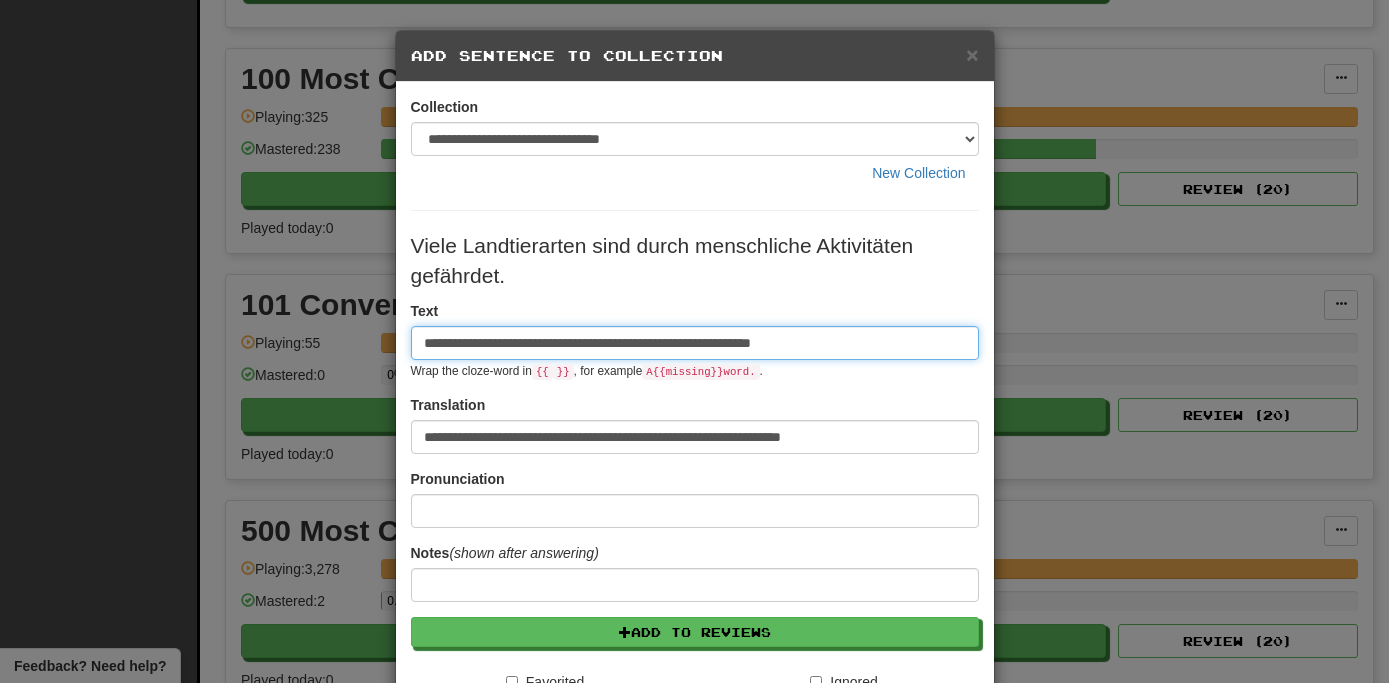 click on "**********" at bounding box center (695, 343) 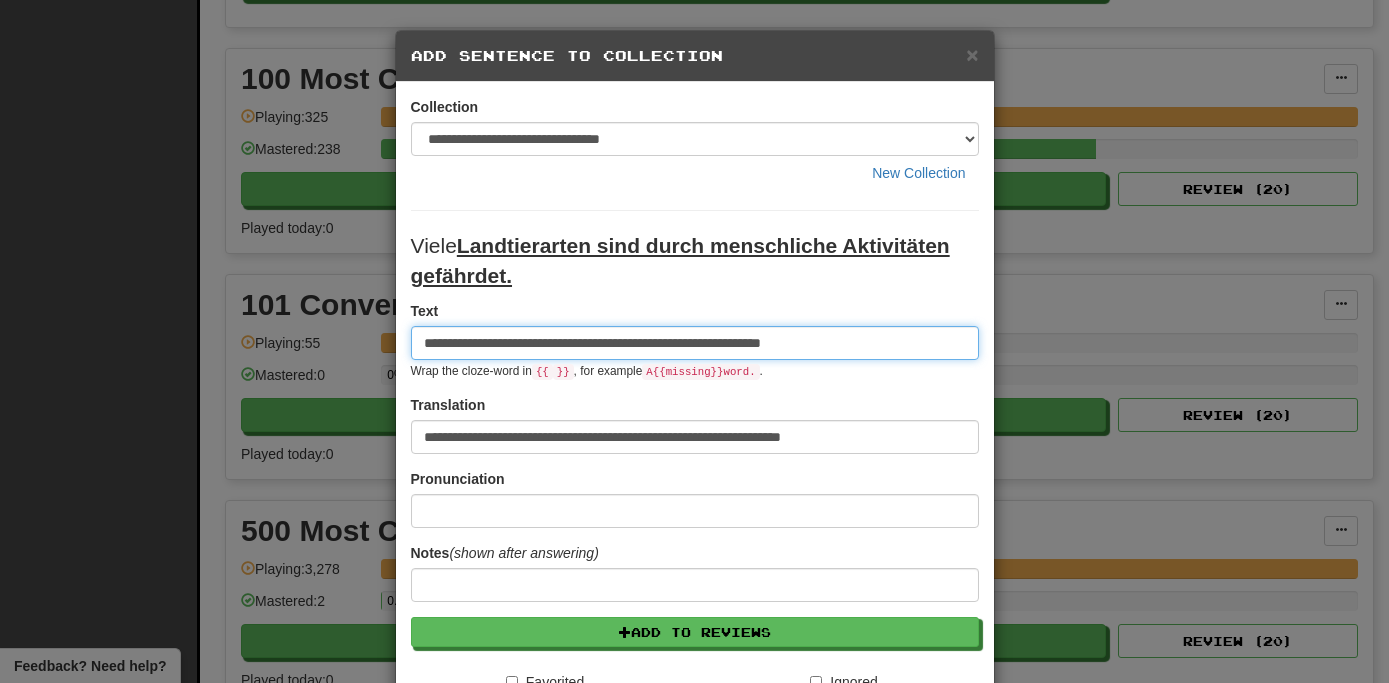 click on "**********" at bounding box center (695, 343) 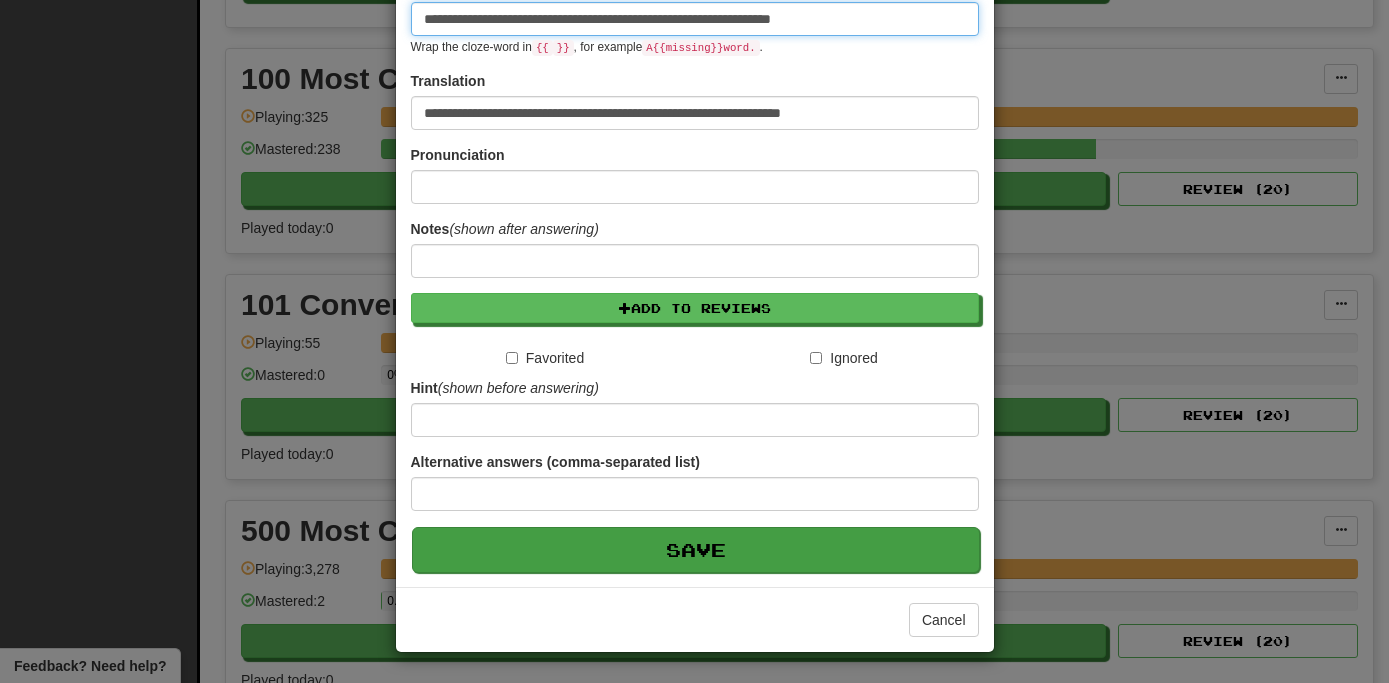 type on "**********" 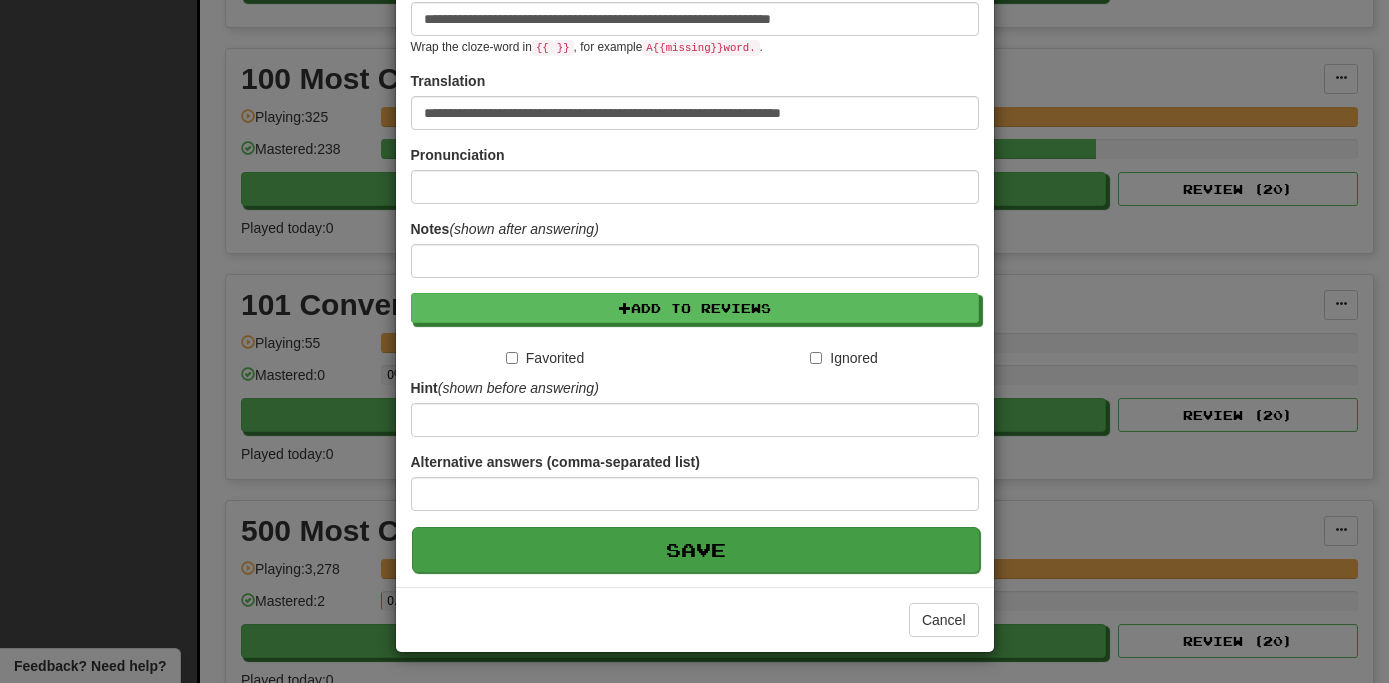 scroll, scrollTop: 325, scrollLeft: 0, axis: vertical 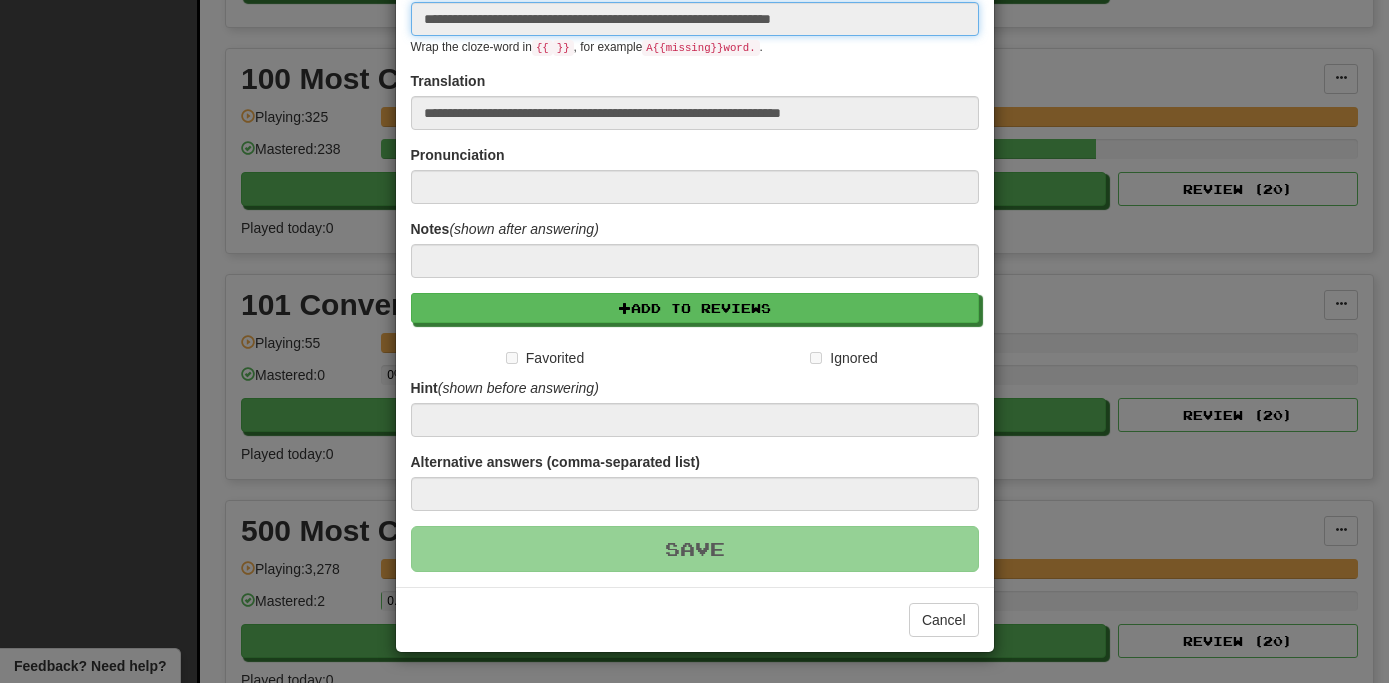 type 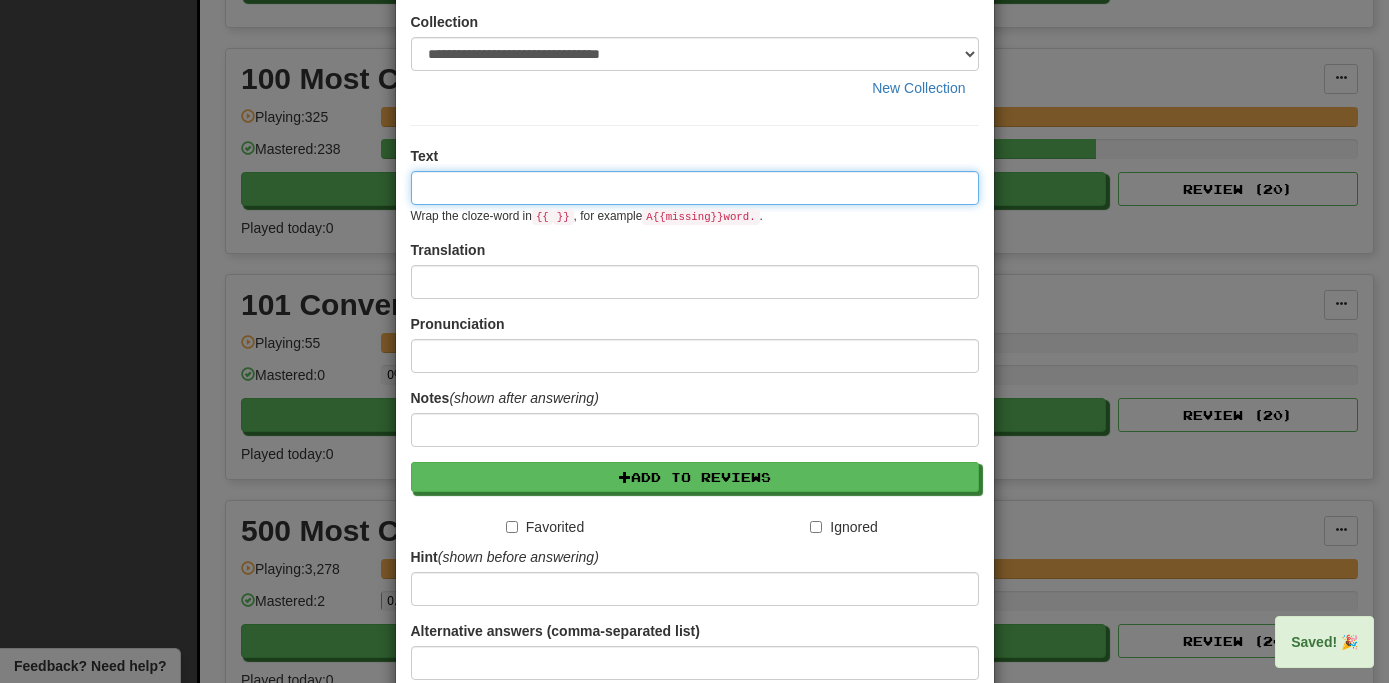 scroll, scrollTop: 0, scrollLeft: 0, axis: both 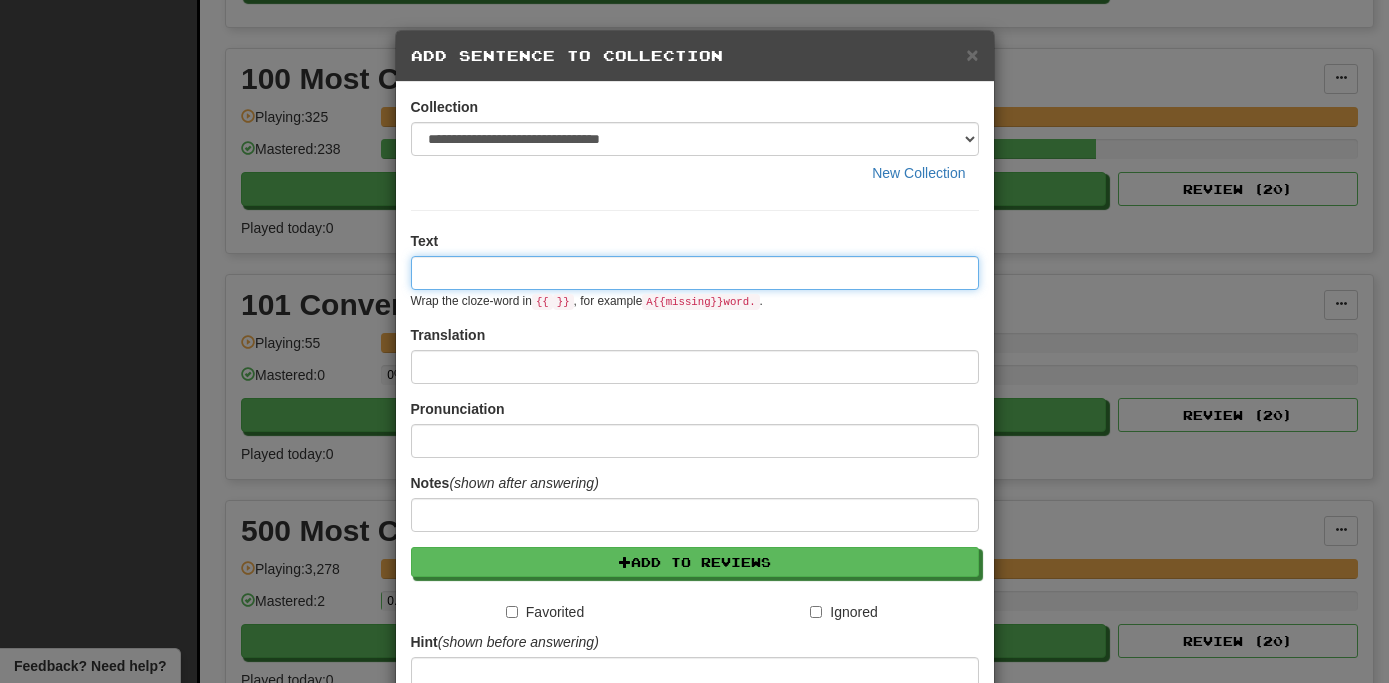 paste on "**********" 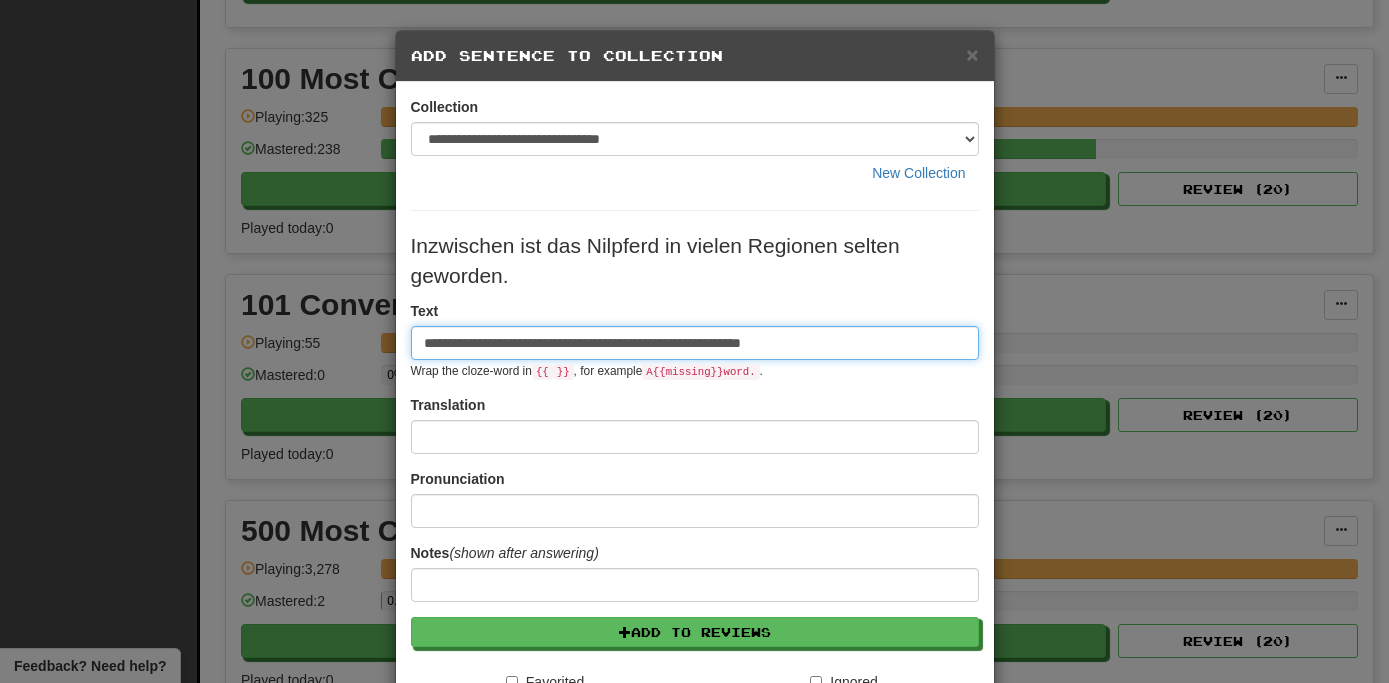 type on "**********" 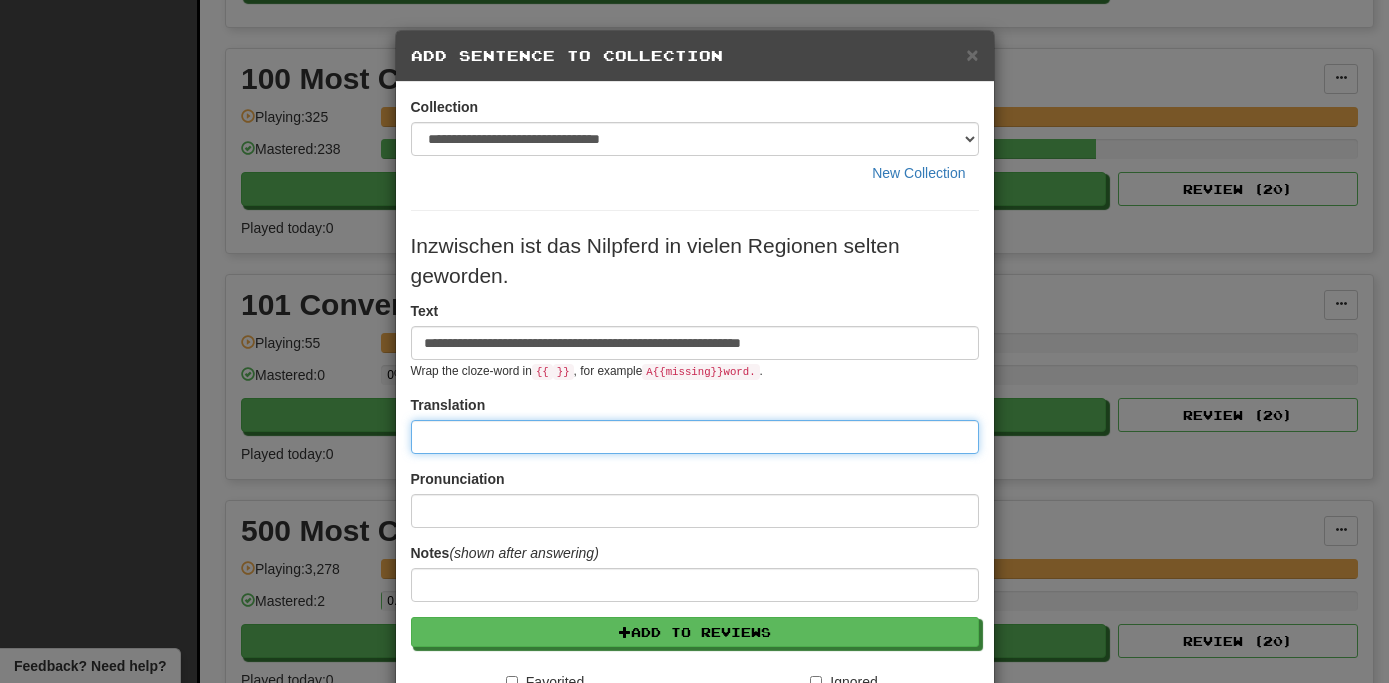 paste on "**********" 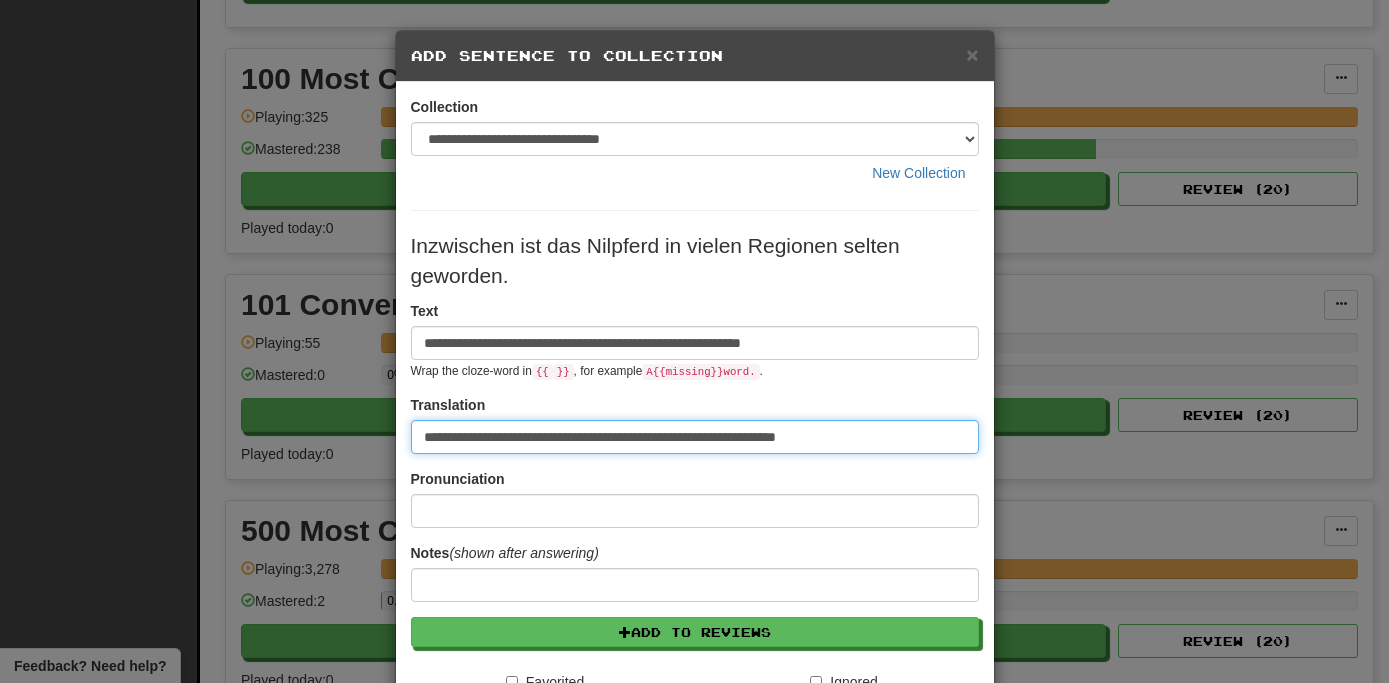 type on "**********" 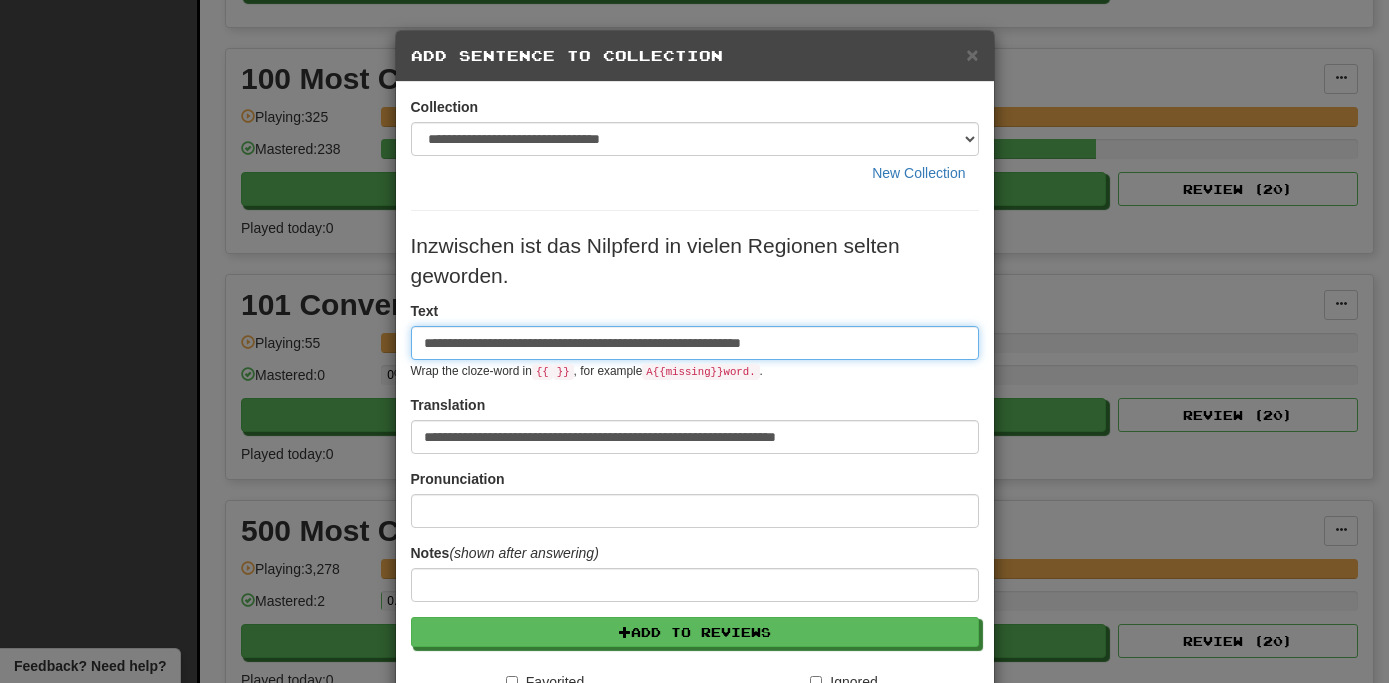 click on "**********" at bounding box center (695, 343) 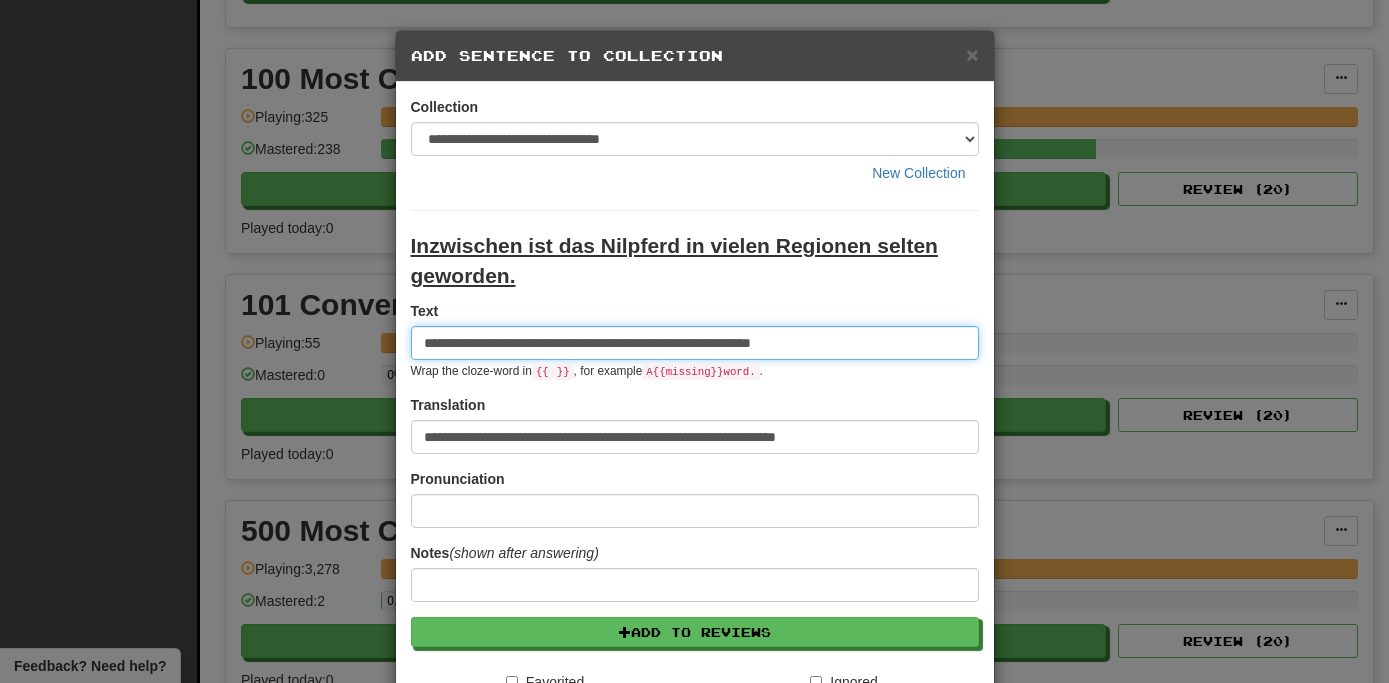 click on "**********" at bounding box center (695, 343) 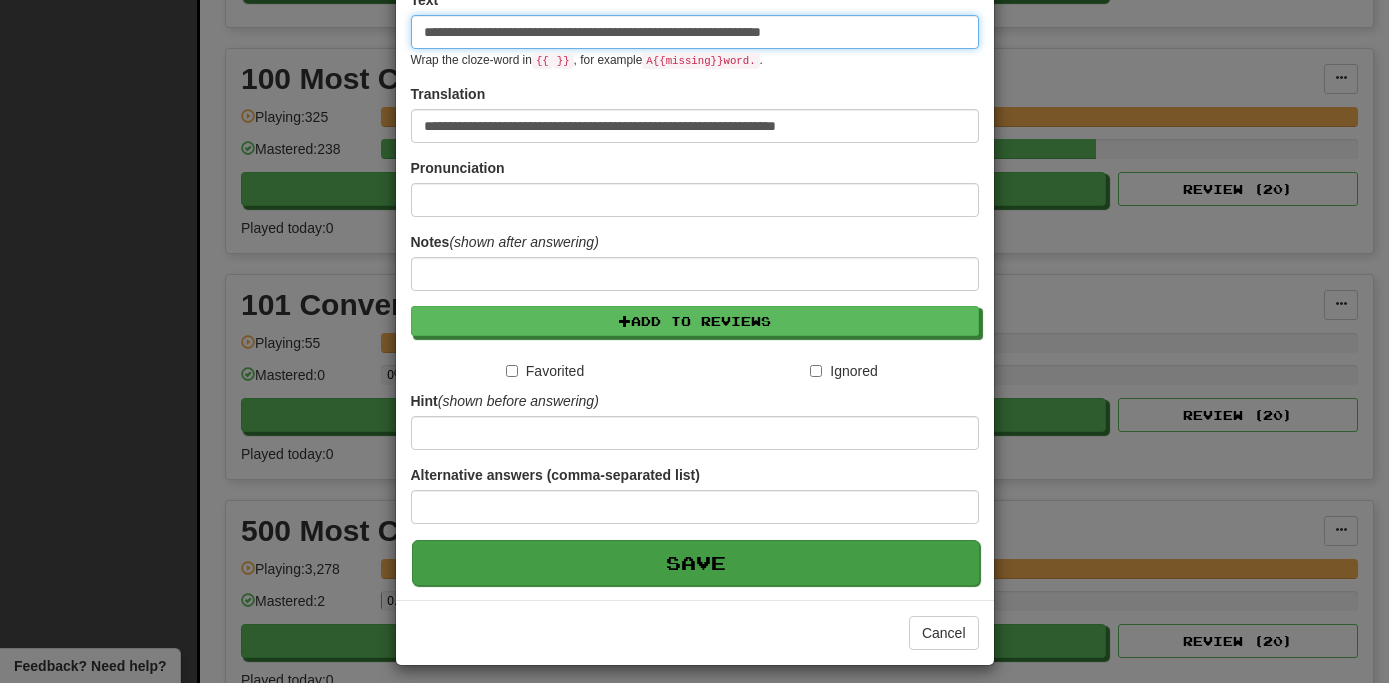 scroll, scrollTop: 318, scrollLeft: 0, axis: vertical 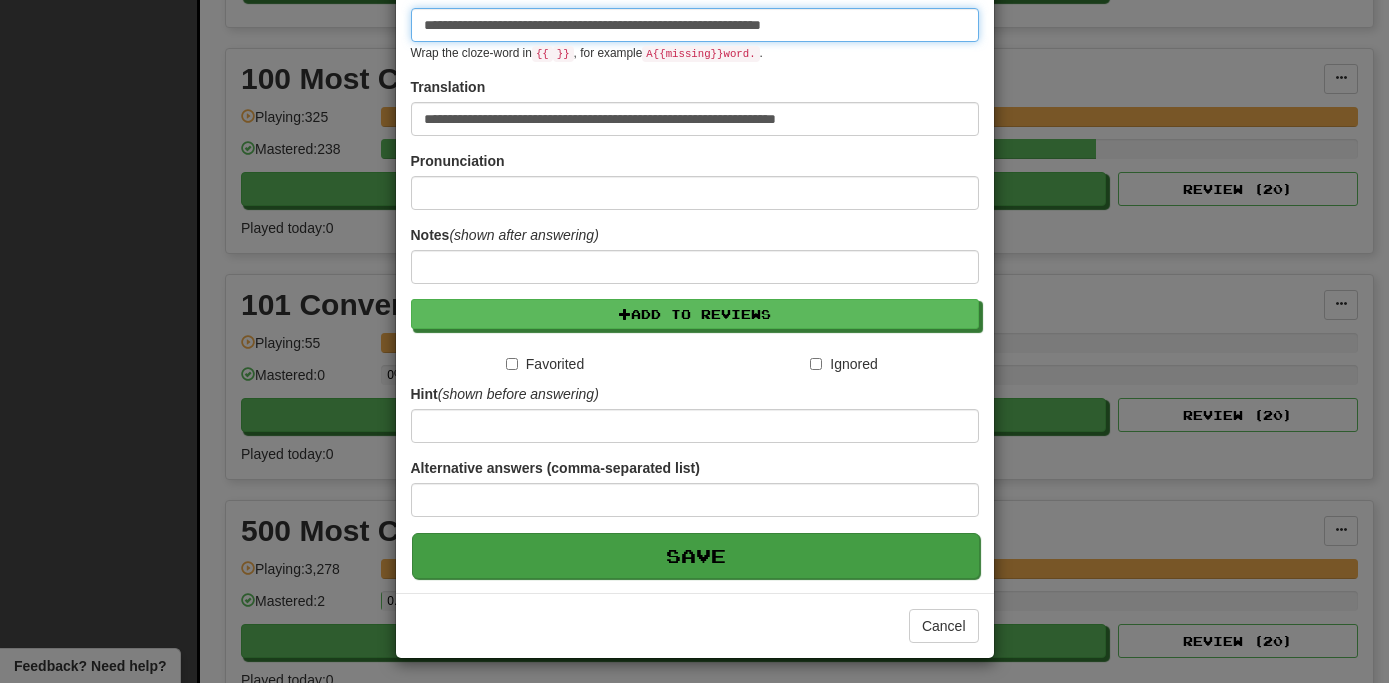 type on "**********" 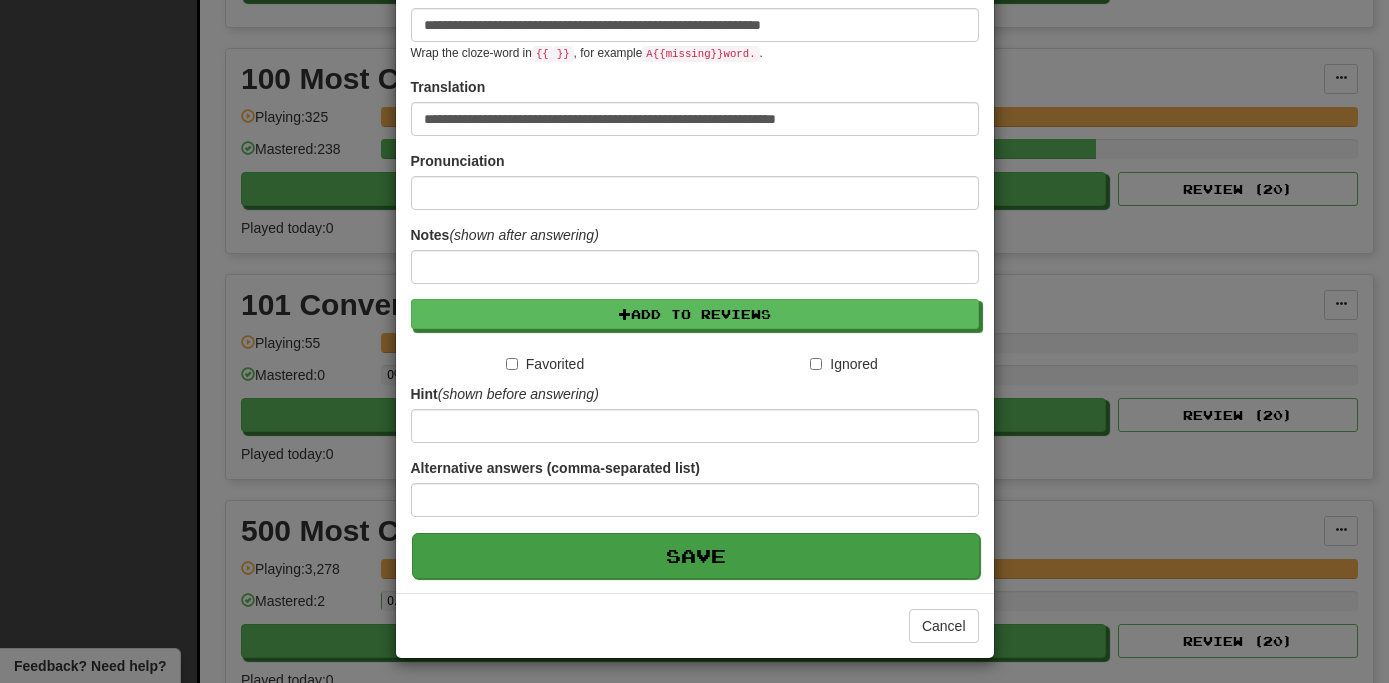 click on "Save" at bounding box center (696, 556) 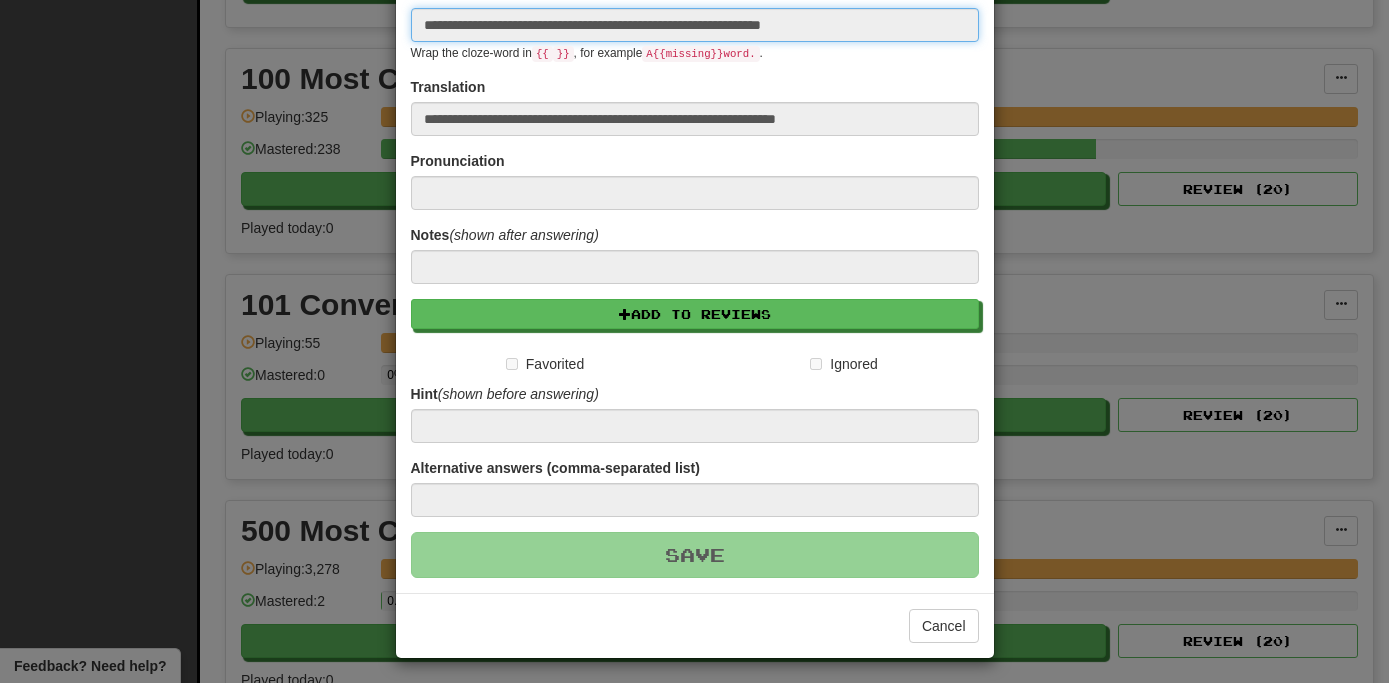 type 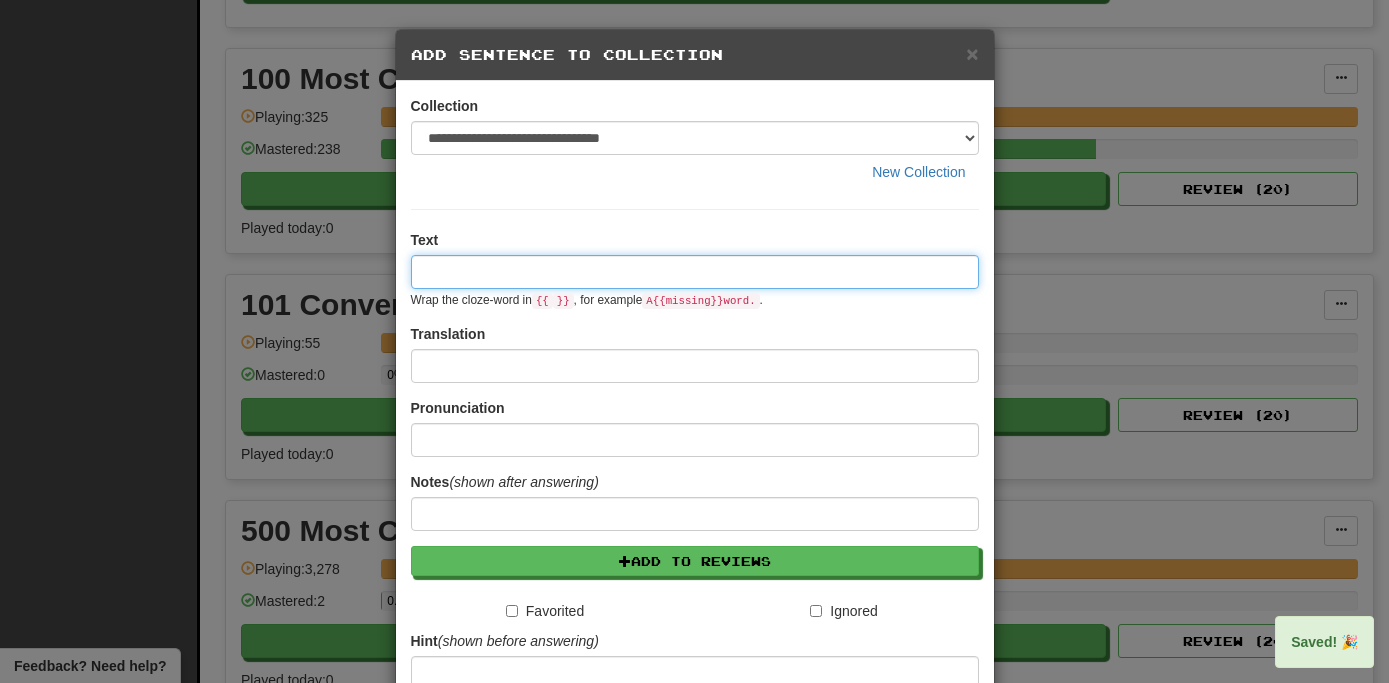 scroll, scrollTop: 0, scrollLeft: 0, axis: both 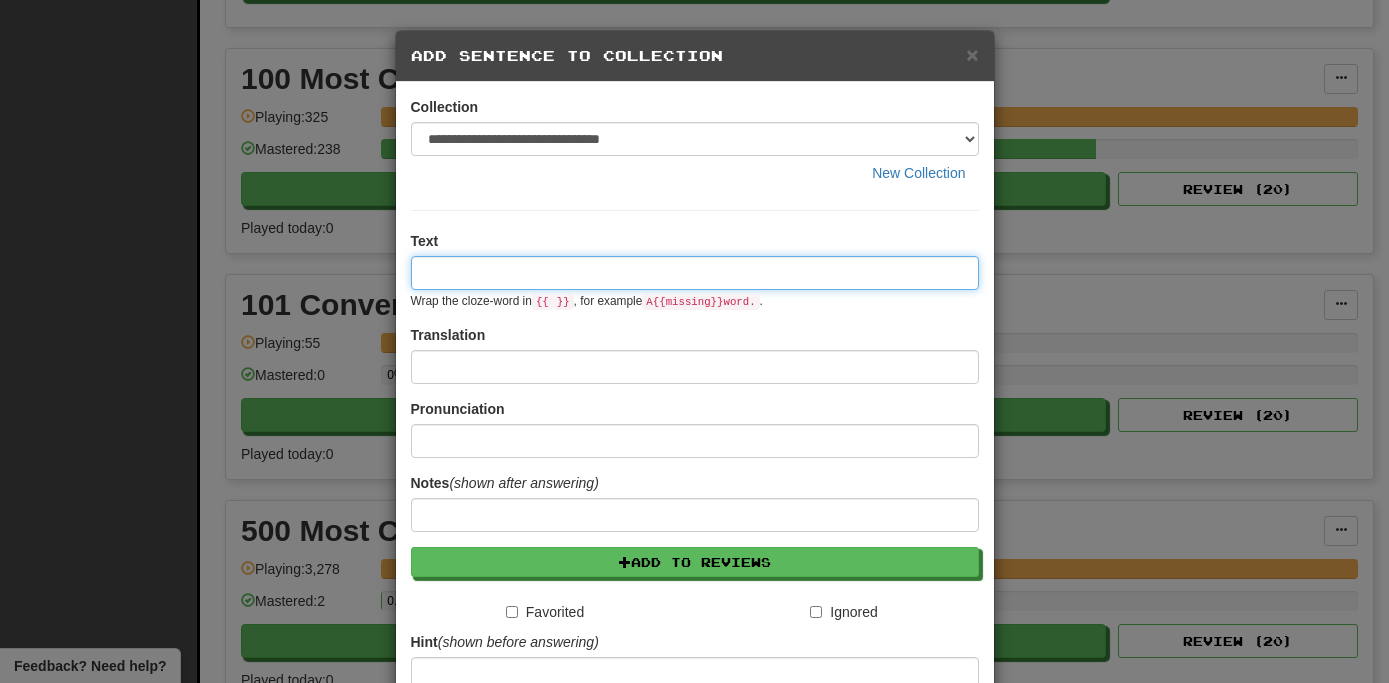 paste on "**********" 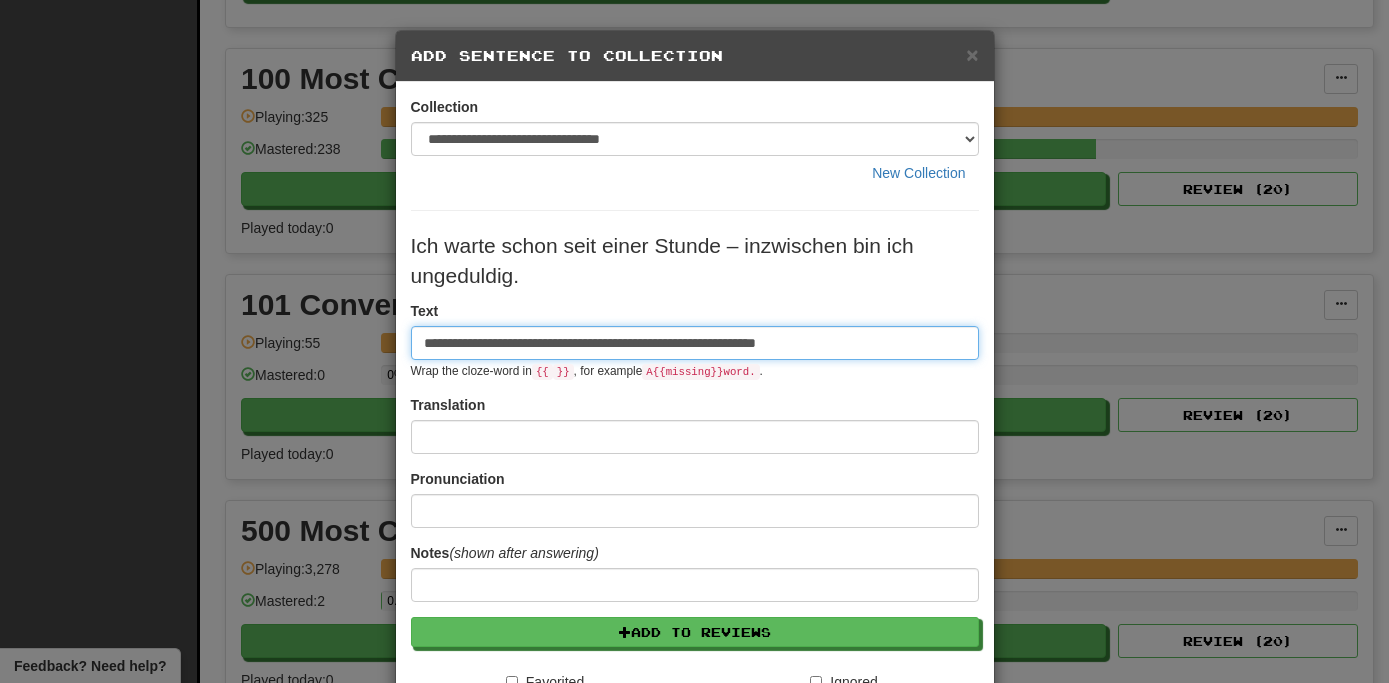 click on "**********" at bounding box center (695, 343) 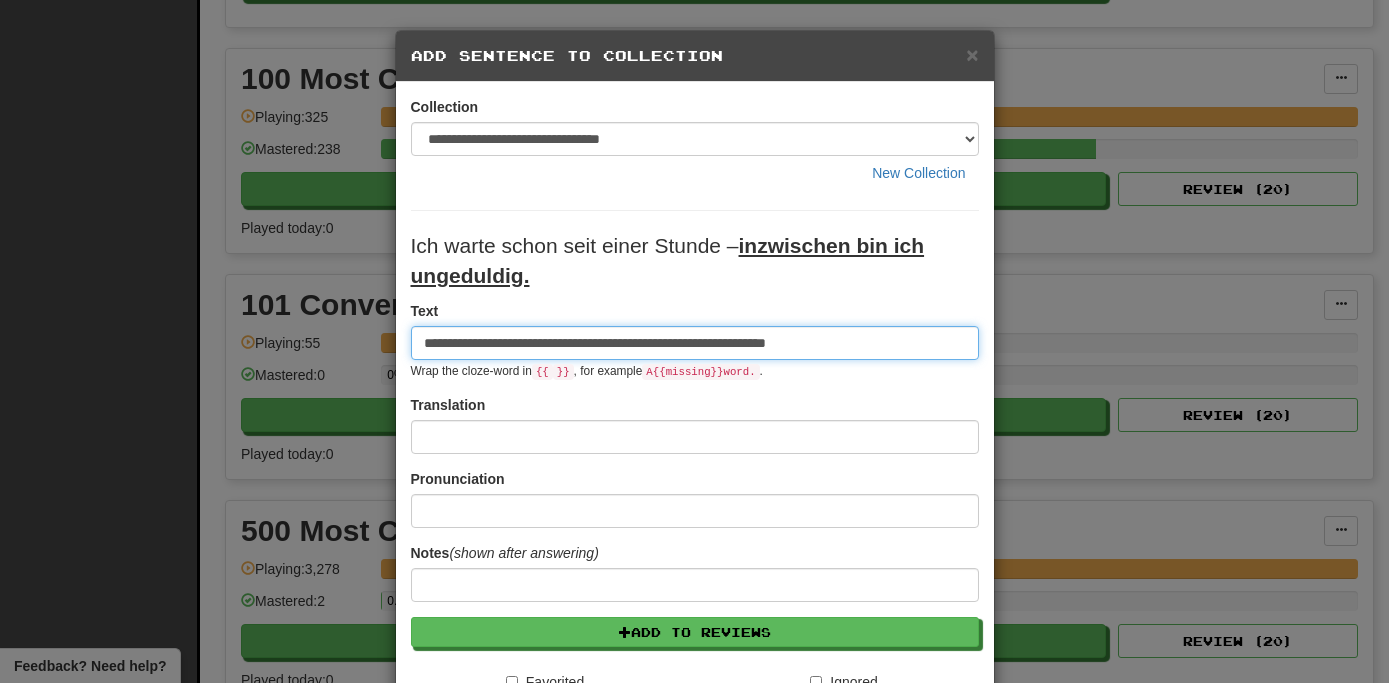 click on "**********" at bounding box center (695, 343) 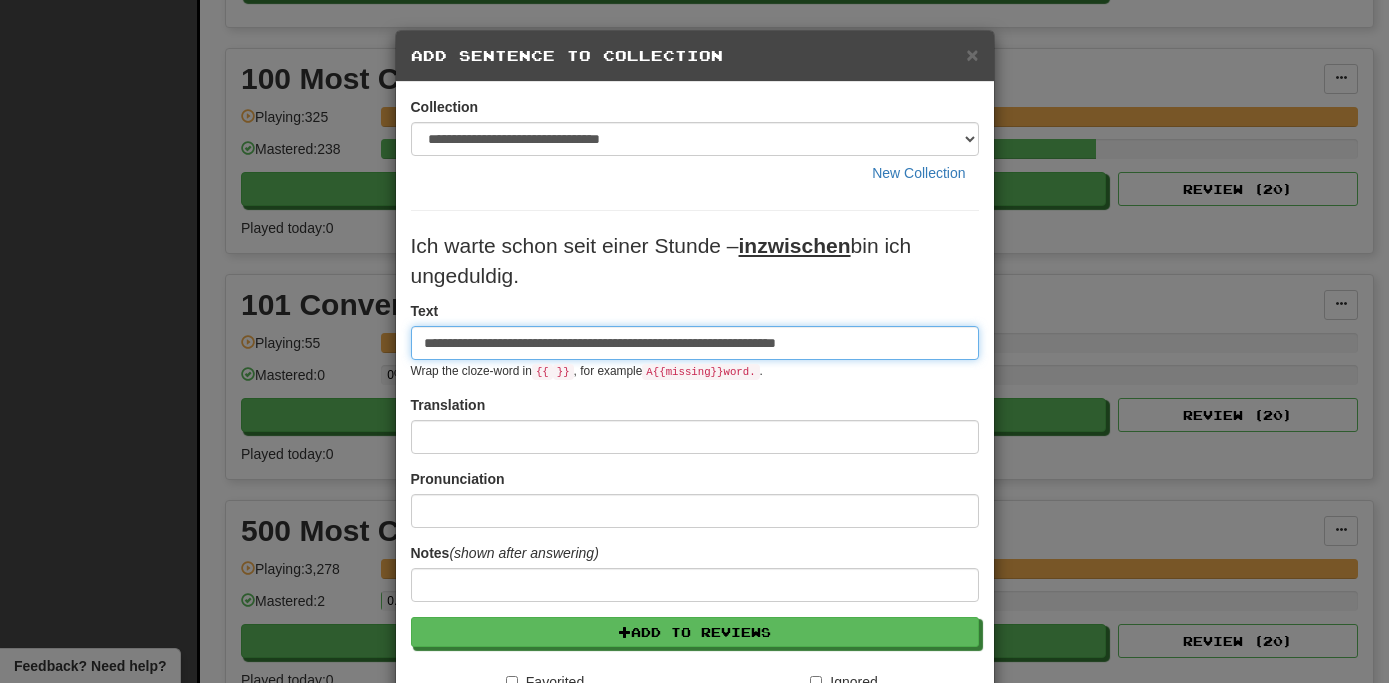 type on "**********" 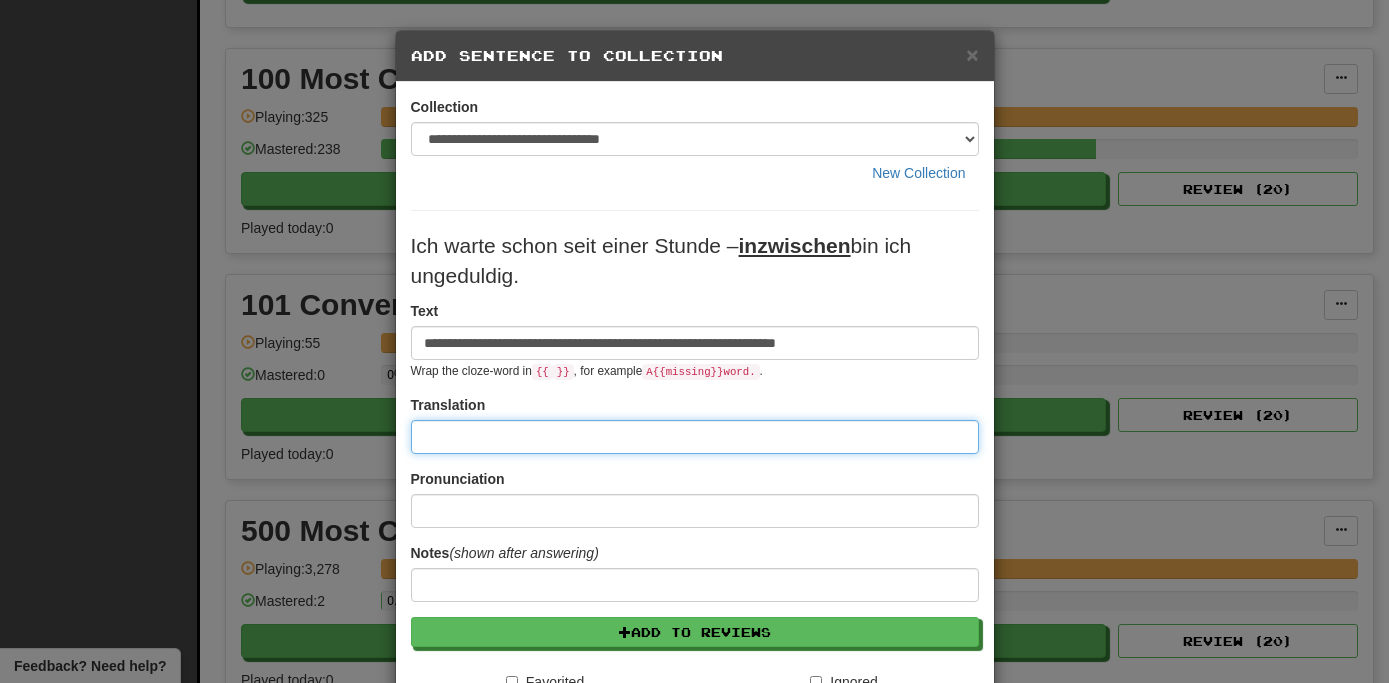 click at bounding box center (695, 437) 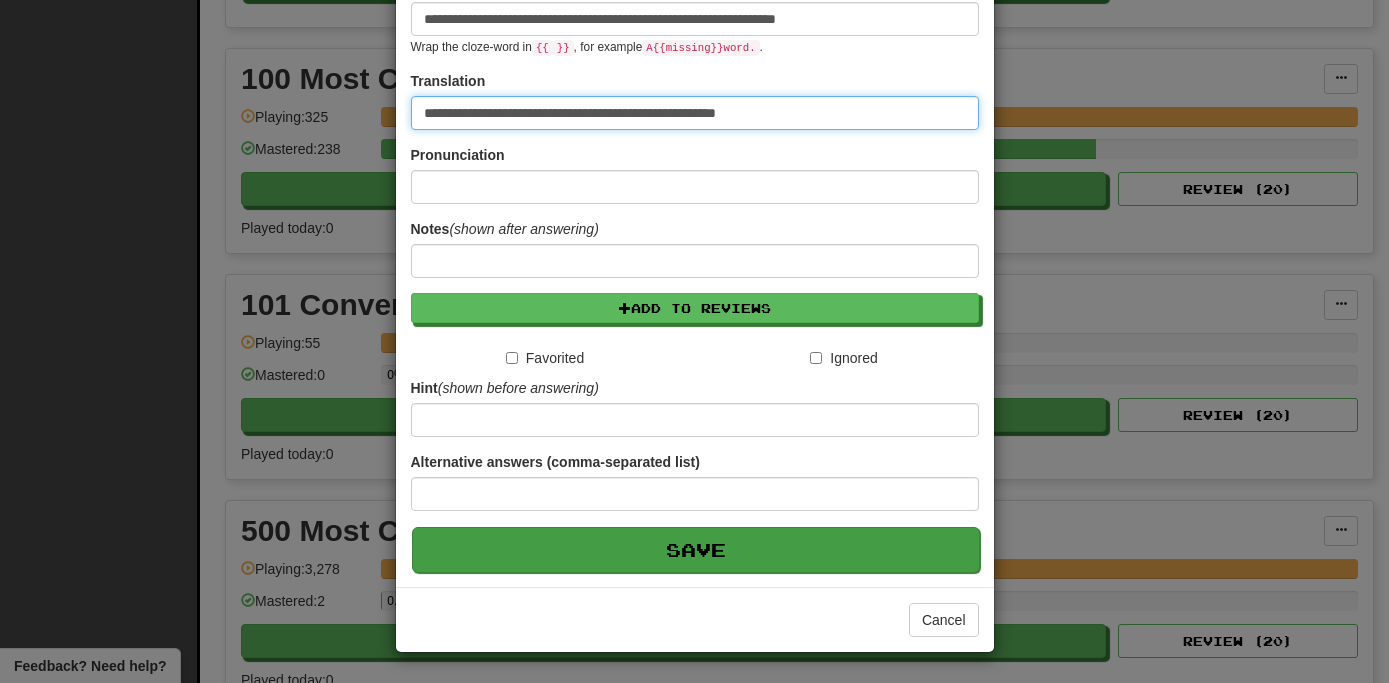 scroll, scrollTop: 325, scrollLeft: 0, axis: vertical 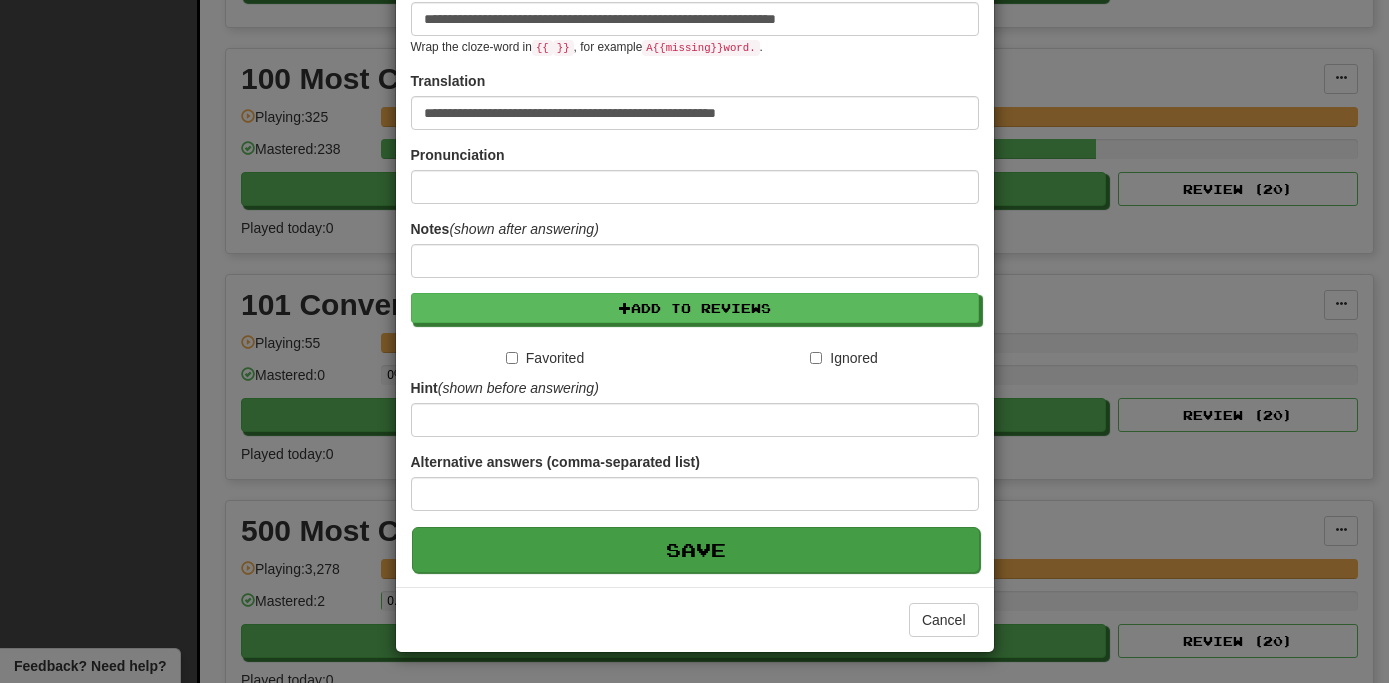 click on "Save" at bounding box center [696, 550] 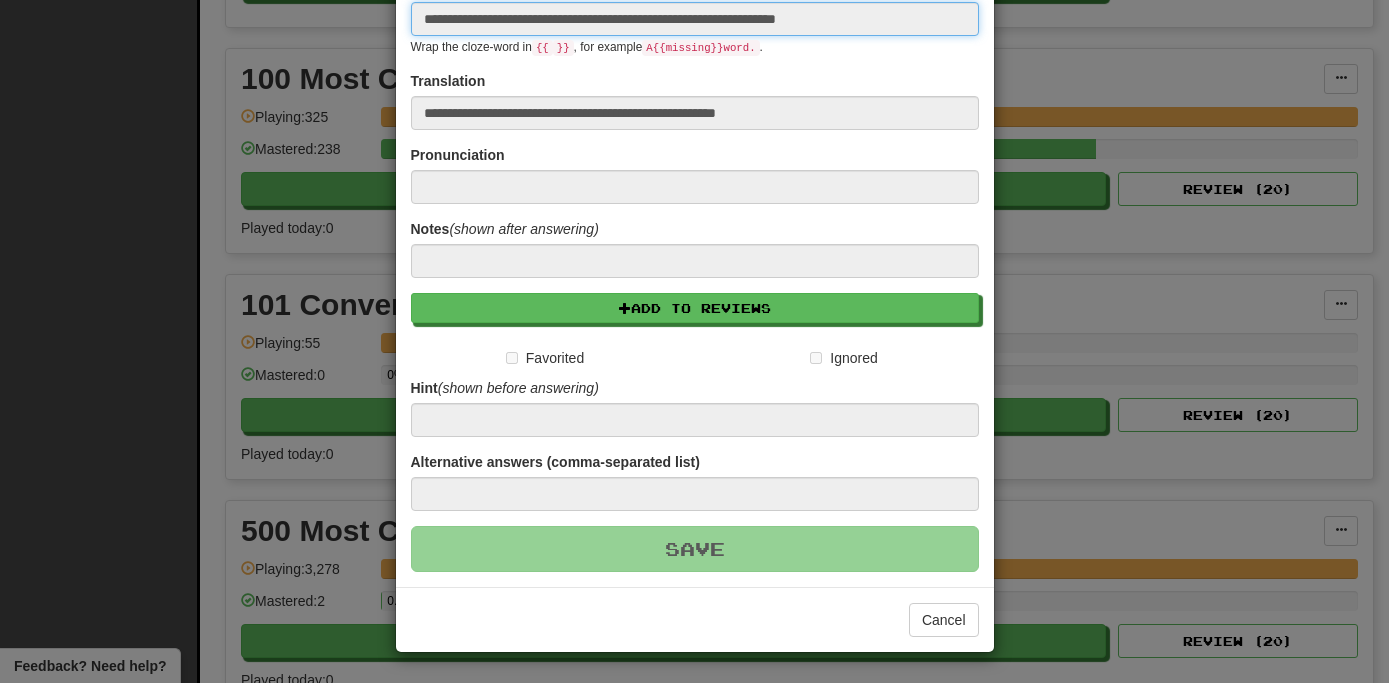 type 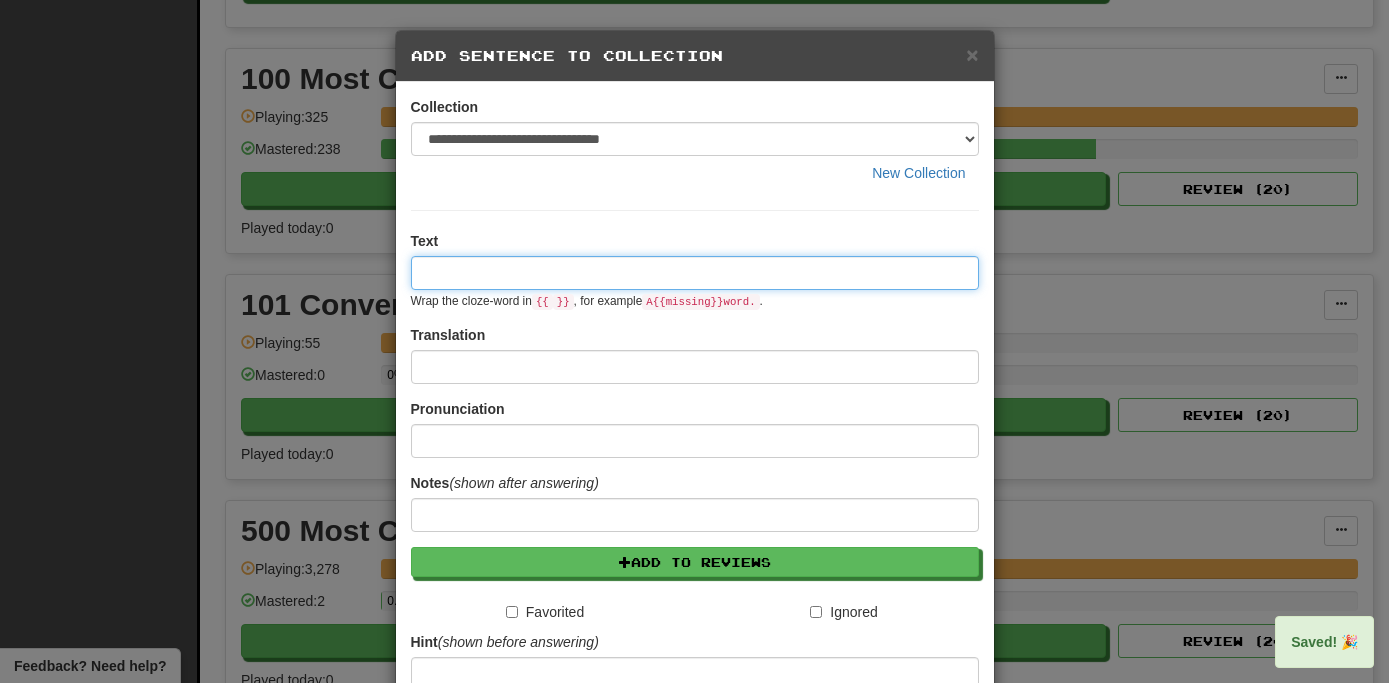 scroll, scrollTop: 0, scrollLeft: 0, axis: both 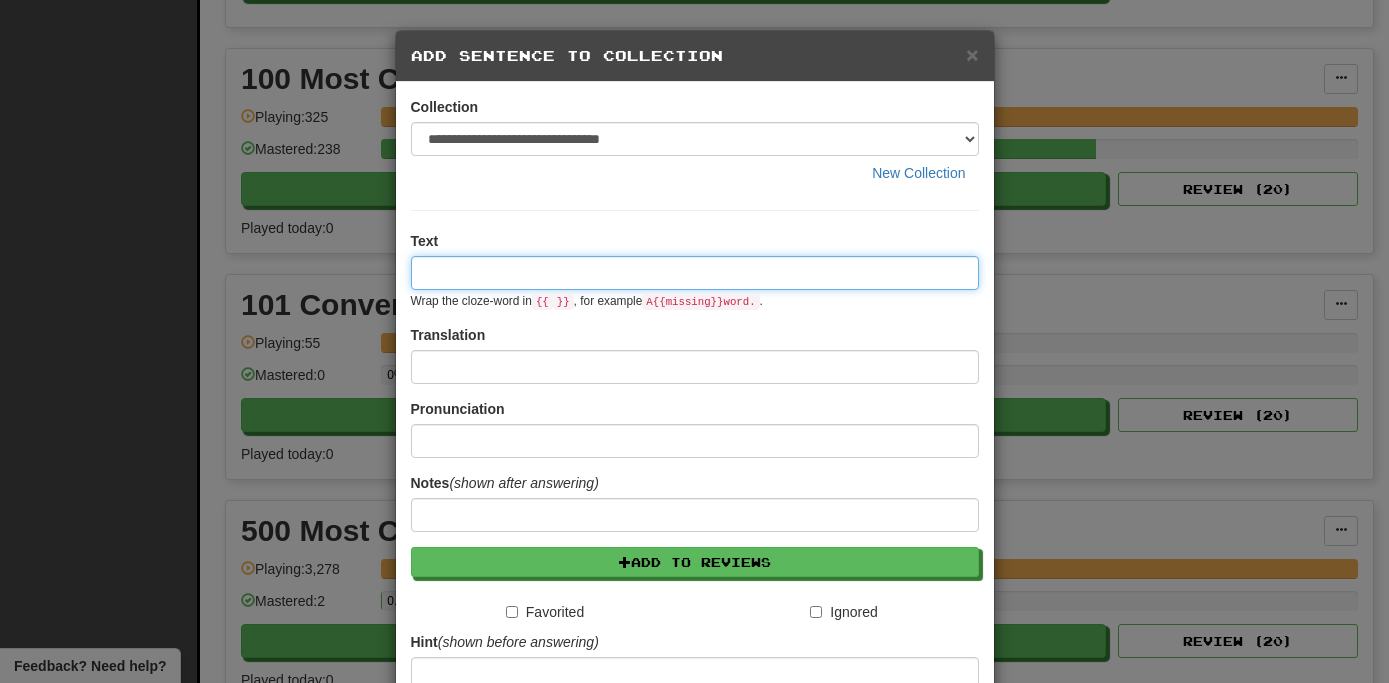 paste on "**********" 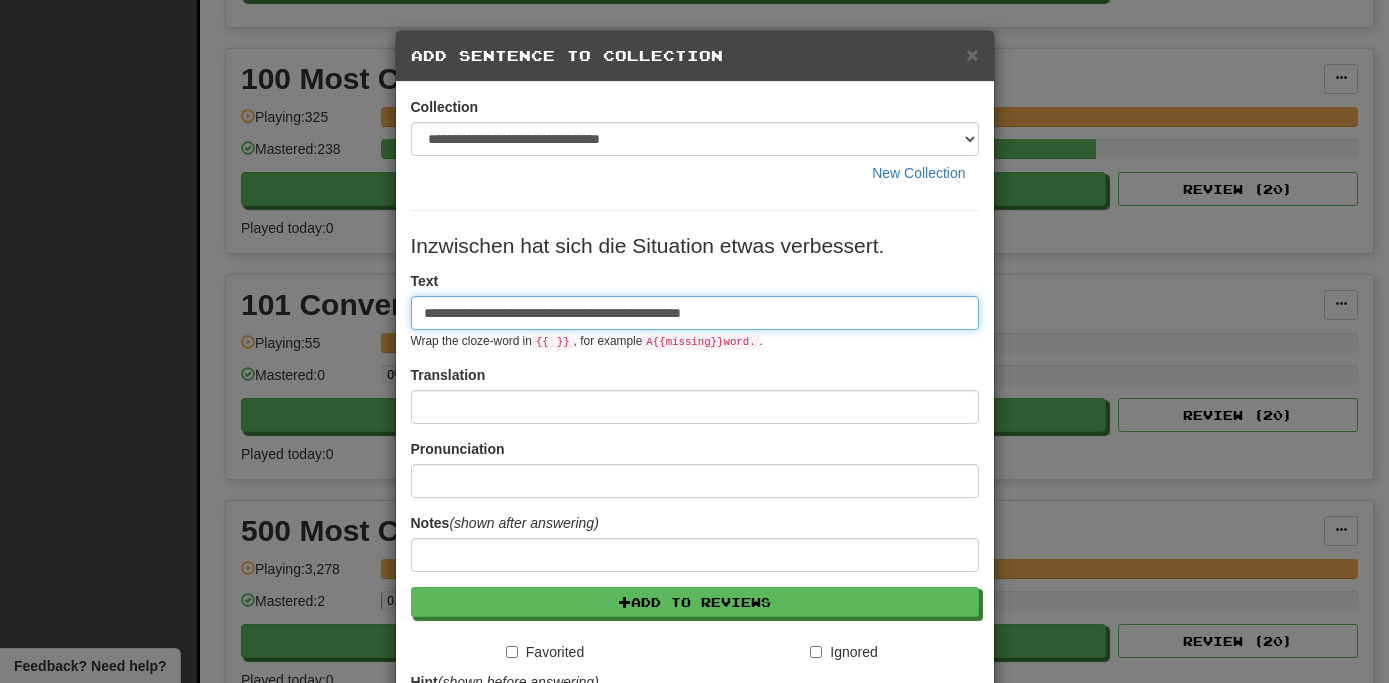 click on "**********" at bounding box center (695, 313) 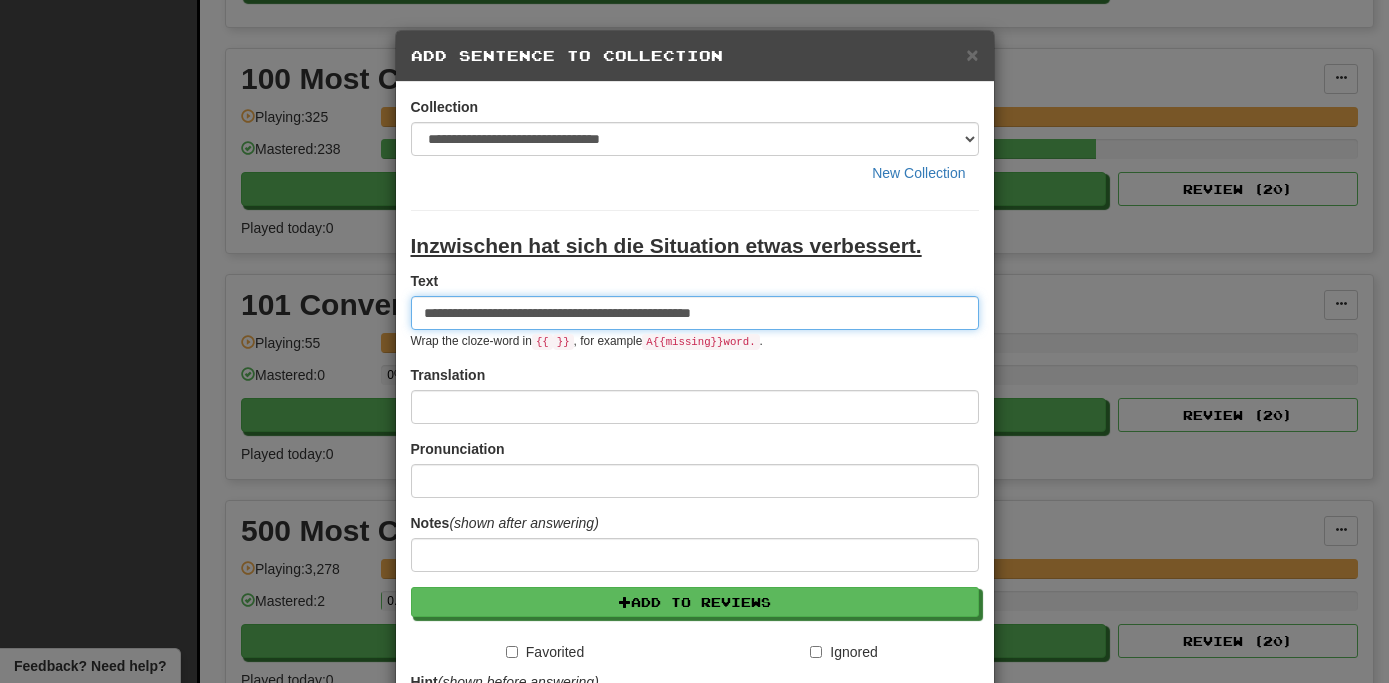 click on "**********" at bounding box center (695, 313) 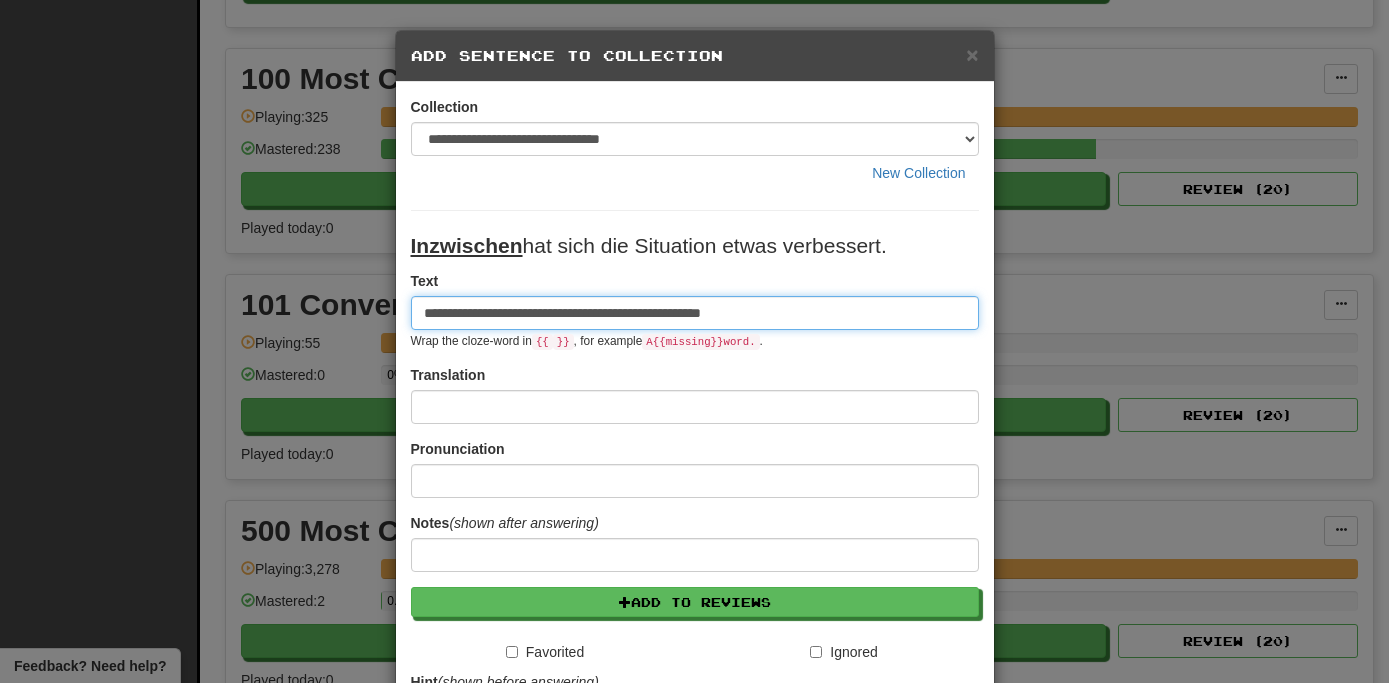 type on "**********" 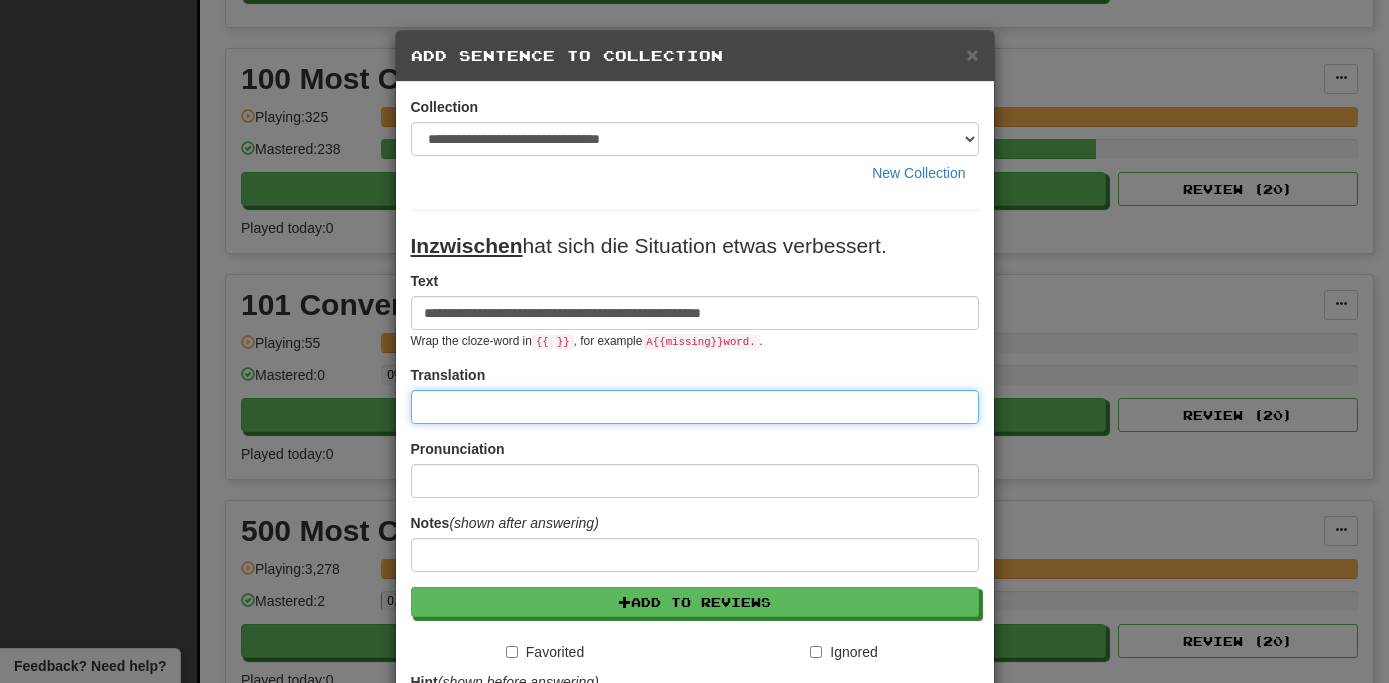 click at bounding box center (695, 407) 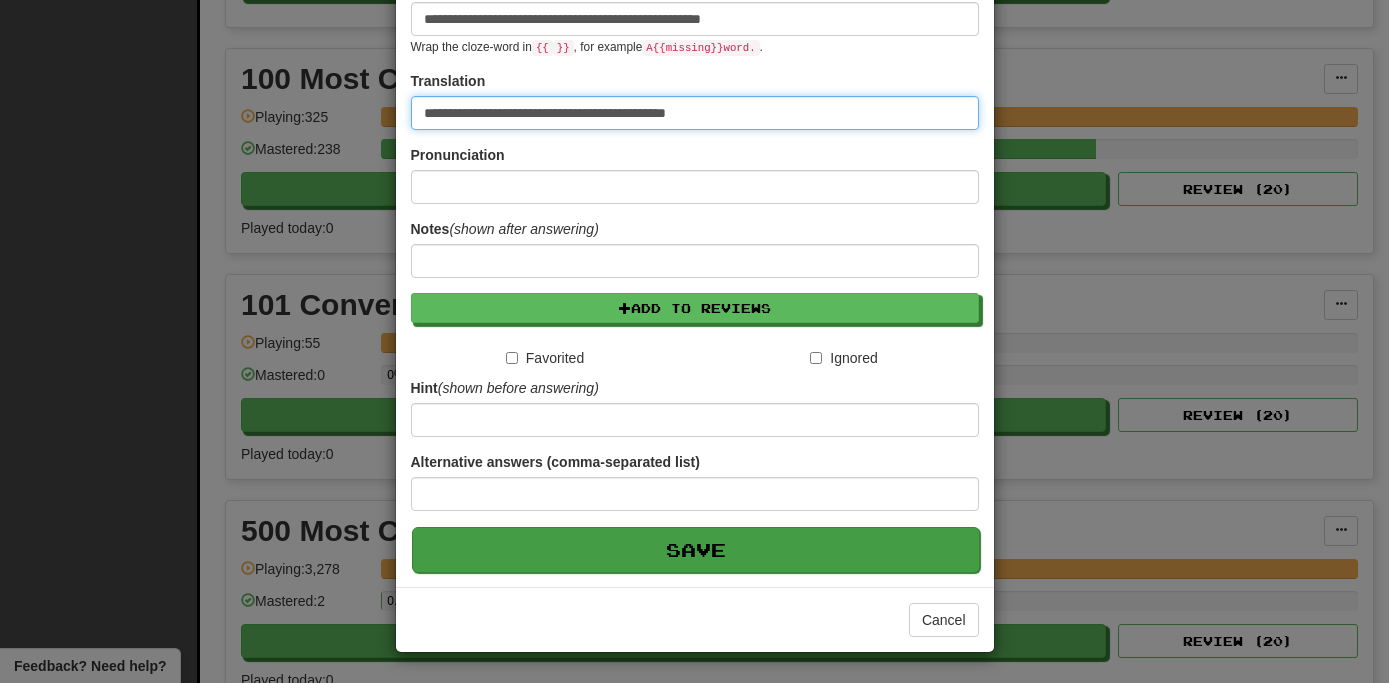 scroll, scrollTop: 295, scrollLeft: 0, axis: vertical 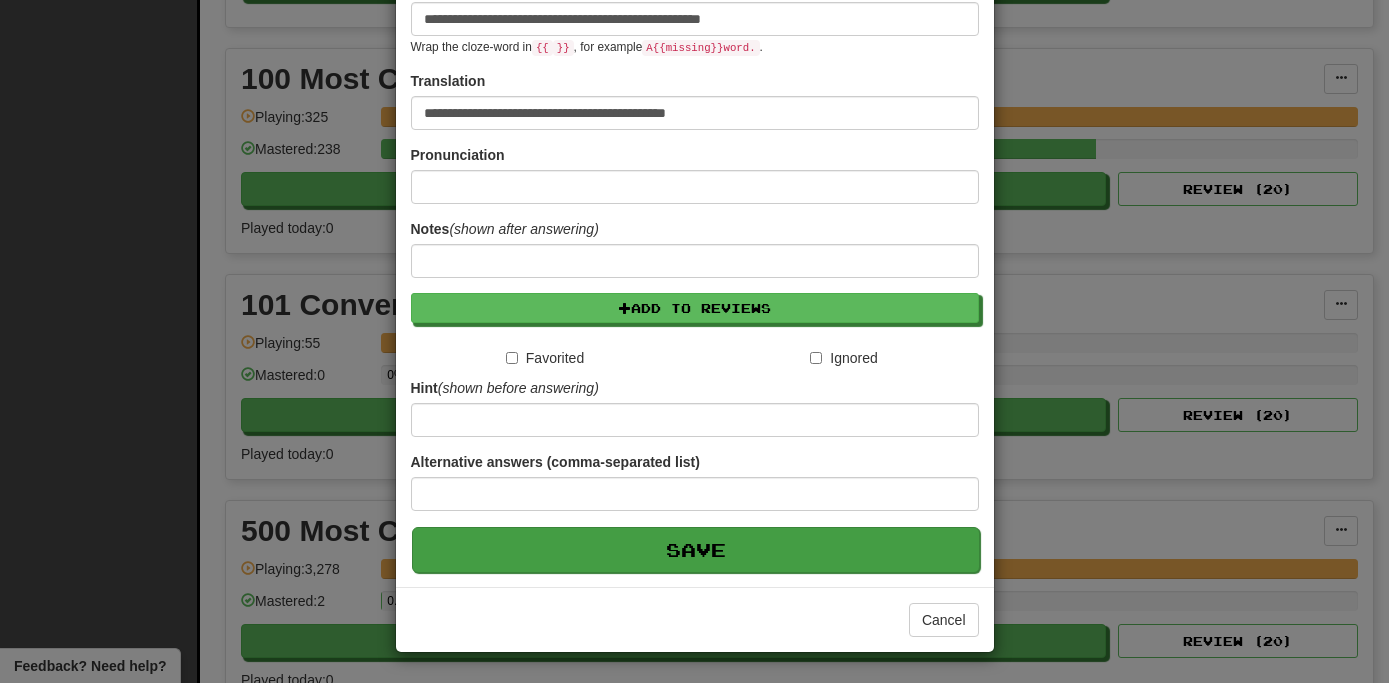 click on "Save" at bounding box center (696, 550) 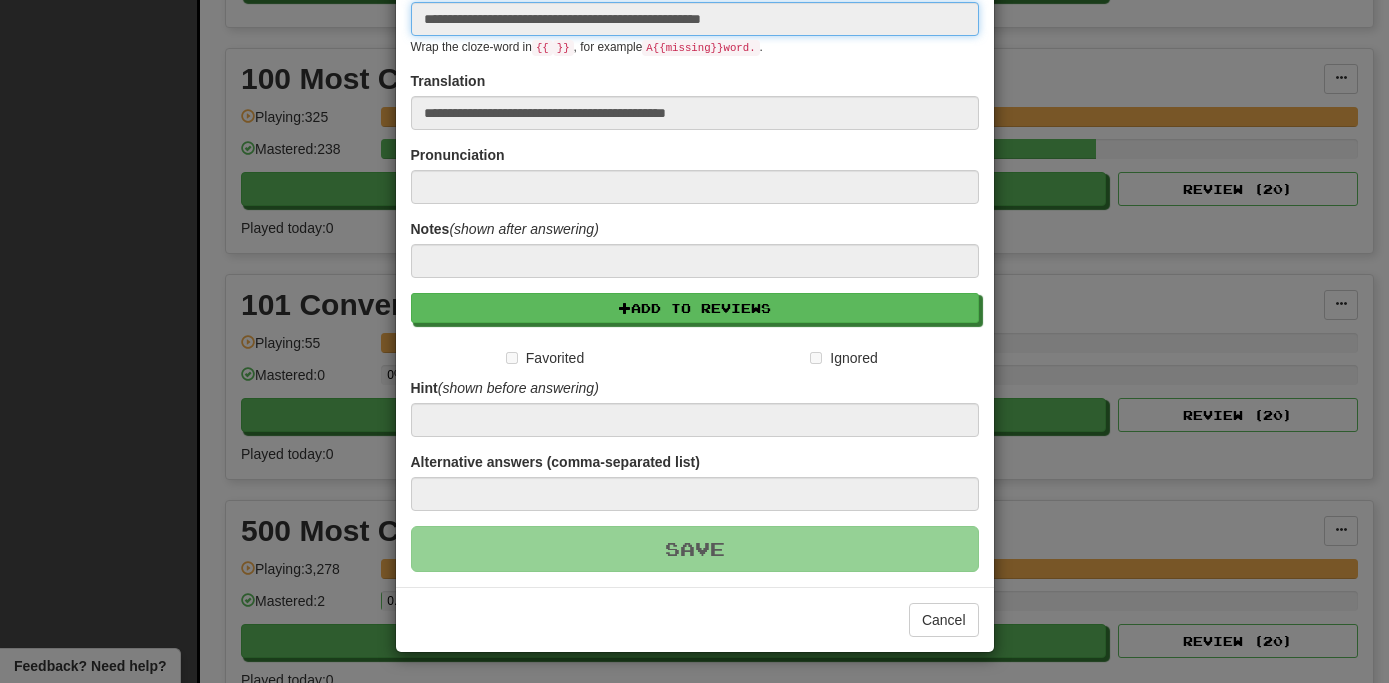 type 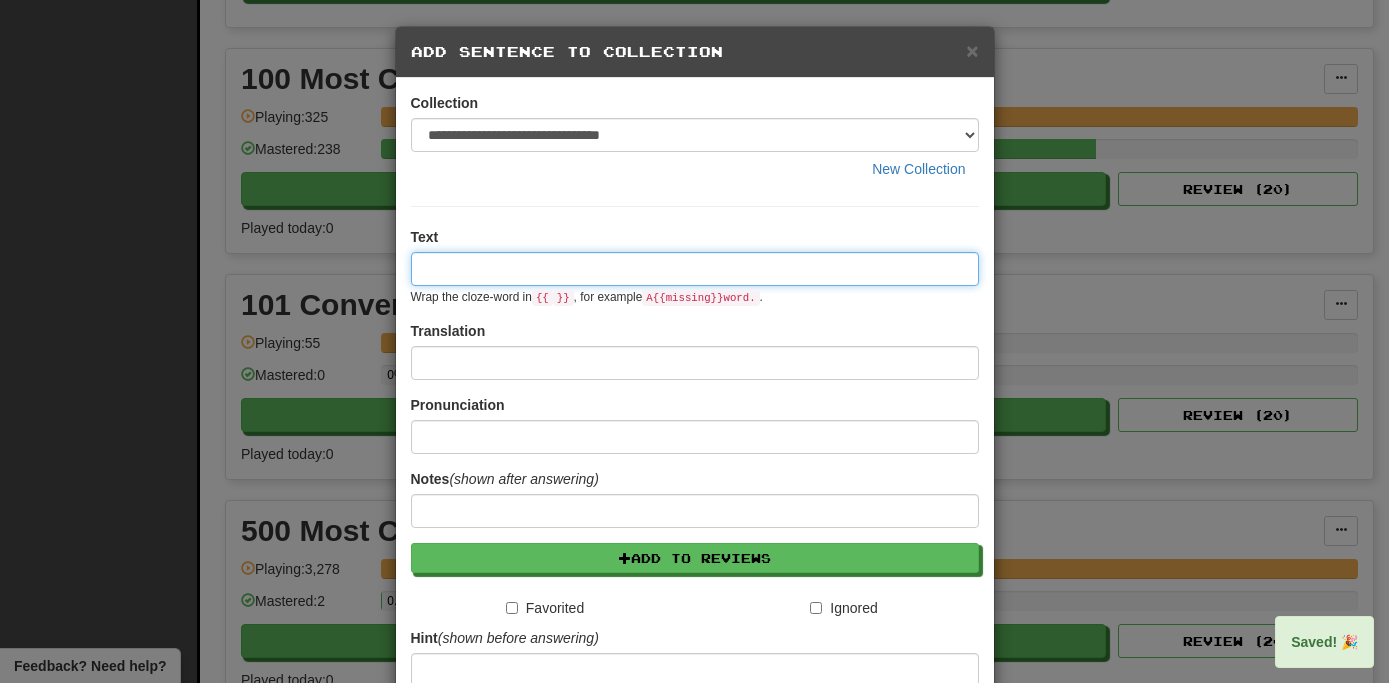 scroll, scrollTop: 0, scrollLeft: 0, axis: both 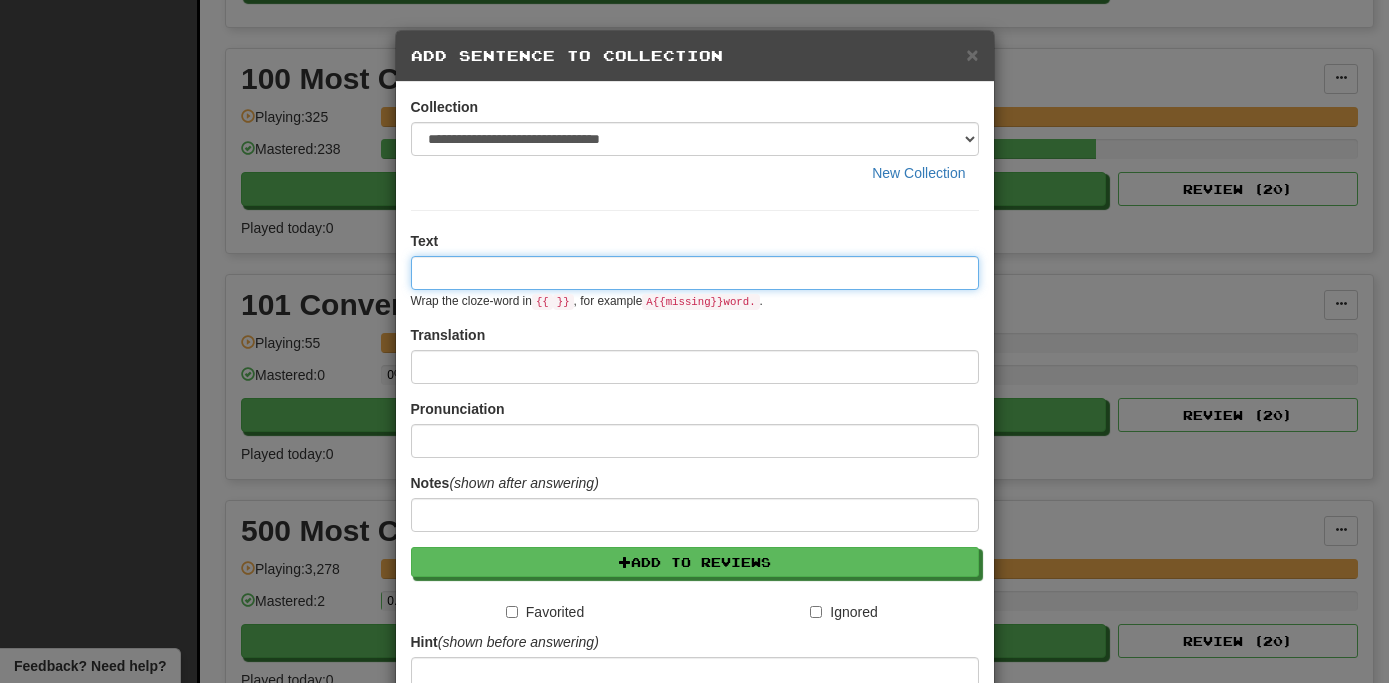 paste on "**********" 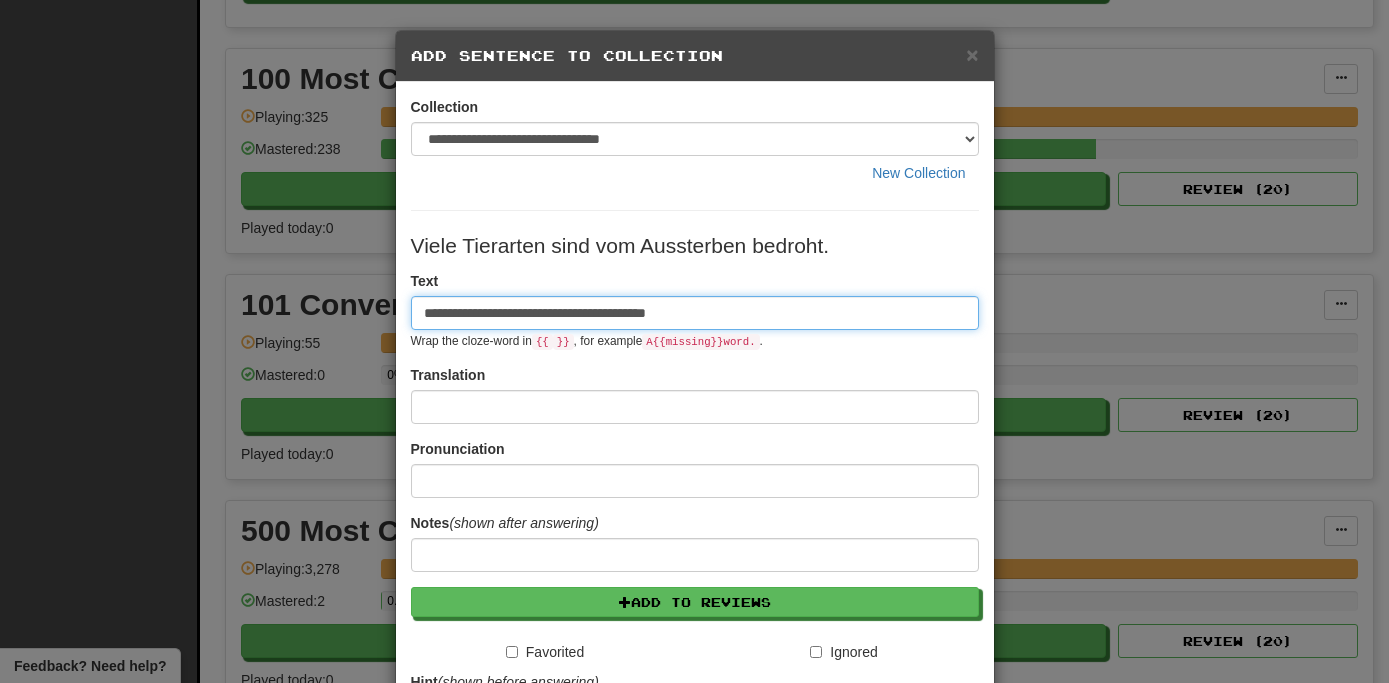 type on "**********" 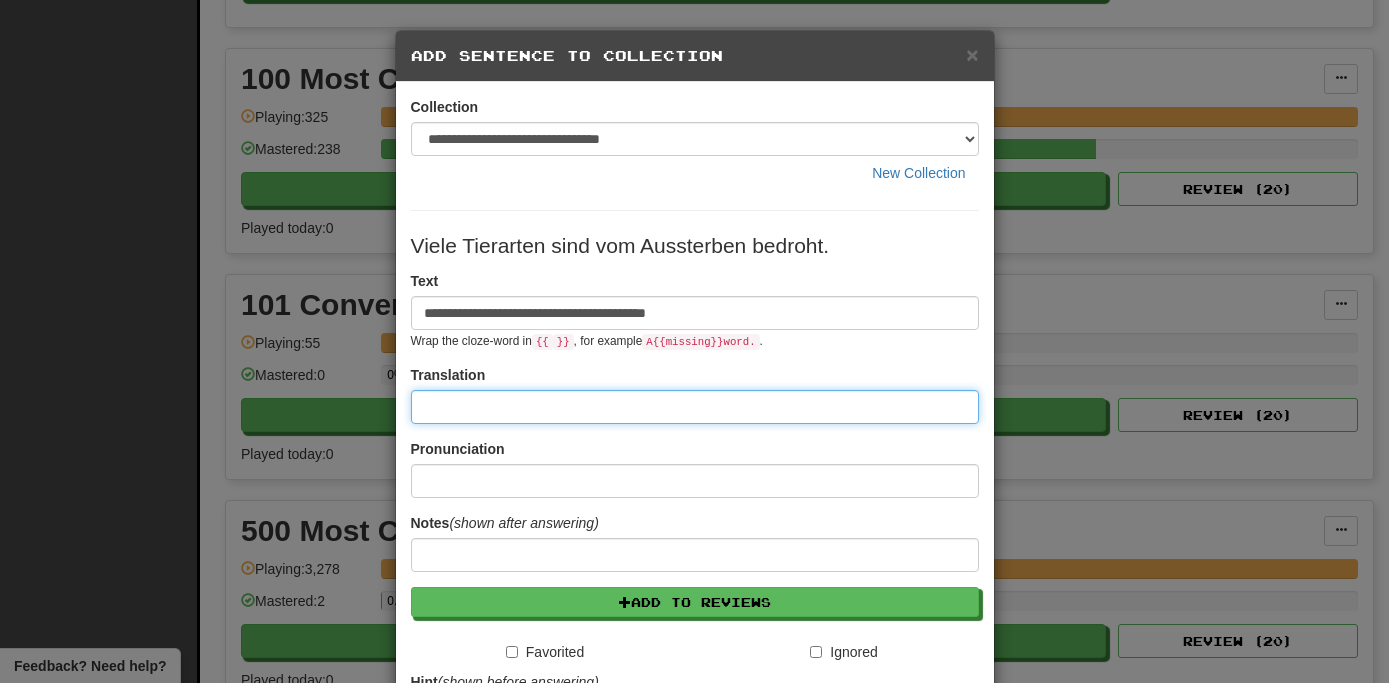 click at bounding box center (695, 407) 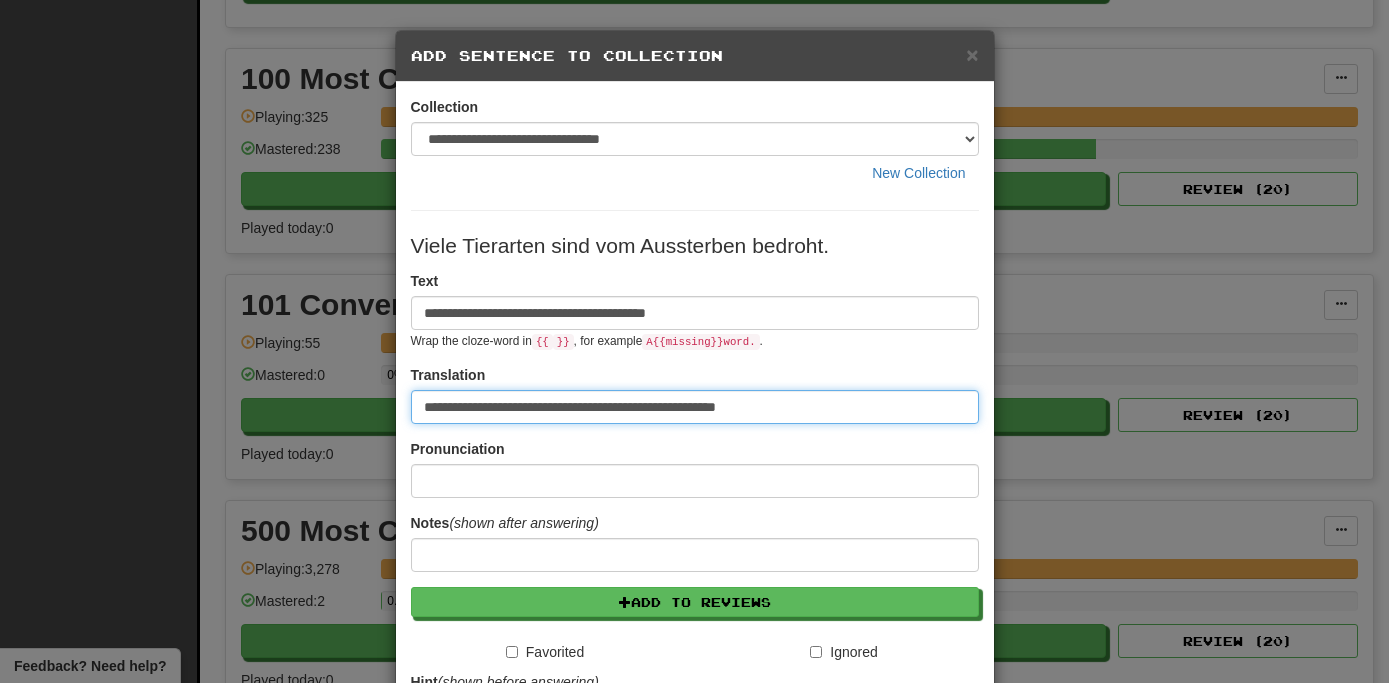 type on "**********" 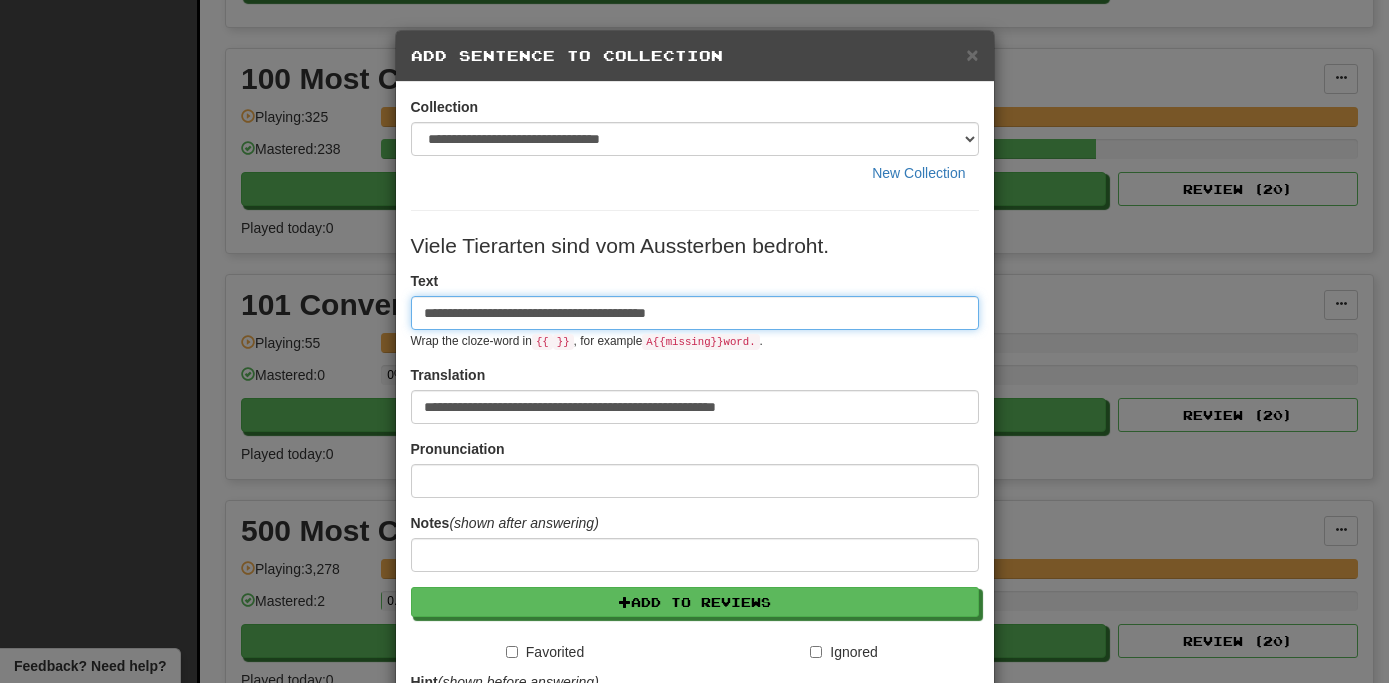 click on "**********" at bounding box center (695, 313) 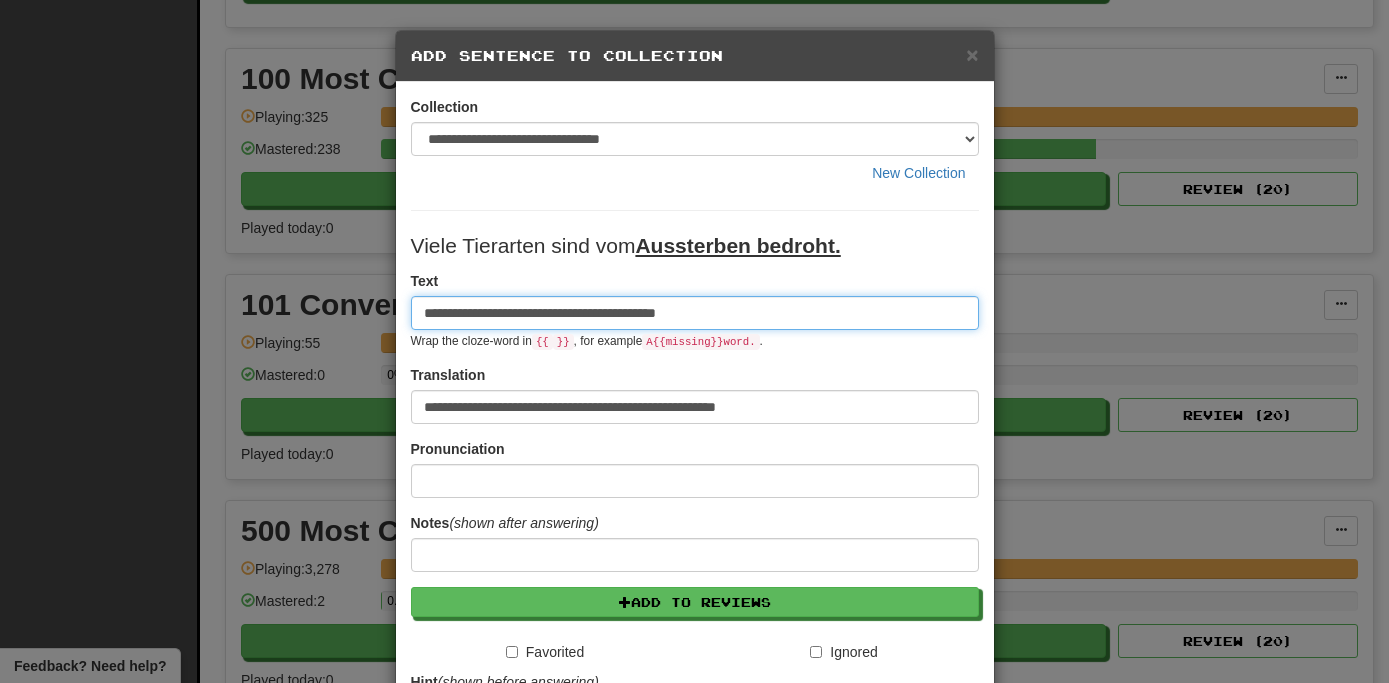 click on "**********" at bounding box center (695, 313) 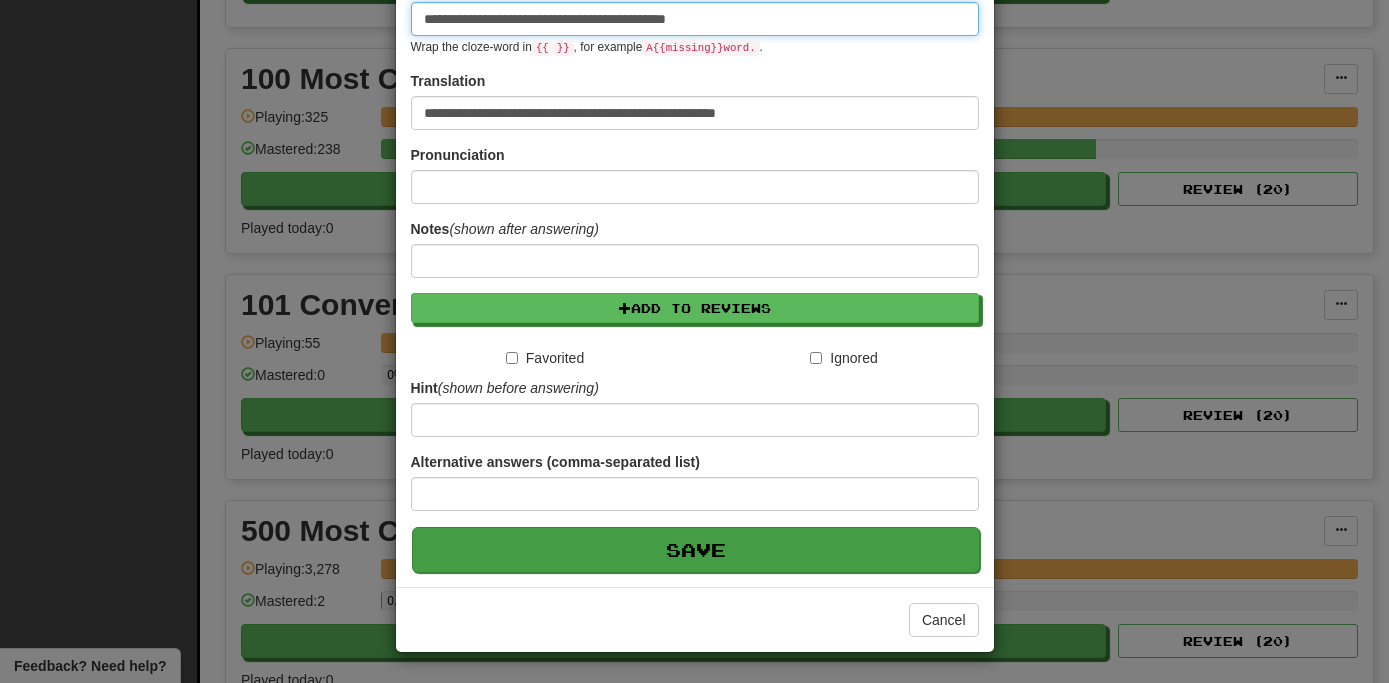 scroll, scrollTop: 295, scrollLeft: 0, axis: vertical 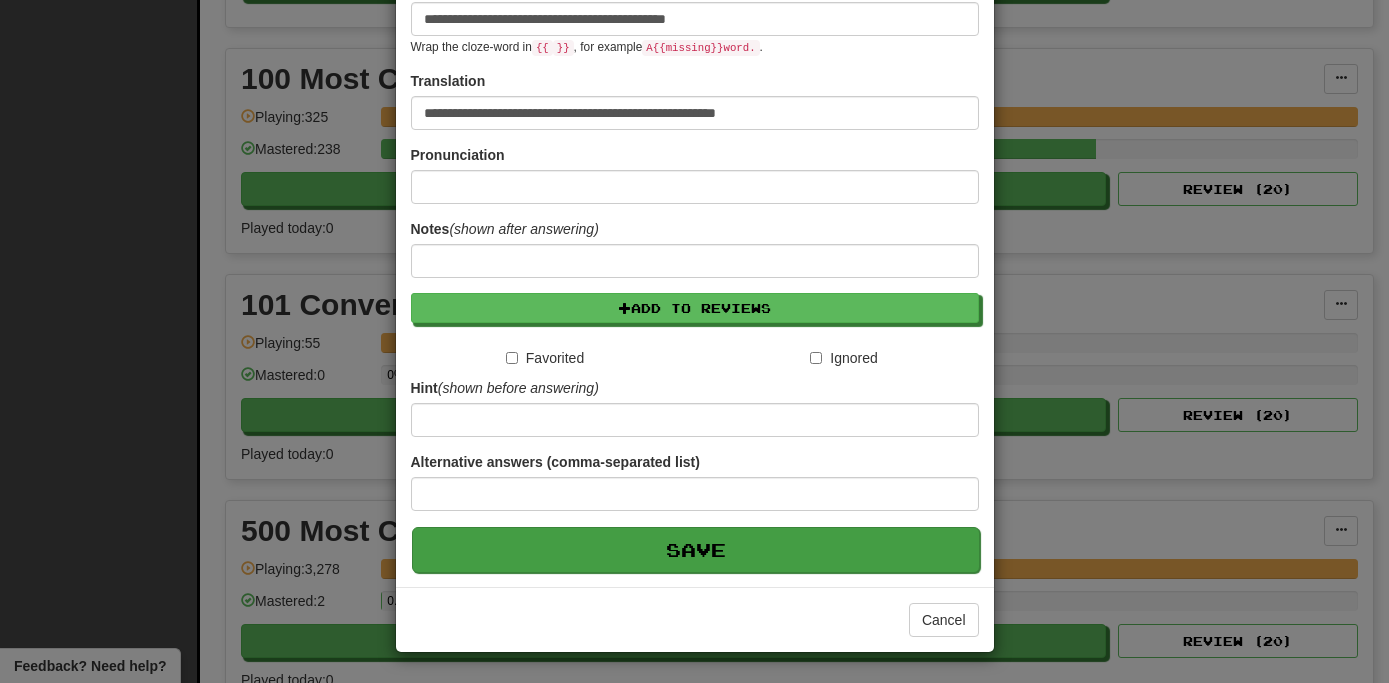 click on "Save" at bounding box center [696, 550] 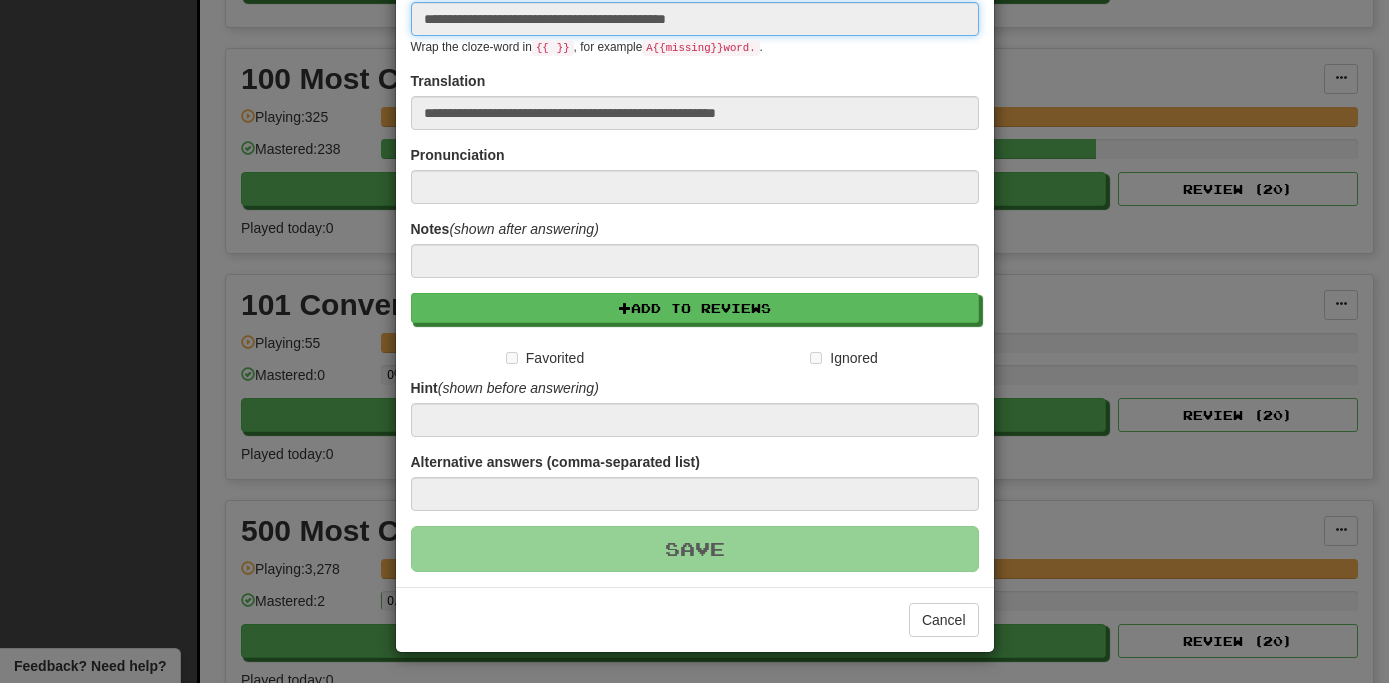 type 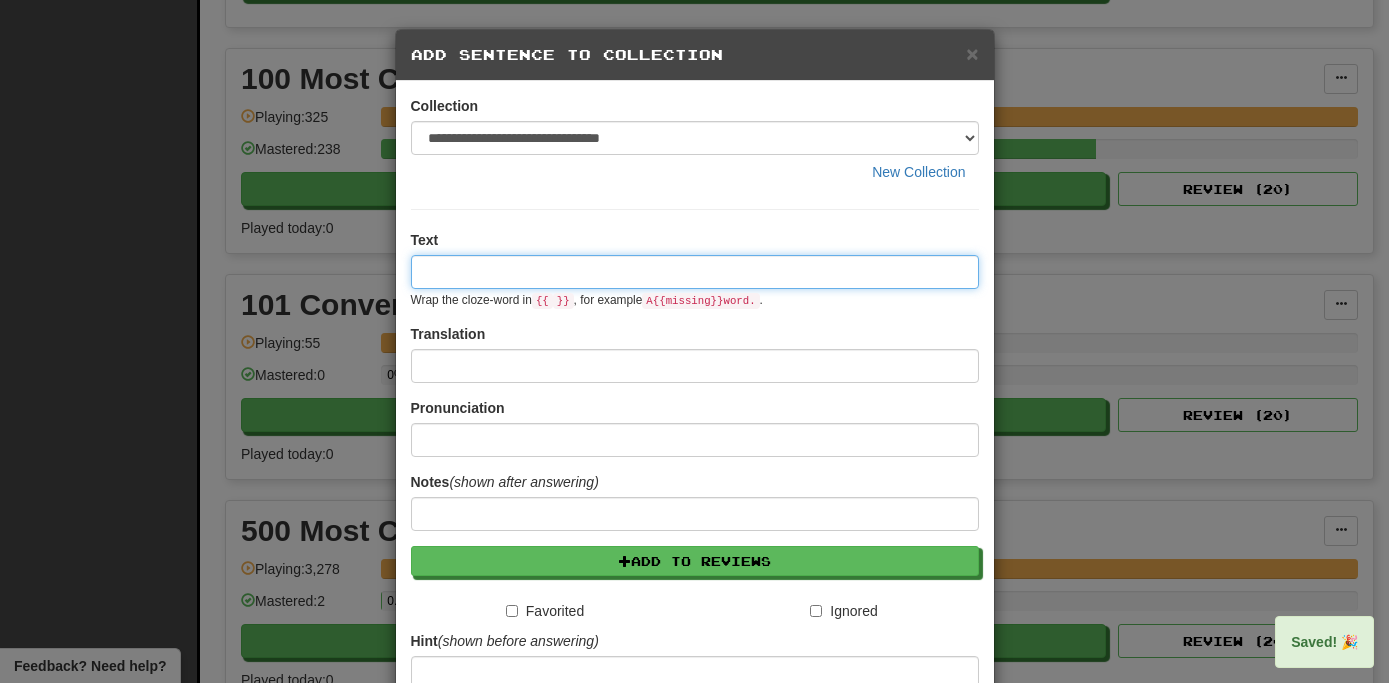 scroll, scrollTop: 0, scrollLeft: 0, axis: both 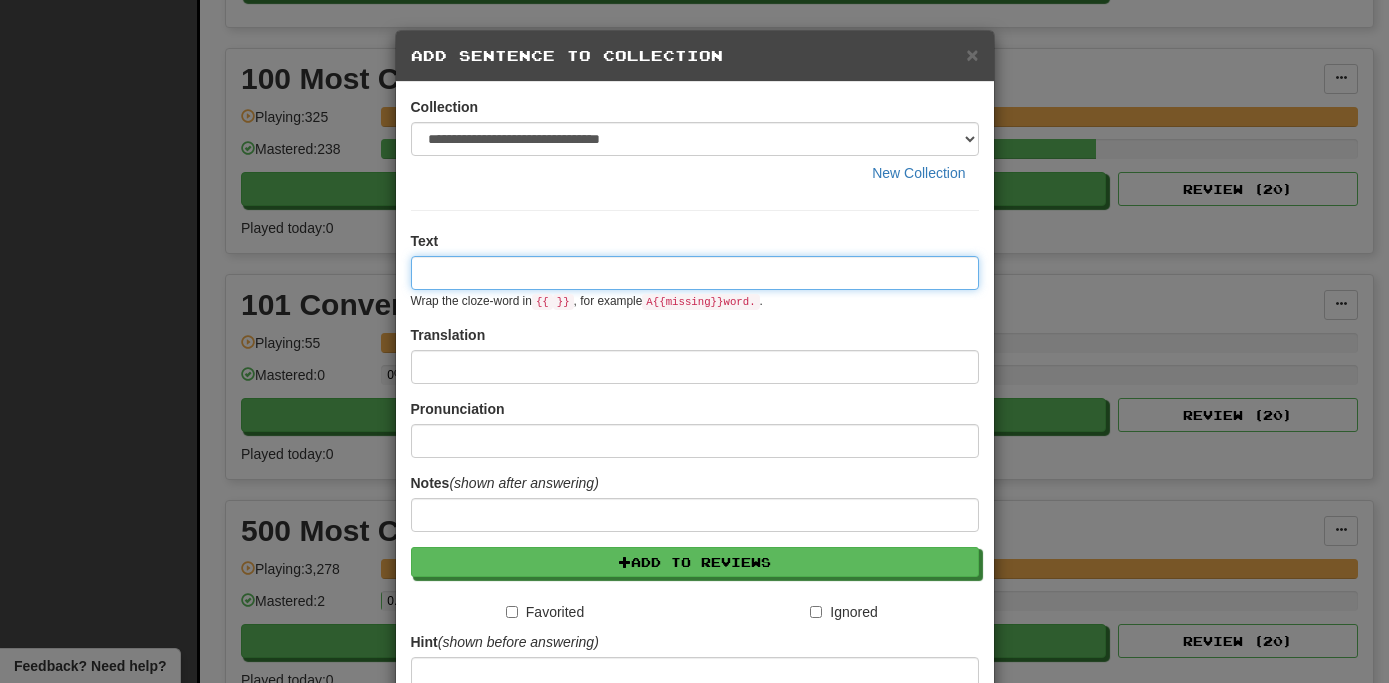 paste on "**********" 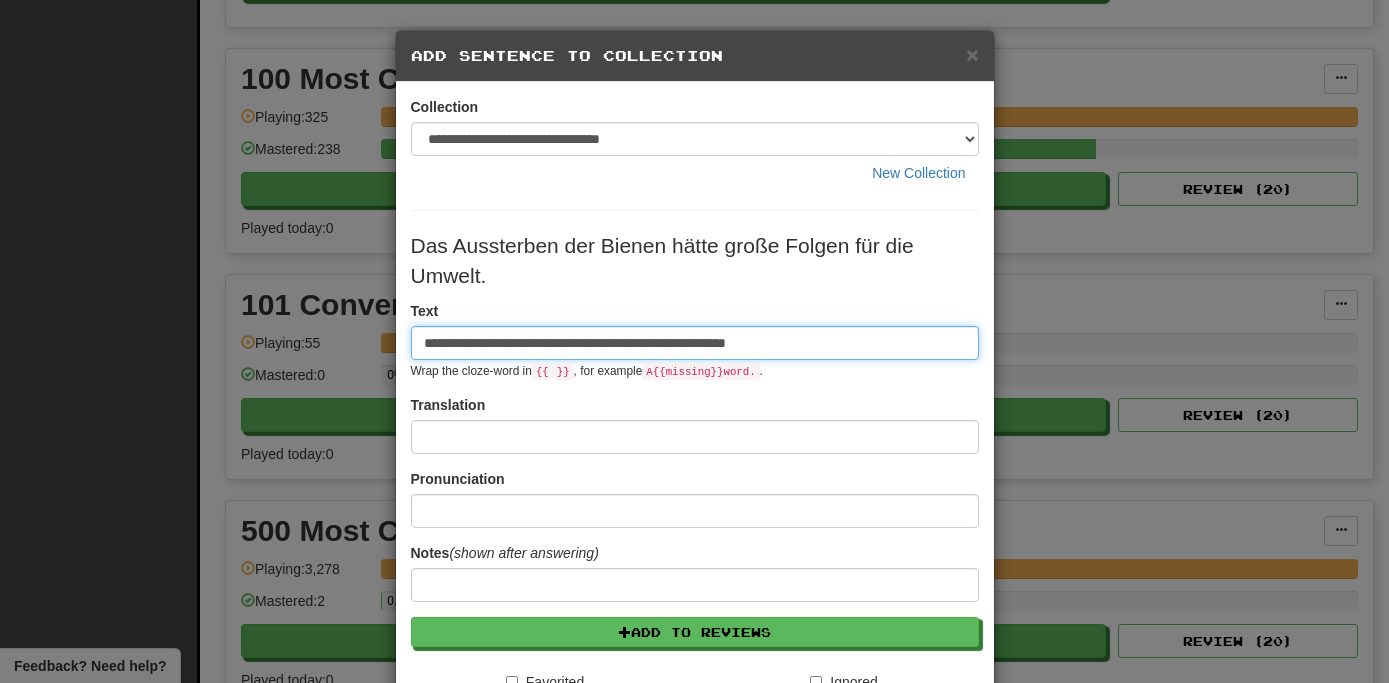 type on "**********" 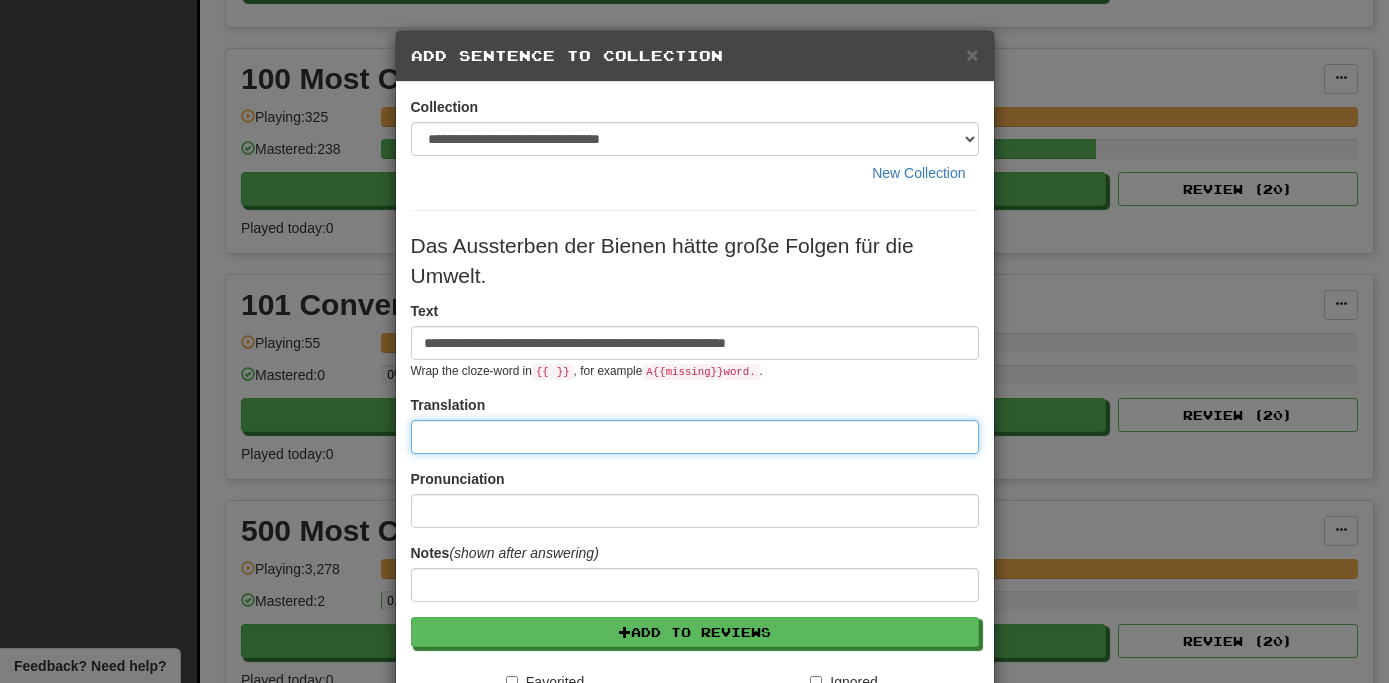 click at bounding box center (695, 437) 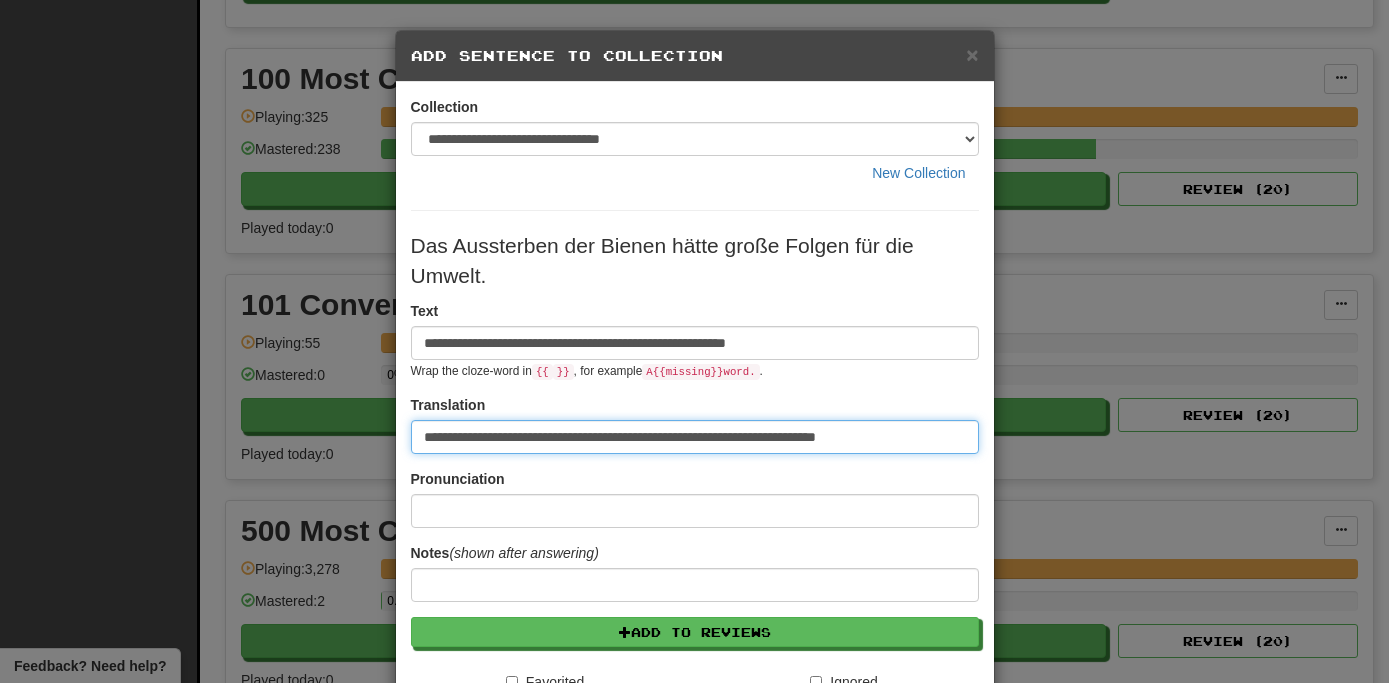 type on "**********" 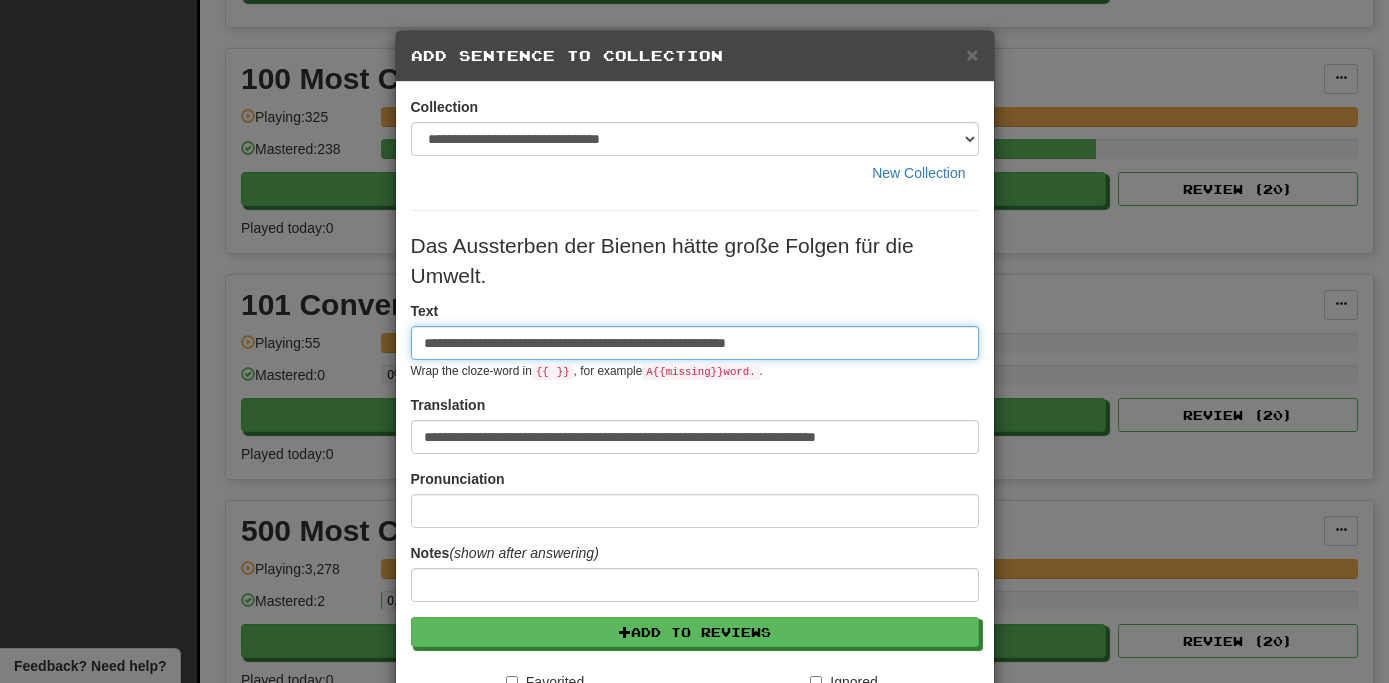 click on "**********" at bounding box center (695, 343) 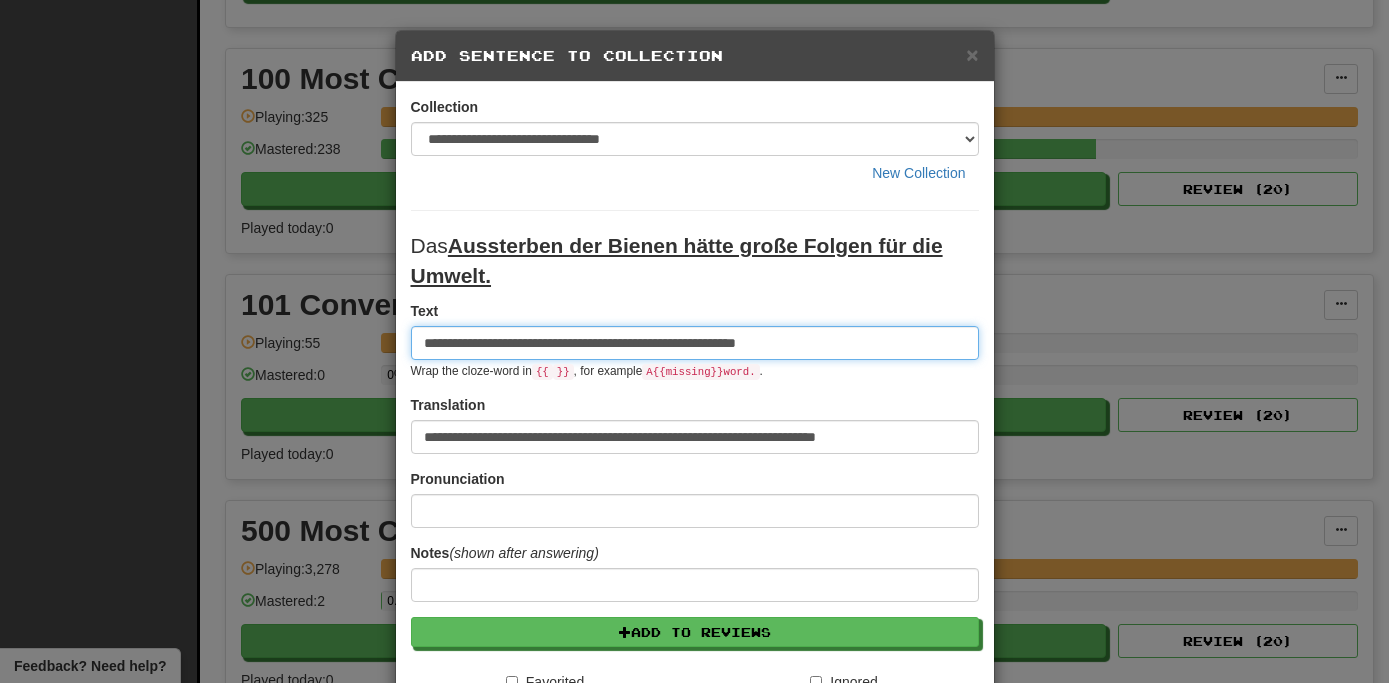 click on "**********" at bounding box center [695, 343] 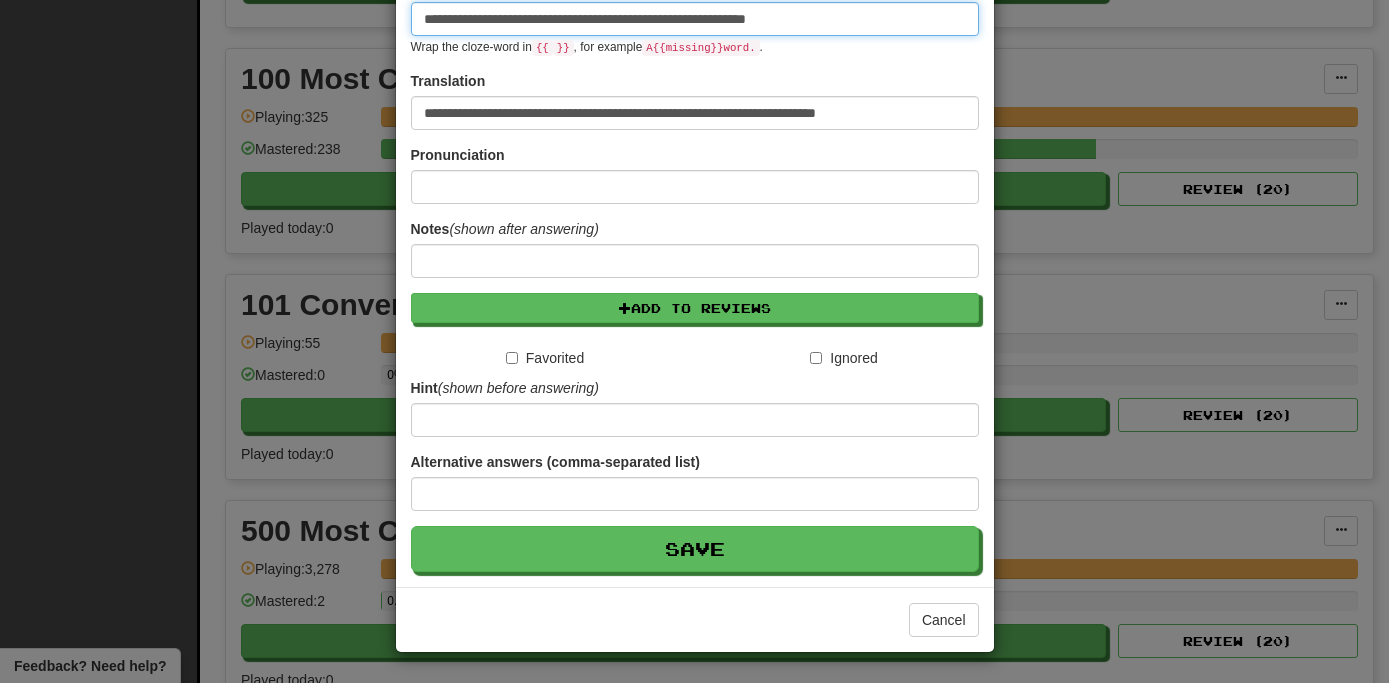 type on "**********" 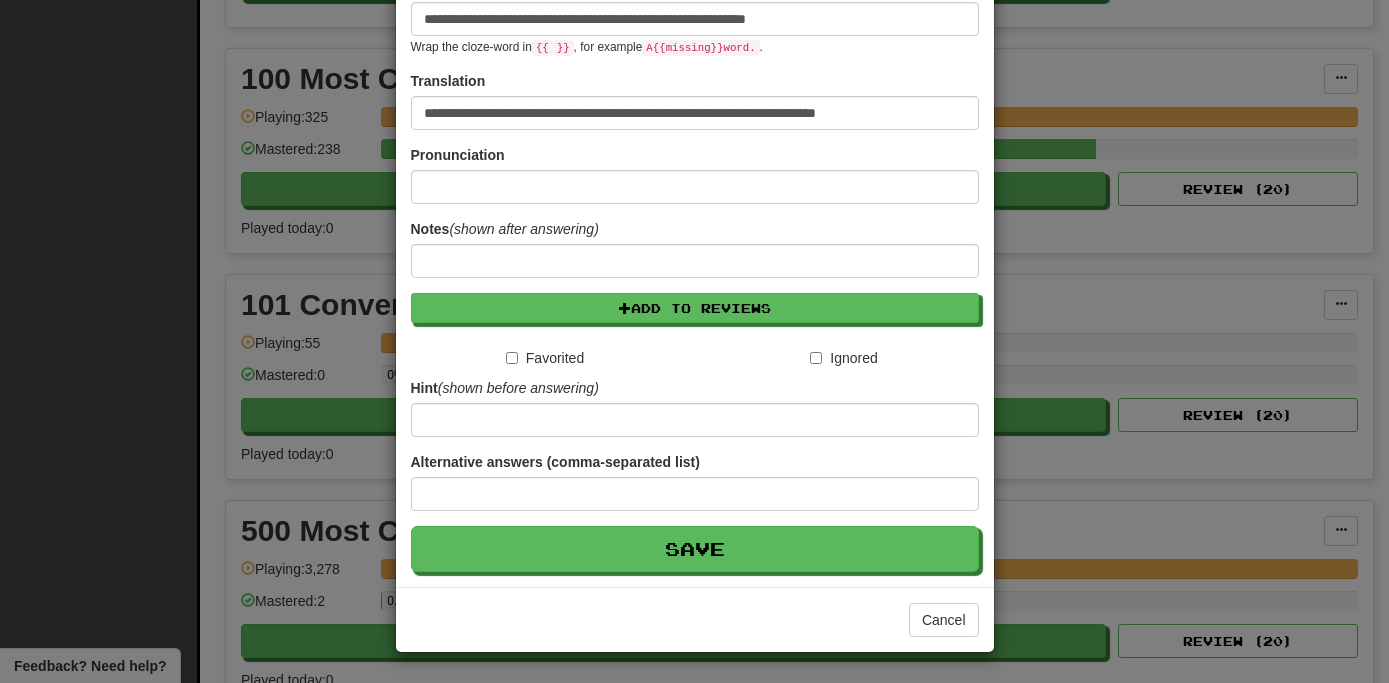 scroll, scrollTop: 325, scrollLeft: 0, axis: vertical 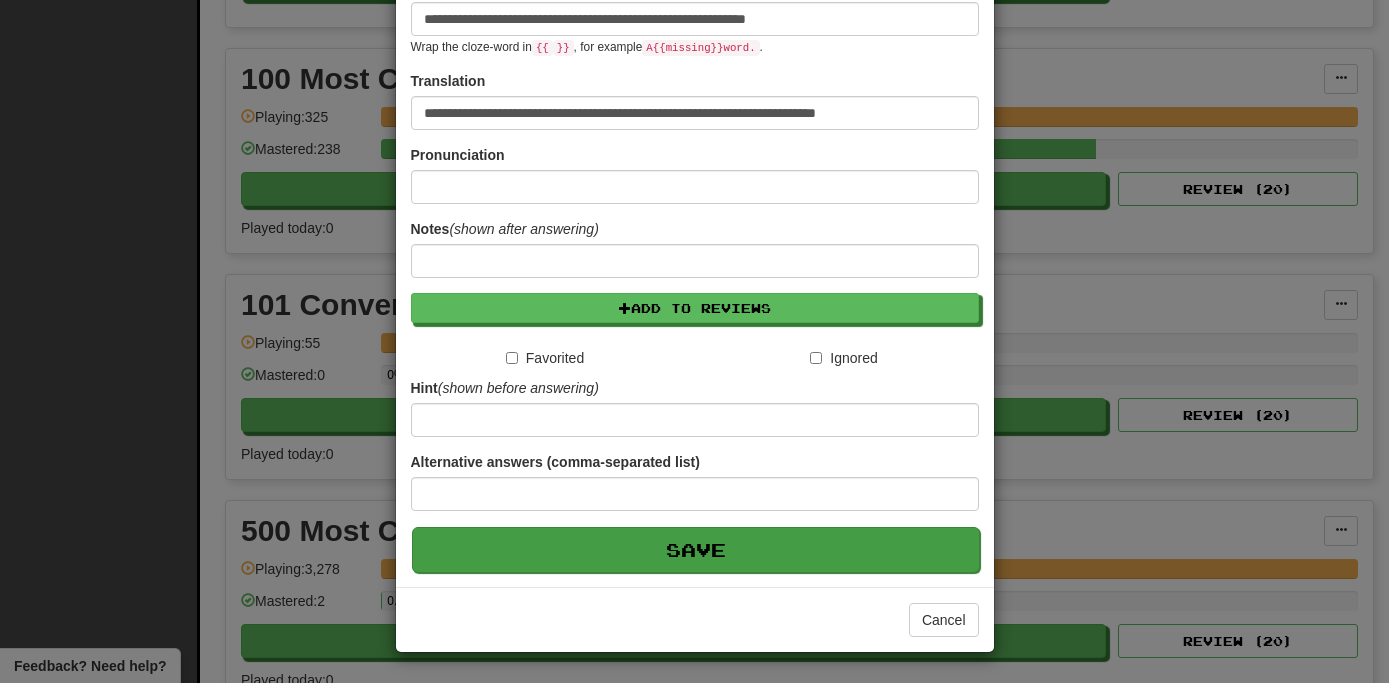 click on "Save" at bounding box center [696, 550] 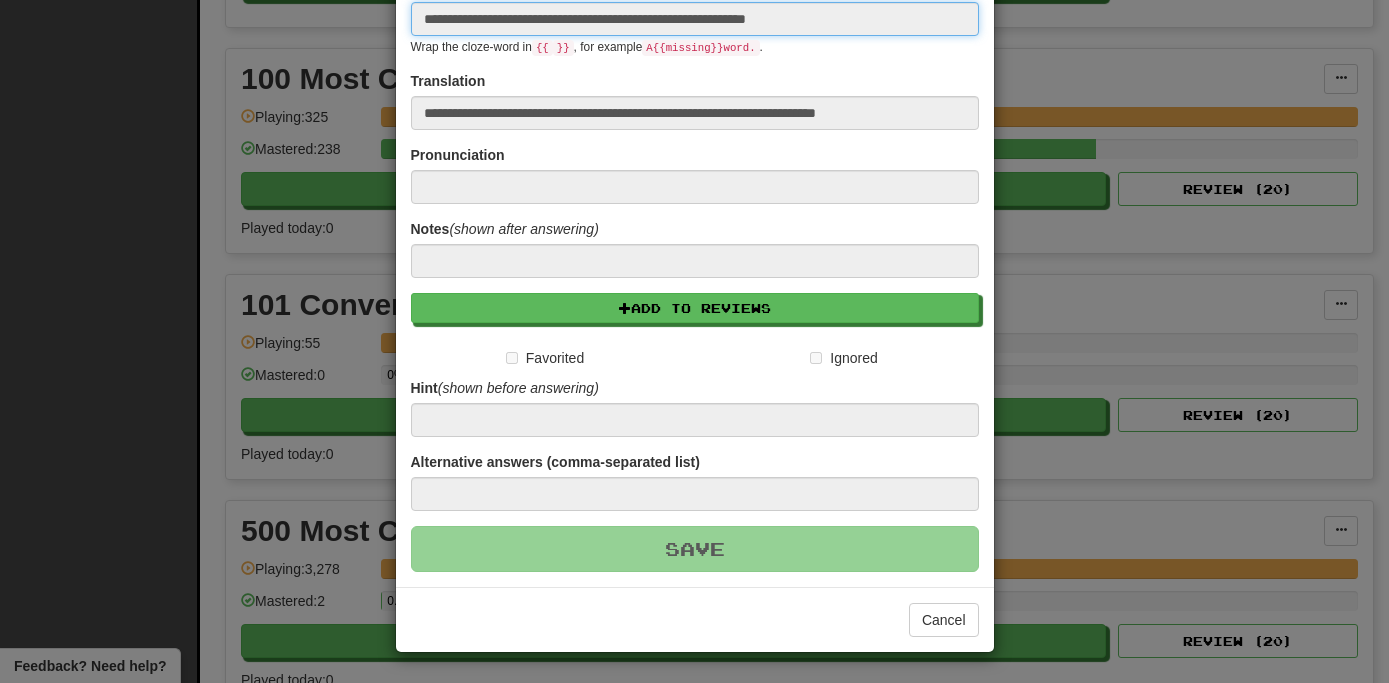 type 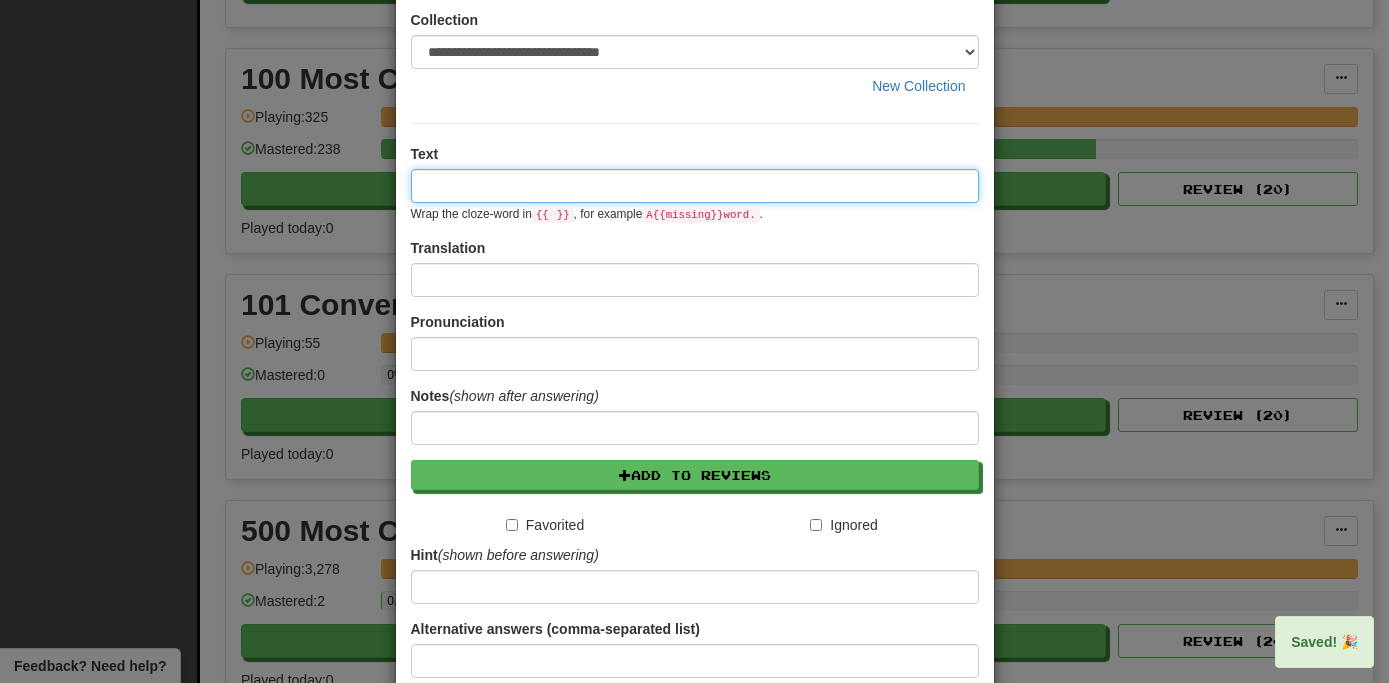 scroll, scrollTop: 0, scrollLeft: 0, axis: both 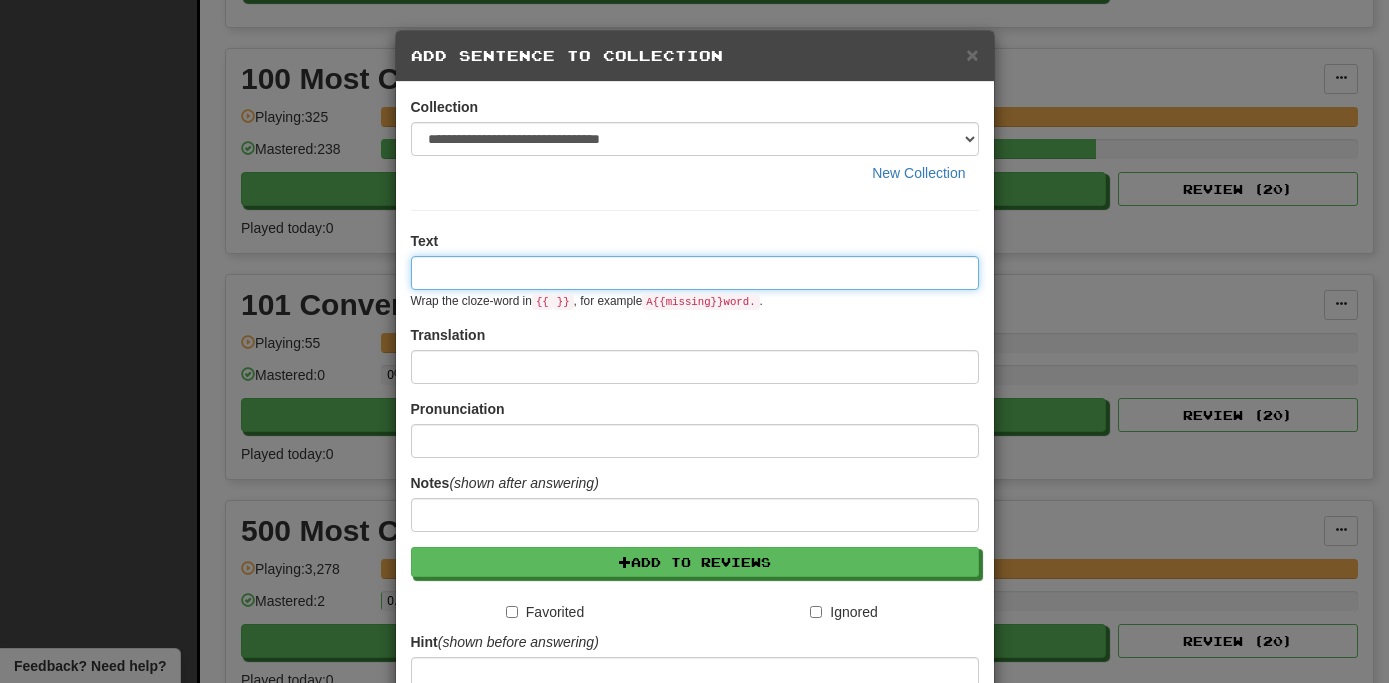 paste on "**********" 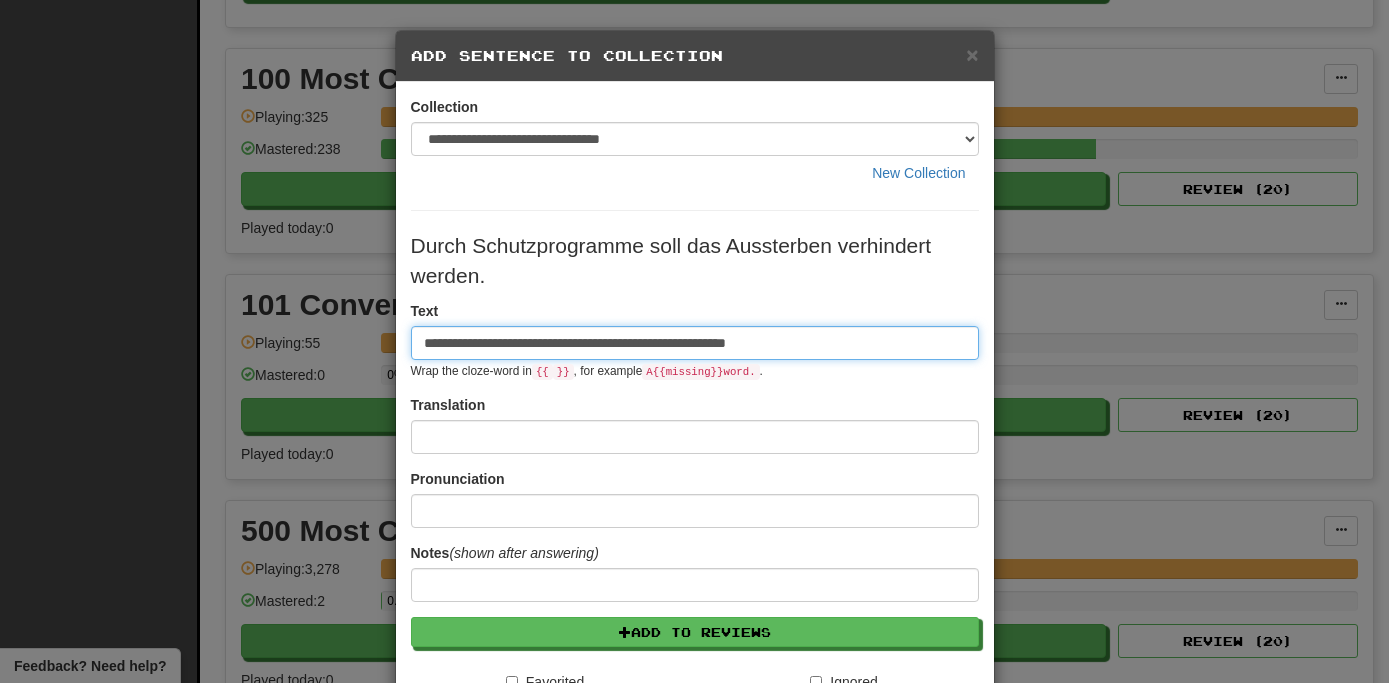 type on "**********" 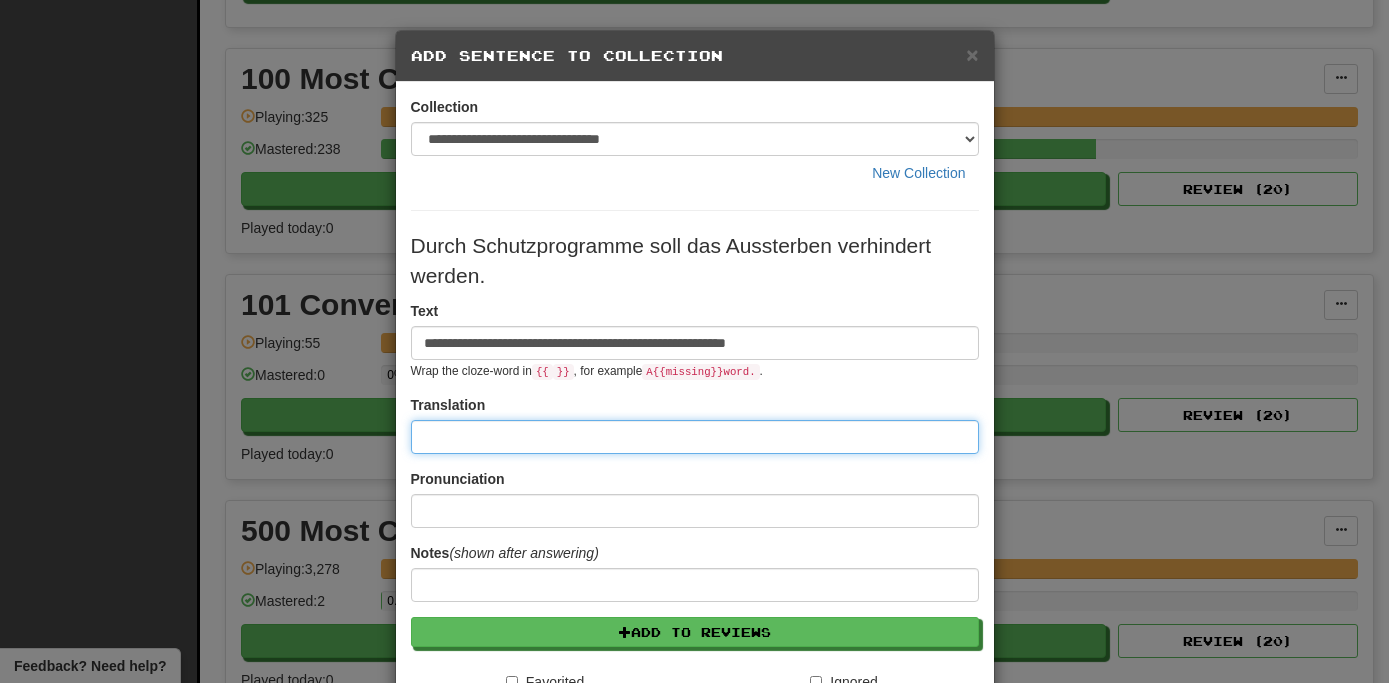 click at bounding box center (695, 437) 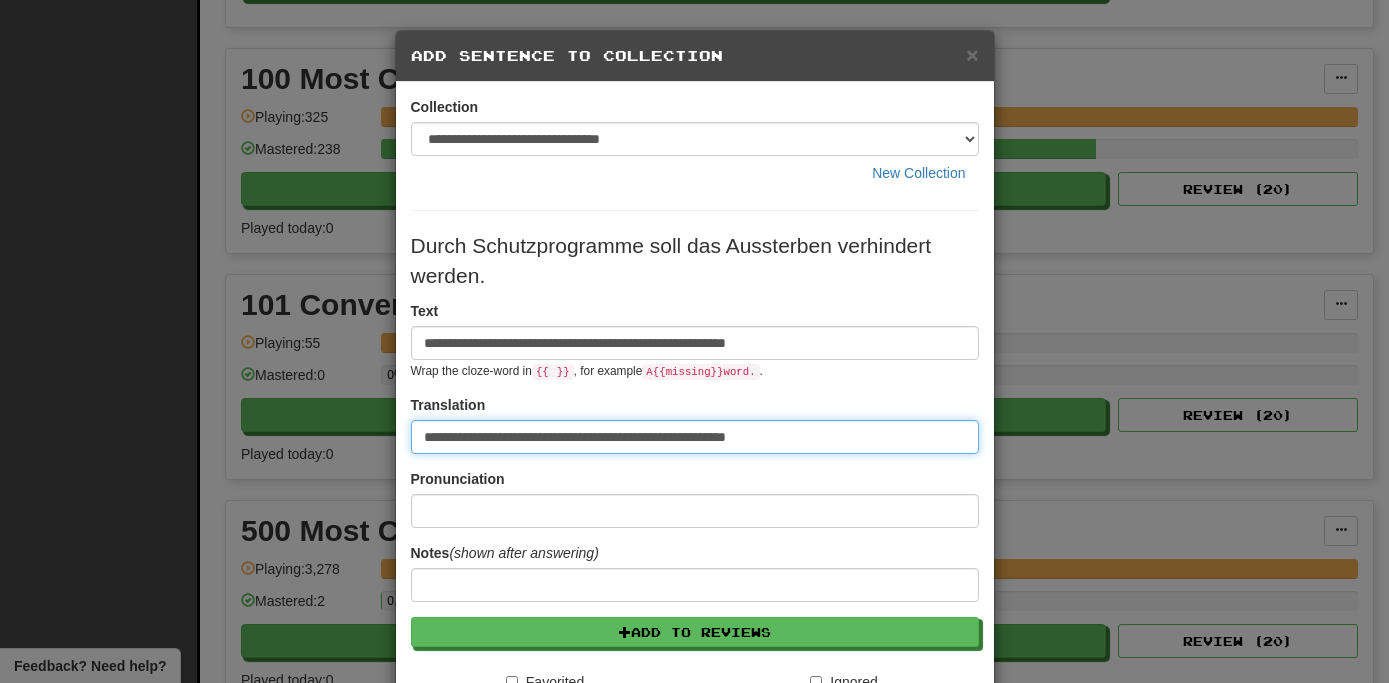 type on "**********" 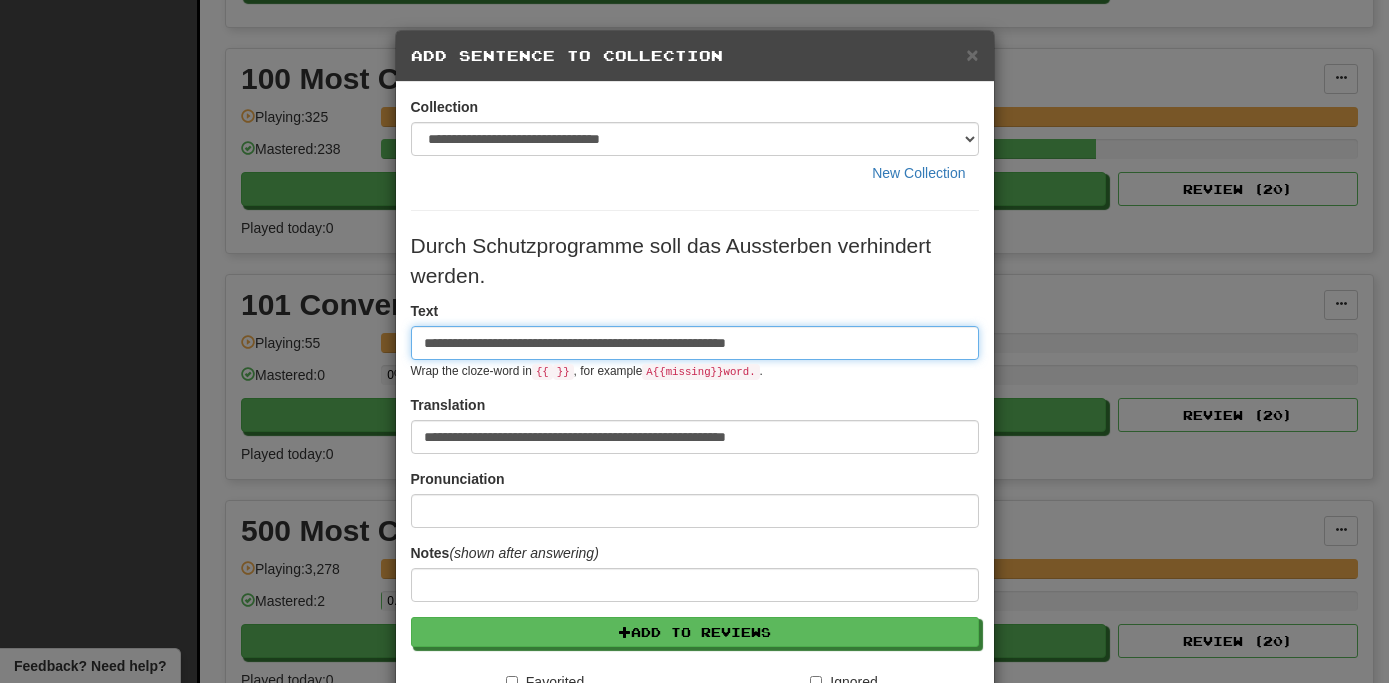 click on "**********" at bounding box center (695, 343) 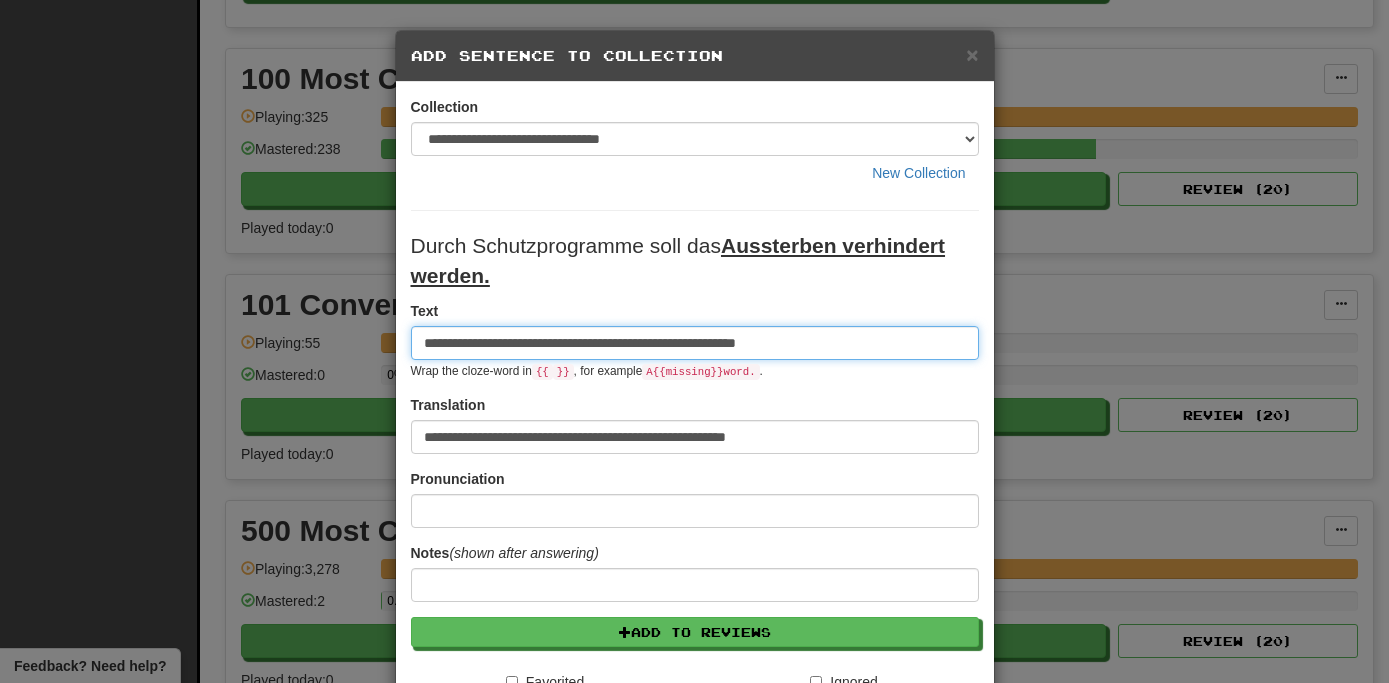click on "**********" at bounding box center (695, 343) 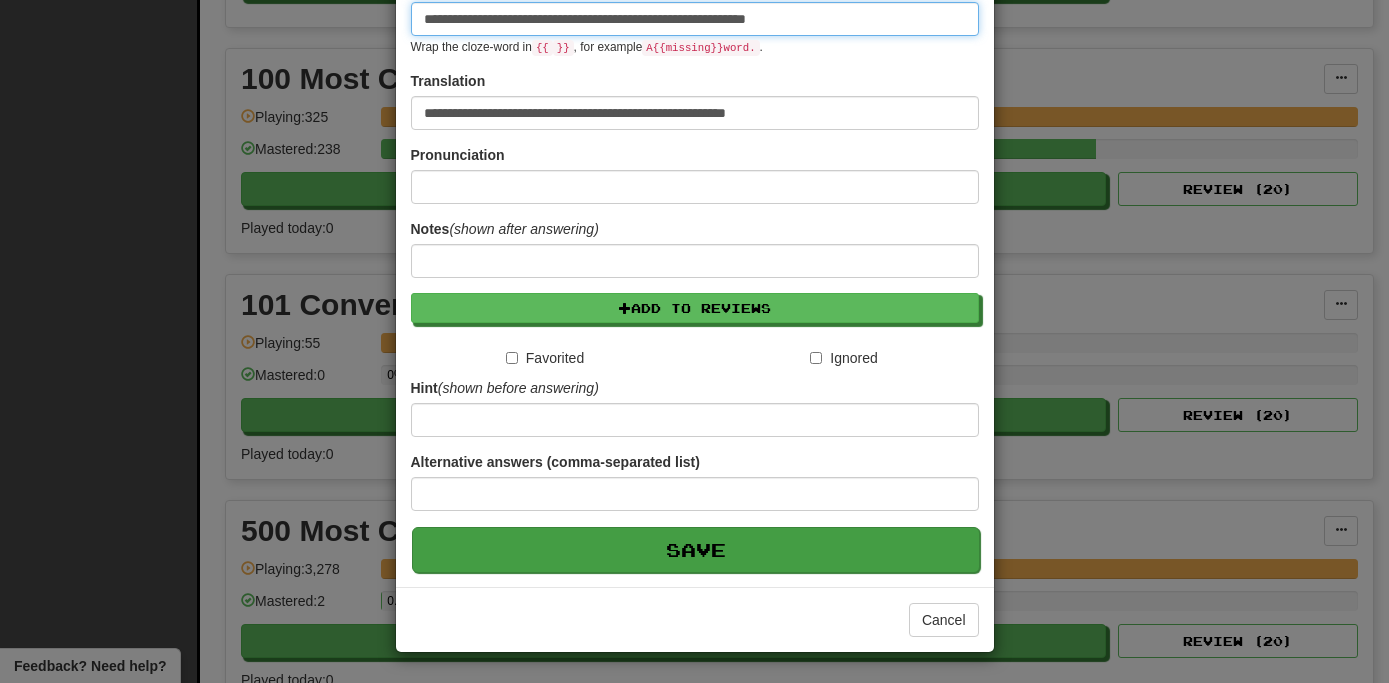 scroll, scrollTop: 325, scrollLeft: 0, axis: vertical 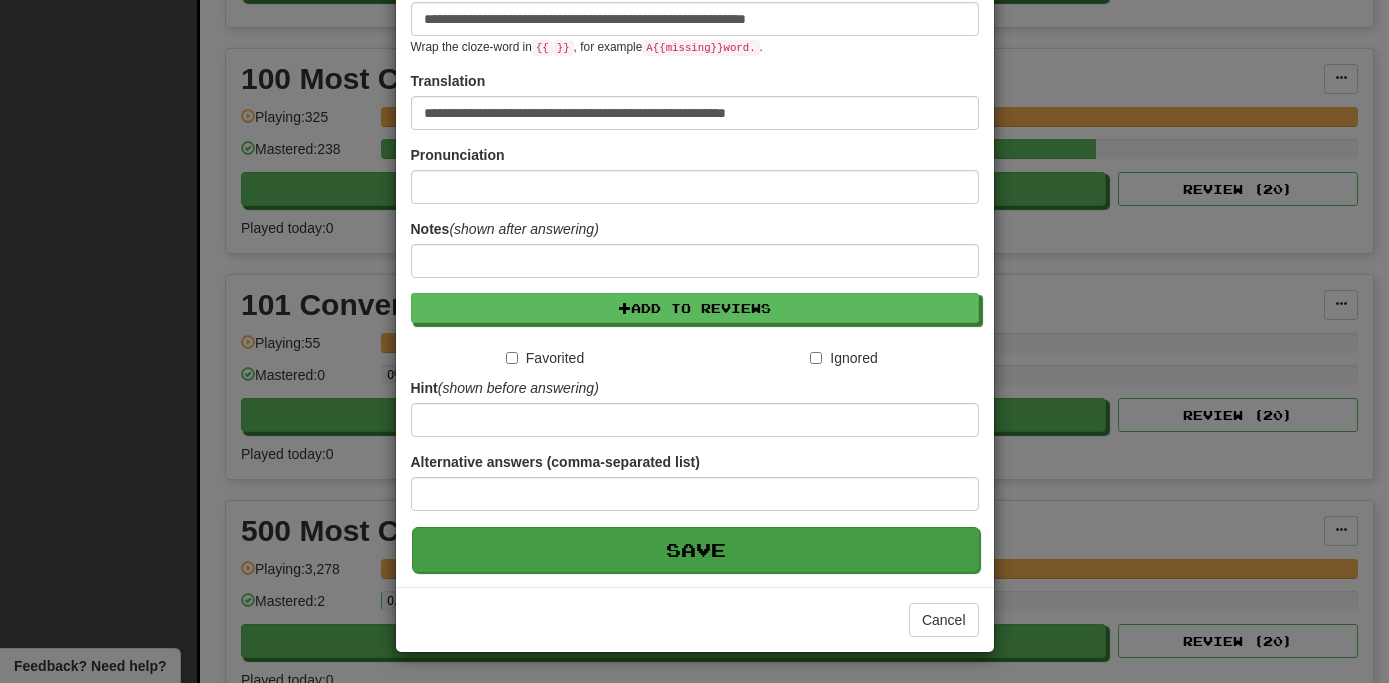 click on "Save" at bounding box center (696, 550) 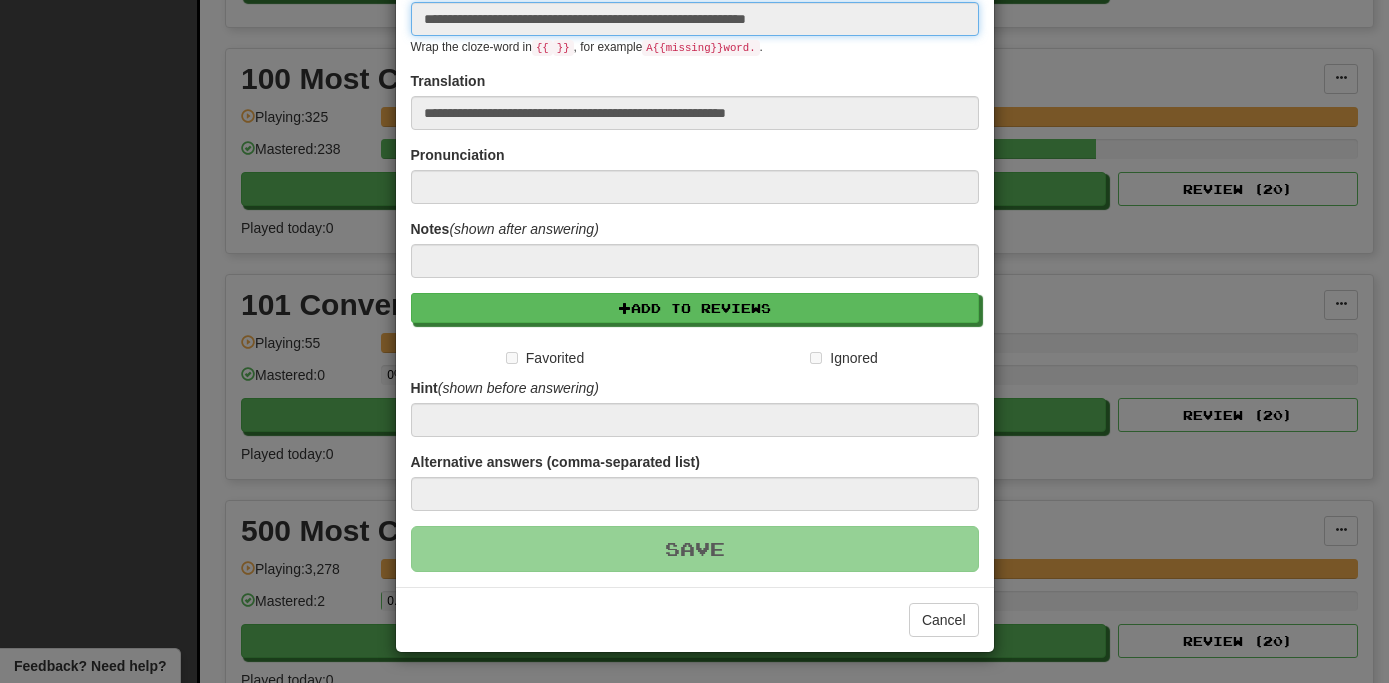 type 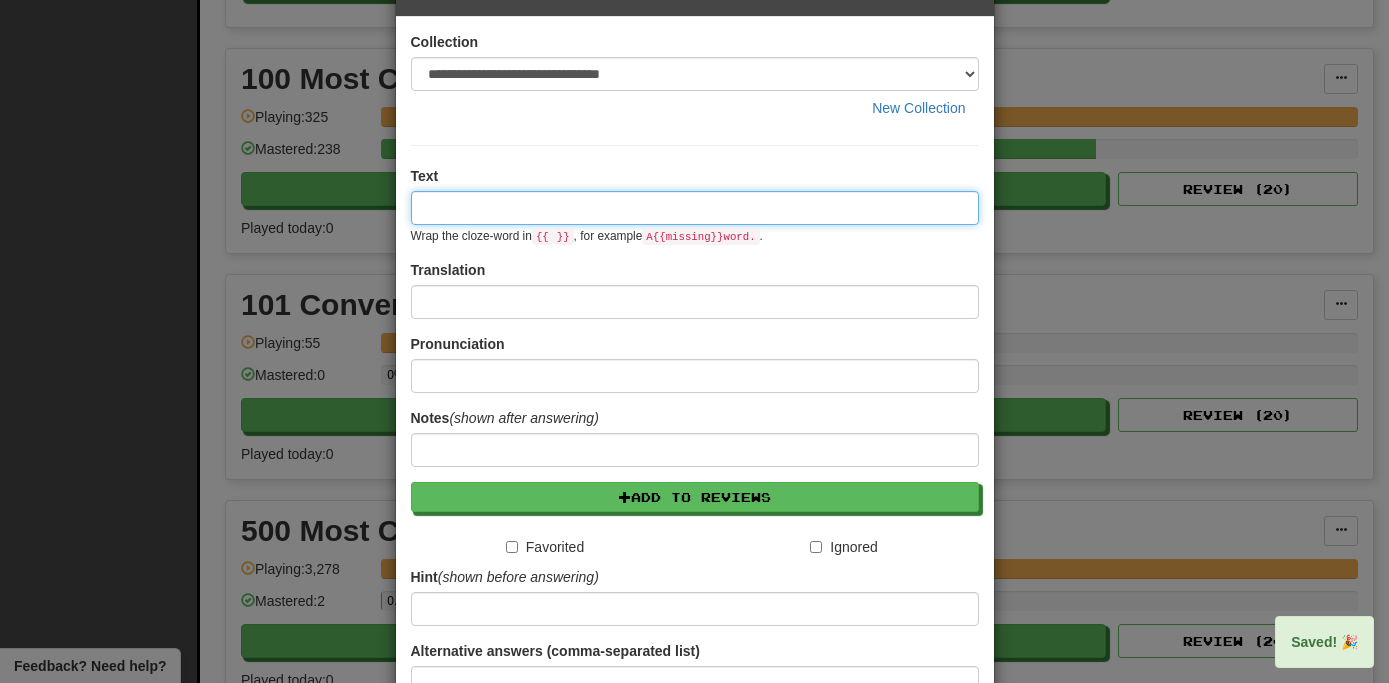 scroll, scrollTop: 0, scrollLeft: 0, axis: both 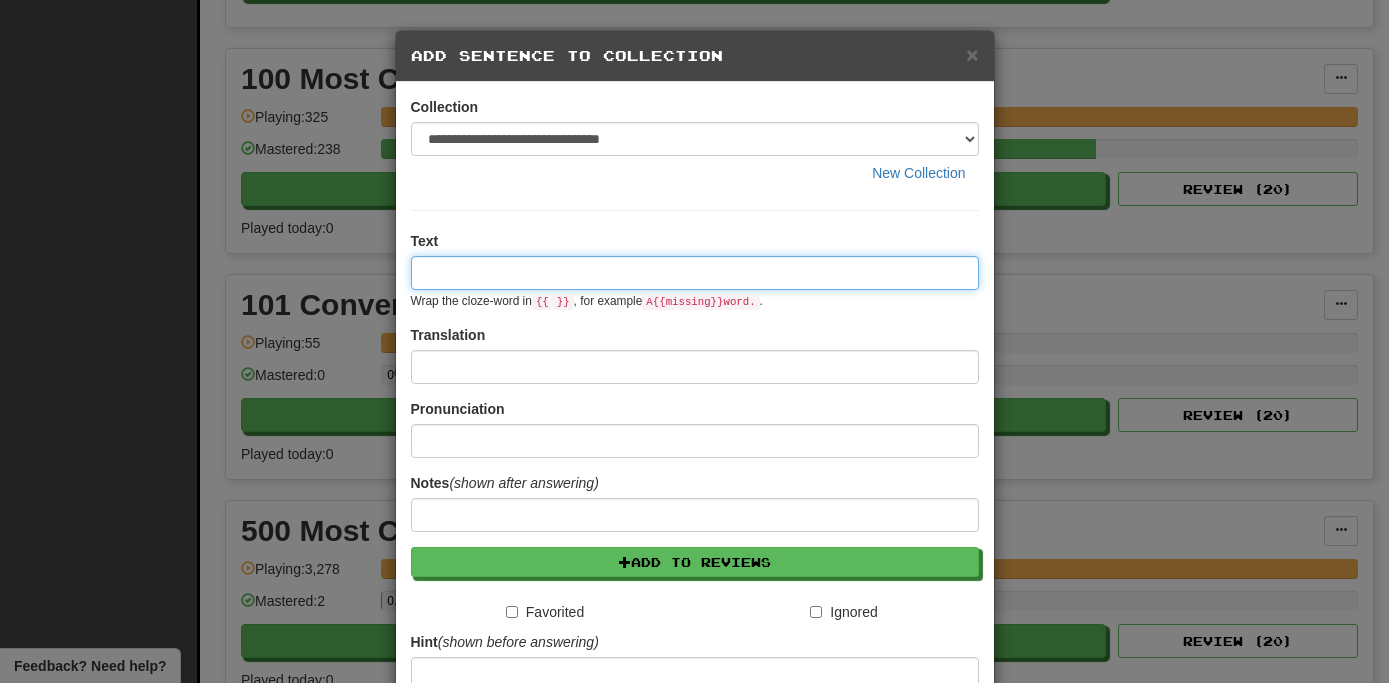paste on "**********" 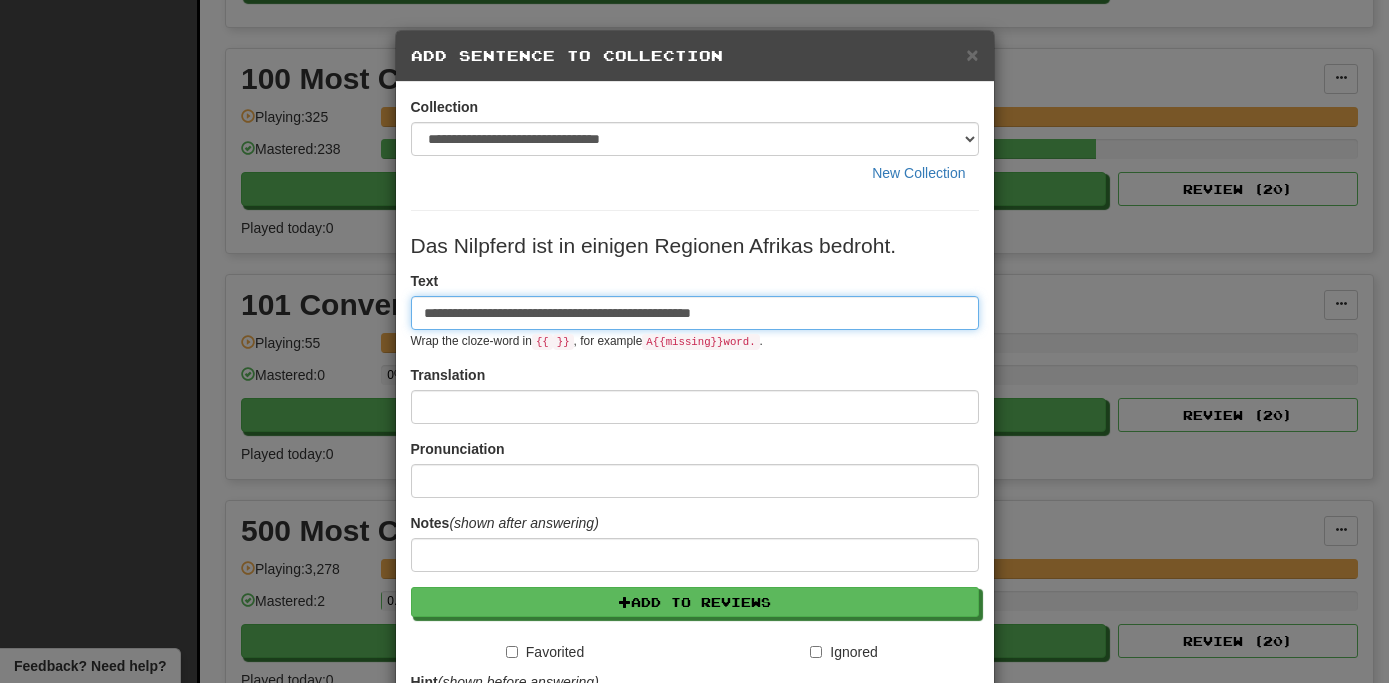 type on "**********" 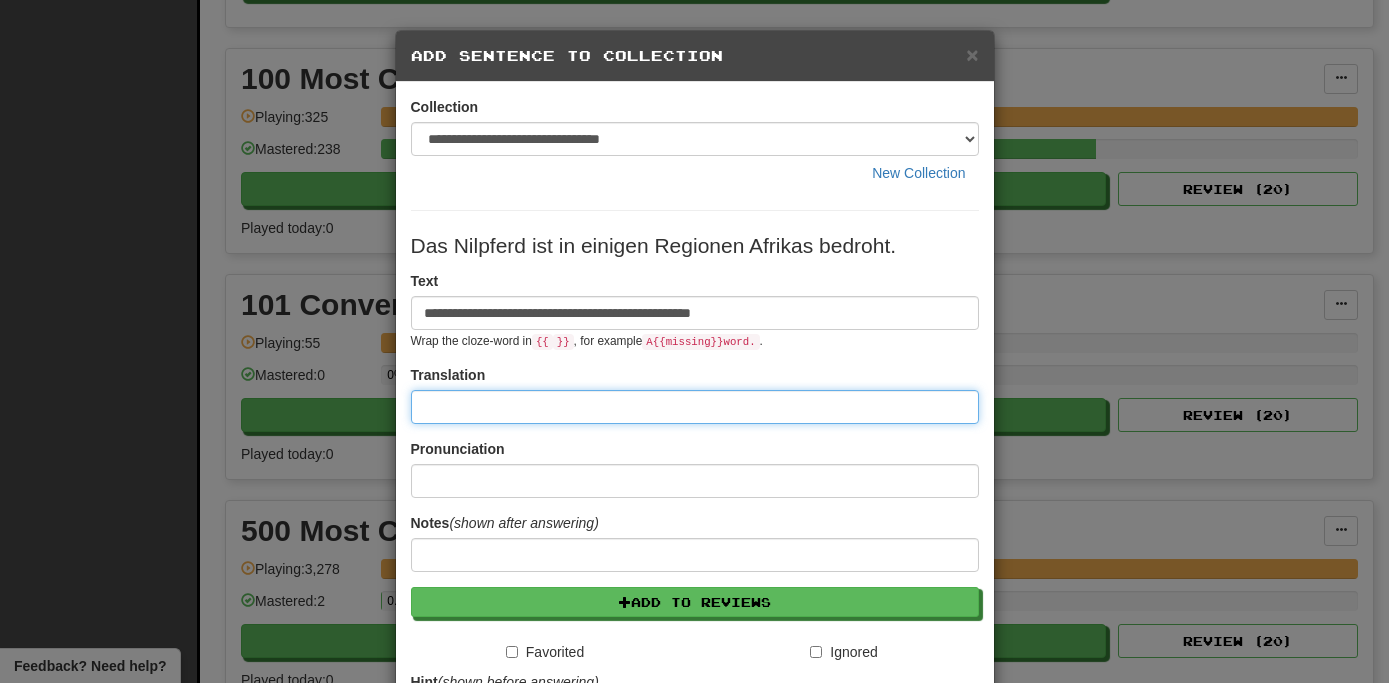 click at bounding box center (695, 407) 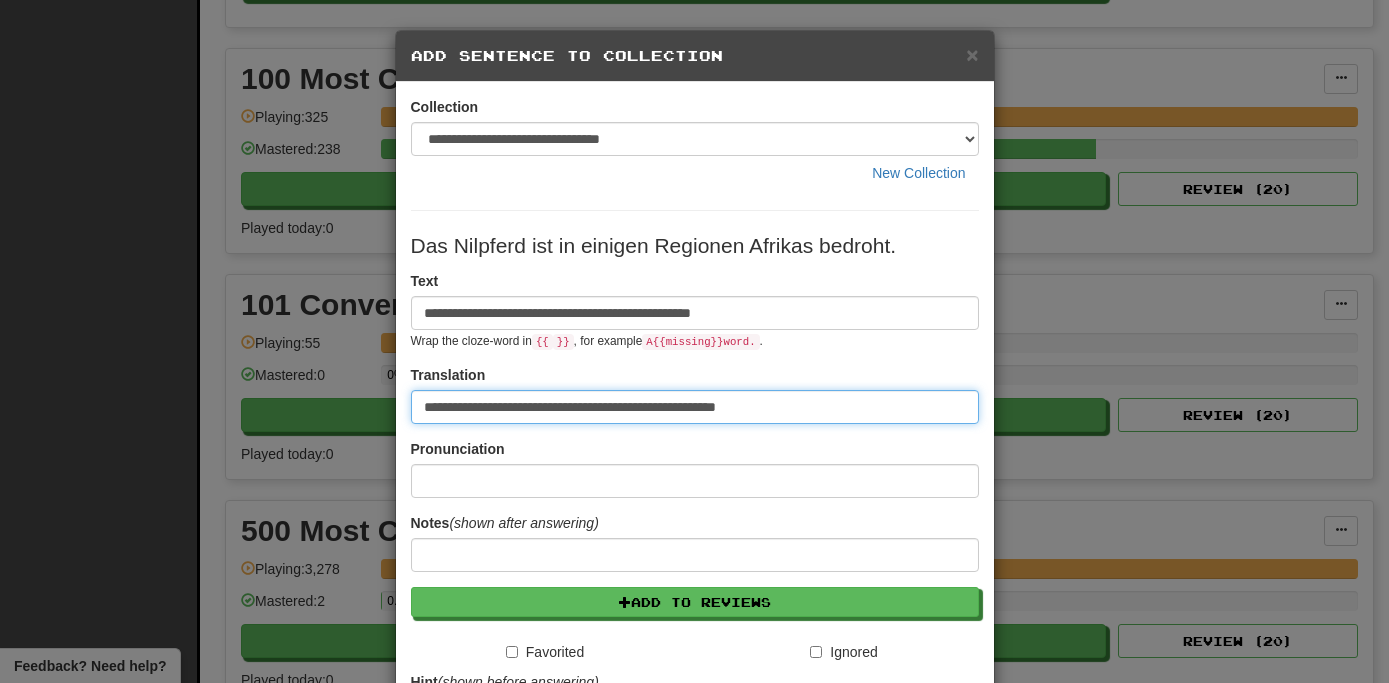 type on "**********" 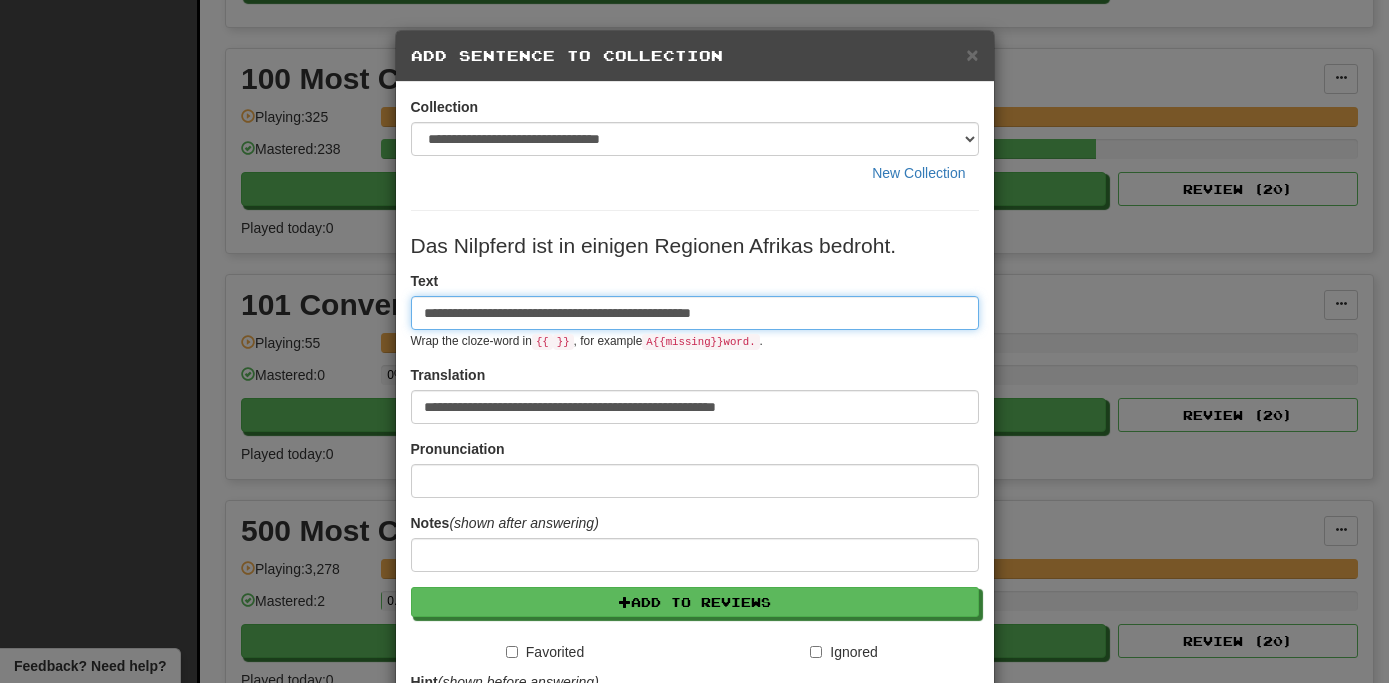 click on "**********" at bounding box center [695, 313] 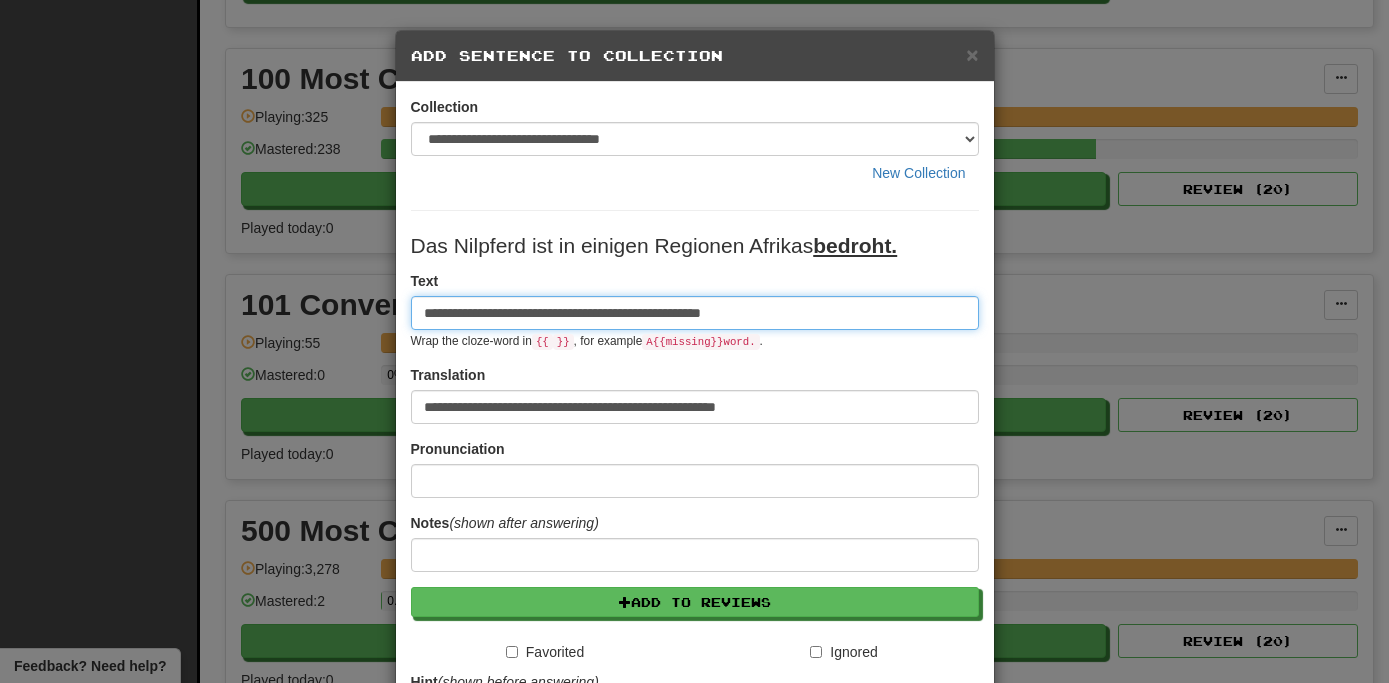 click on "**********" at bounding box center (695, 313) 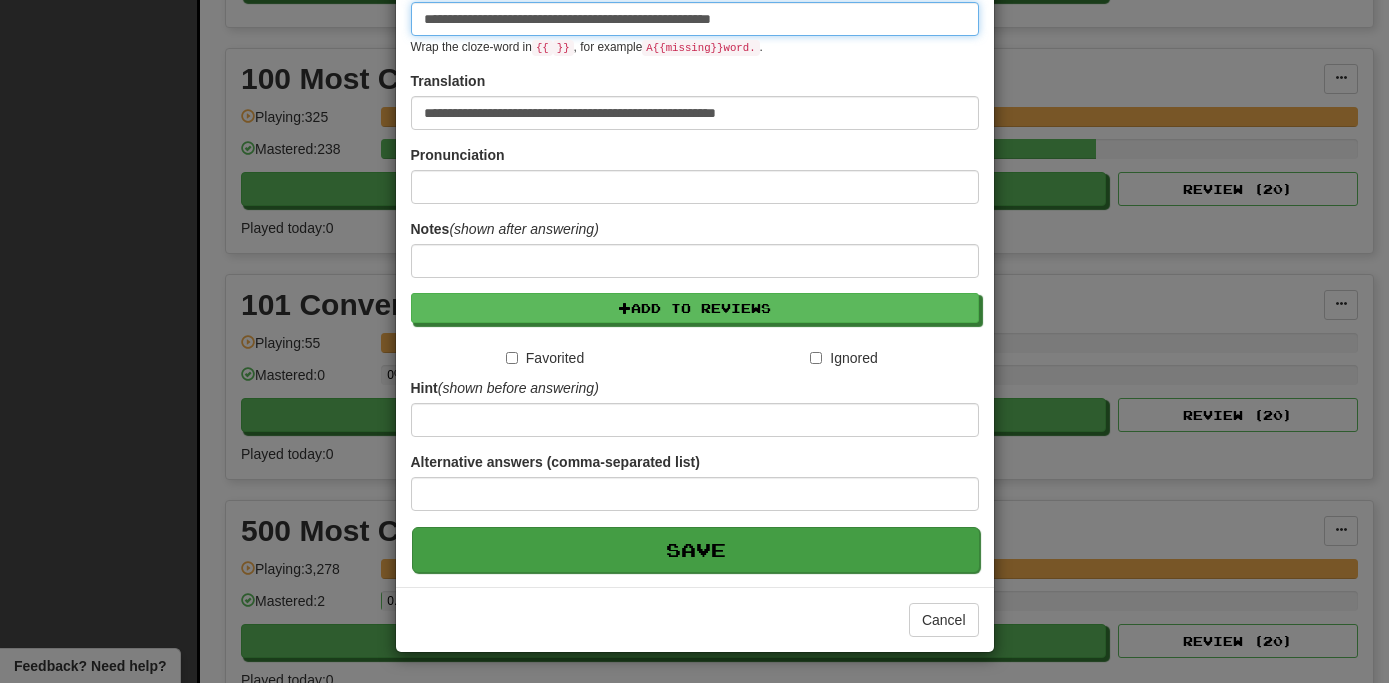 scroll, scrollTop: 295, scrollLeft: 0, axis: vertical 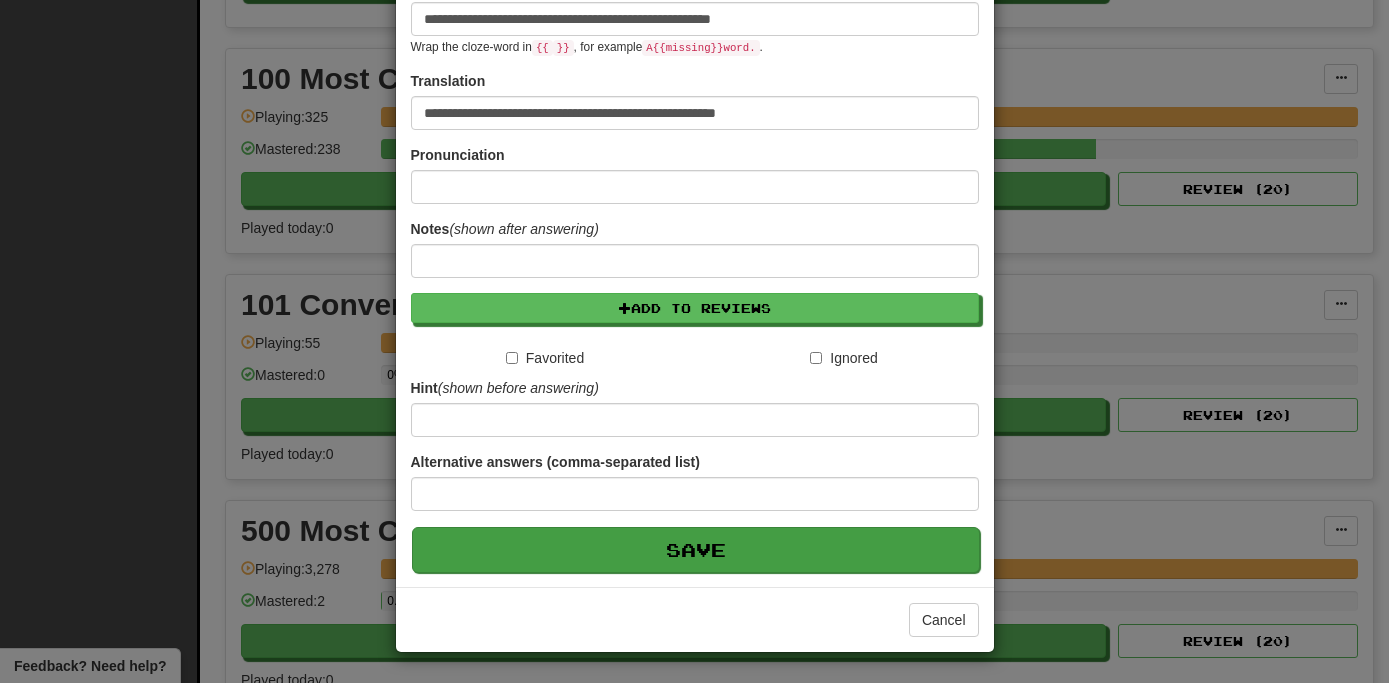 click on "Save" at bounding box center [696, 550] 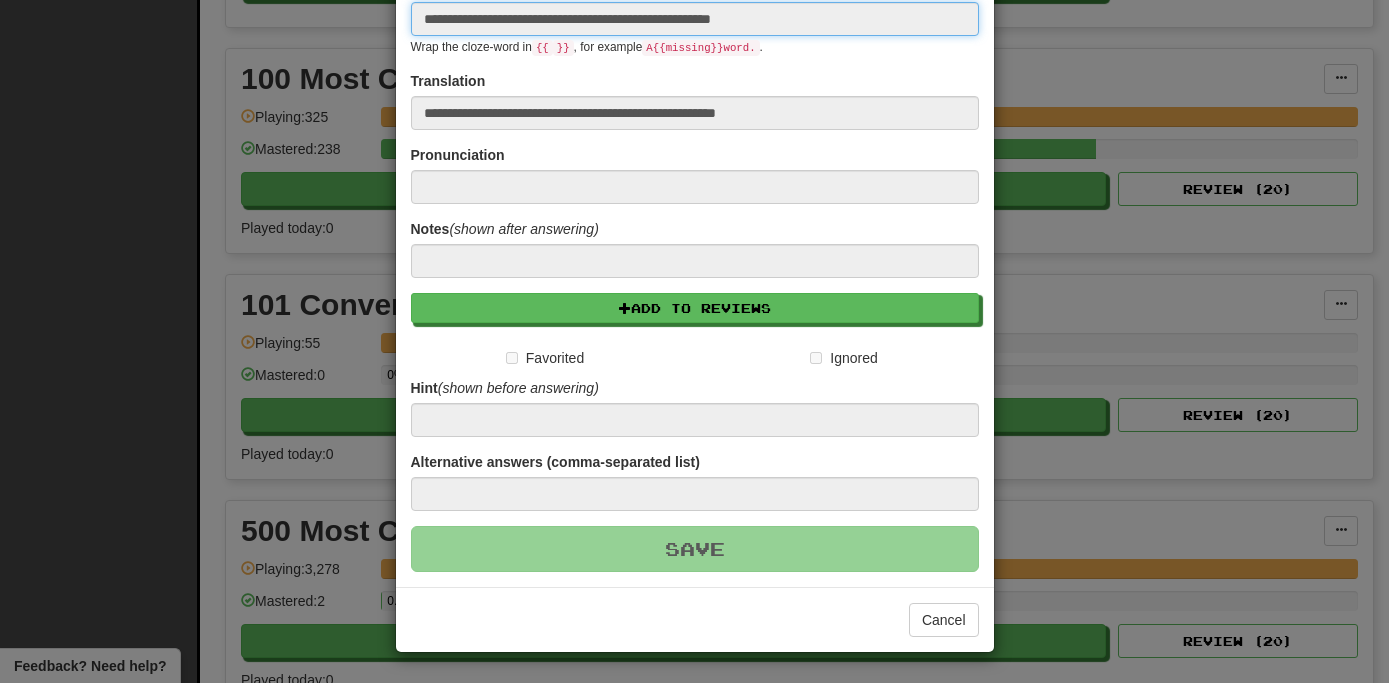 type 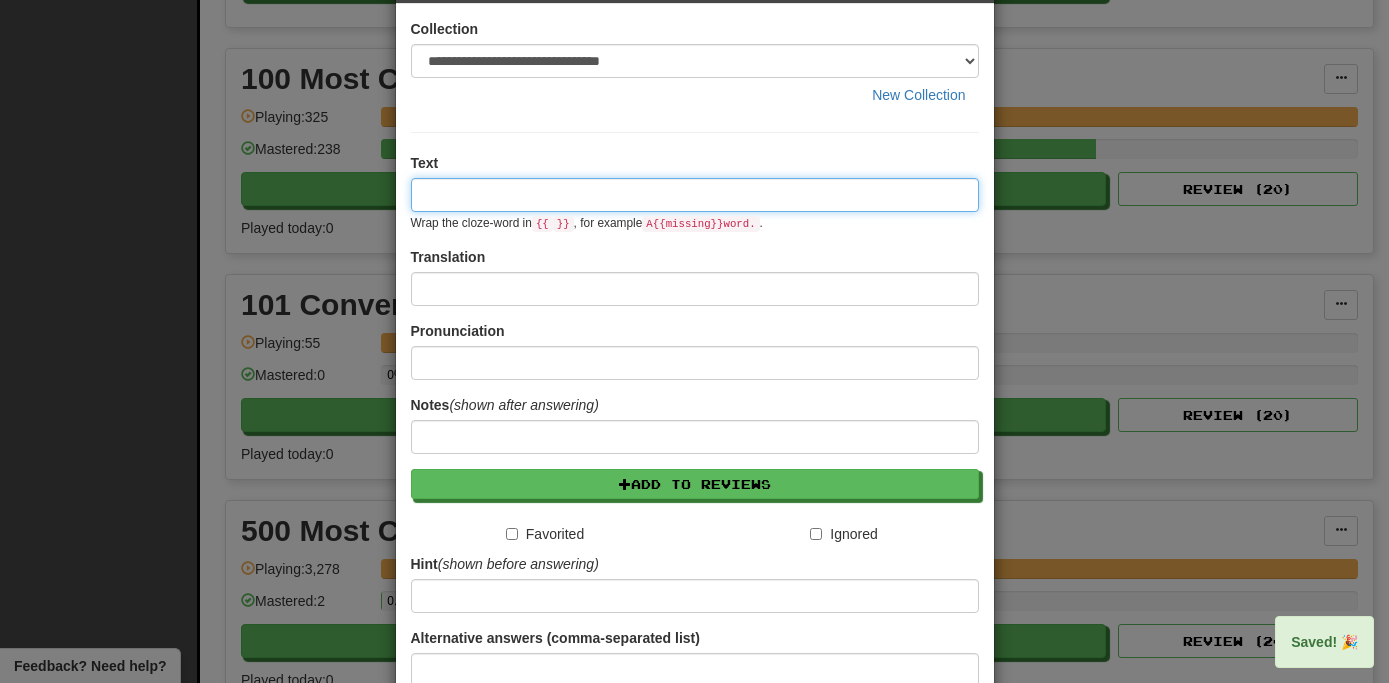scroll, scrollTop: 1, scrollLeft: 0, axis: vertical 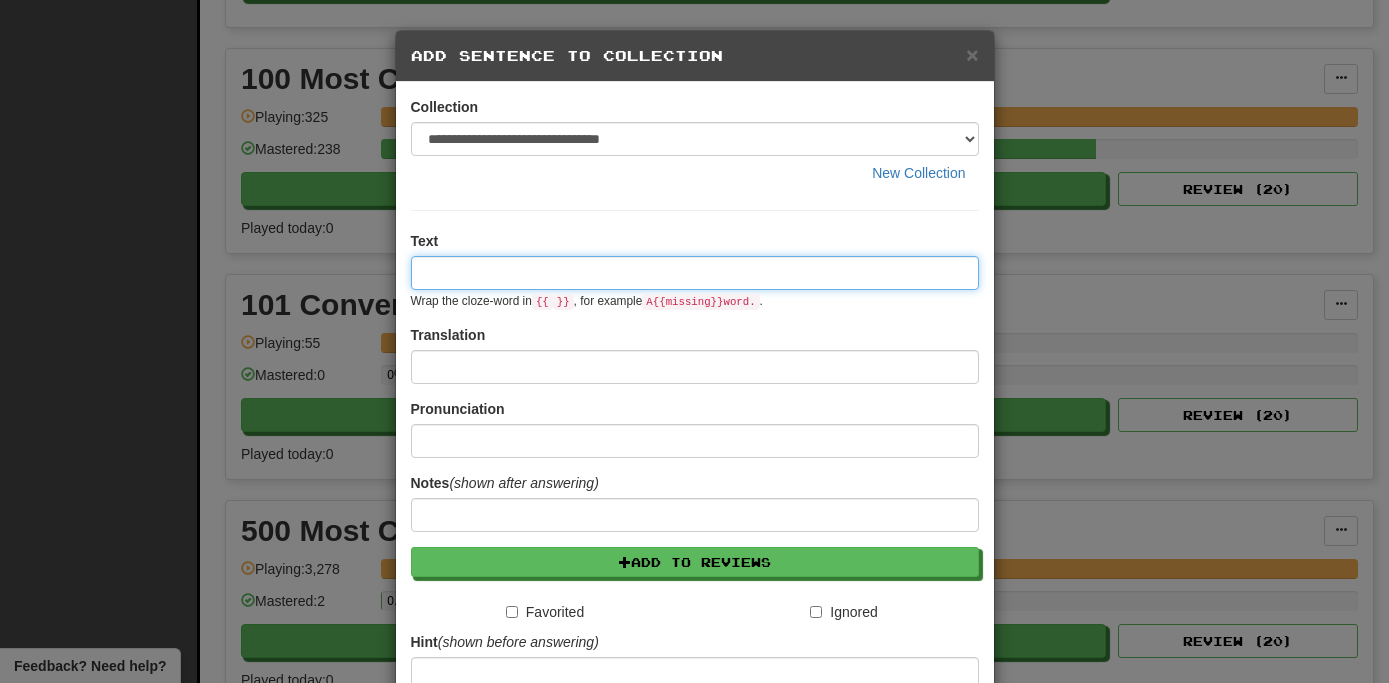 paste on "**********" 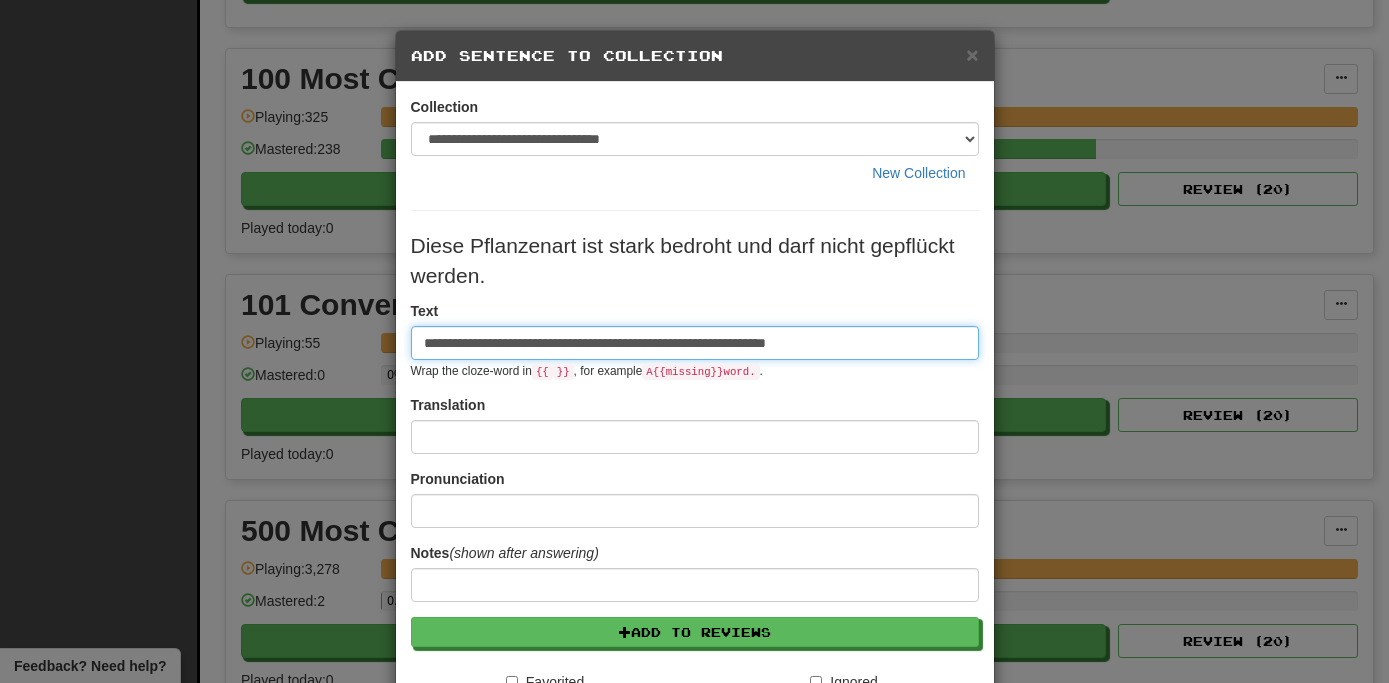 type on "**********" 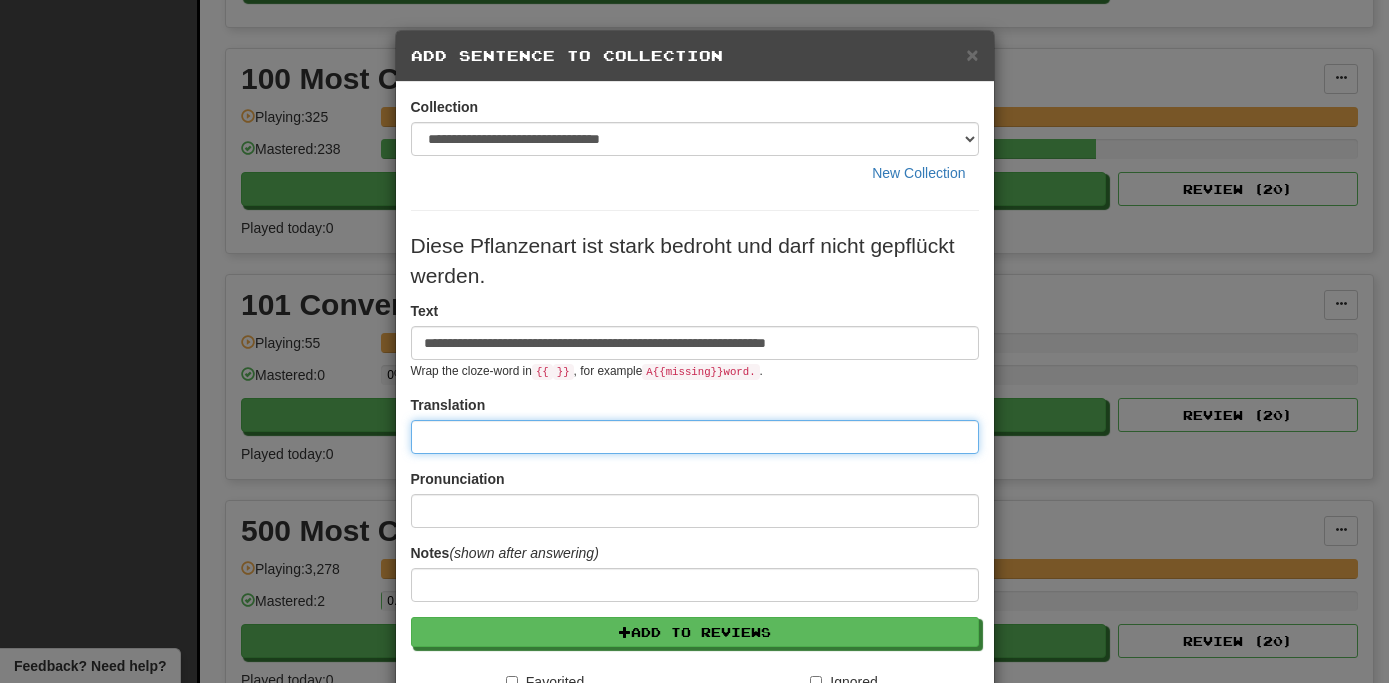 click at bounding box center (695, 437) 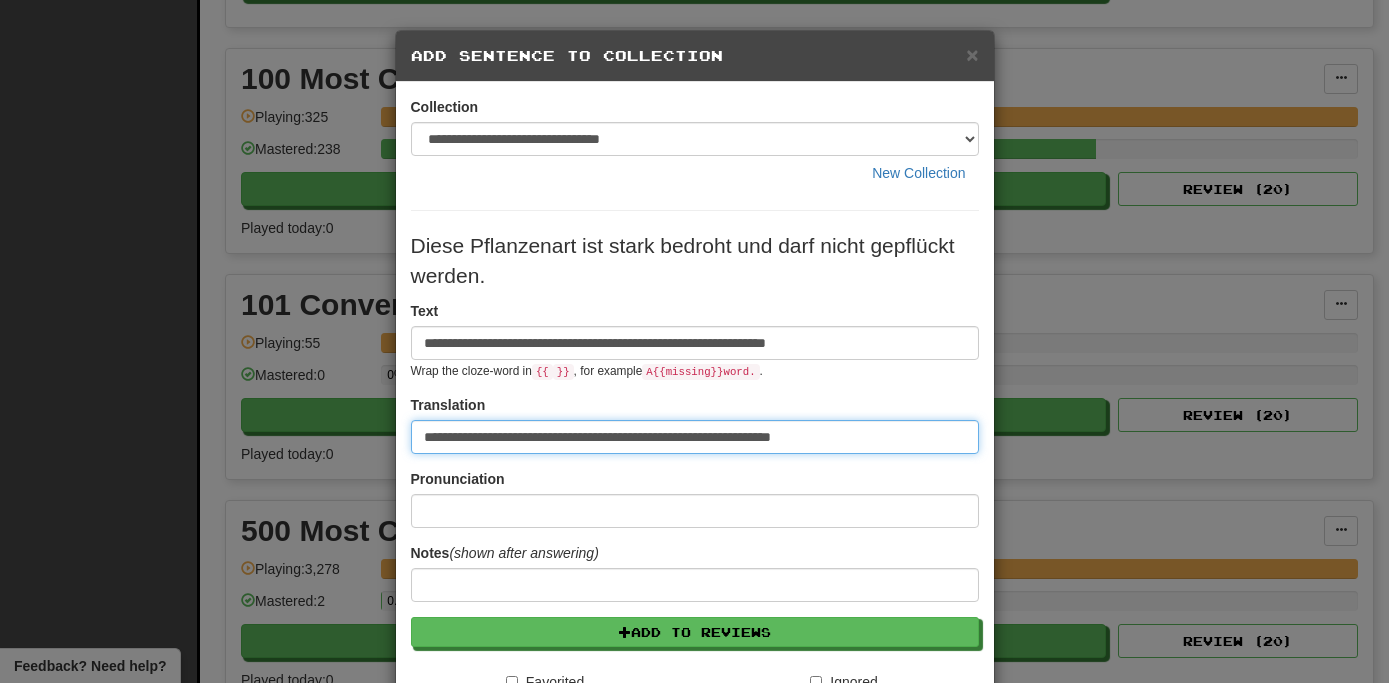 type on "**********" 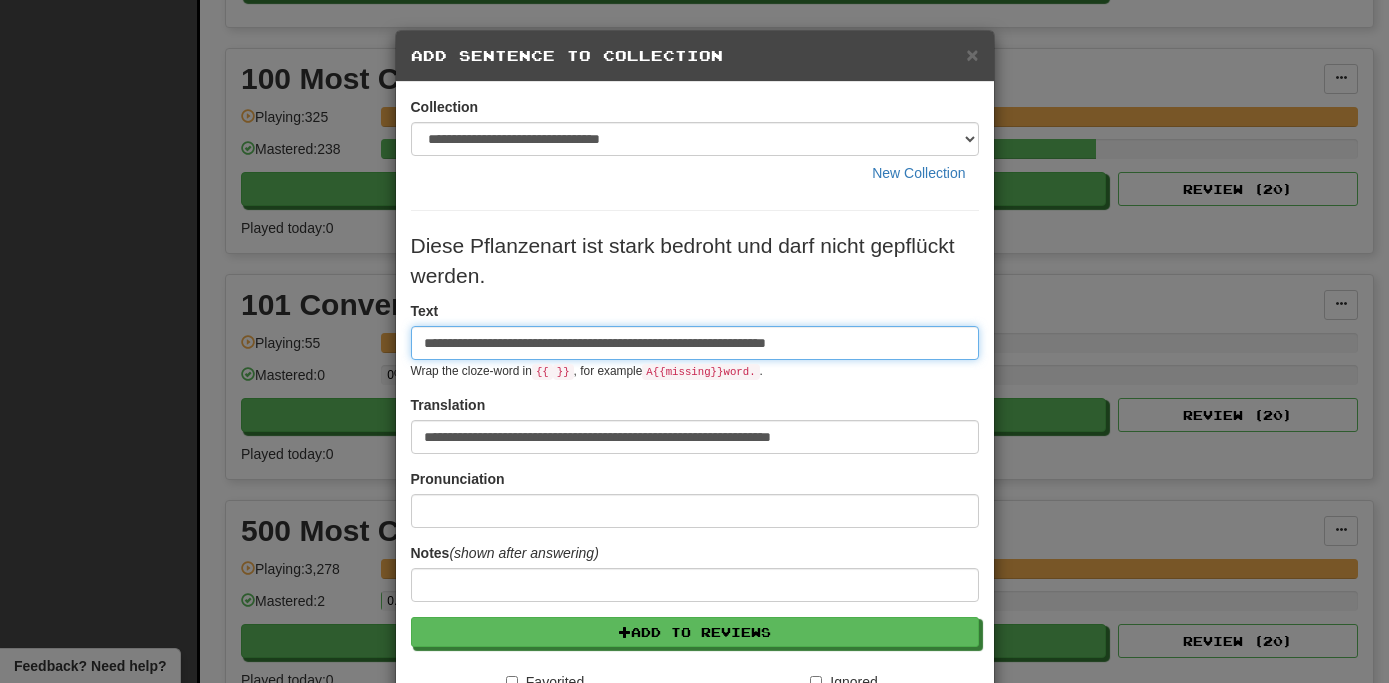 click on "**********" at bounding box center [695, 343] 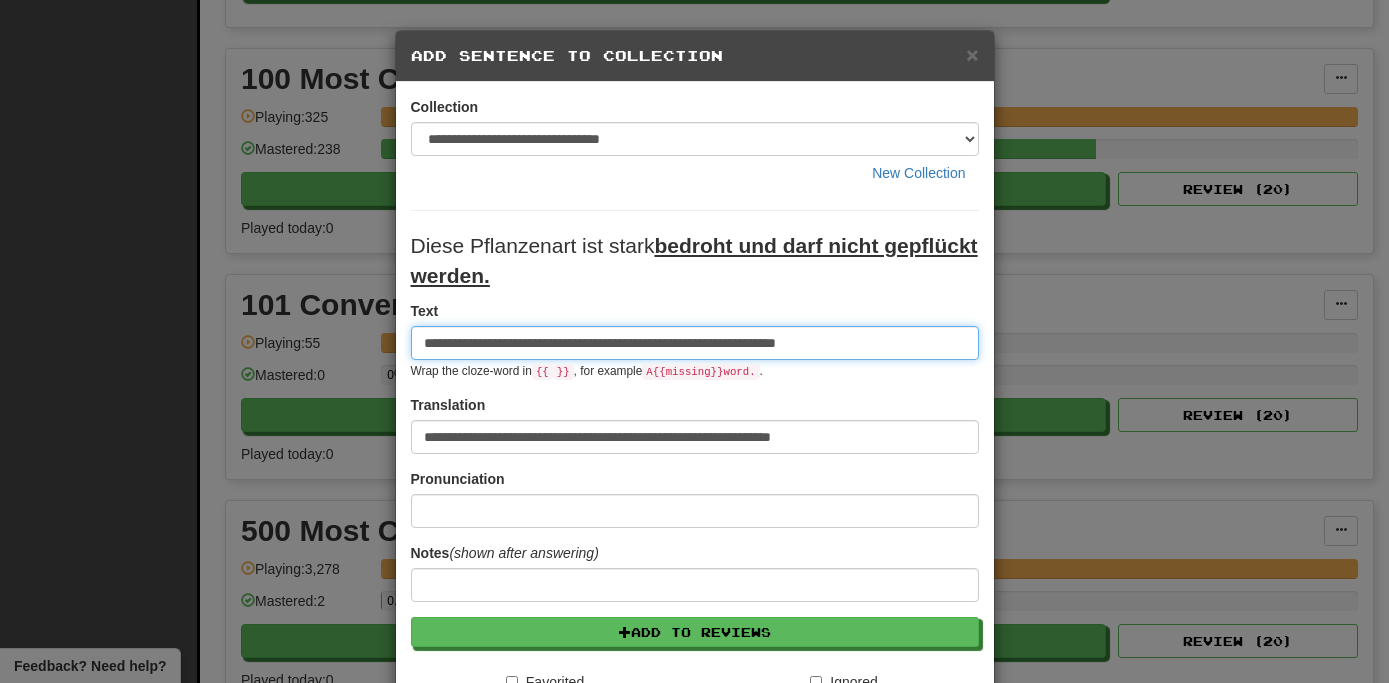 click on "**********" at bounding box center [695, 343] 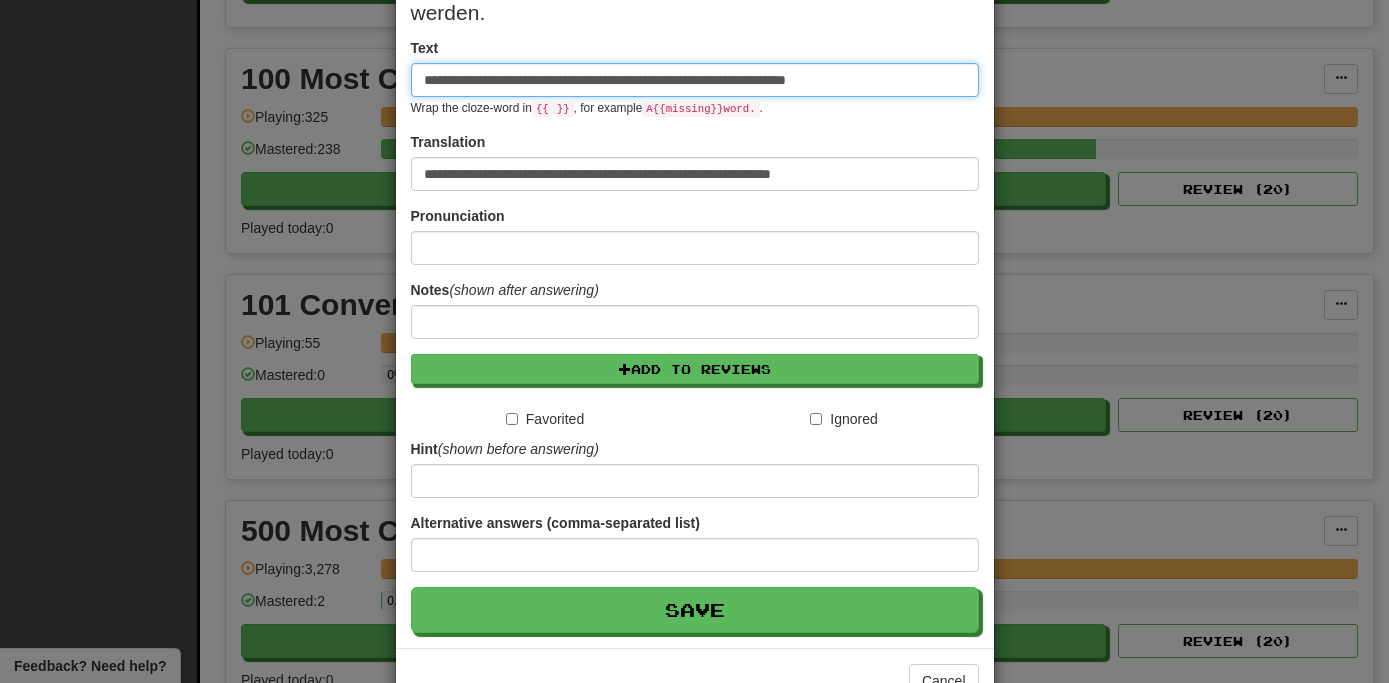 scroll, scrollTop: 305, scrollLeft: 0, axis: vertical 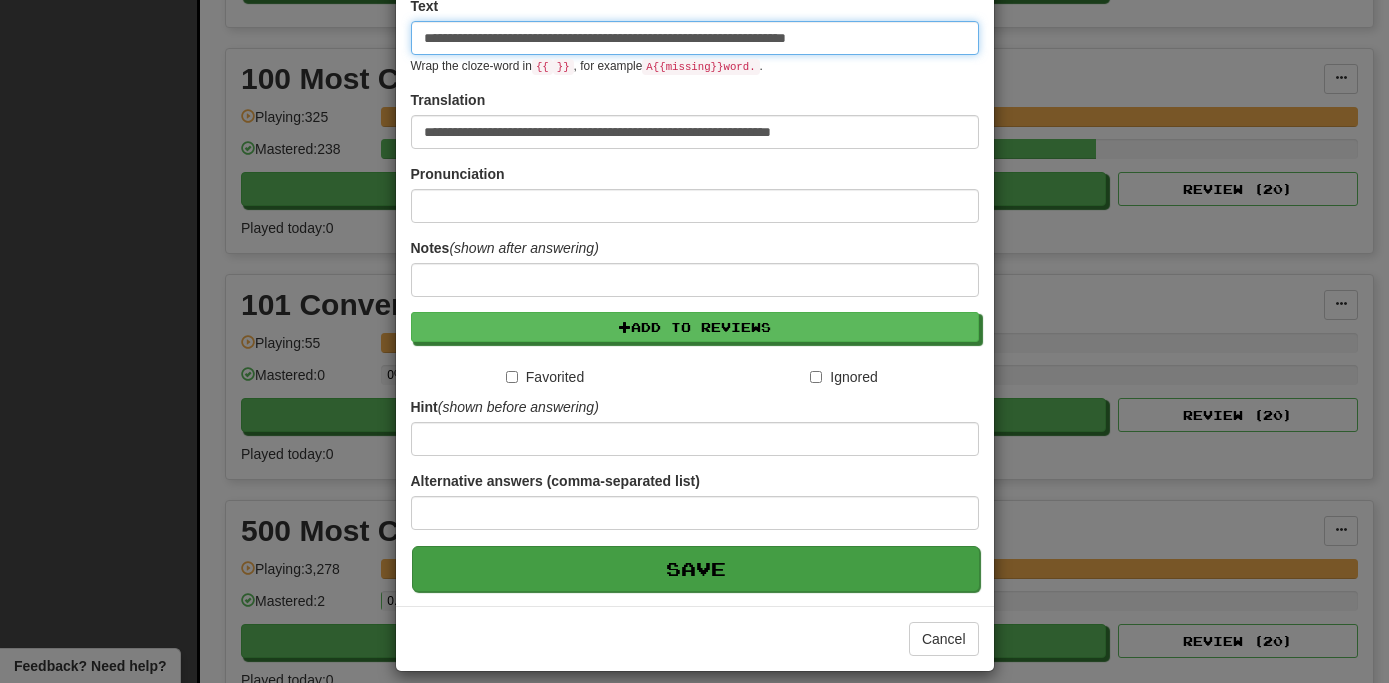 type on "**********" 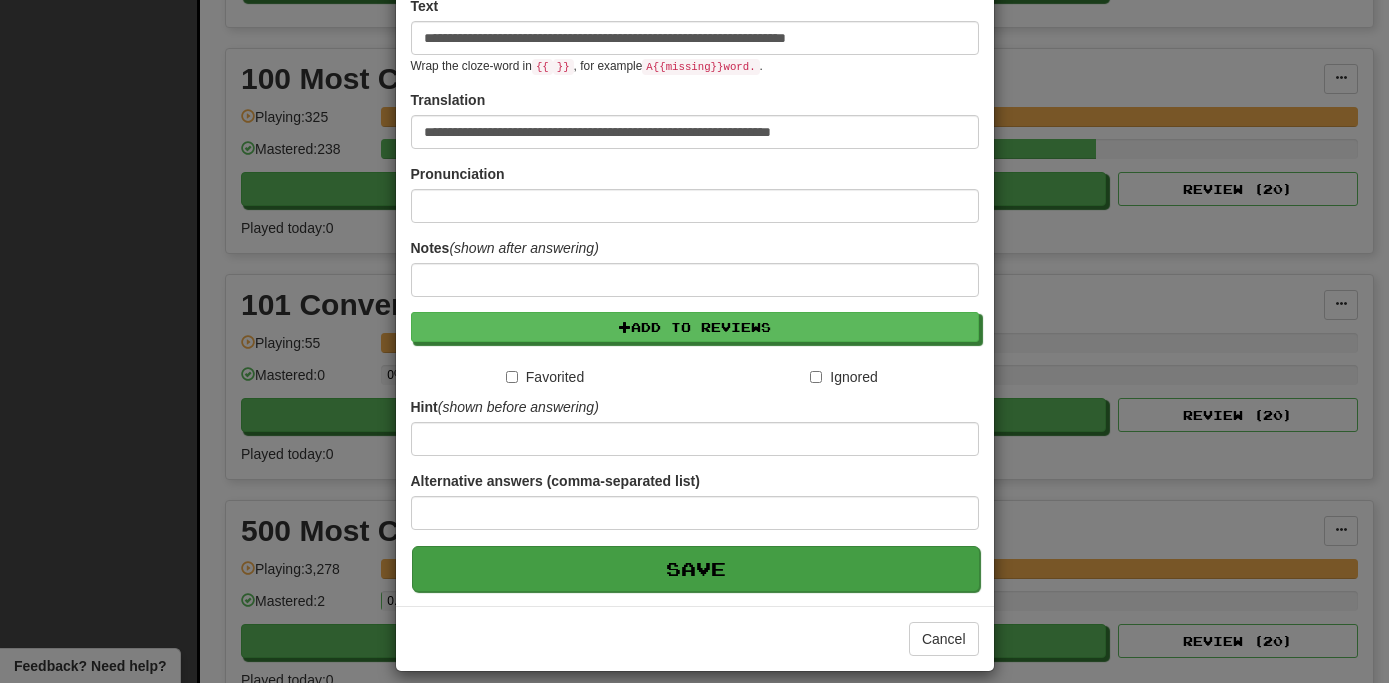 click on "Save" at bounding box center [696, 569] 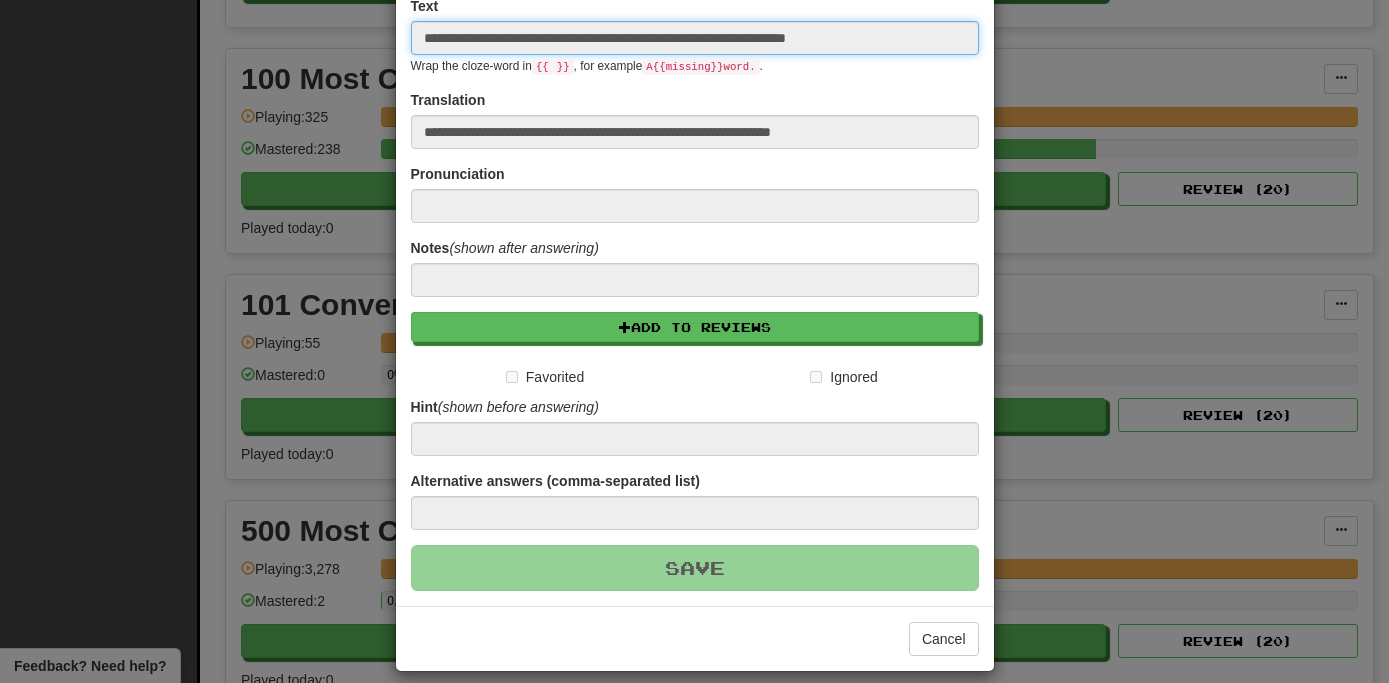 type 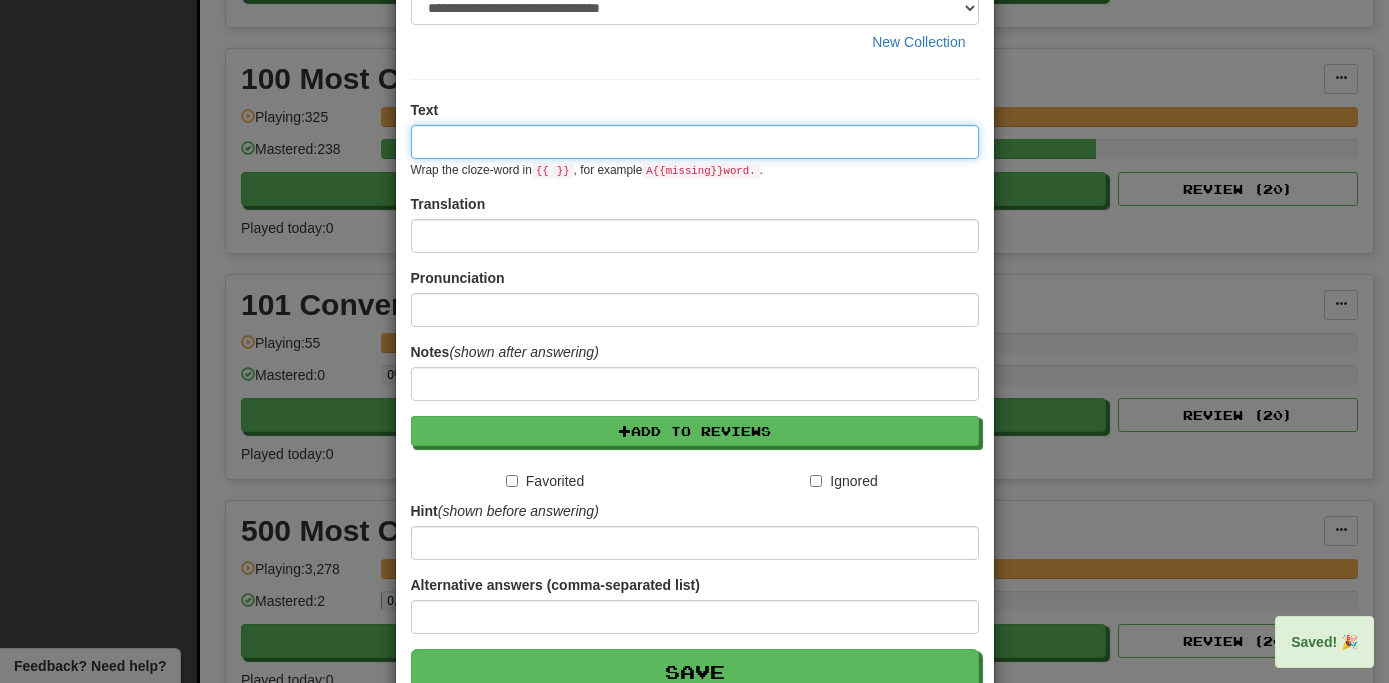scroll, scrollTop: 0, scrollLeft: 0, axis: both 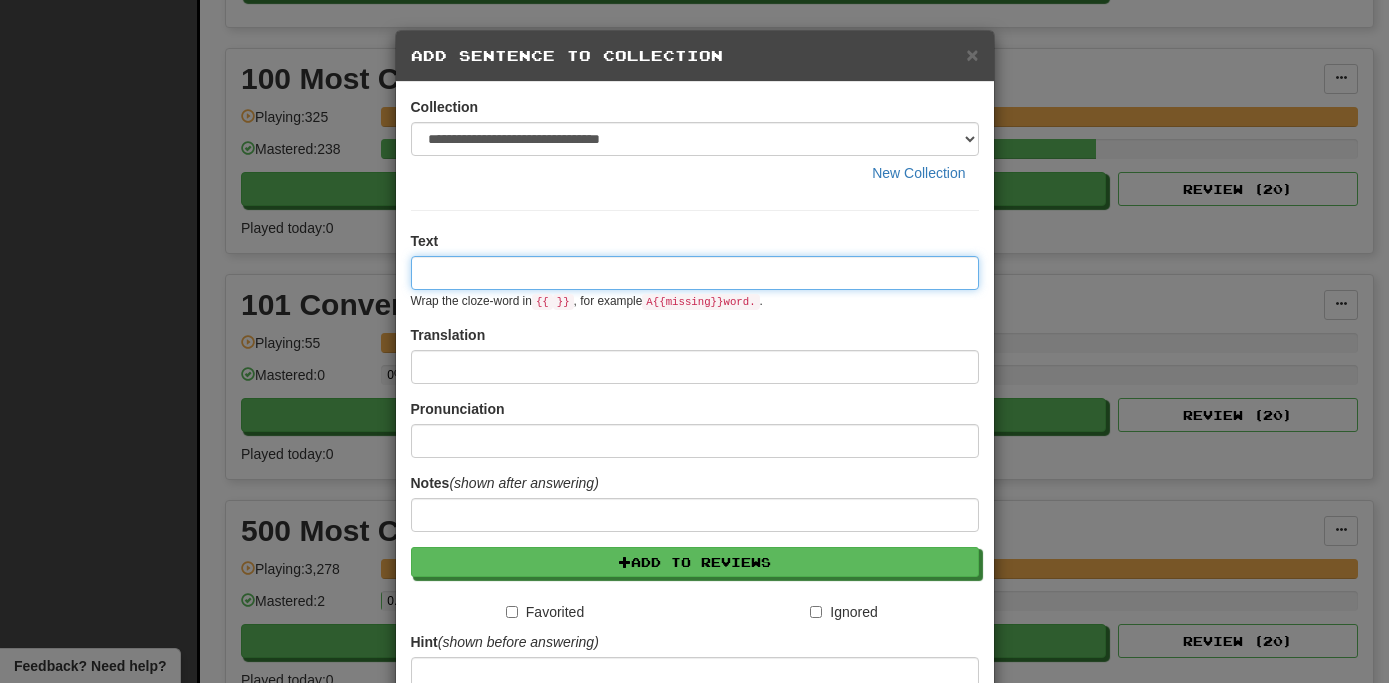 paste on "**********" 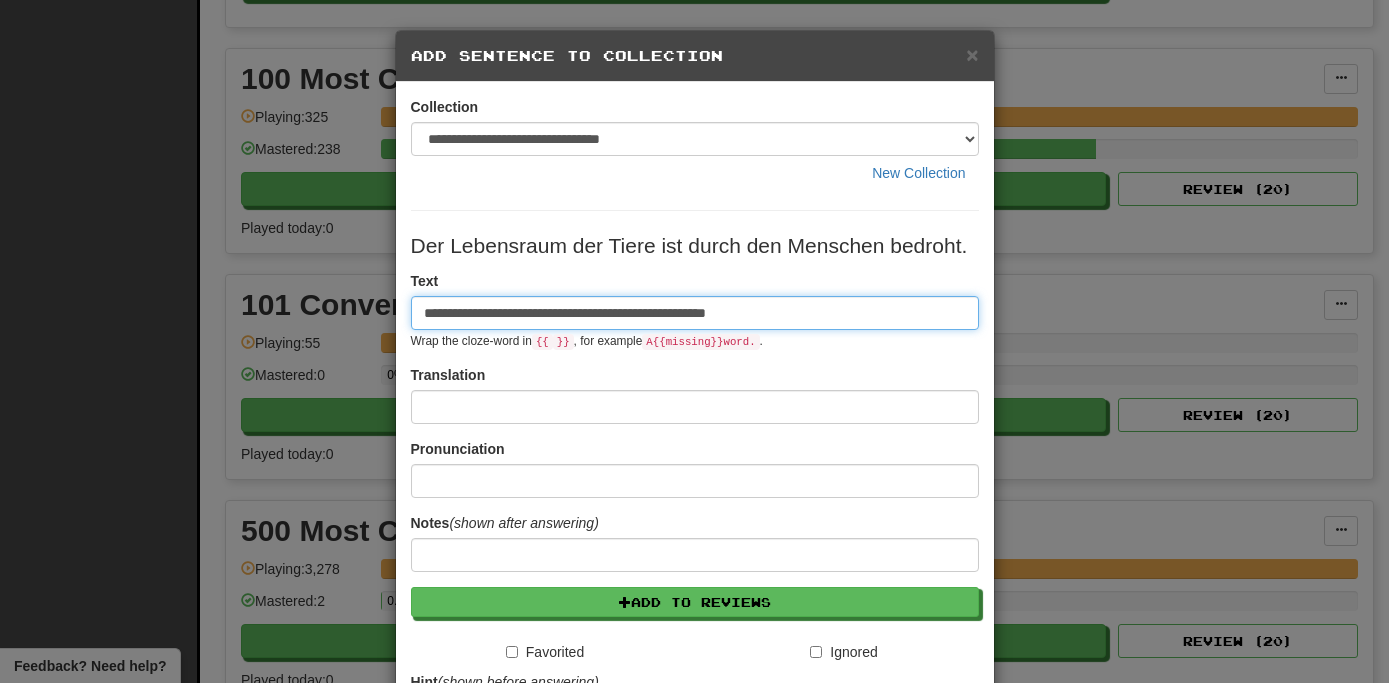 type on "**********" 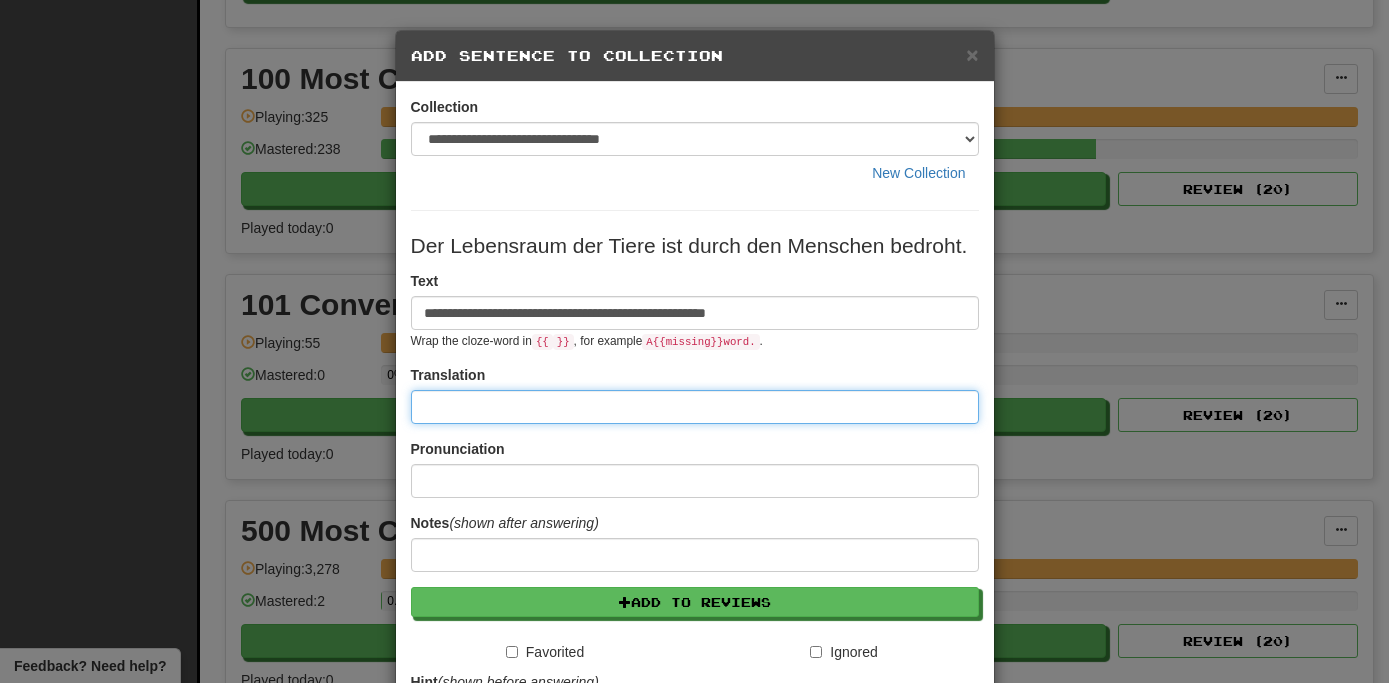 paste on "**********" 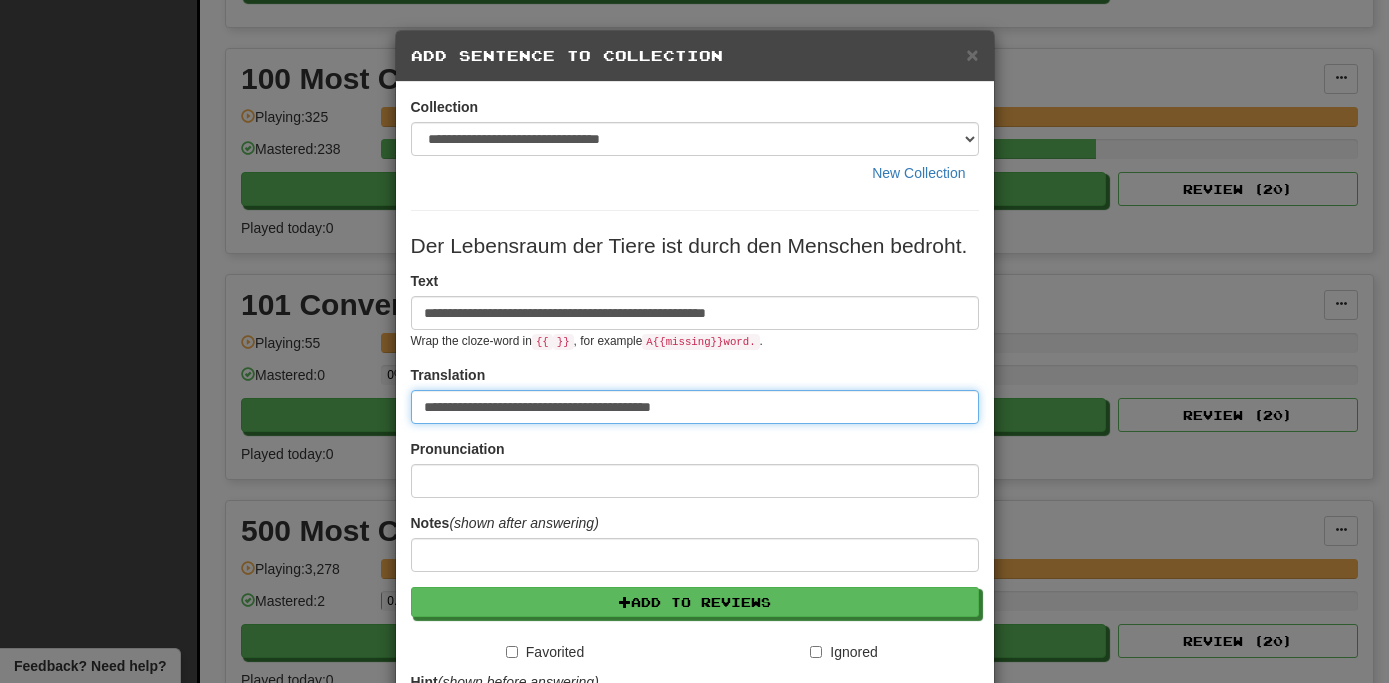 type on "**********" 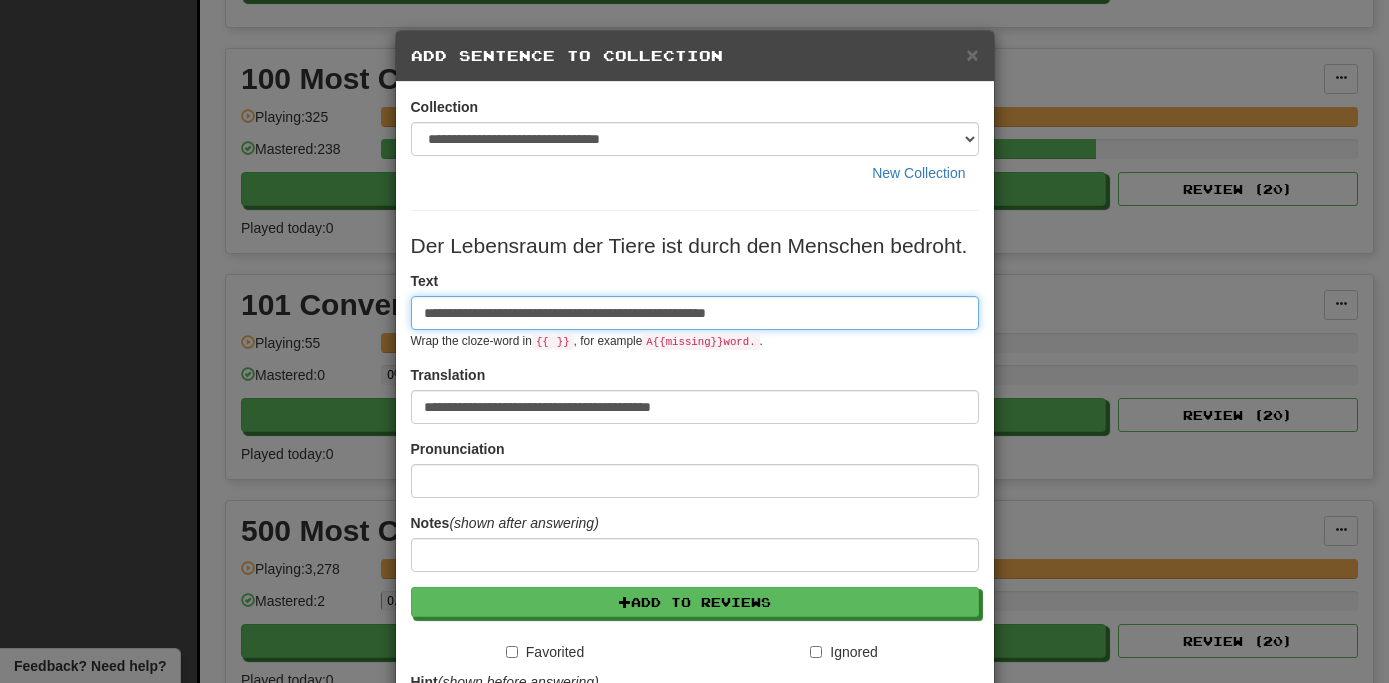 click on "**********" at bounding box center (695, 313) 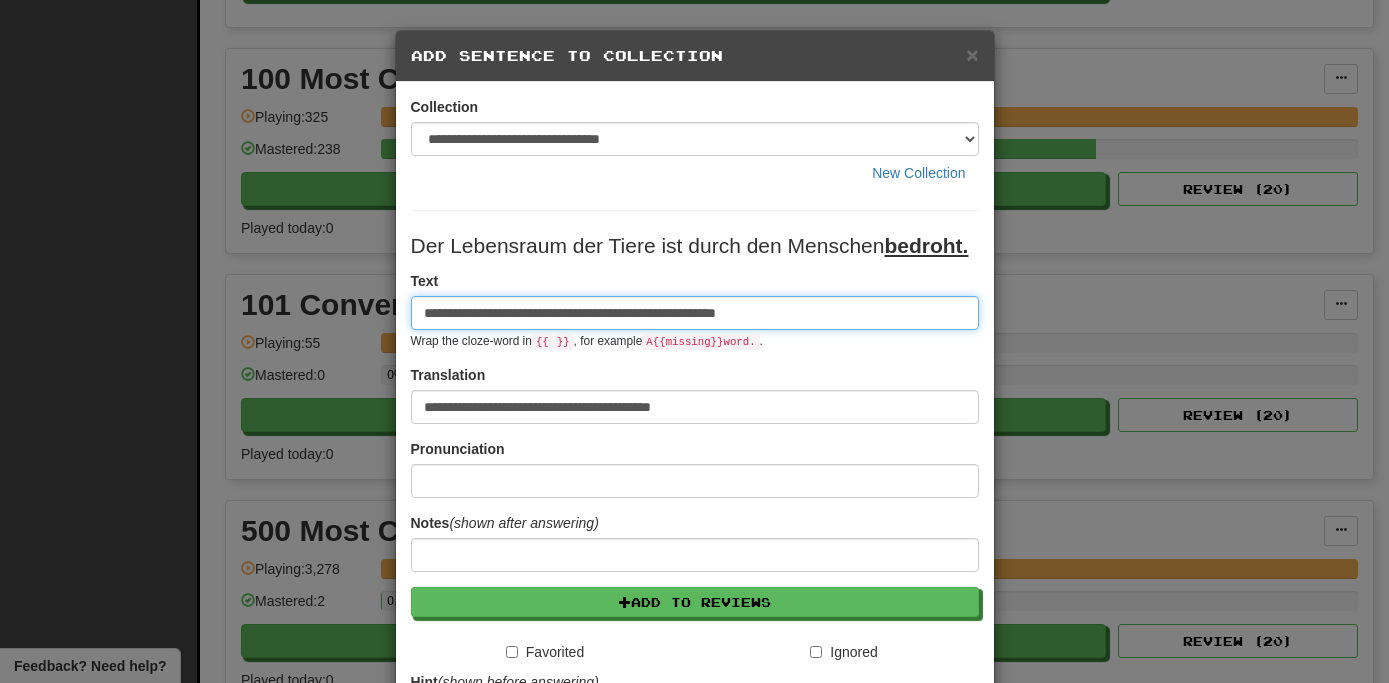 click on "**********" at bounding box center (695, 313) 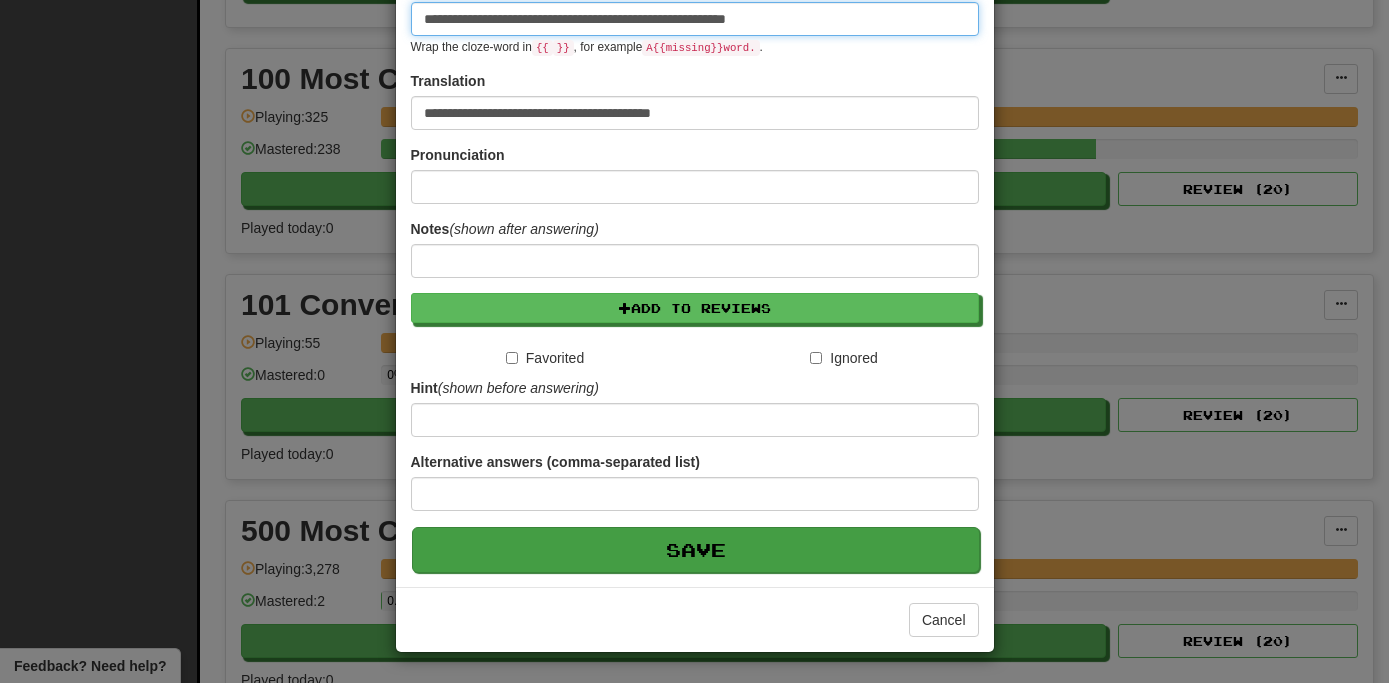 type on "**********" 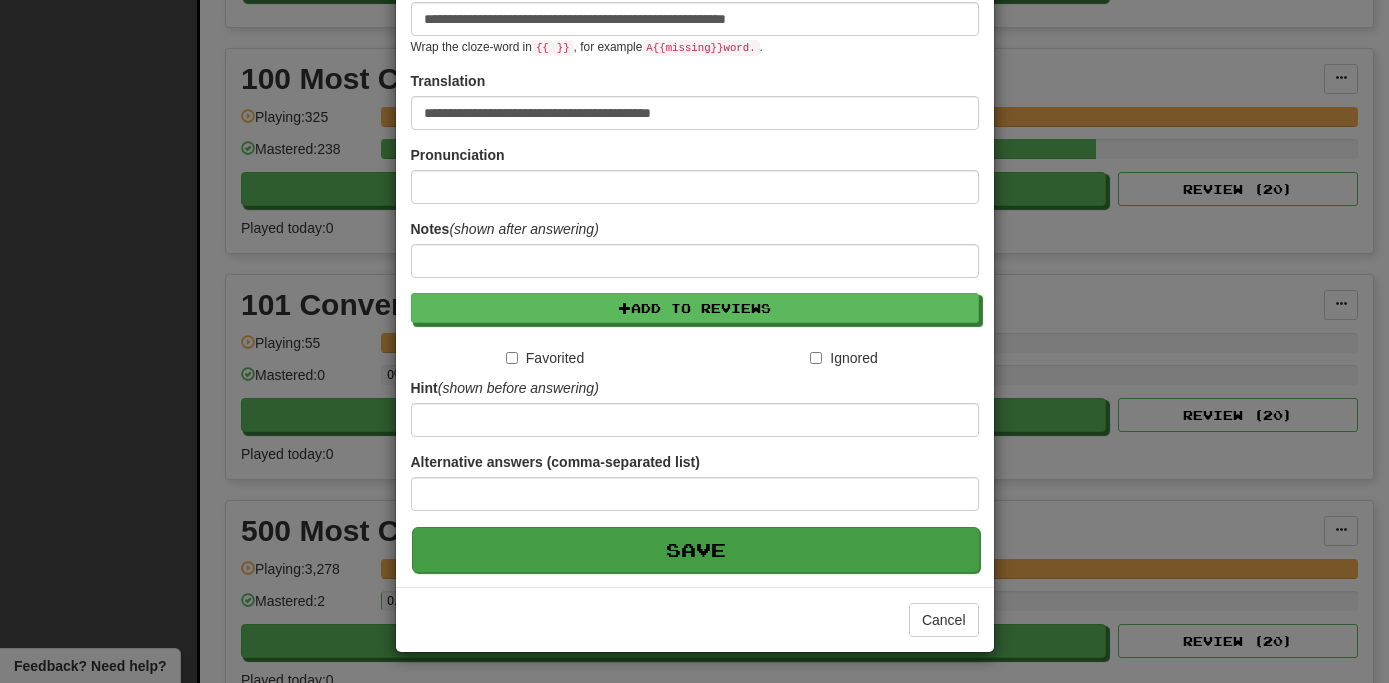 scroll, scrollTop: 295, scrollLeft: 0, axis: vertical 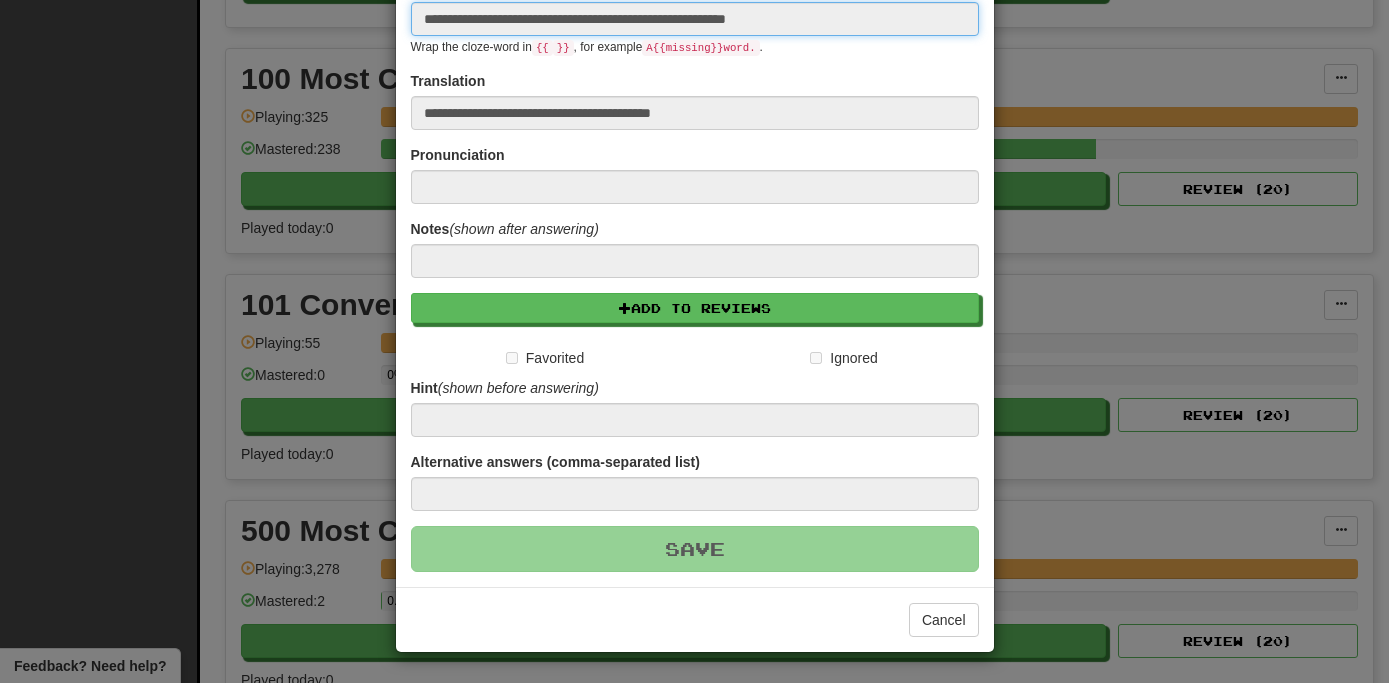 type 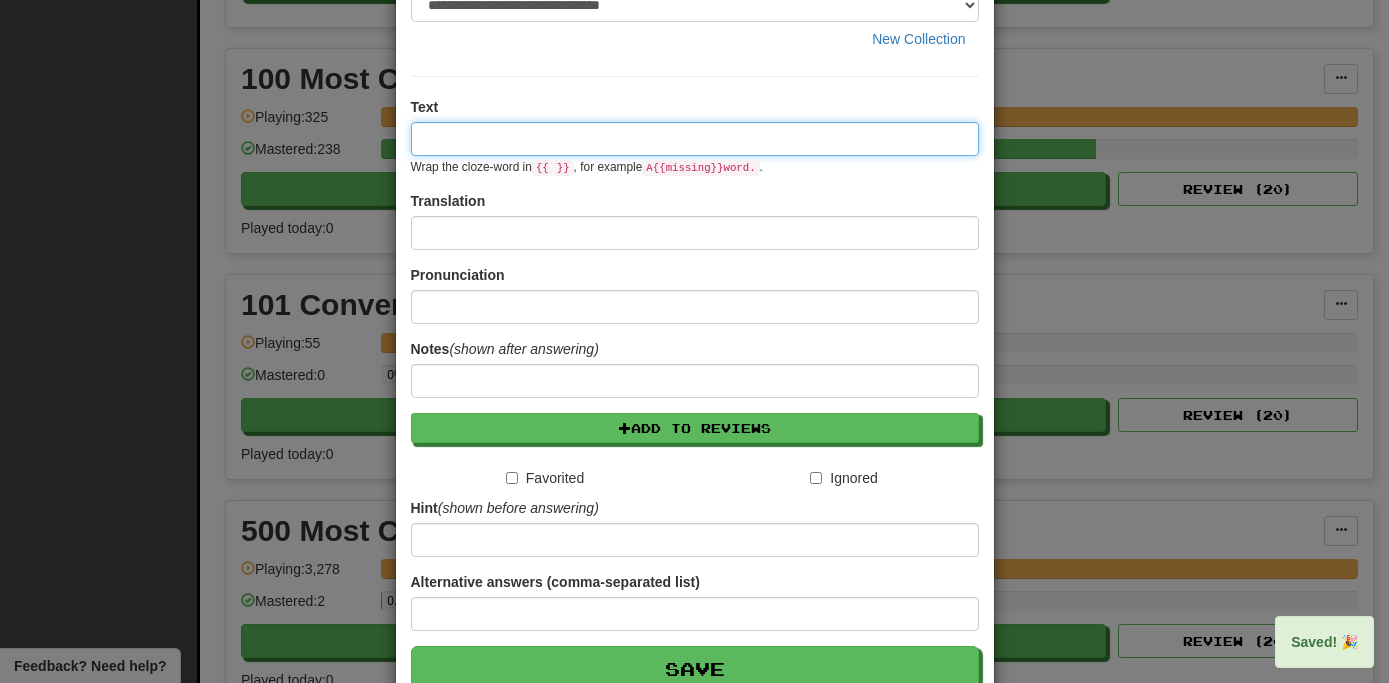 scroll, scrollTop: 0, scrollLeft: 0, axis: both 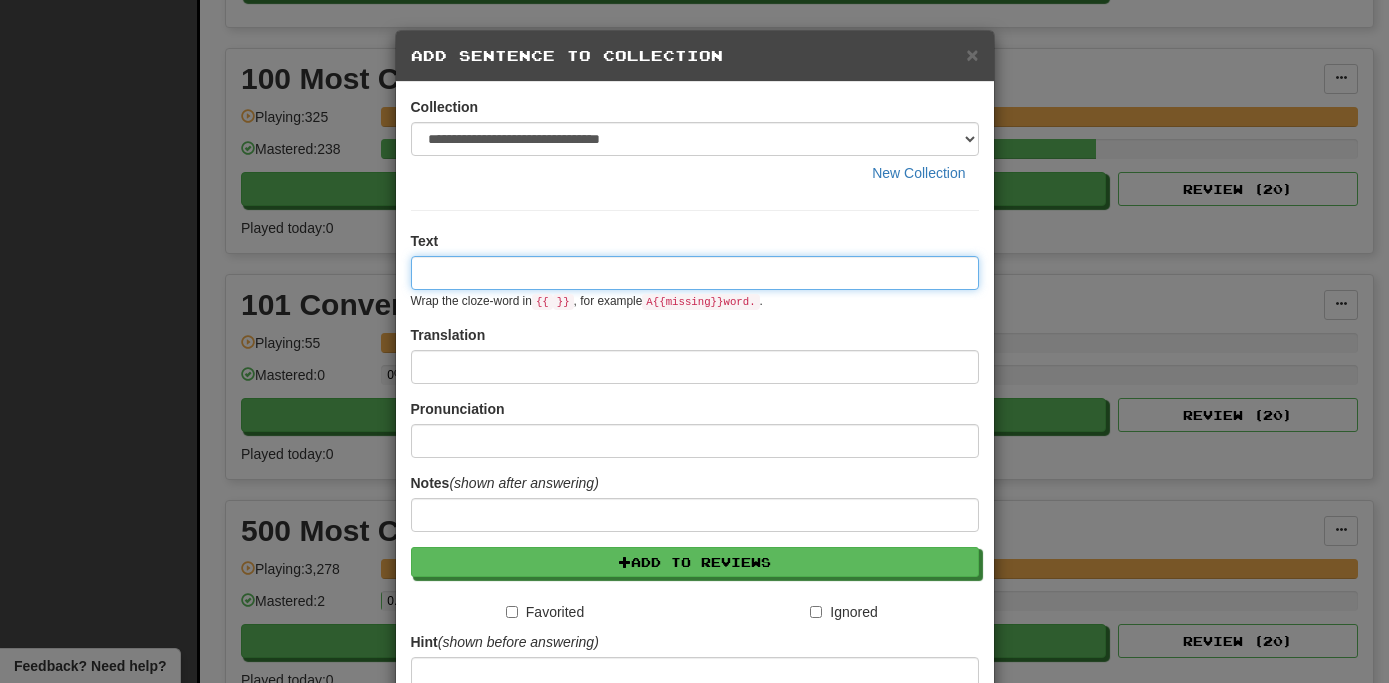 paste on "**********" 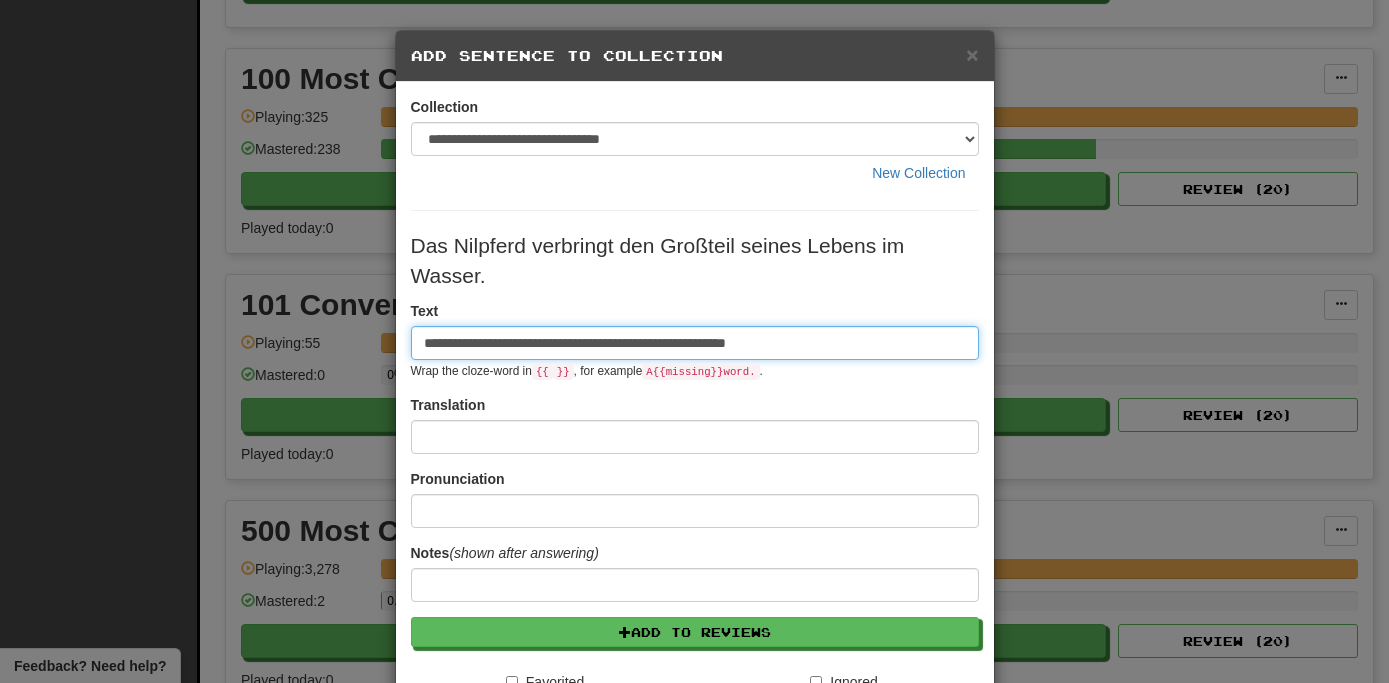 type on "**********" 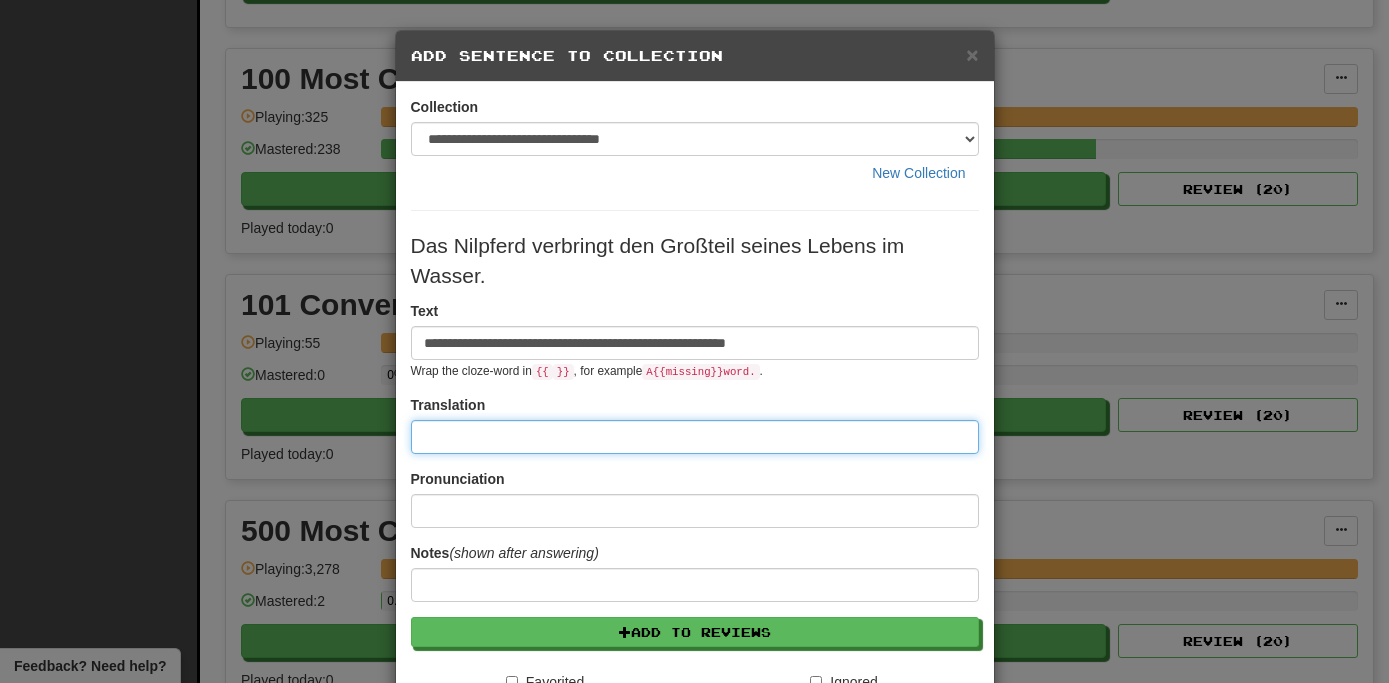 paste on "**********" 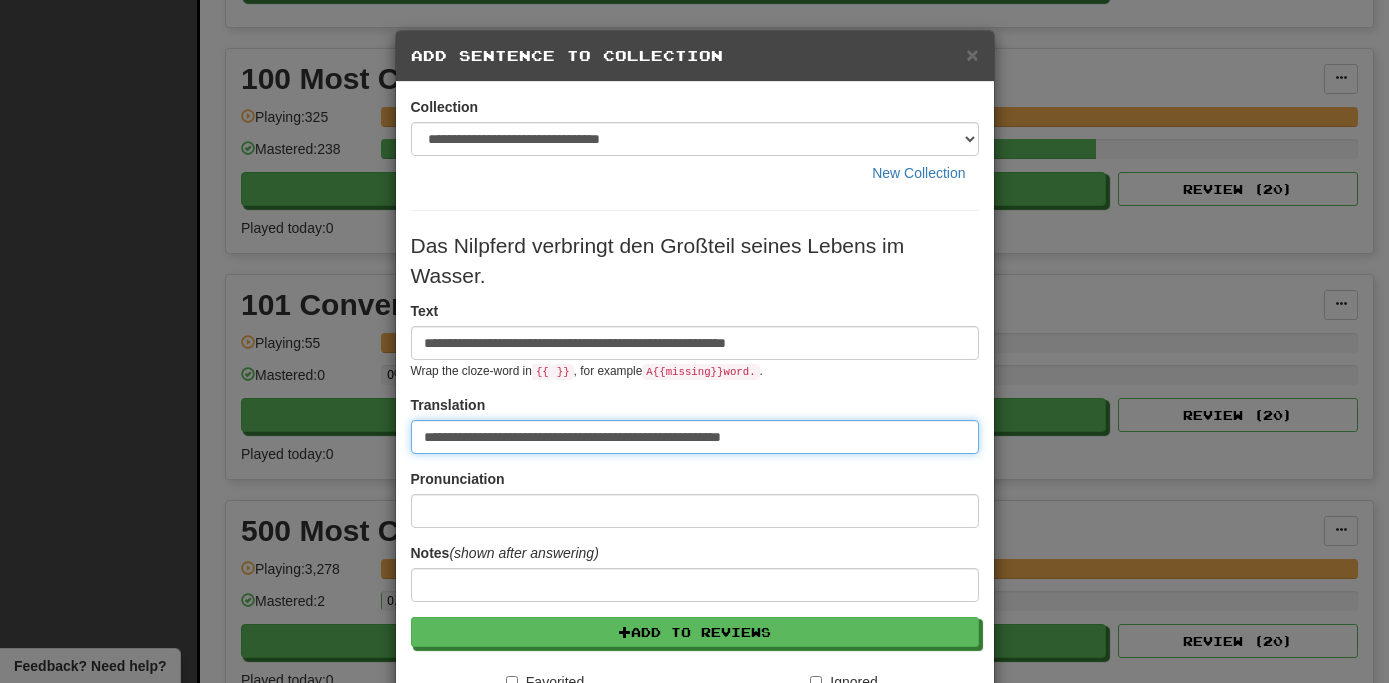 type on "**********" 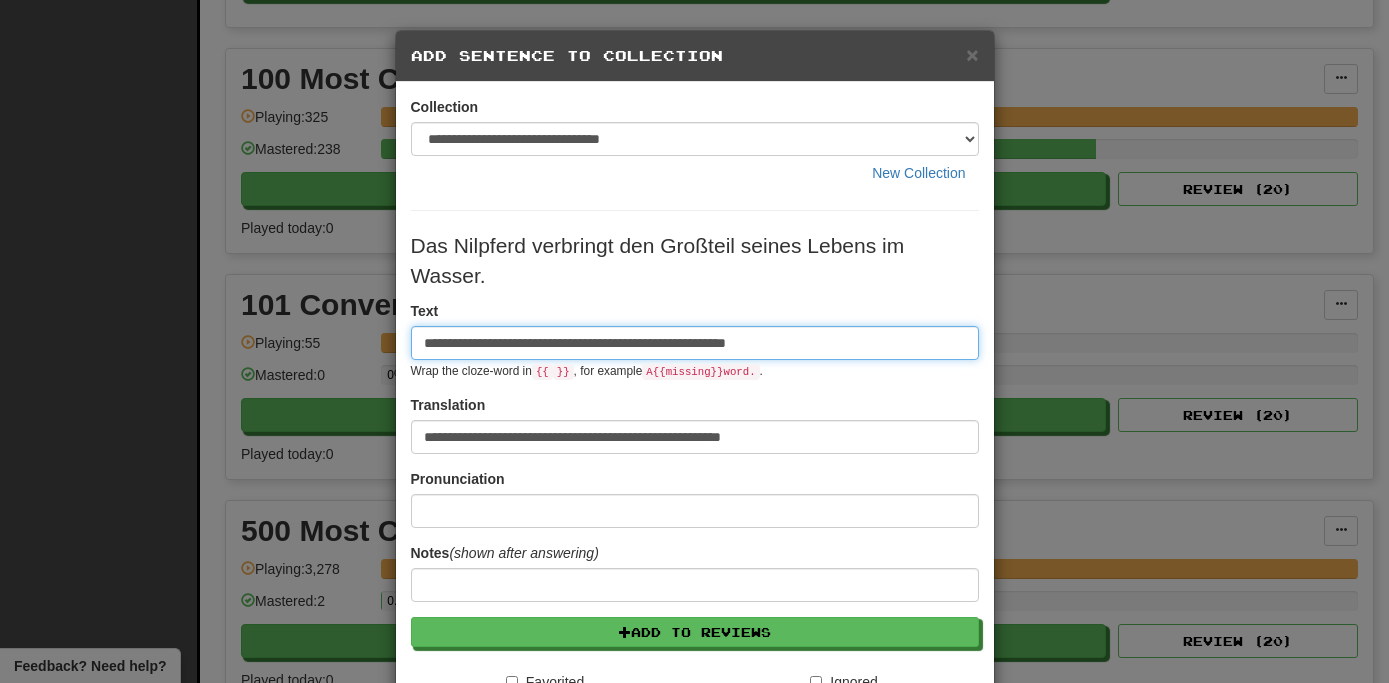 click on "**********" at bounding box center (695, 343) 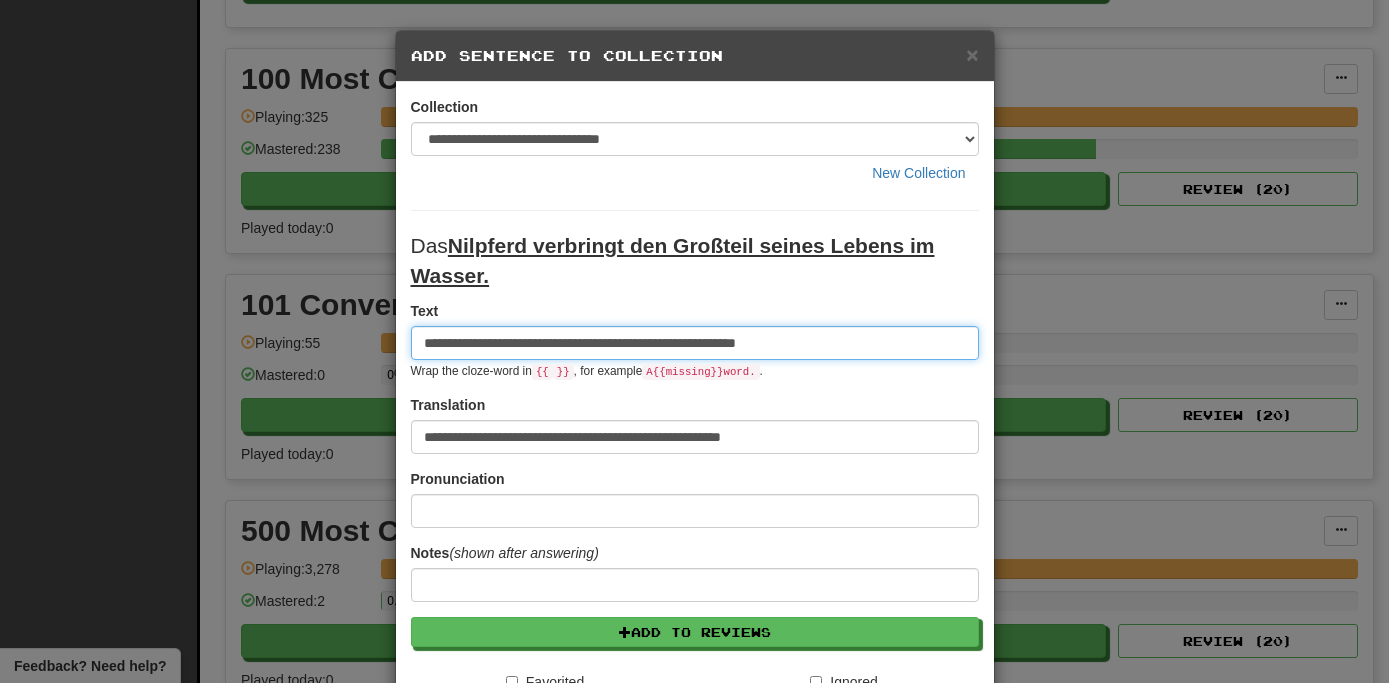 click on "**********" at bounding box center (695, 343) 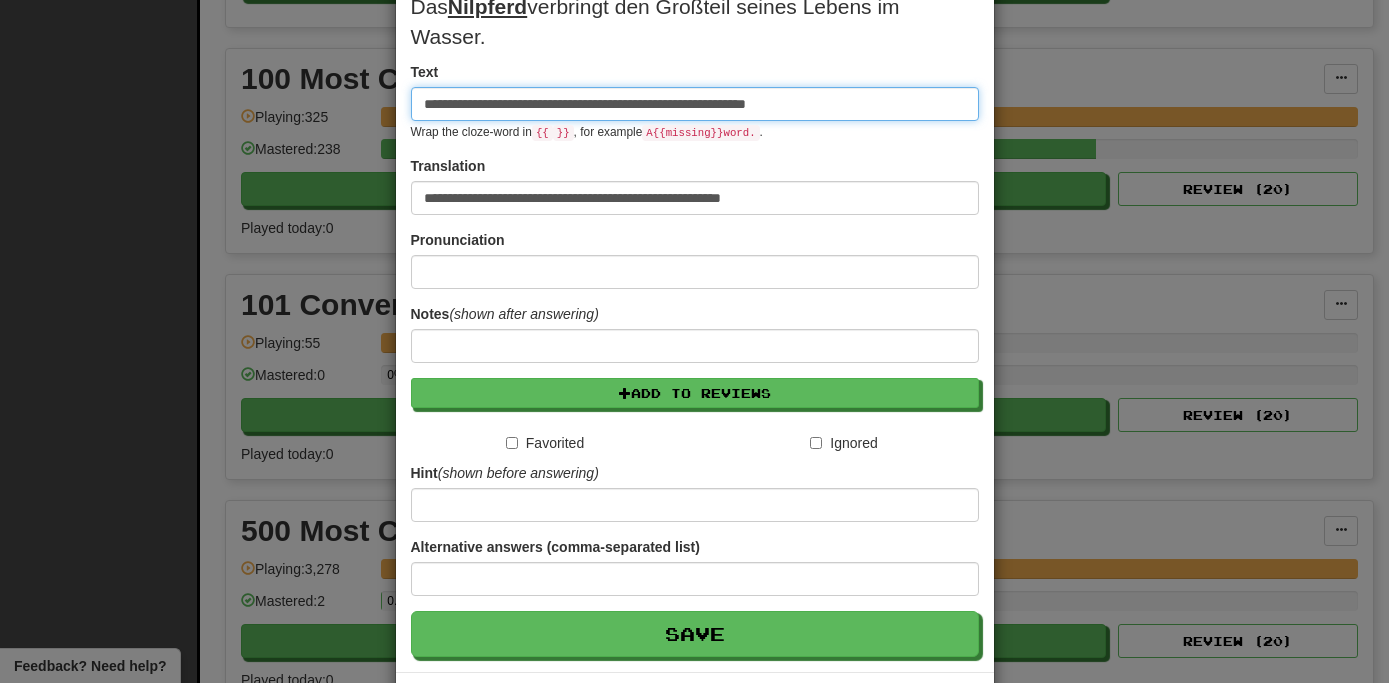scroll, scrollTop: 266, scrollLeft: 0, axis: vertical 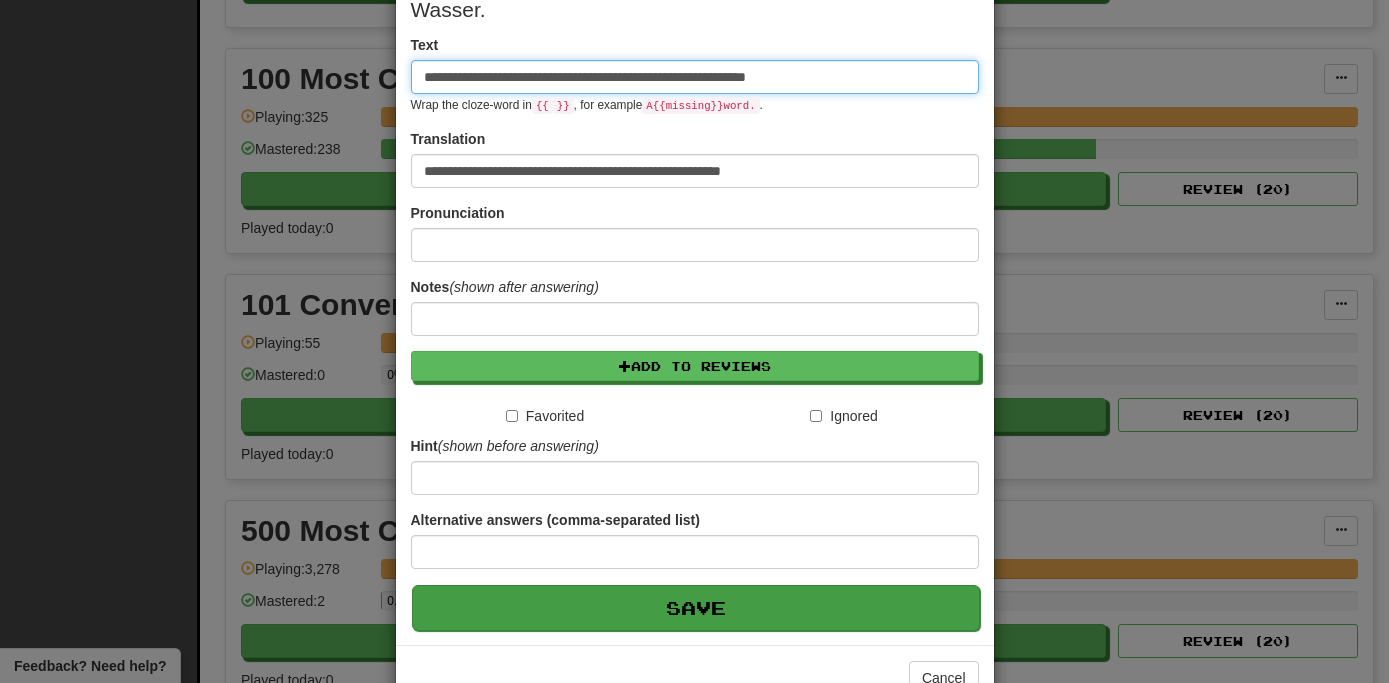 type on "**********" 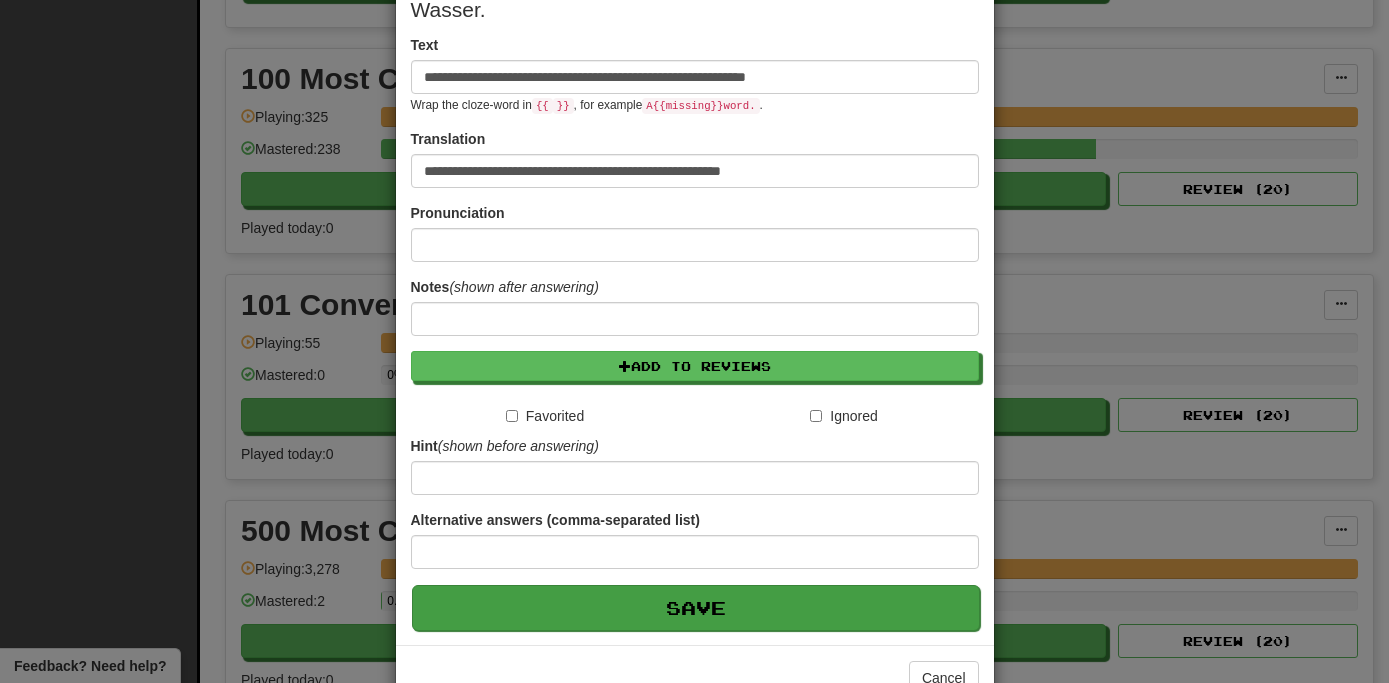 click on "Save" at bounding box center (696, 608) 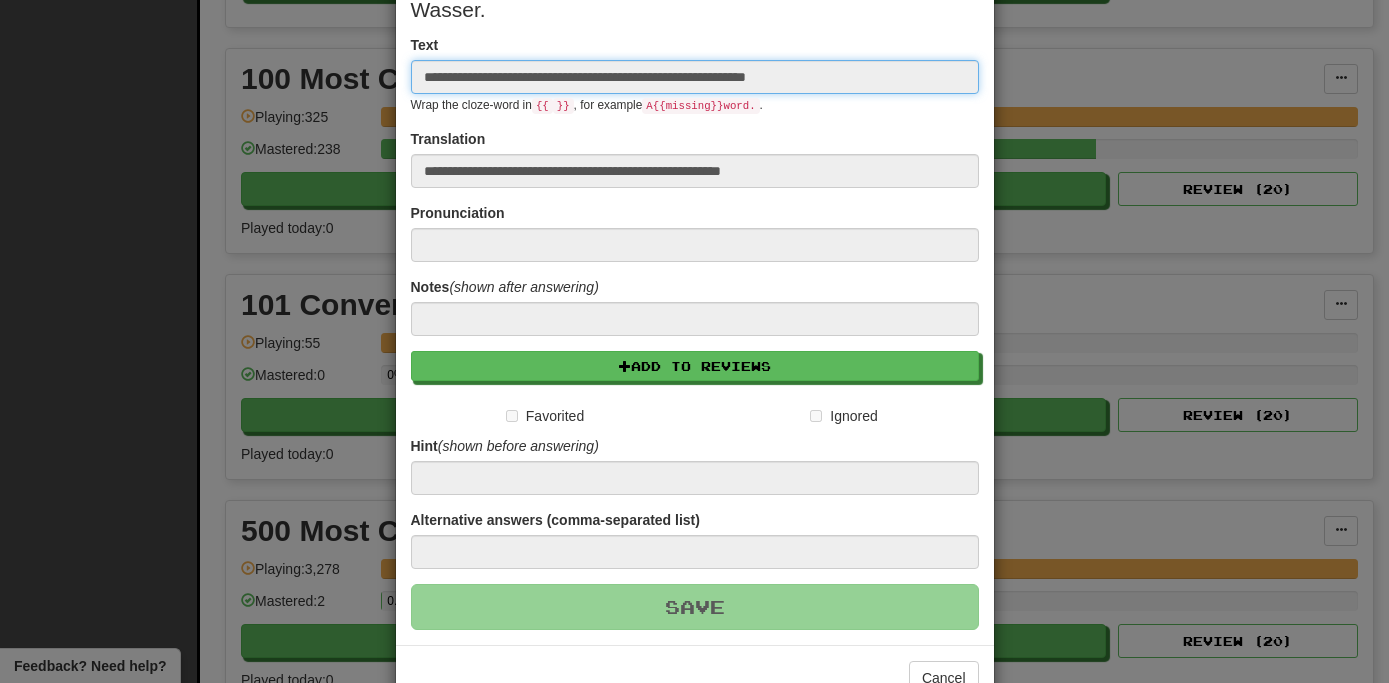 type 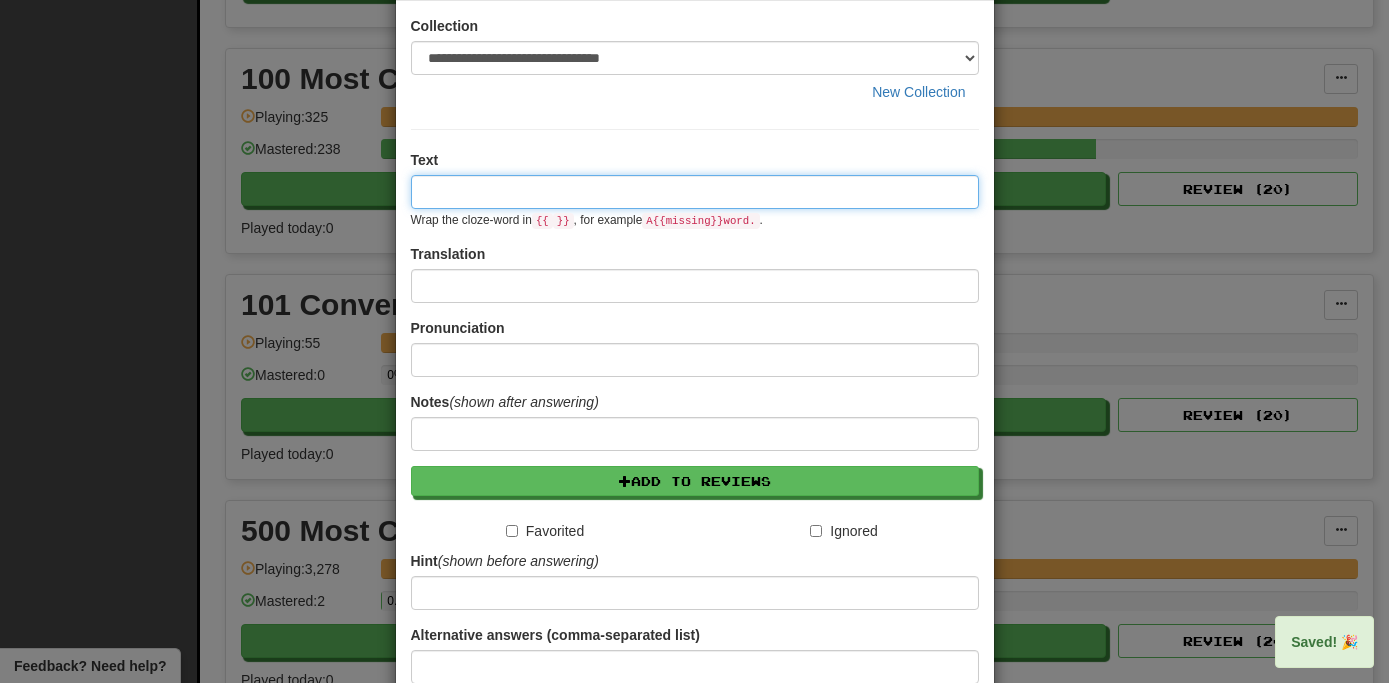 scroll, scrollTop: 0, scrollLeft: 0, axis: both 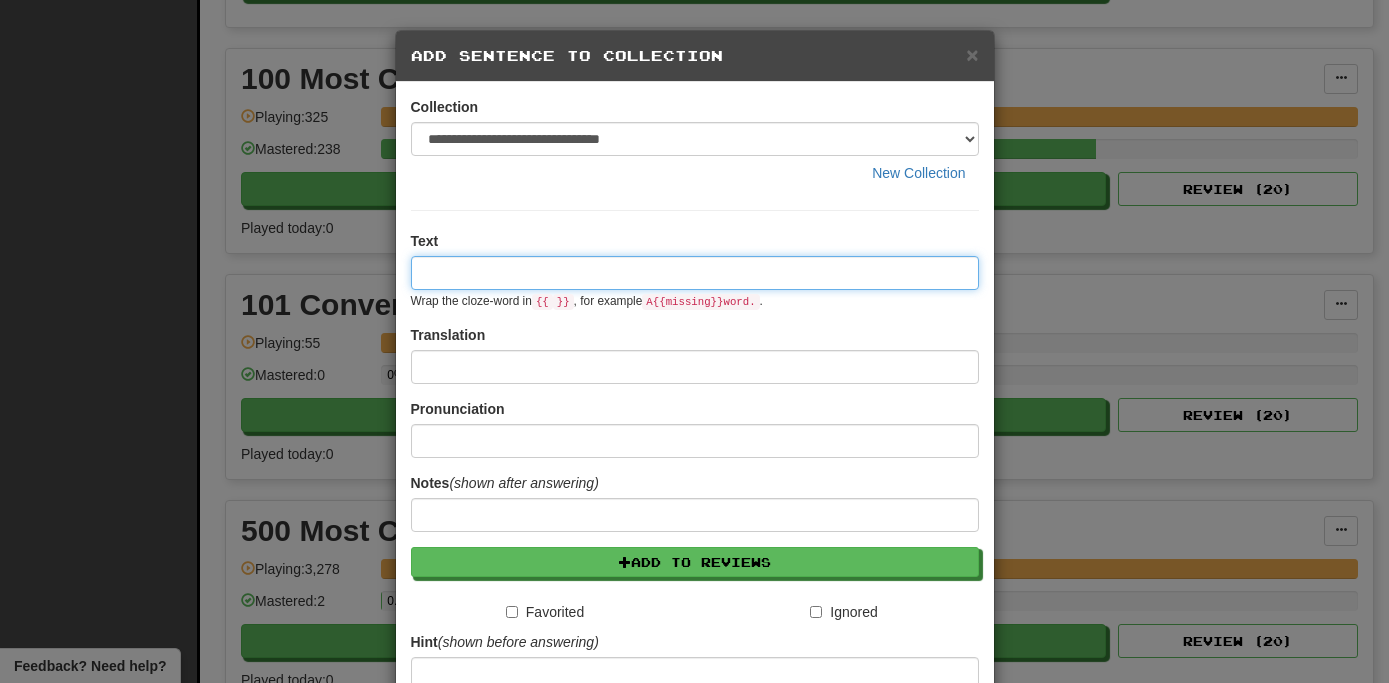 type on "*" 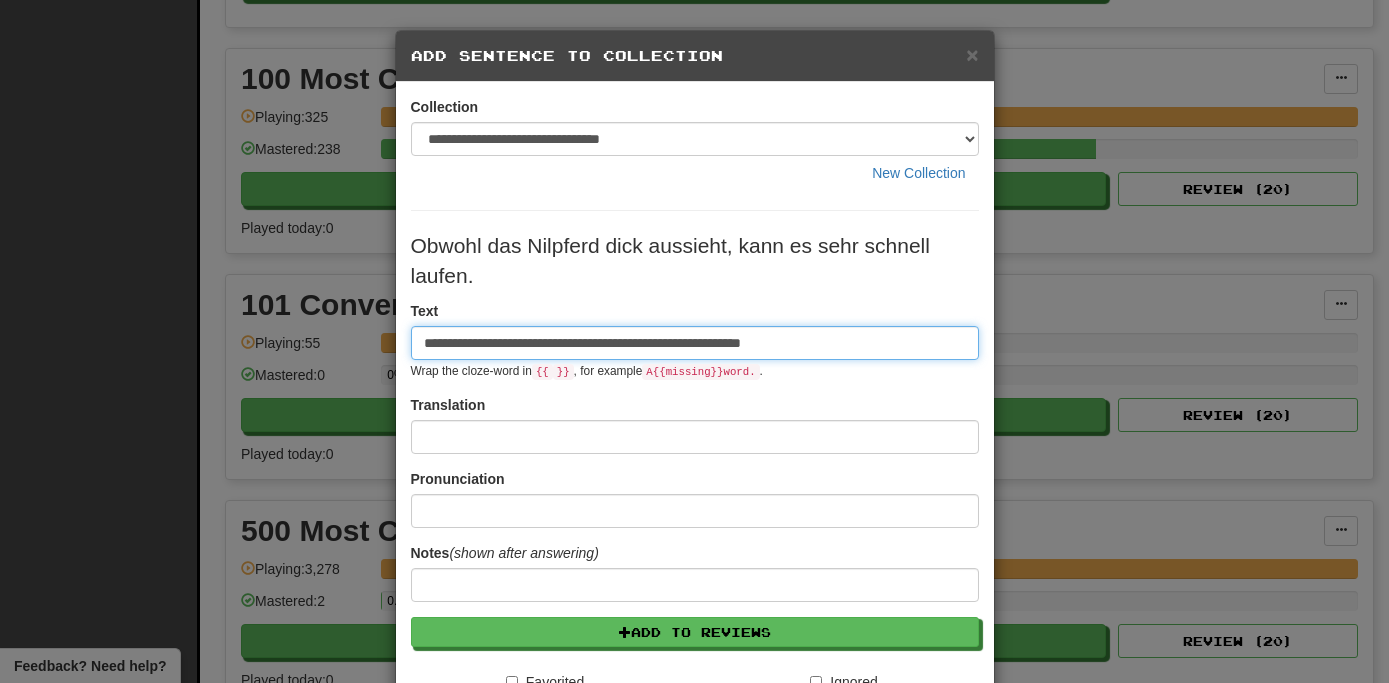 type on "**********" 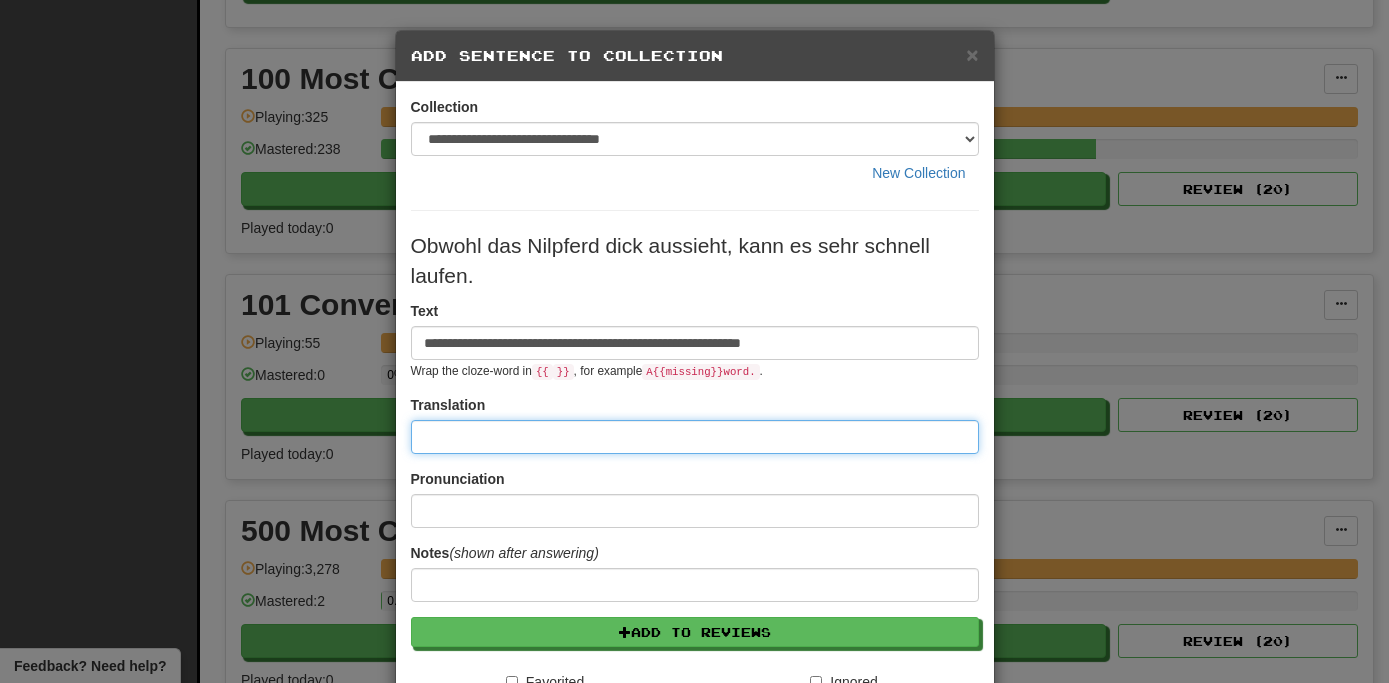 paste on "**********" 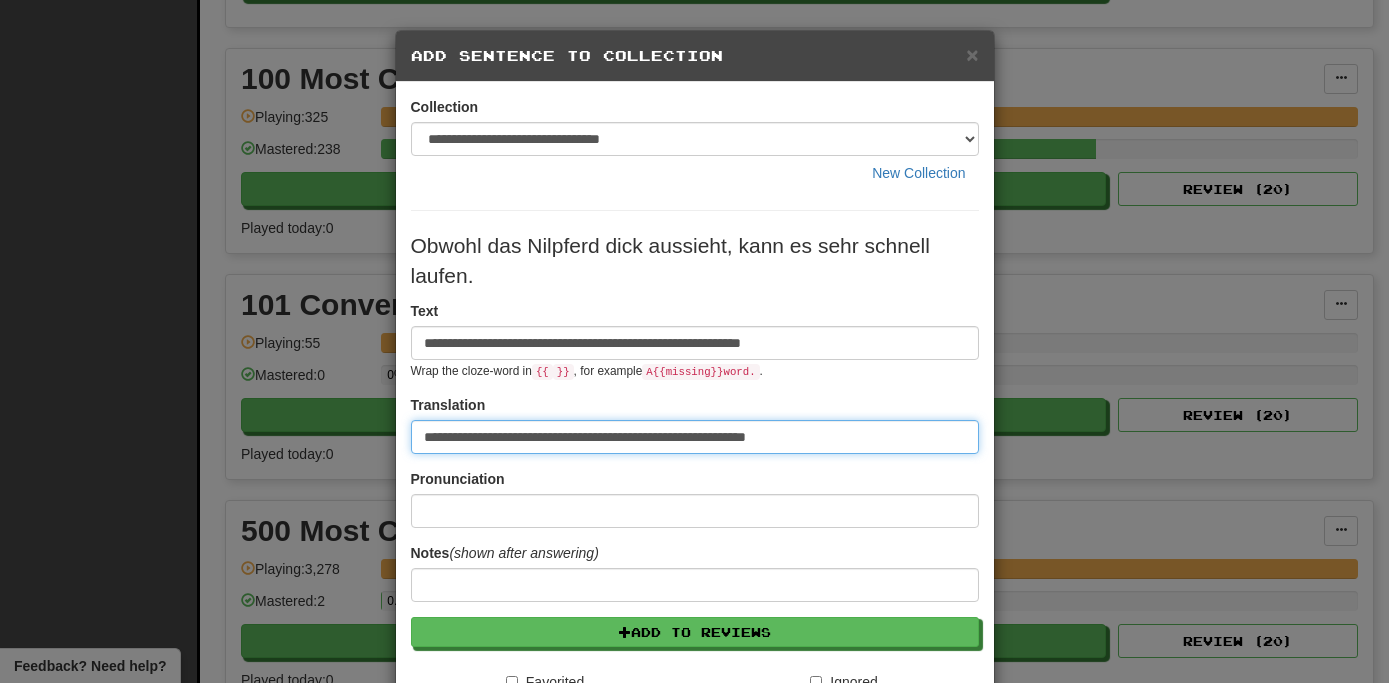 type on "**********" 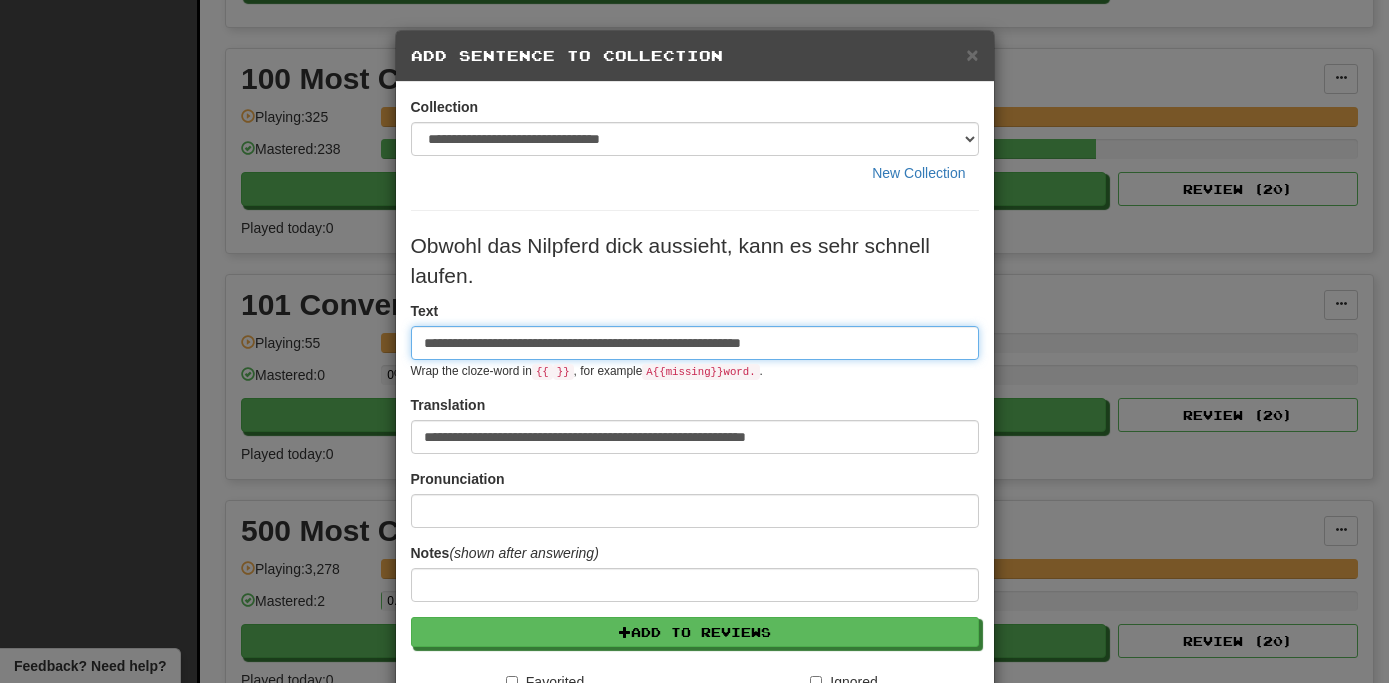 click on "**********" at bounding box center [695, 343] 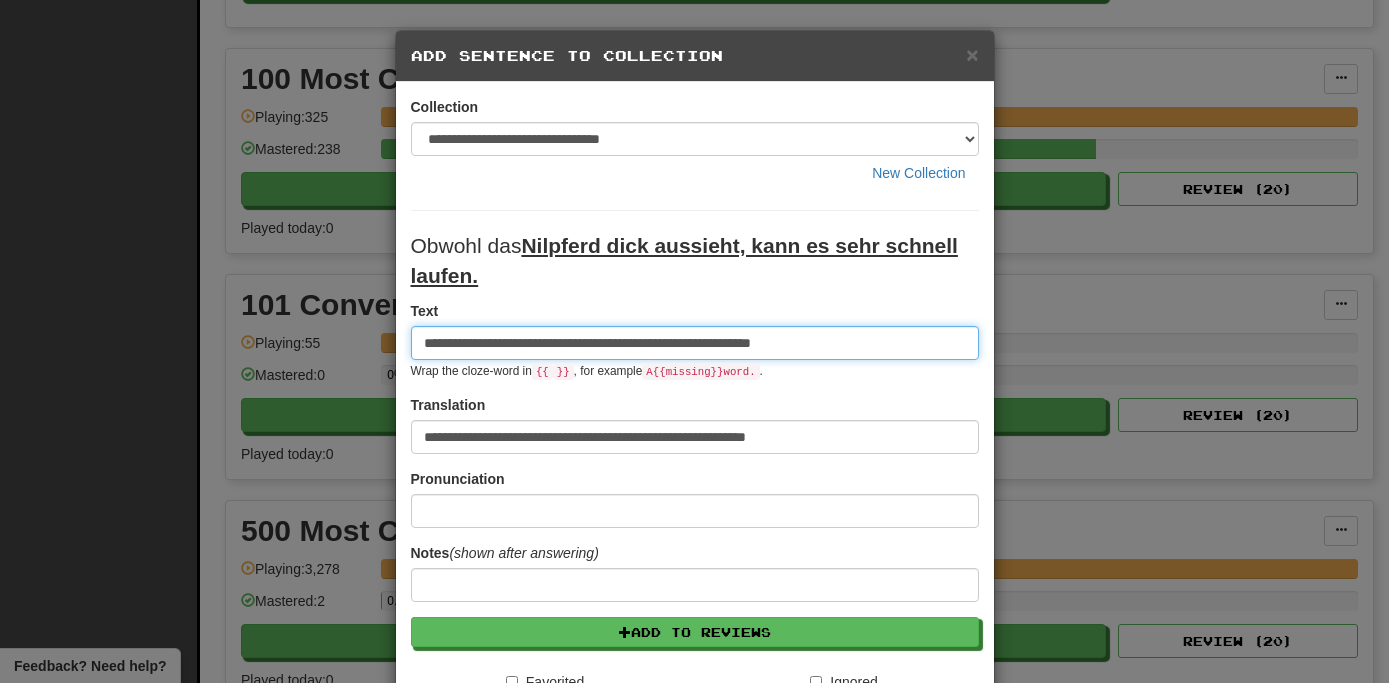 click on "**********" at bounding box center [695, 343] 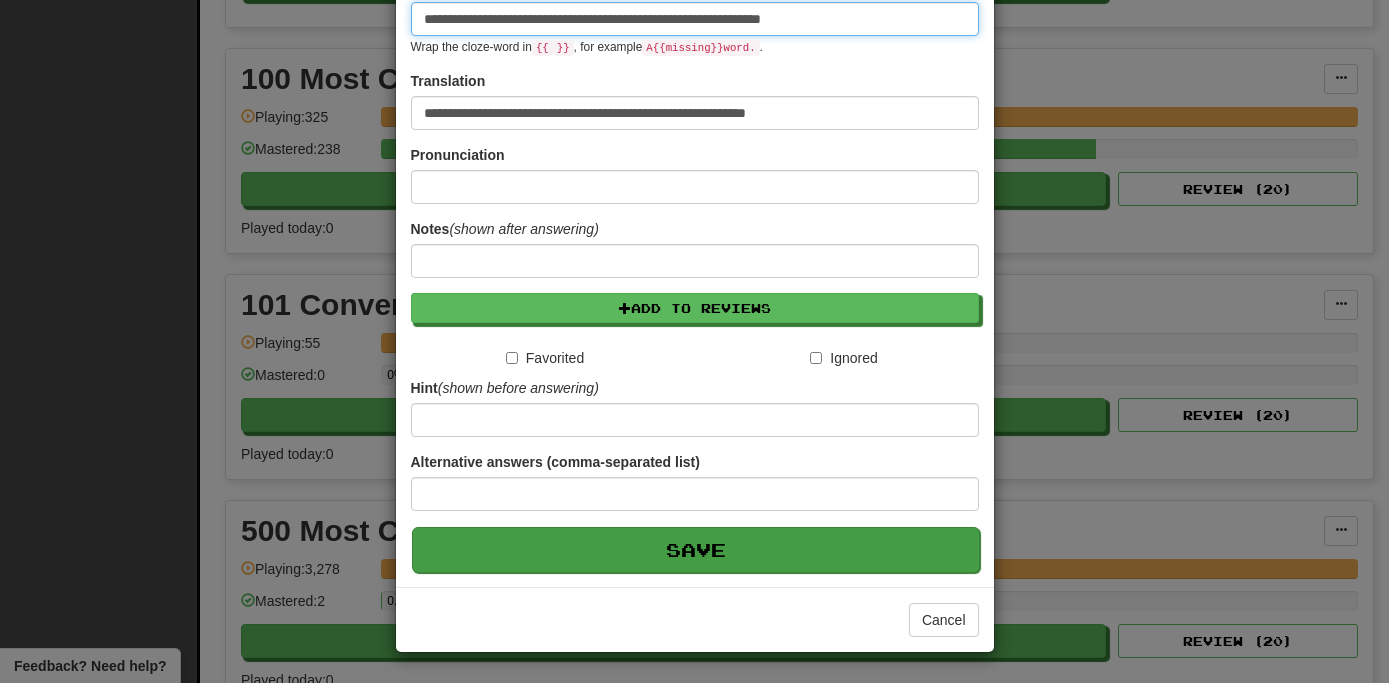 scroll, scrollTop: 325, scrollLeft: 0, axis: vertical 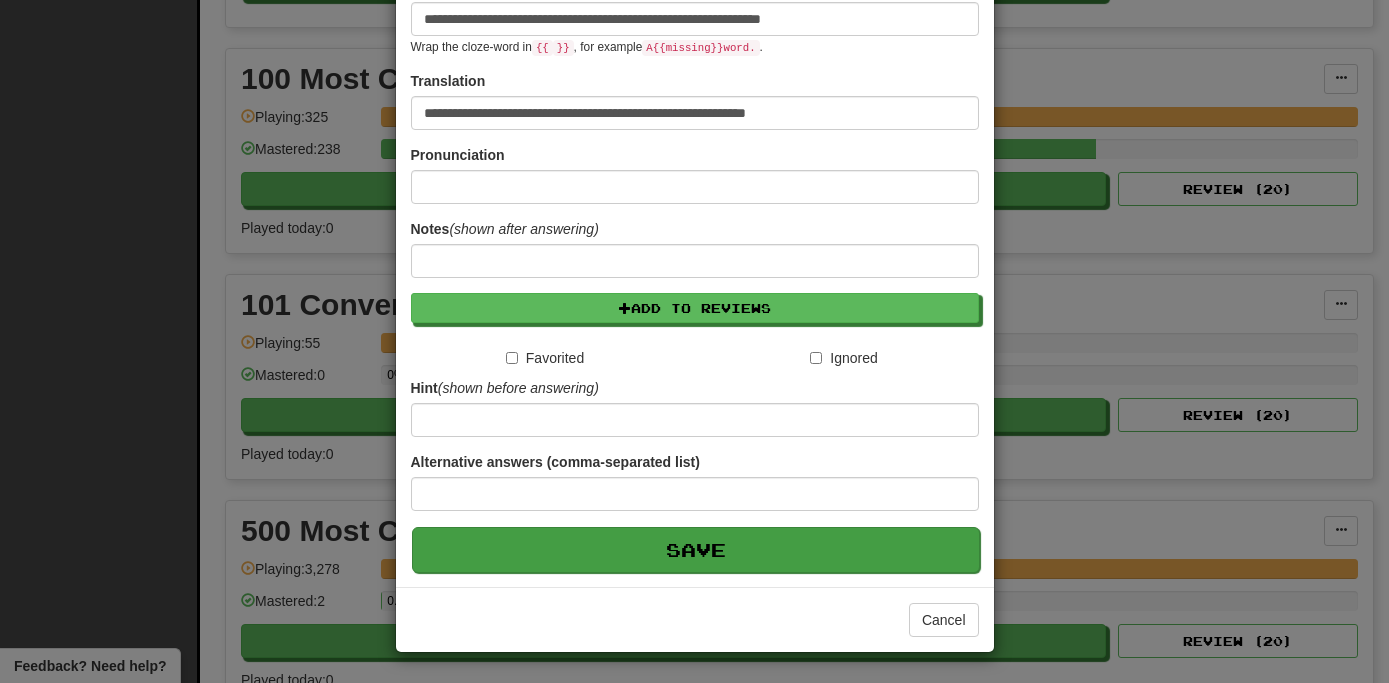 click on "Save" at bounding box center [696, 550] 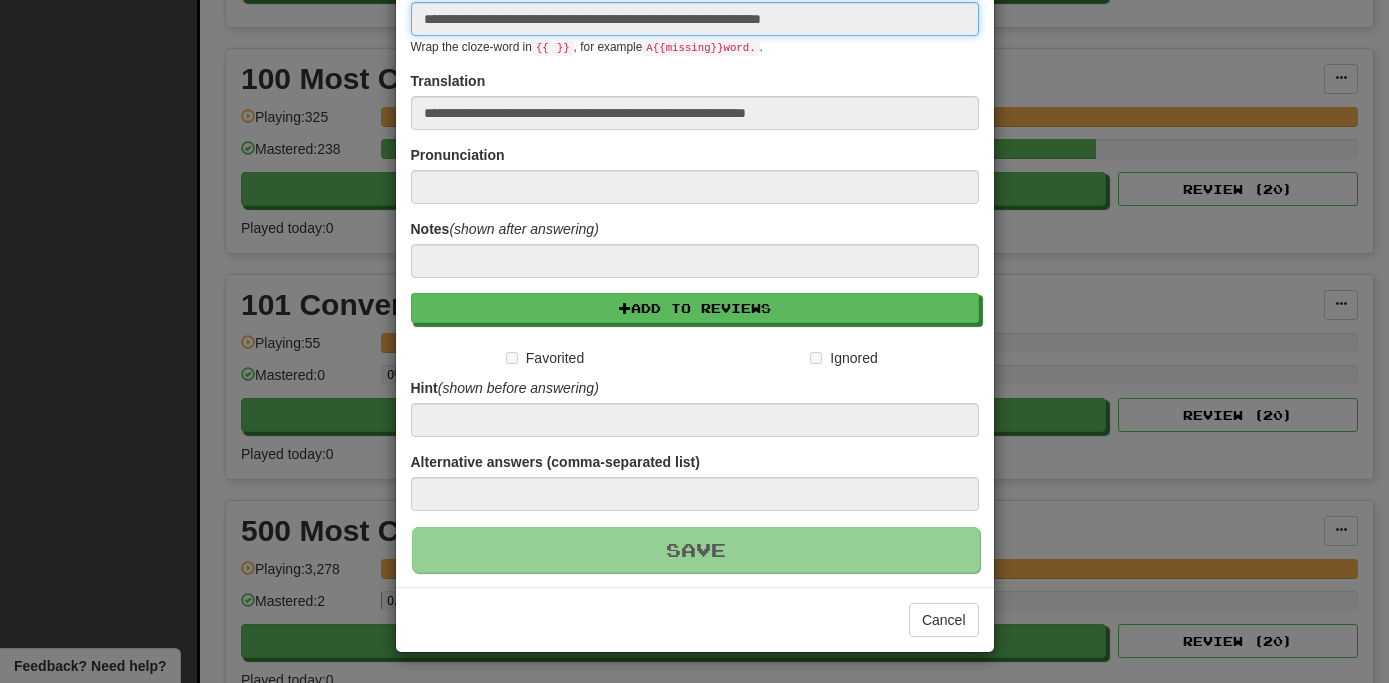 type 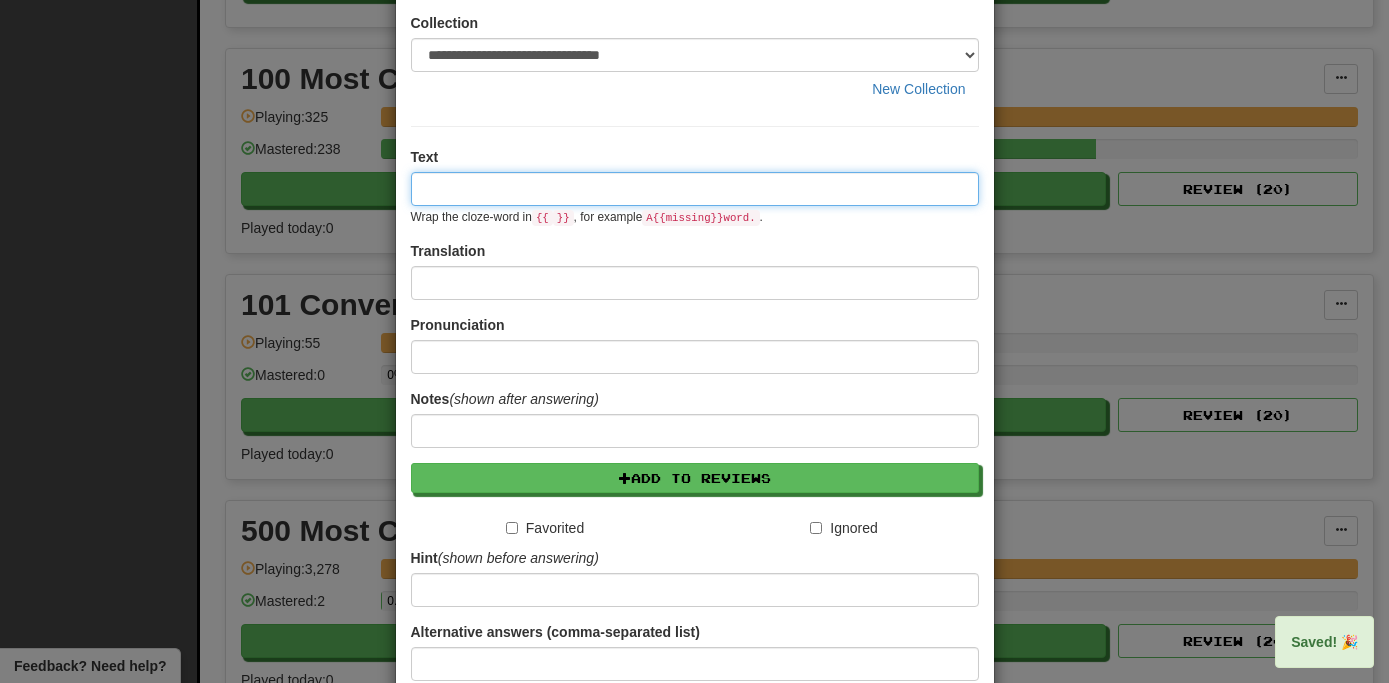 scroll, scrollTop: 0, scrollLeft: 0, axis: both 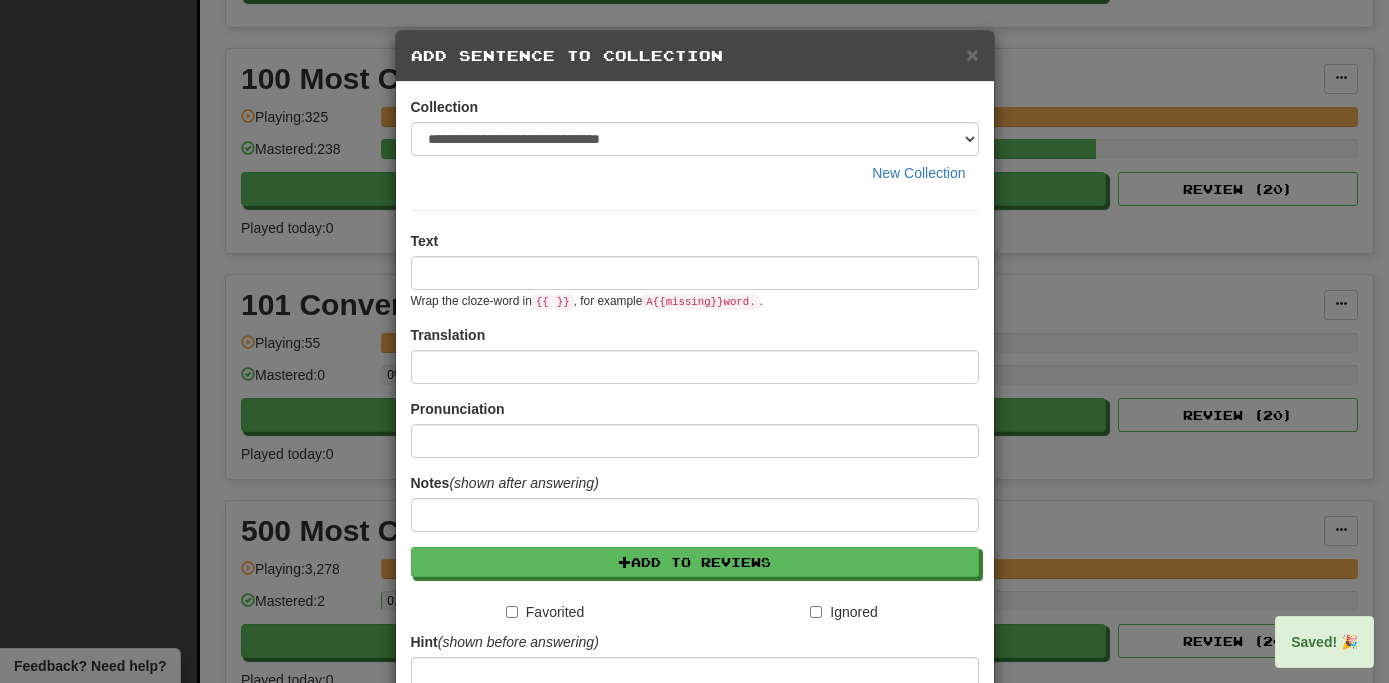 click on "**********" at bounding box center [694, 341] 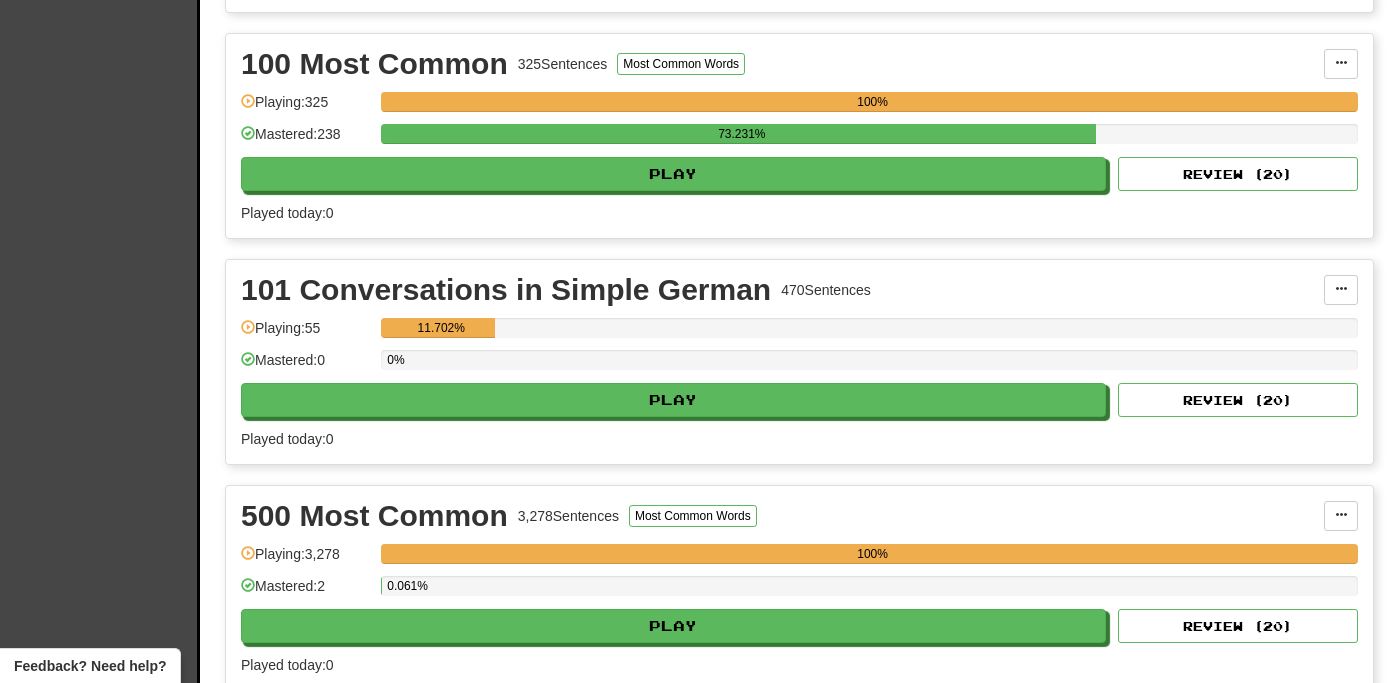 scroll, scrollTop: 1090, scrollLeft: 0, axis: vertical 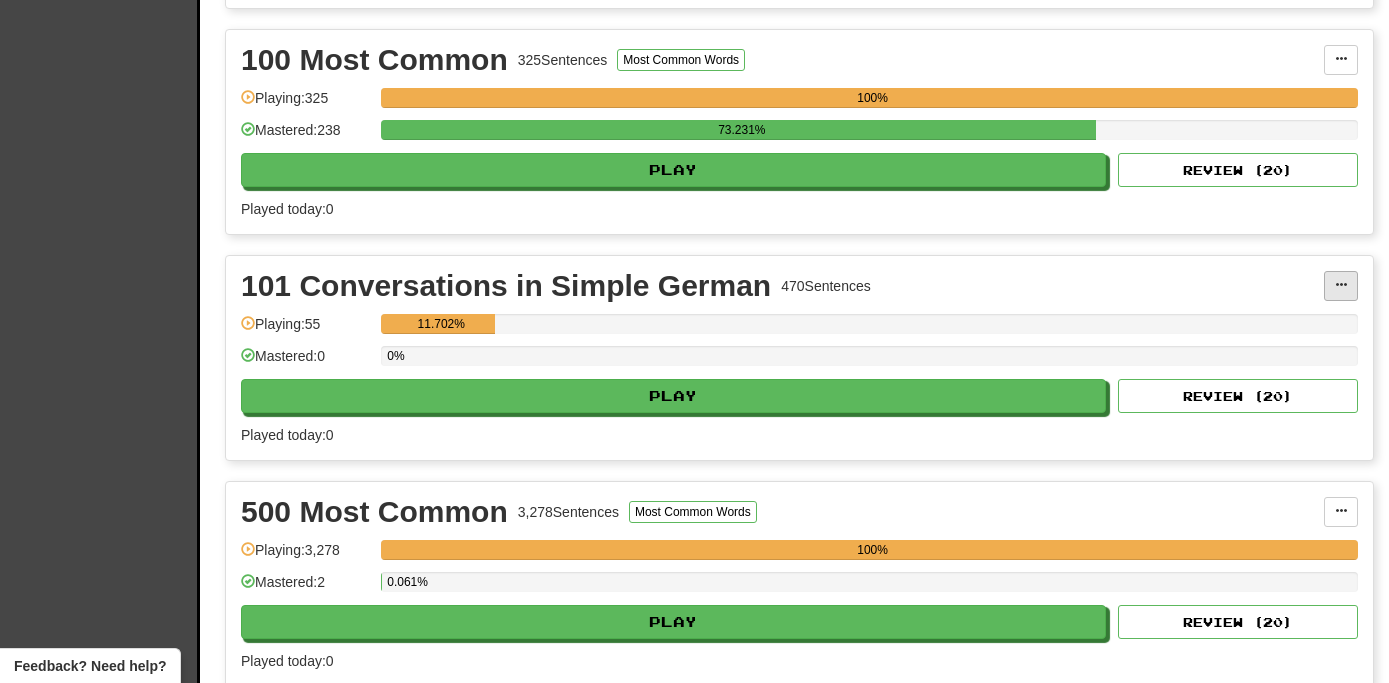 click at bounding box center (1341, 286) 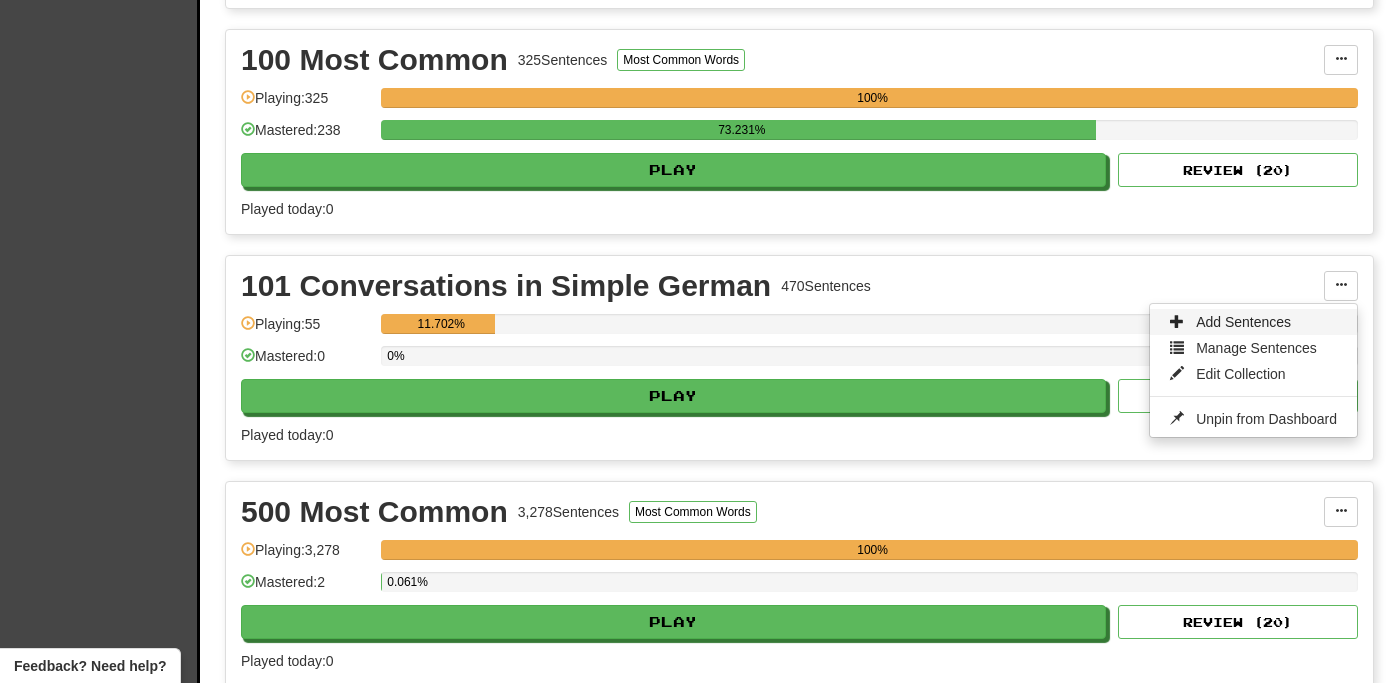 click on "Add Sentences" at bounding box center [1253, 322] 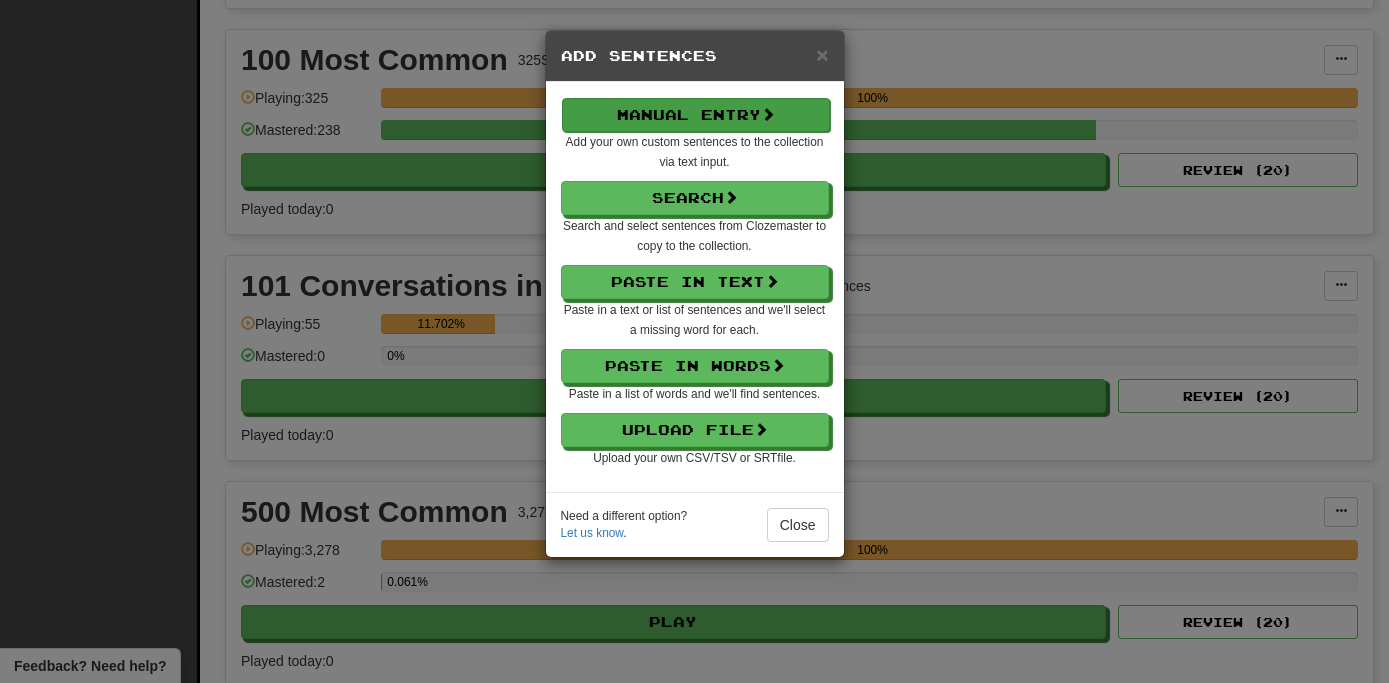 click on "Manual Entry" at bounding box center (696, 115) 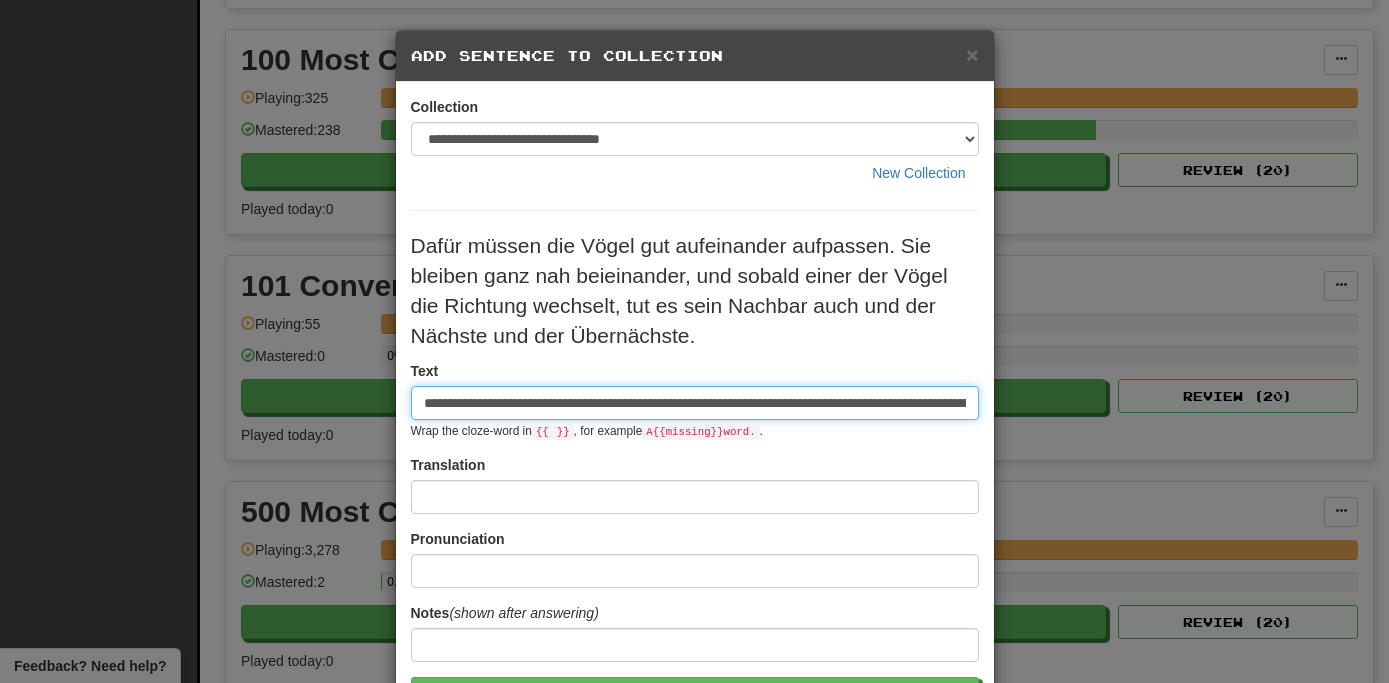 type on "**********" 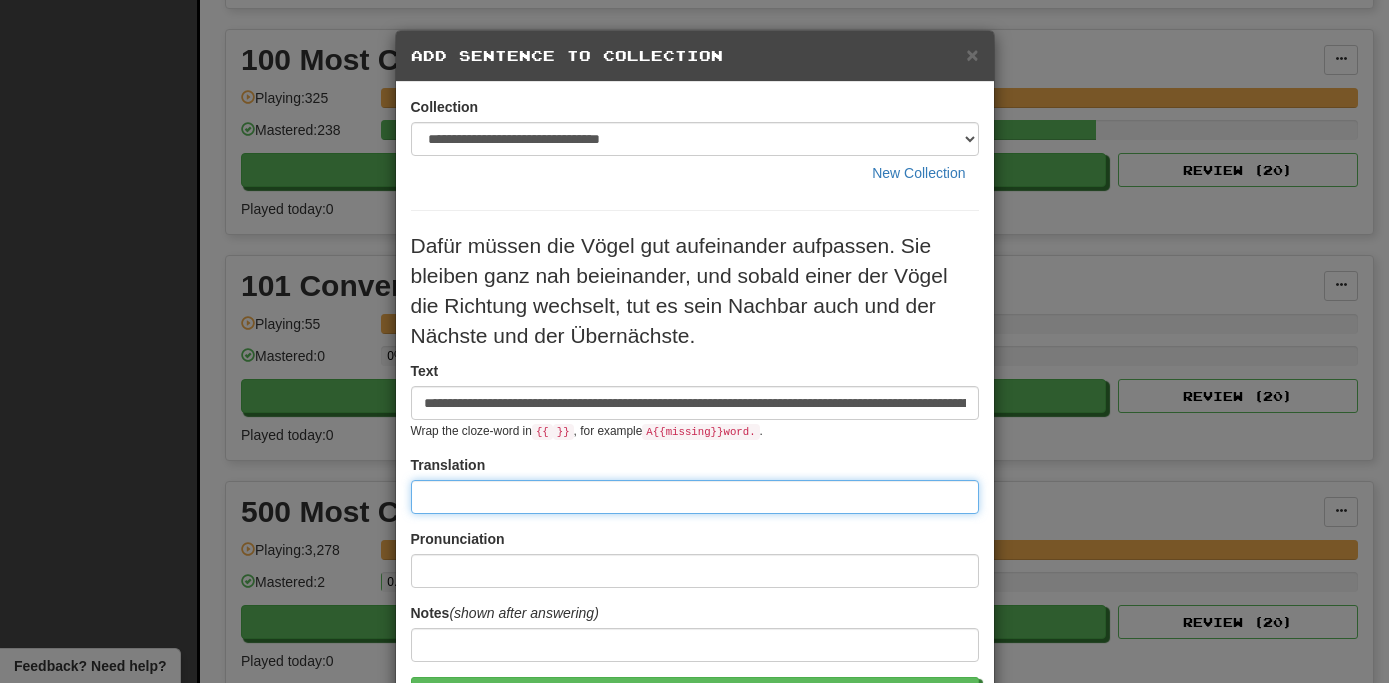 click at bounding box center [695, 497] 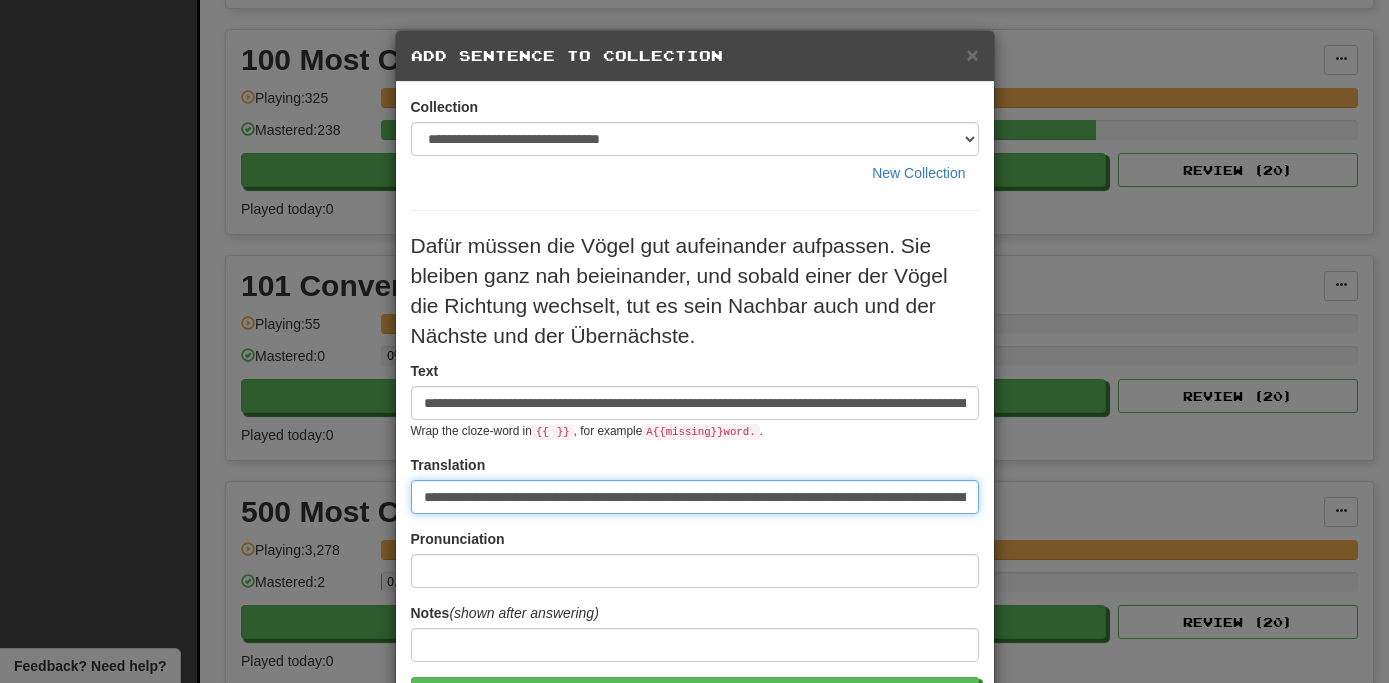 type on "**********" 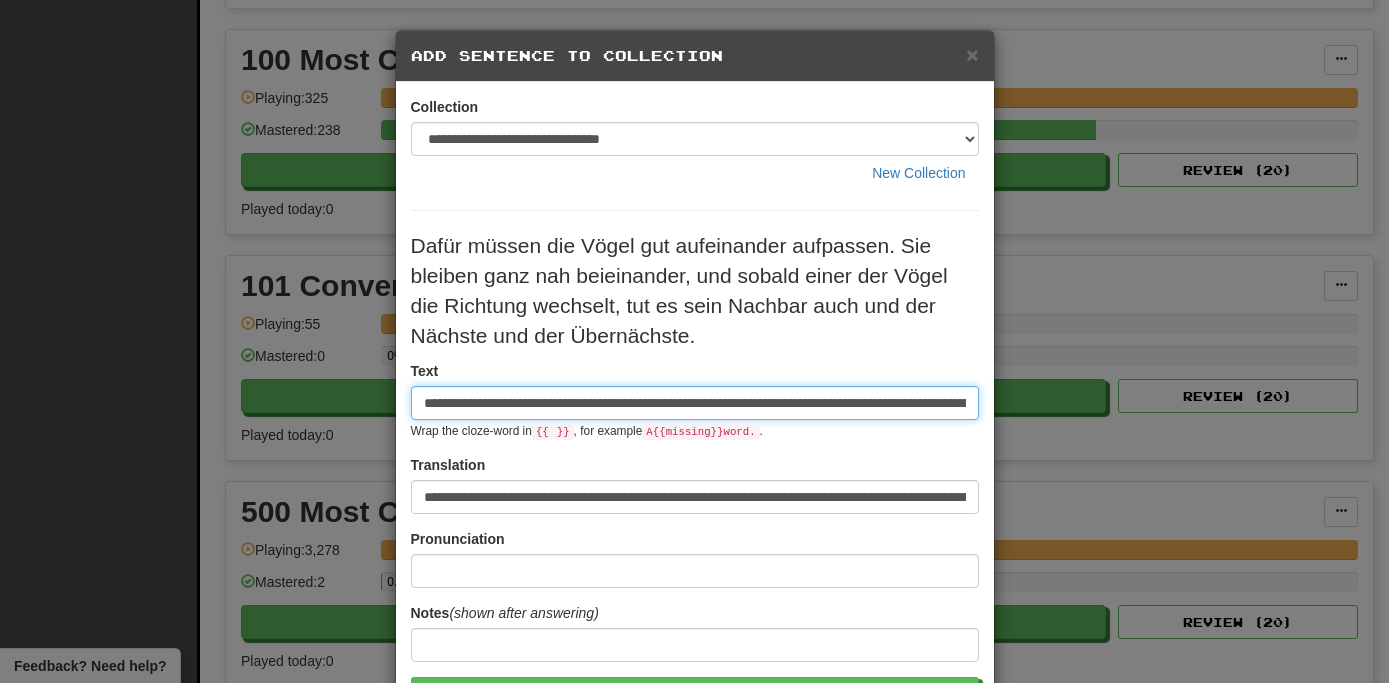 click on "**********" at bounding box center [695, 403] 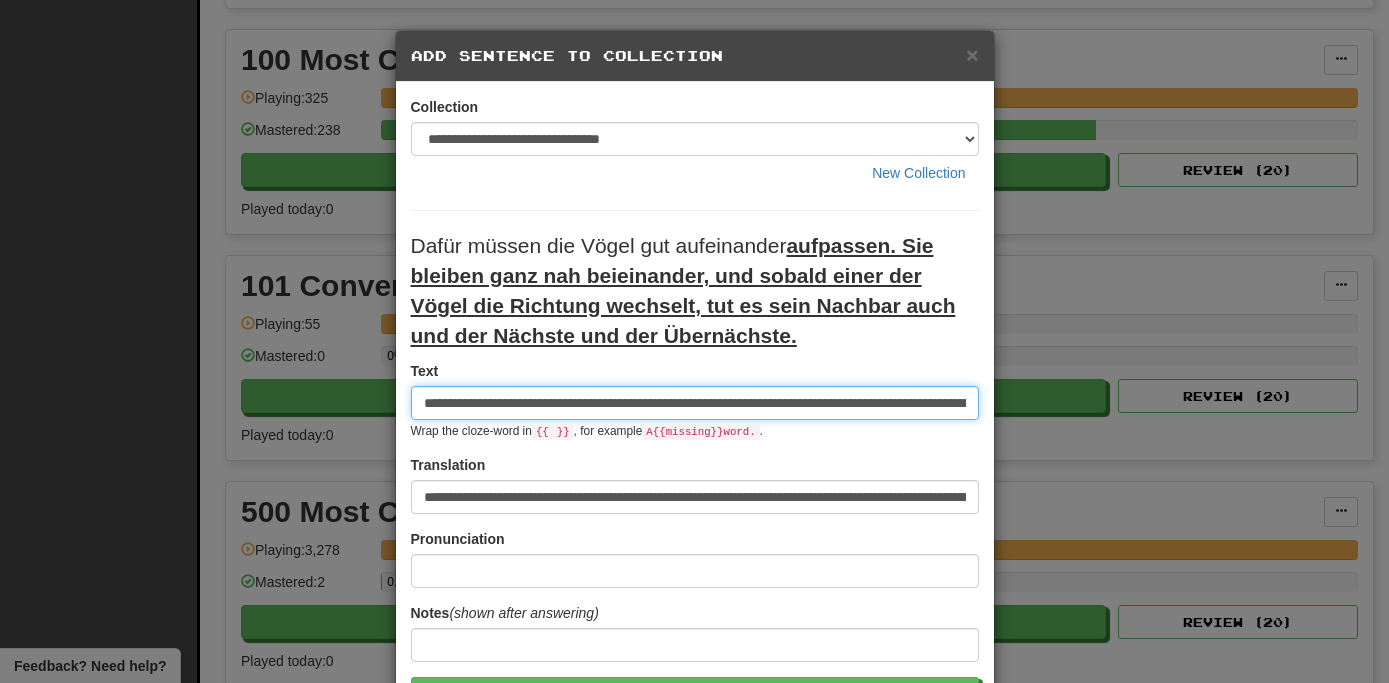 click on "**********" at bounding box center (695, 403) 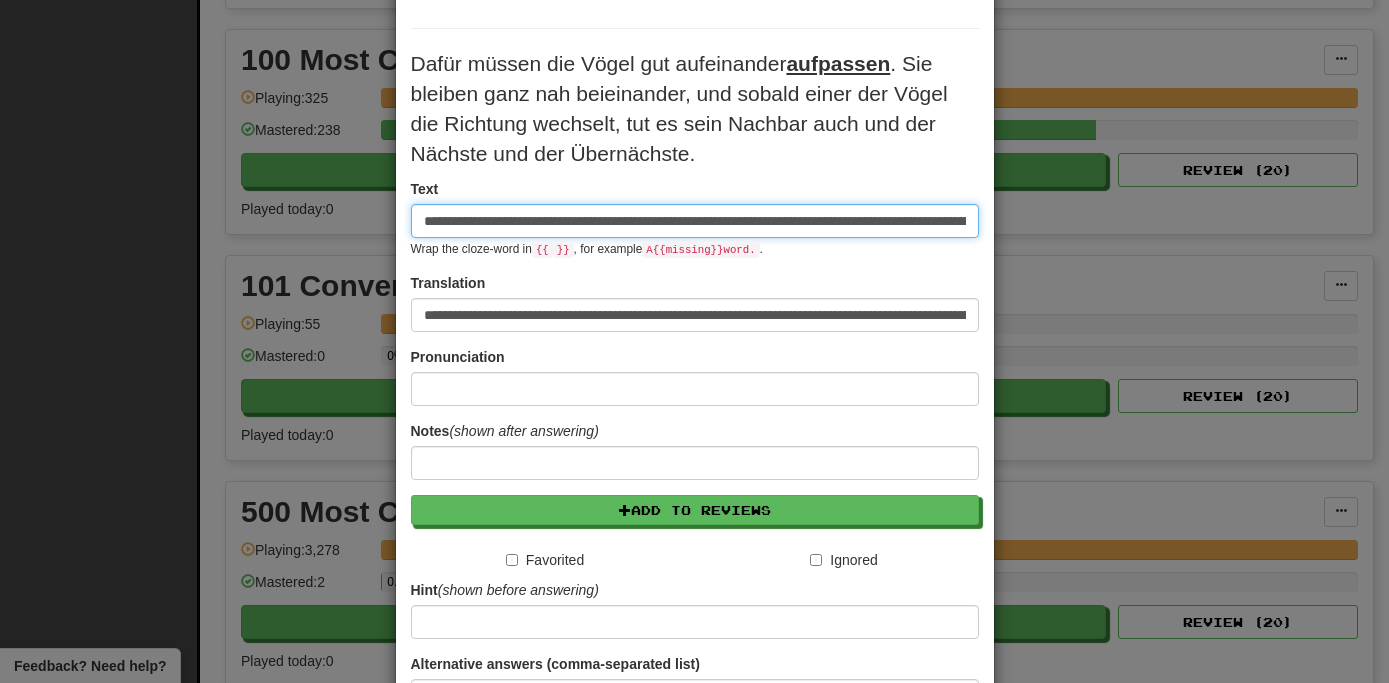 scroll, scrollTop: 273, scrollLeft: 0, axis: vertical 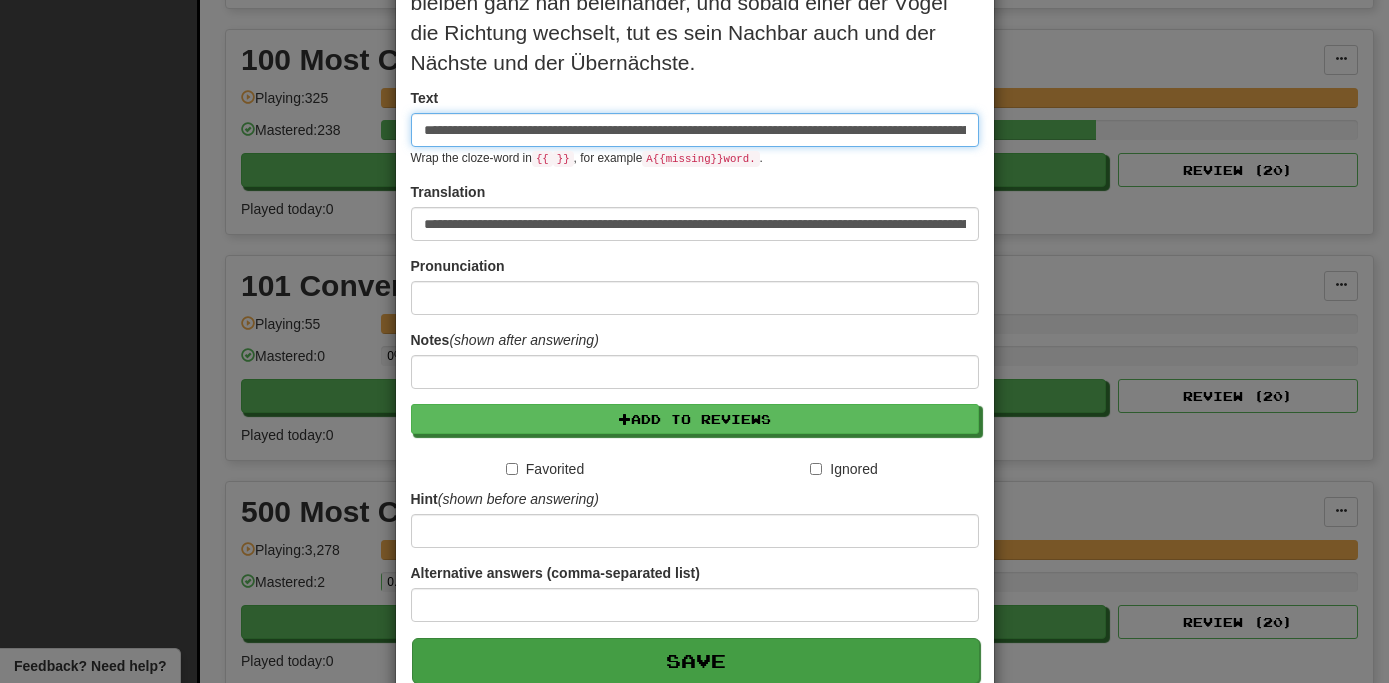 type on "**********" 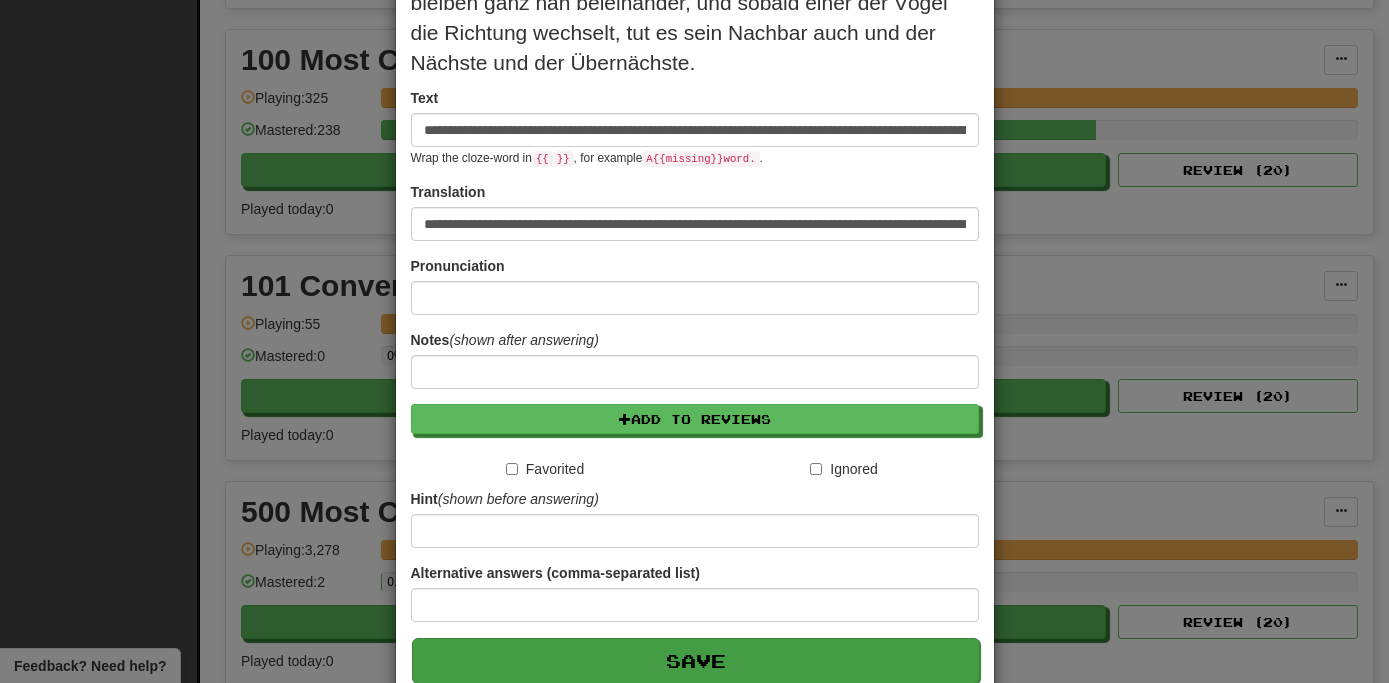 click on "Save" at bounding box center [696, 661] 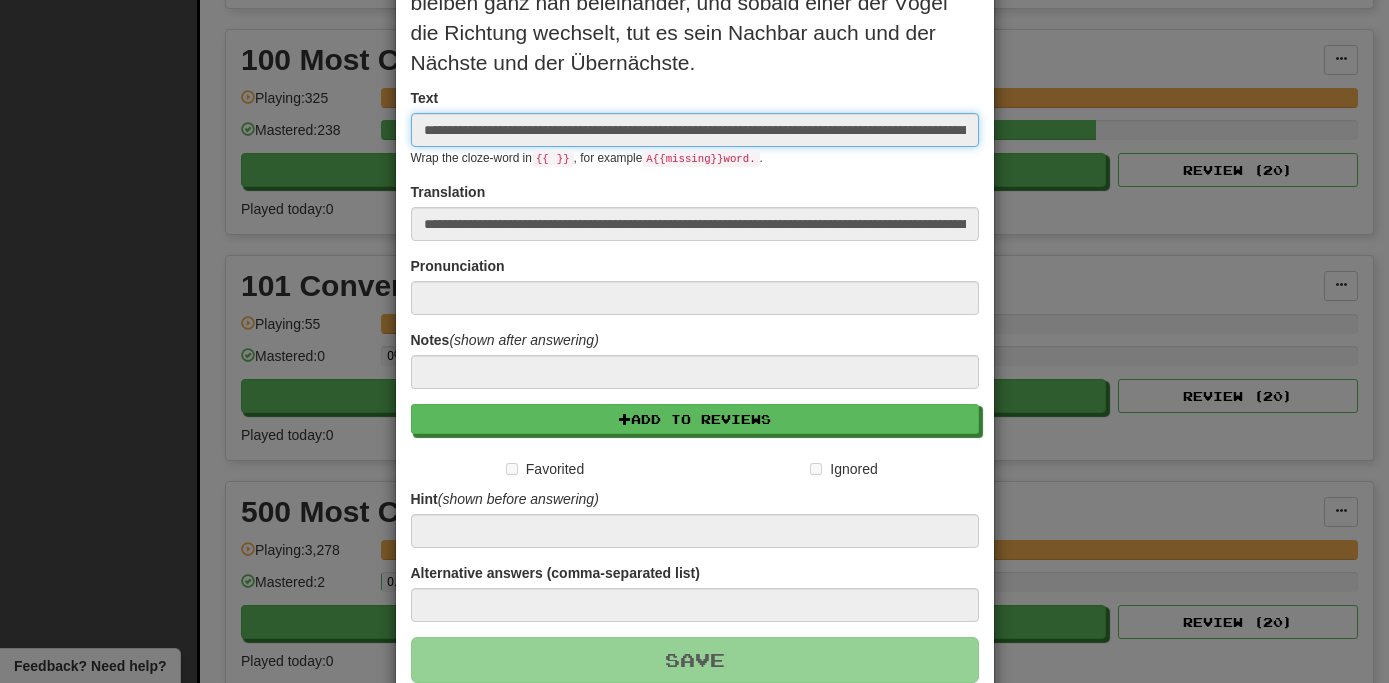 type 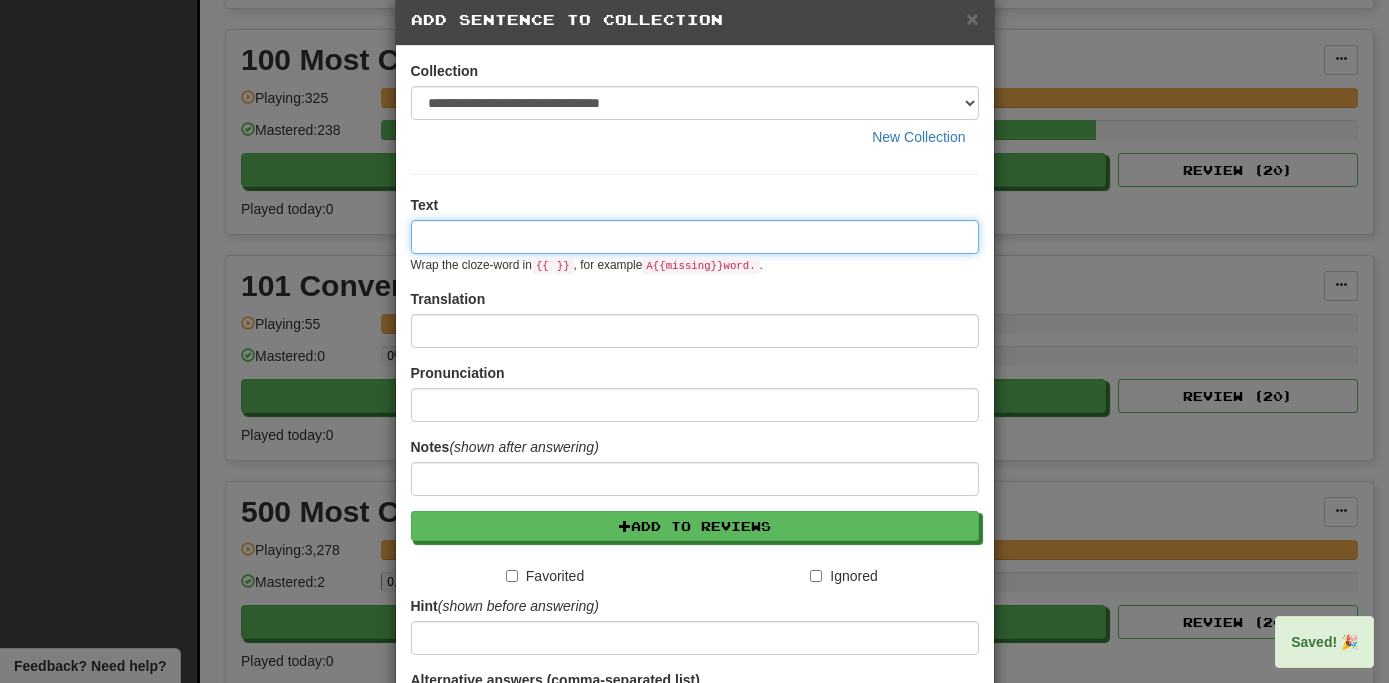 scroll, scrollTop: 0, scrollLeft: 0, axis: both 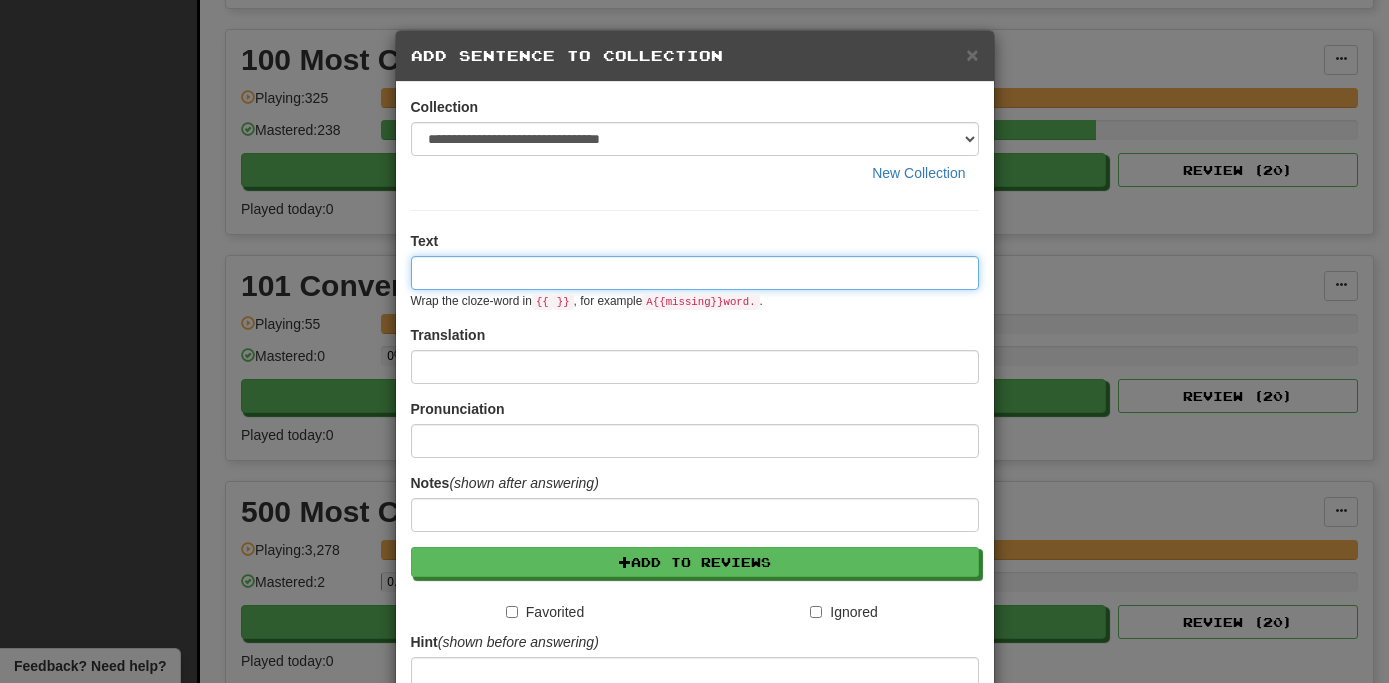 paste on "**********" 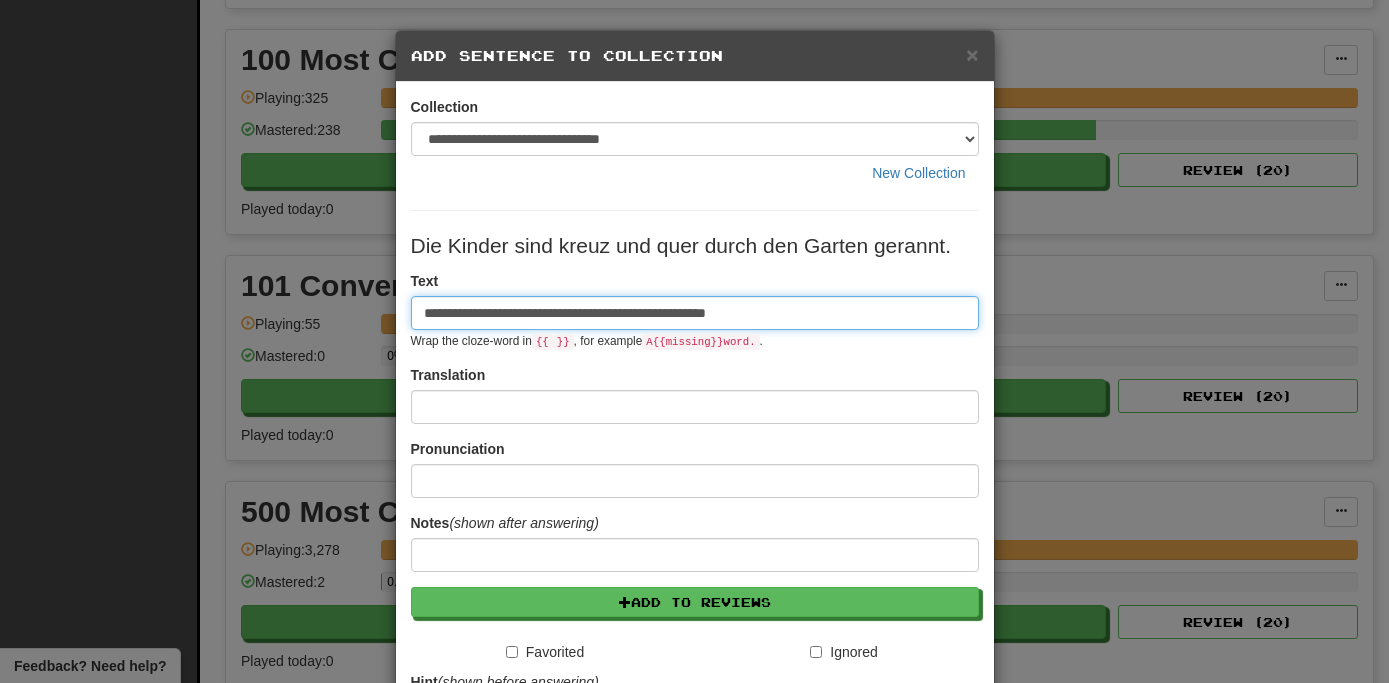 type on "**********" 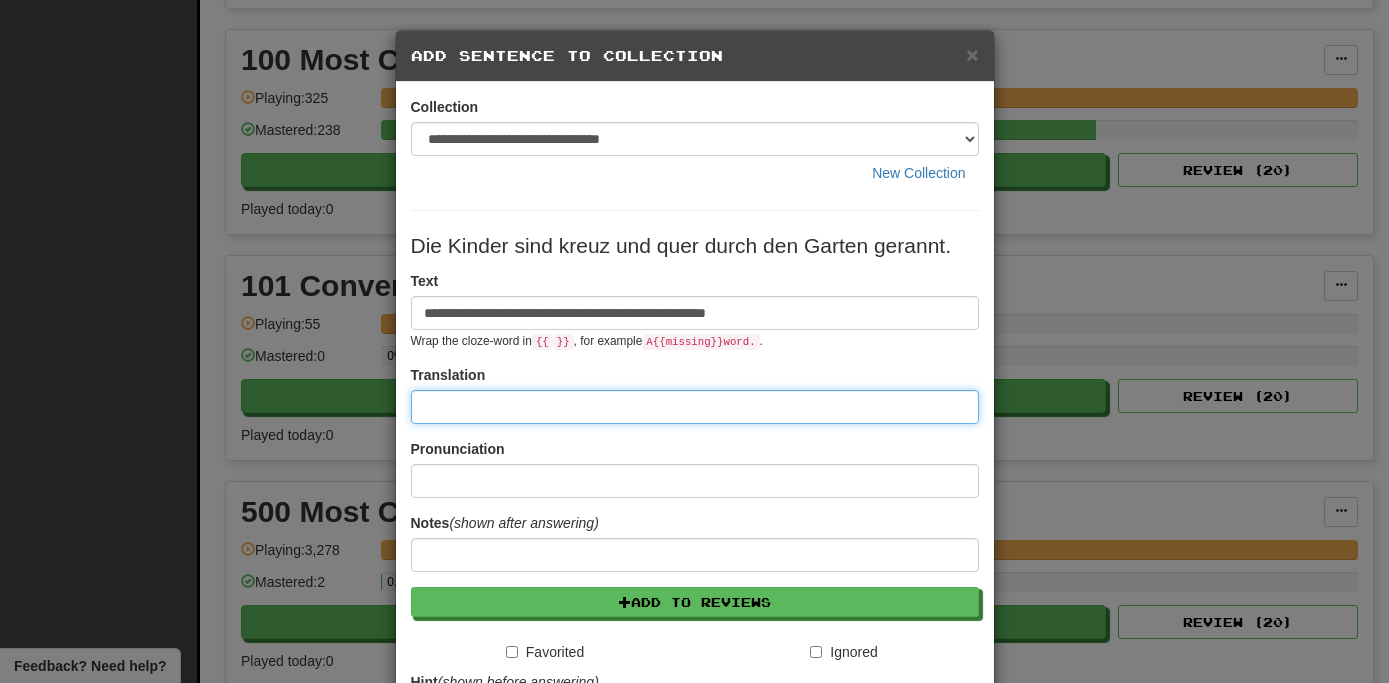 click at bounding box center [695, 407] 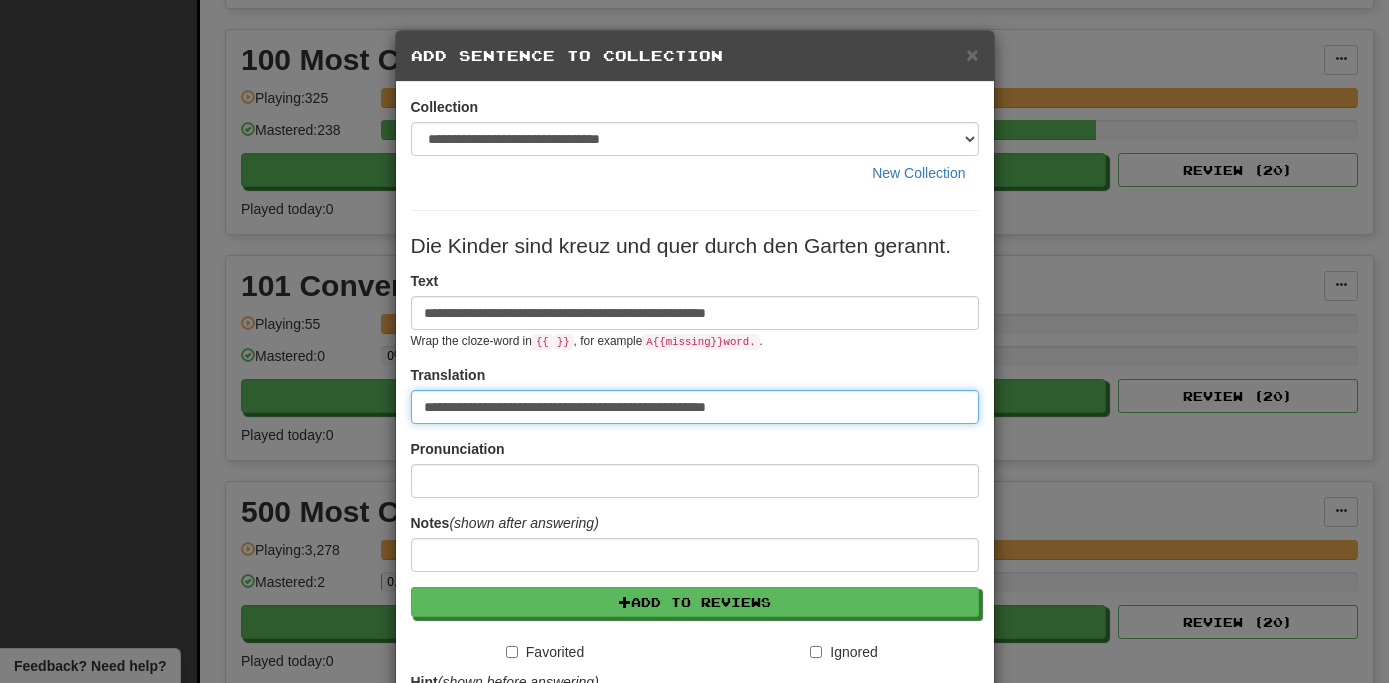 type on "**********" 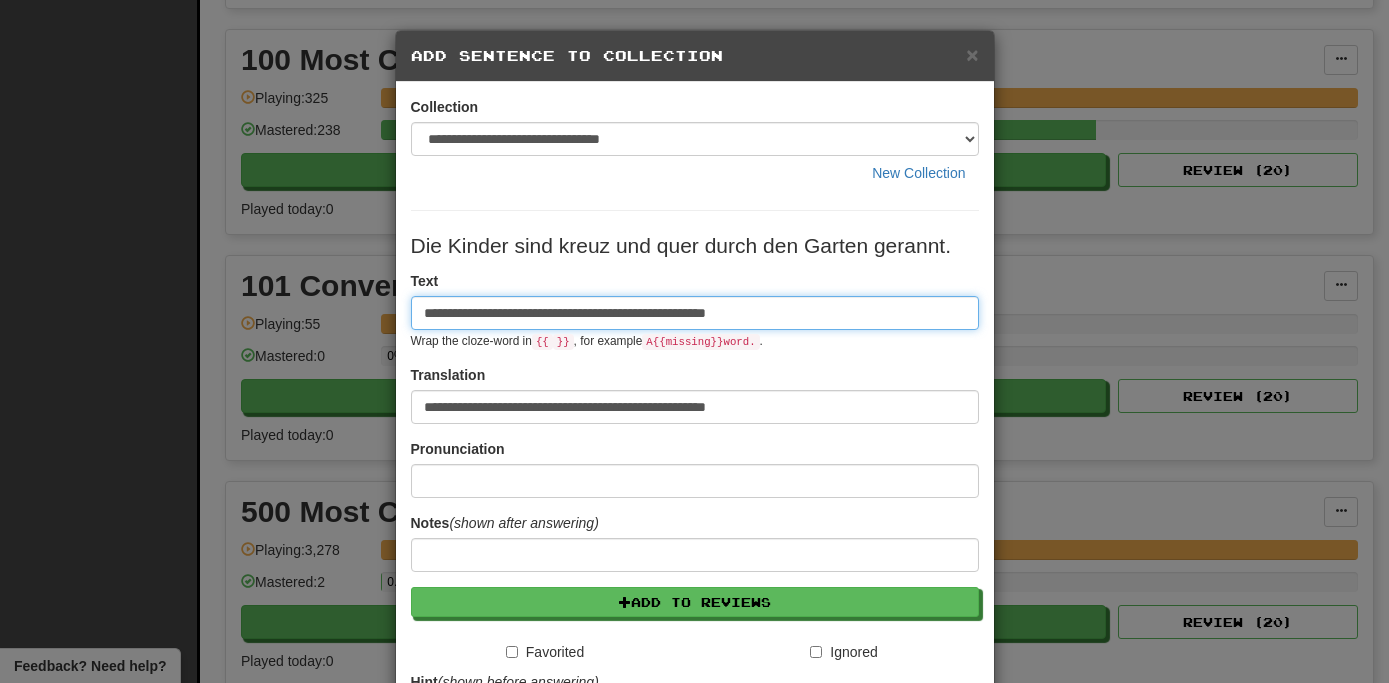click on "**********" at bounding box center [695, 313] 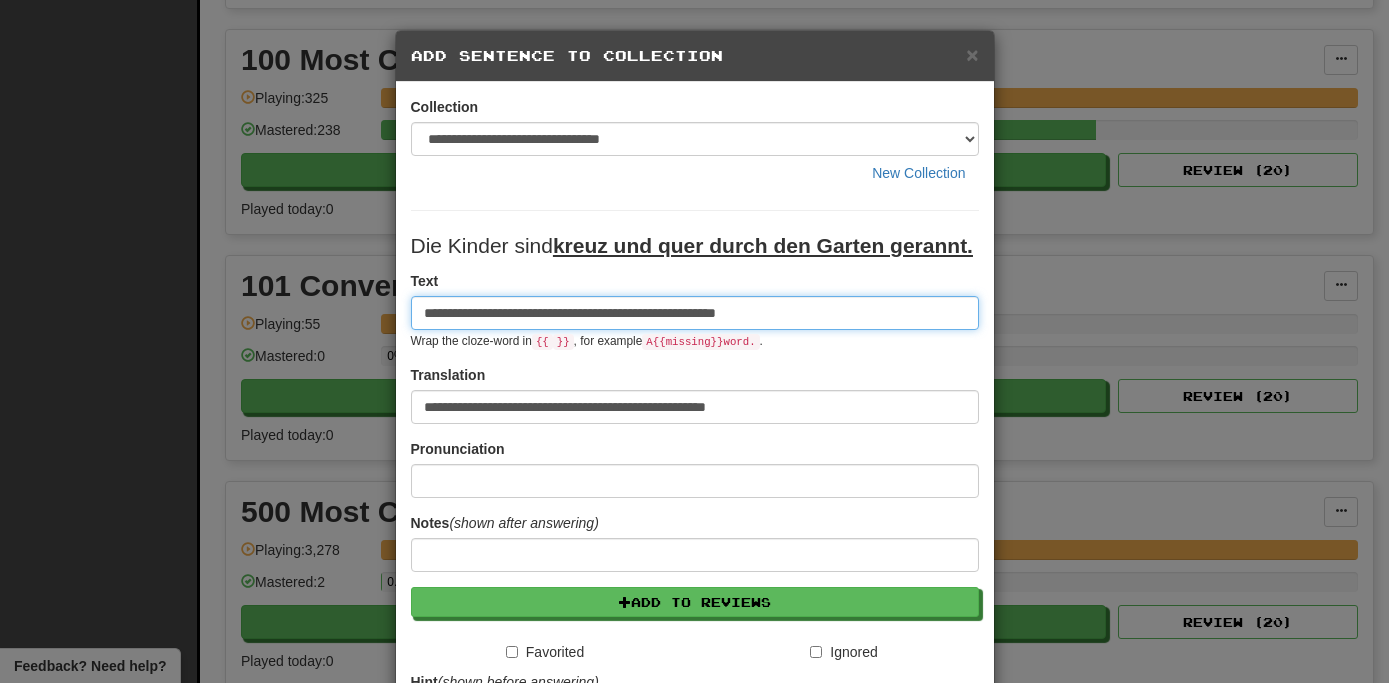 click on "**********" at bounding box center (695, 313) 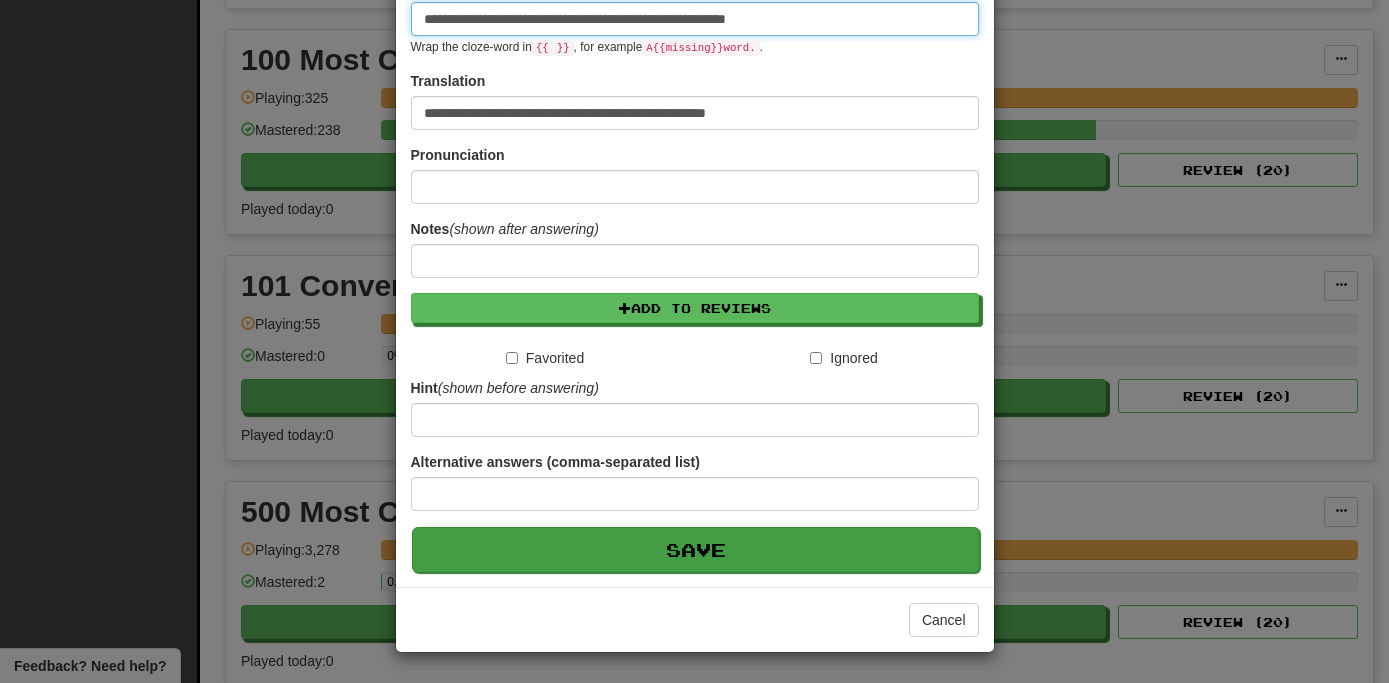 scroll, scrollTop: 295, scrollLeft: 0, axis: vertical 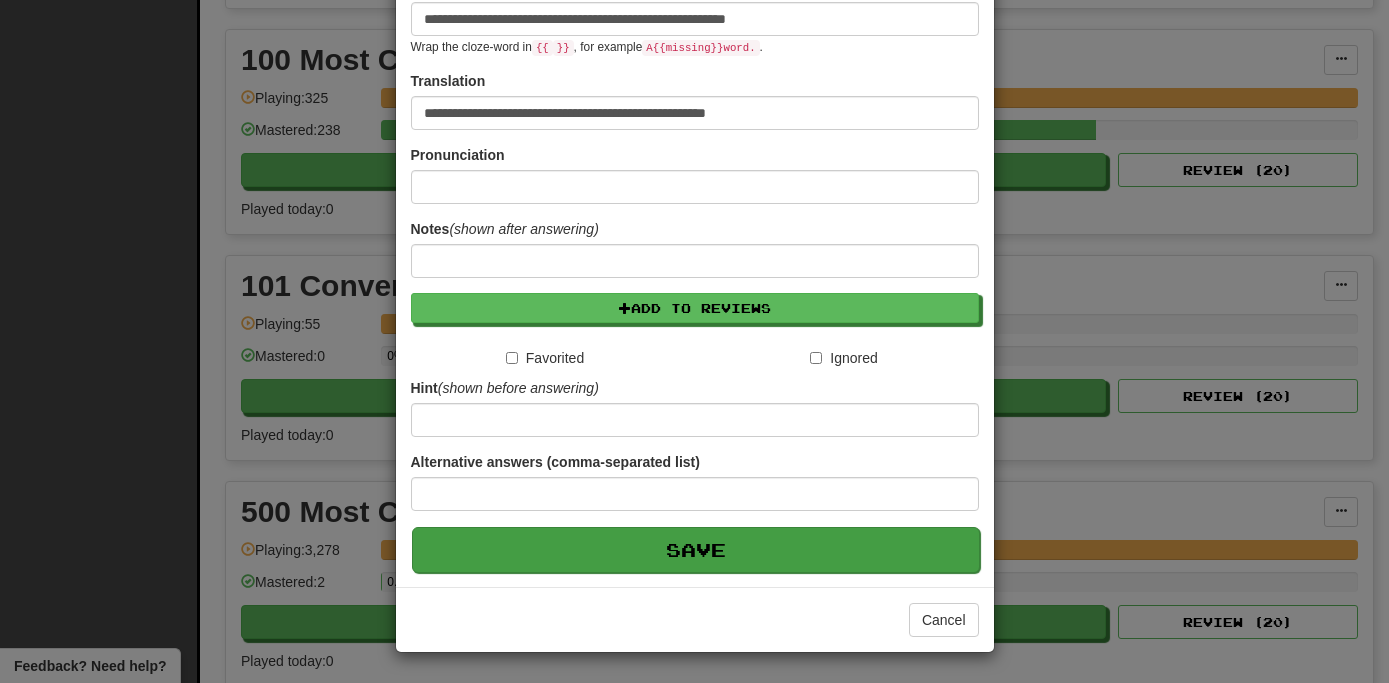 click on "Save" at bounding box center [696, 550] 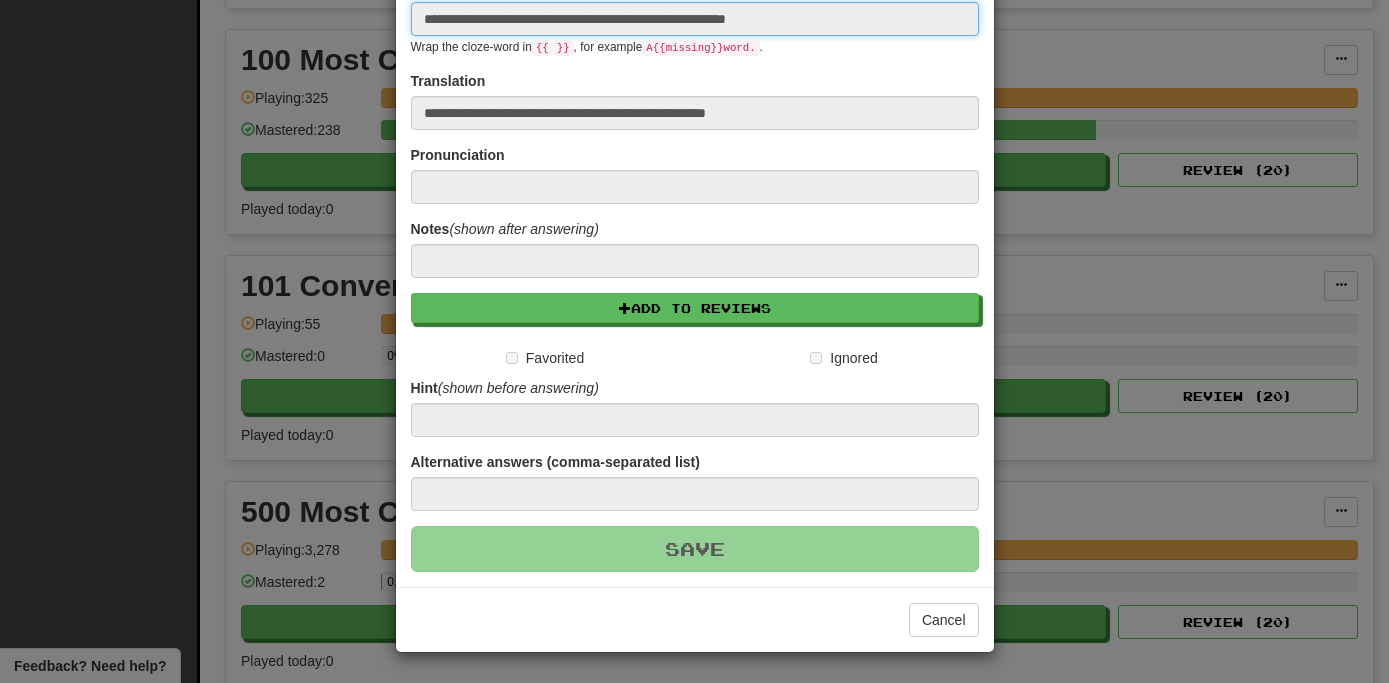 type 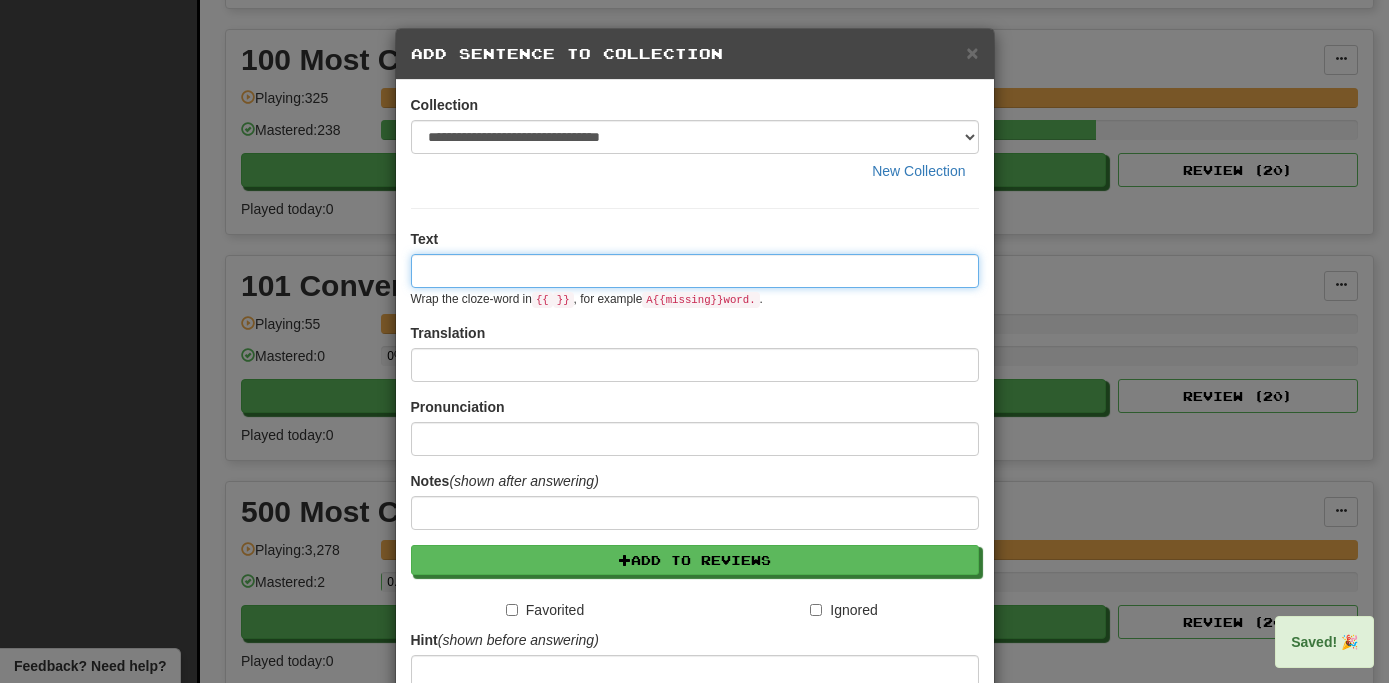 scroll, scrollTop: 0, scrollLeft: 0, axis: both 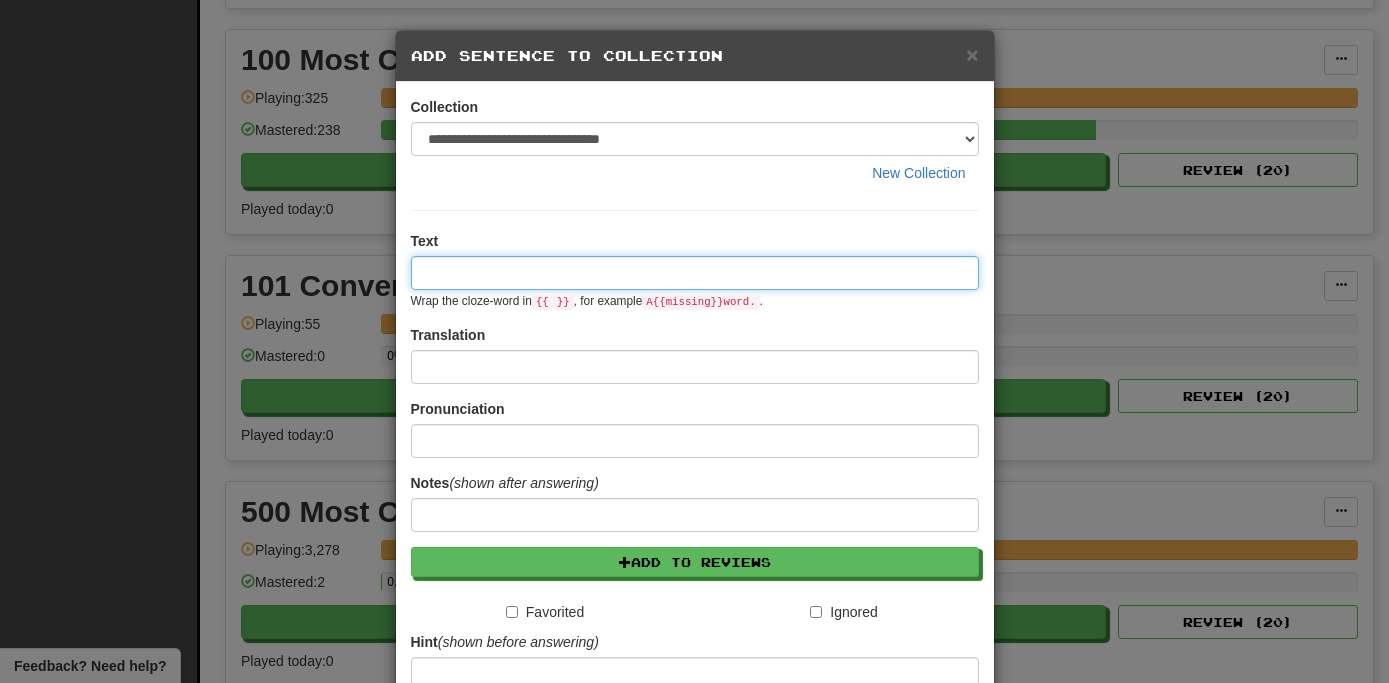 paste on "**********" 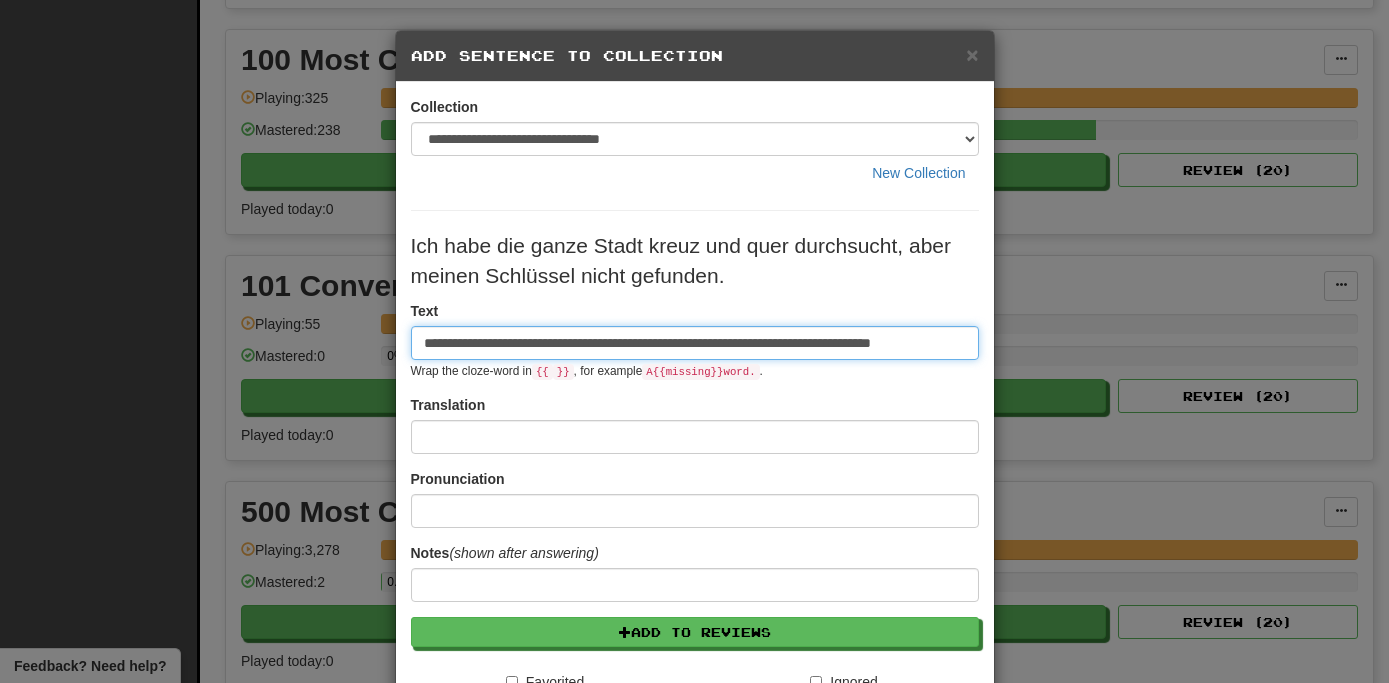 type on "**********" 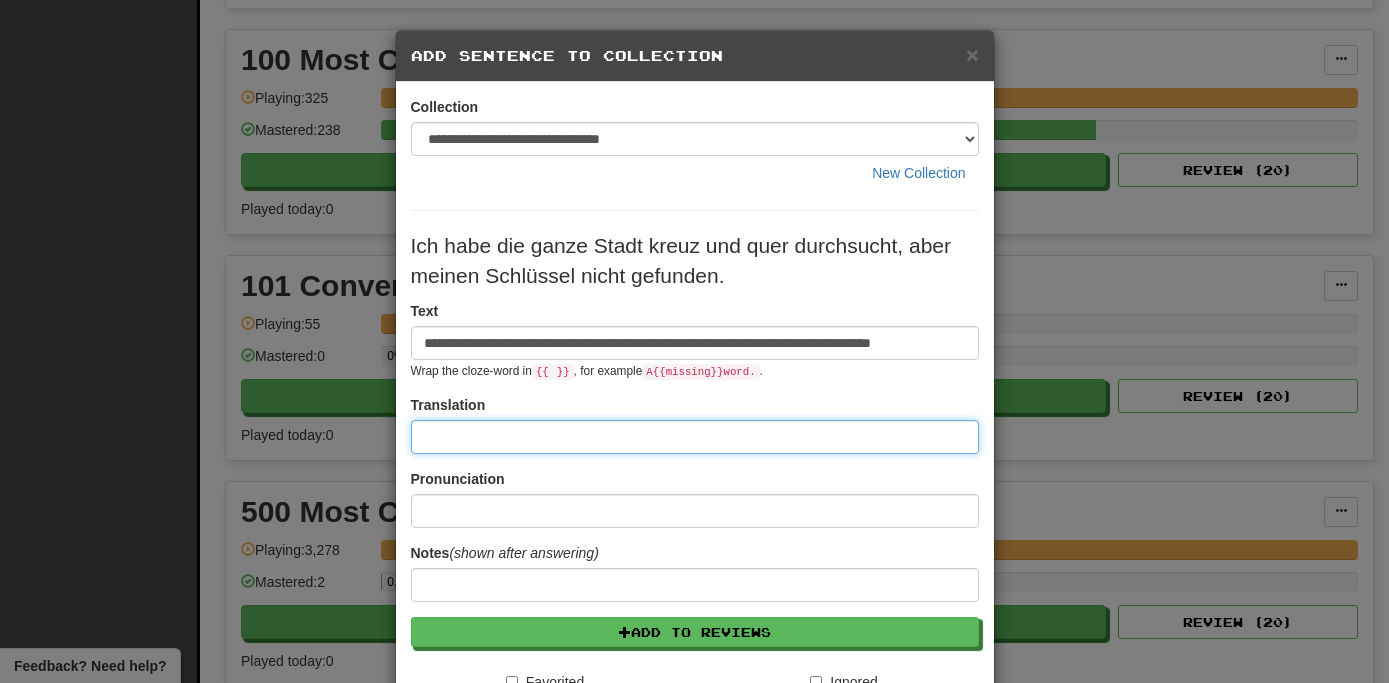 click at bounding box center (695, 437) 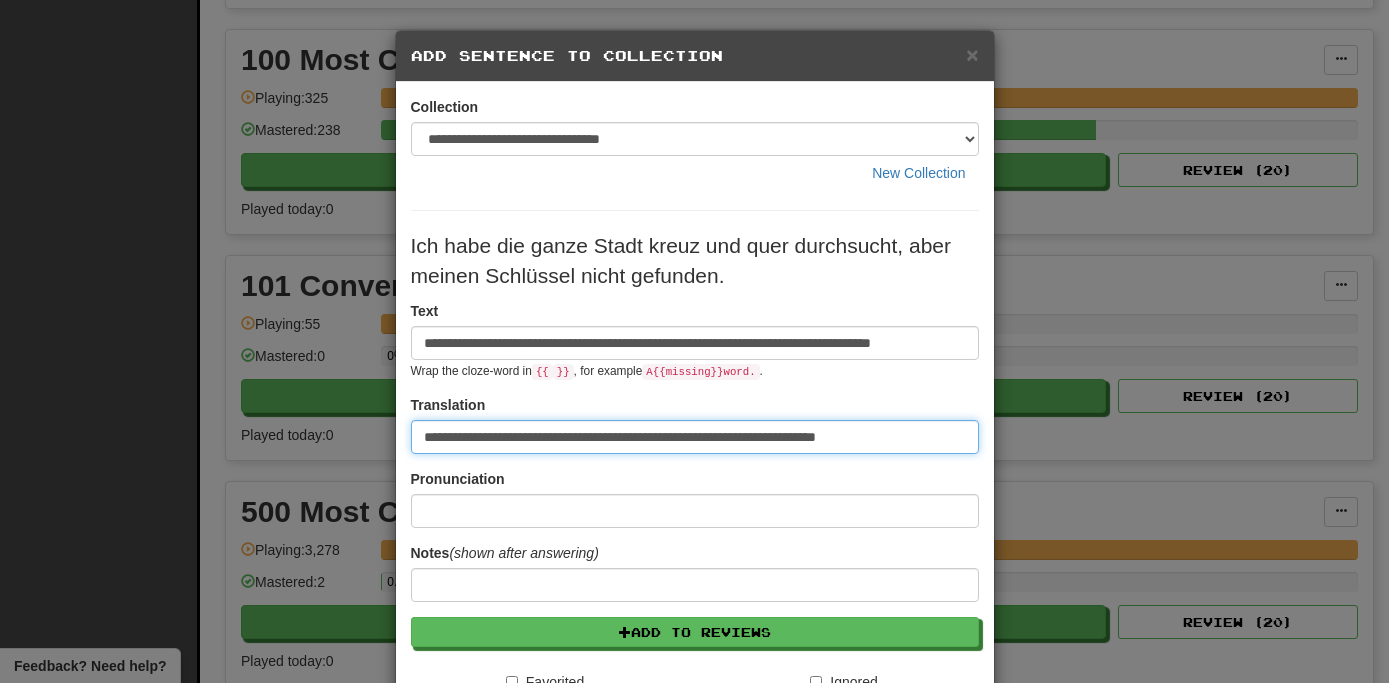 type on "**********" 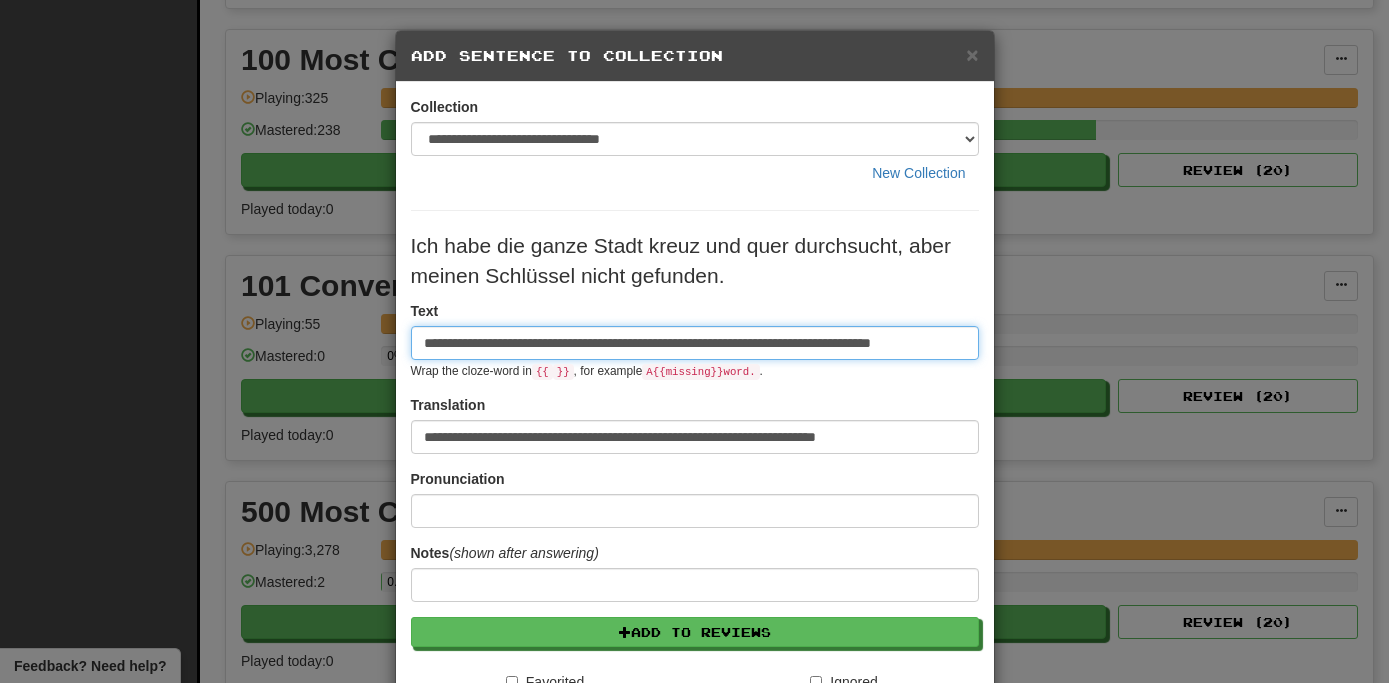 click on "**********" at bounding box center [695, 343] 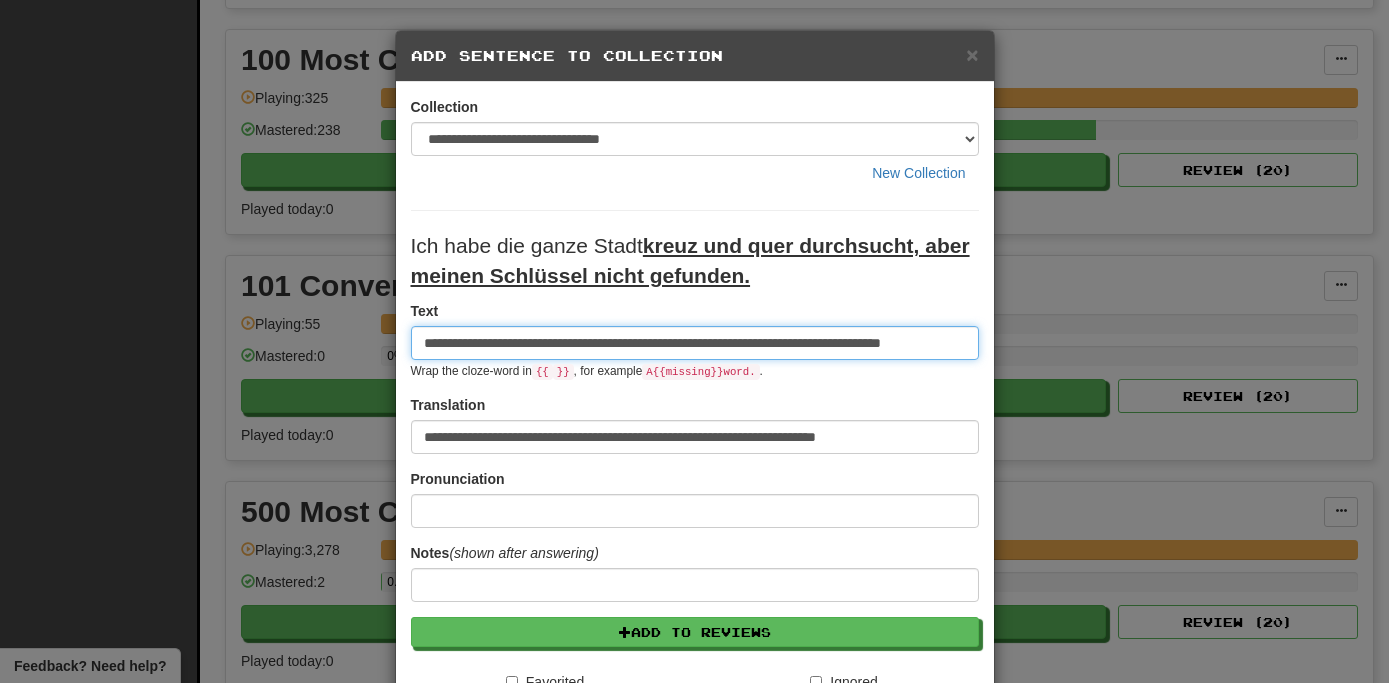 click on "**********" at bounding box center [695, 343] 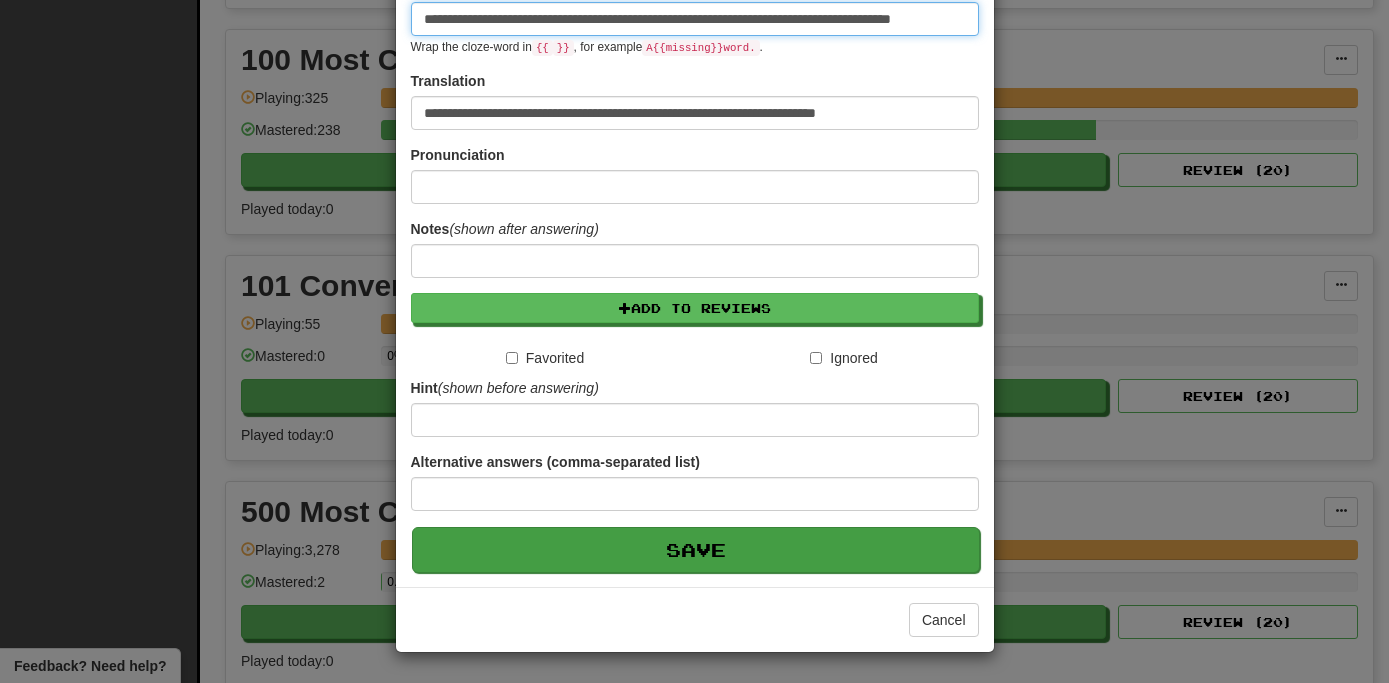 scroll, scrollTop: 325, scrollLeft: 0, axis: vertical 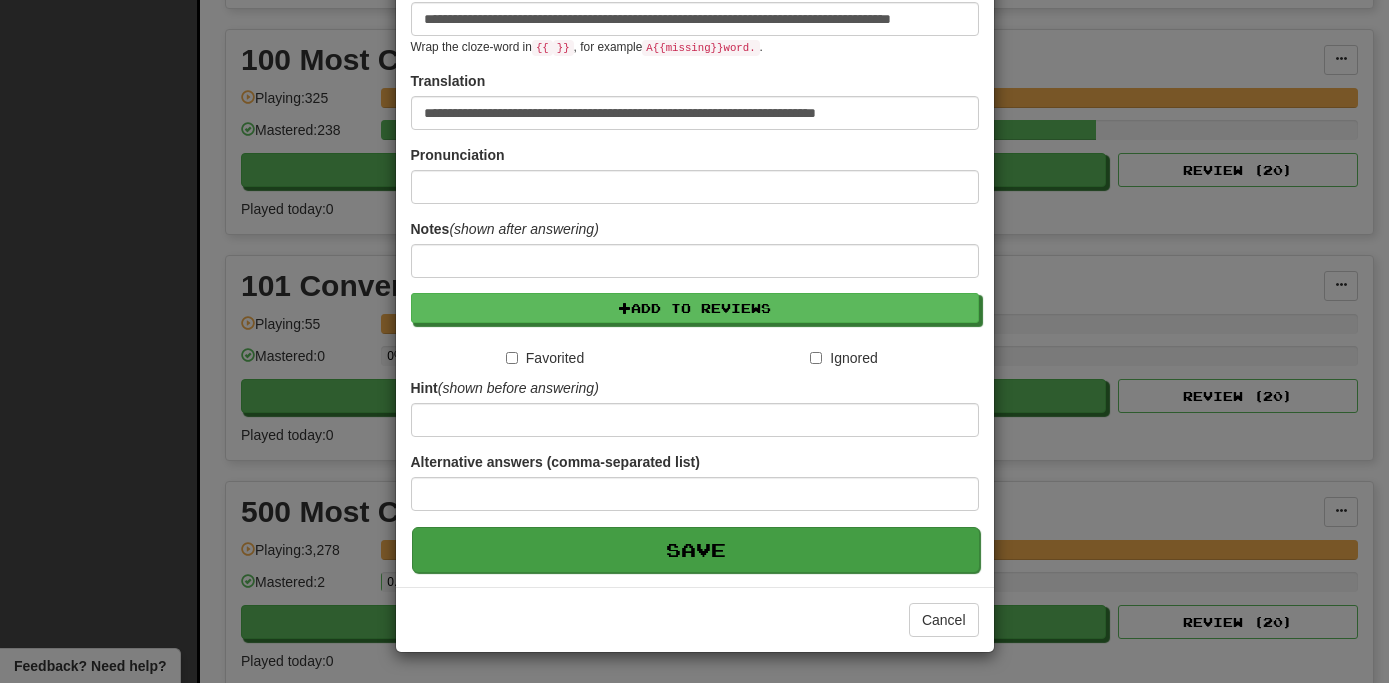 click on "Save" at bounding box center (696, 550) 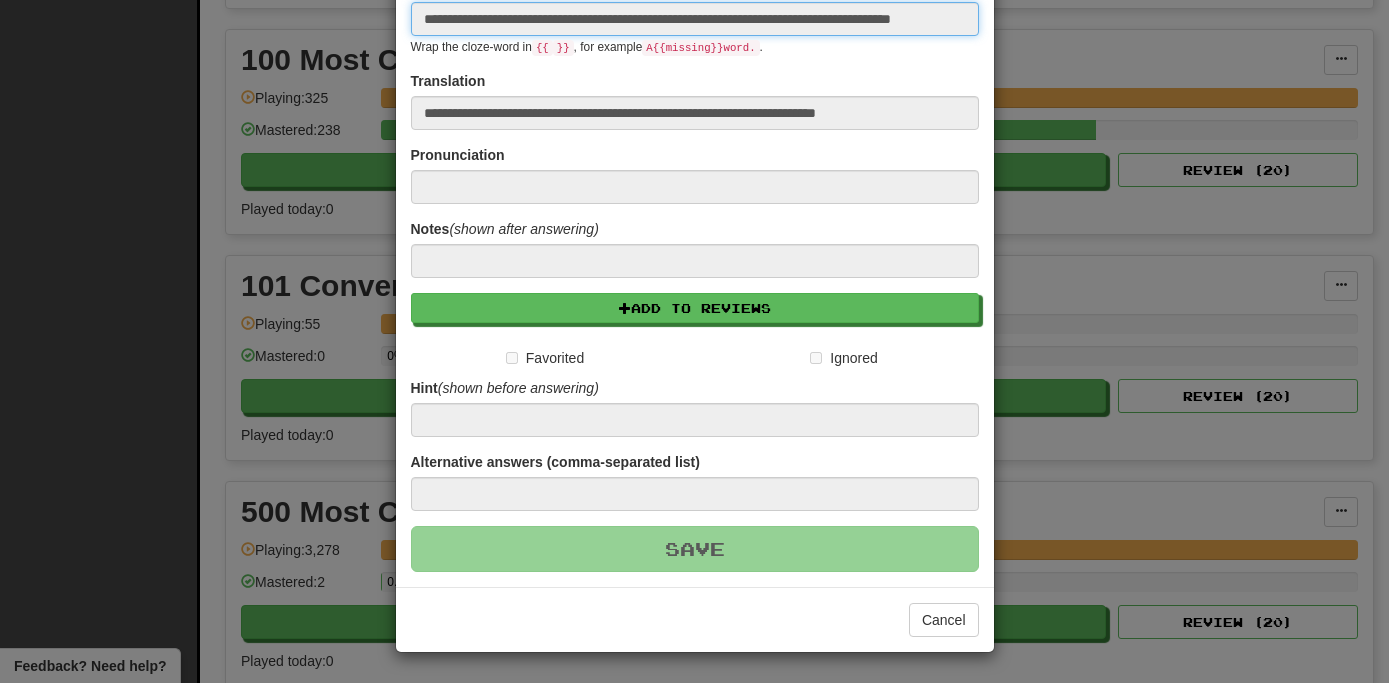 type 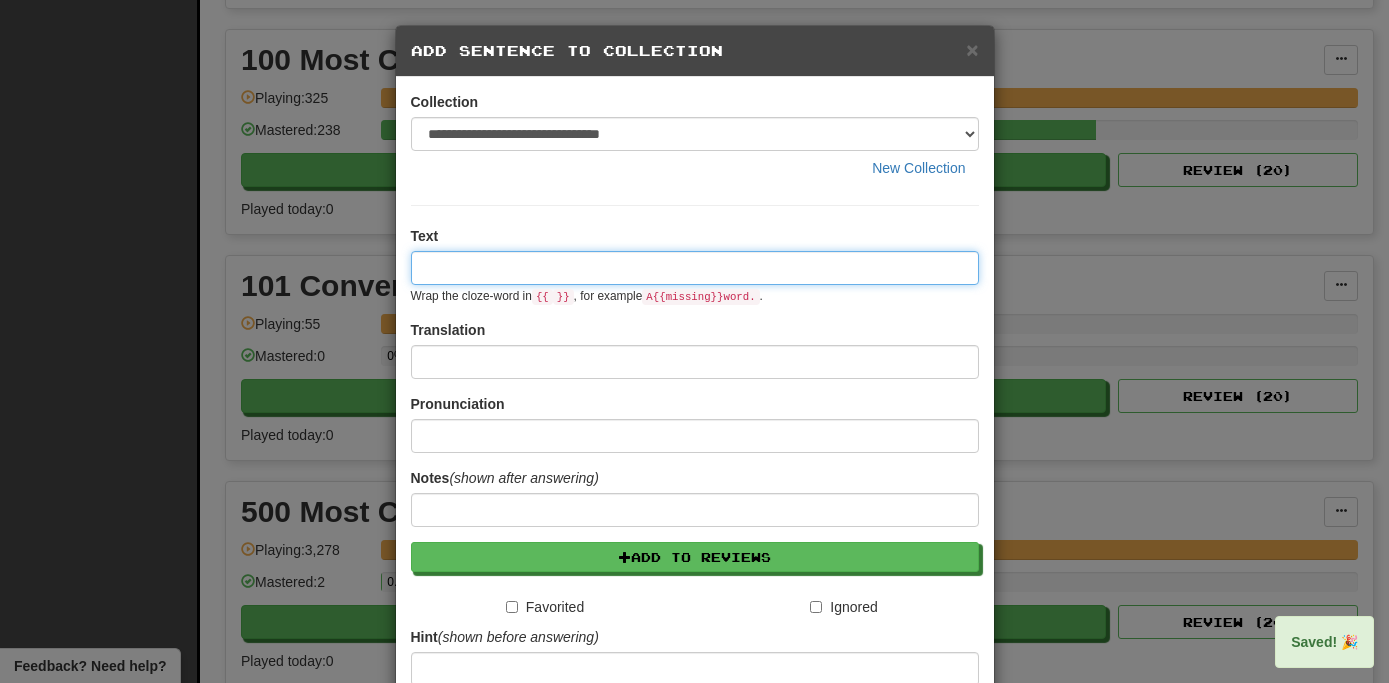scroll, scrollTop: 0, scrollLeft: 0, axis: both 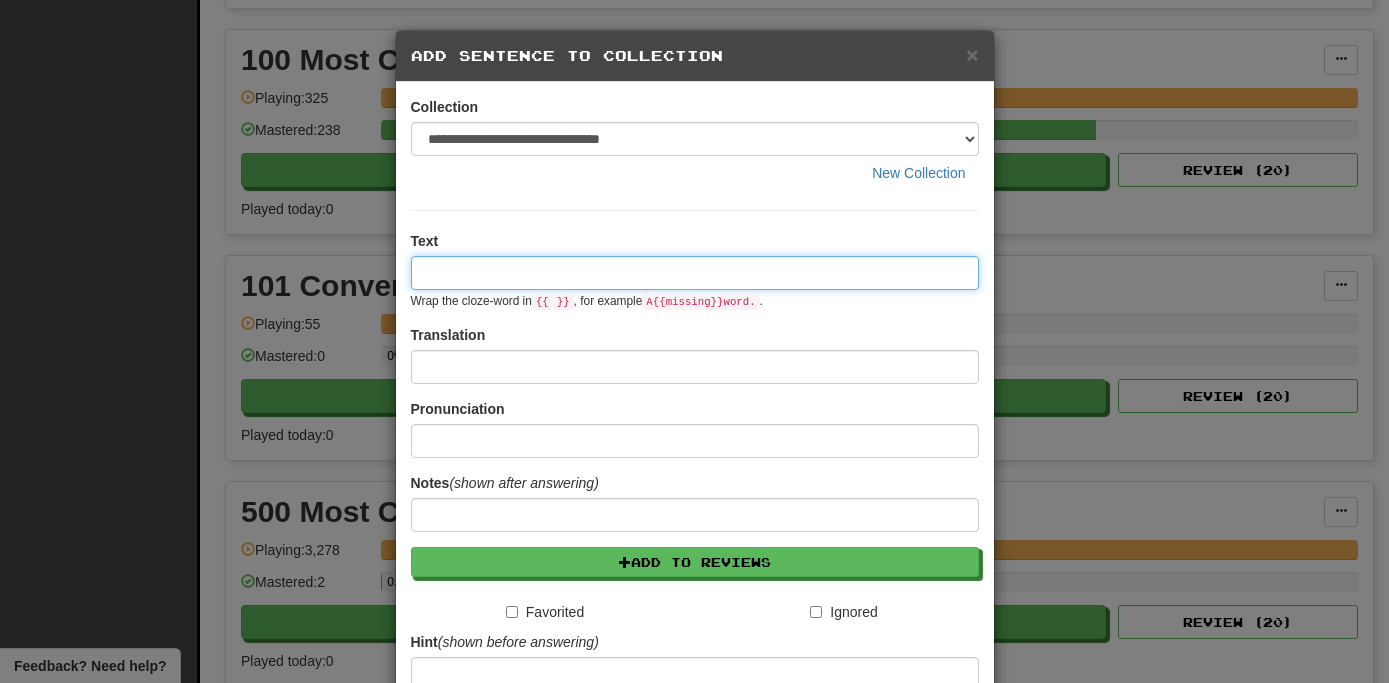 paste on "**********" 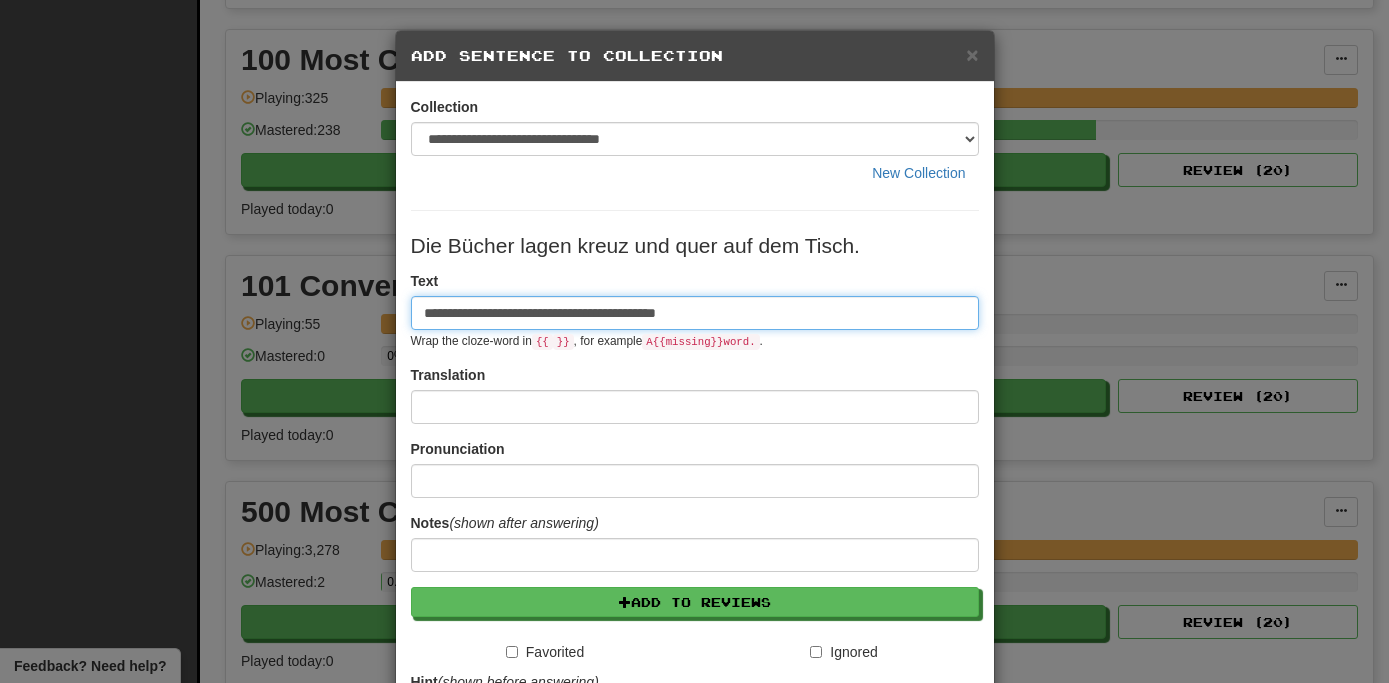 type on "**********" 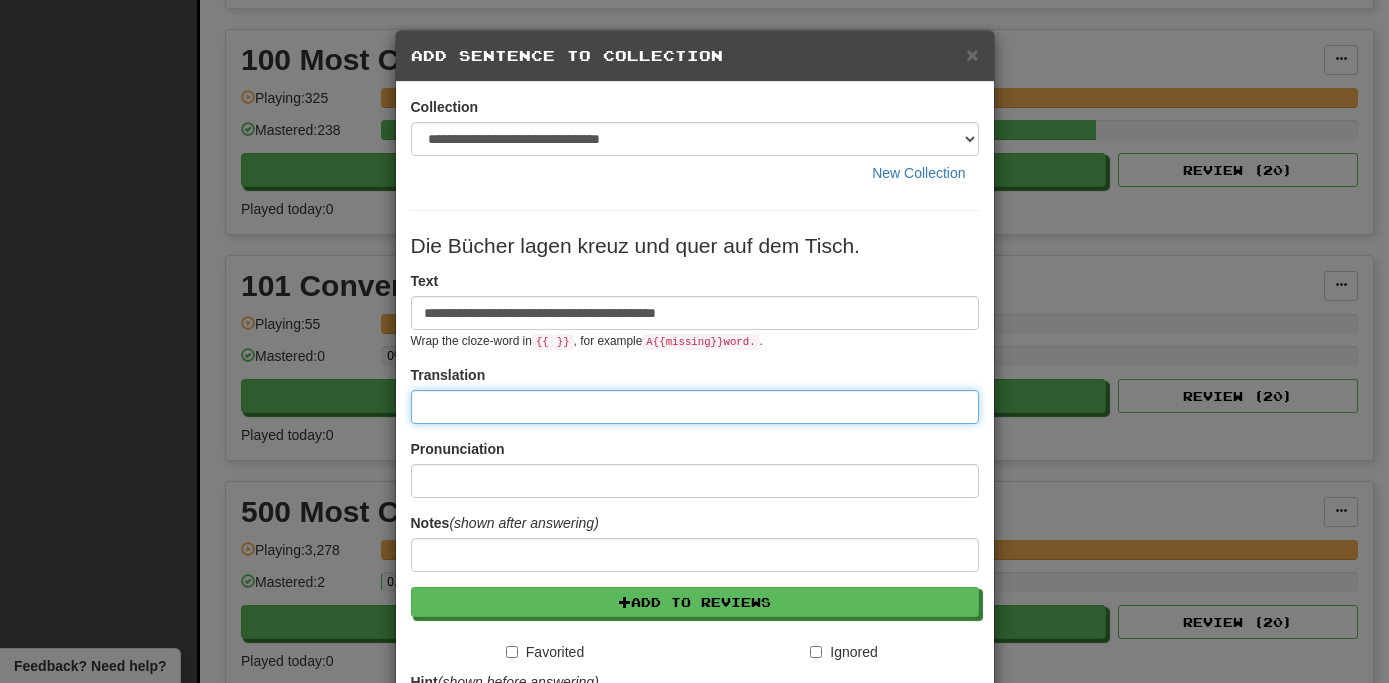 click at bounding box center (695, 407) 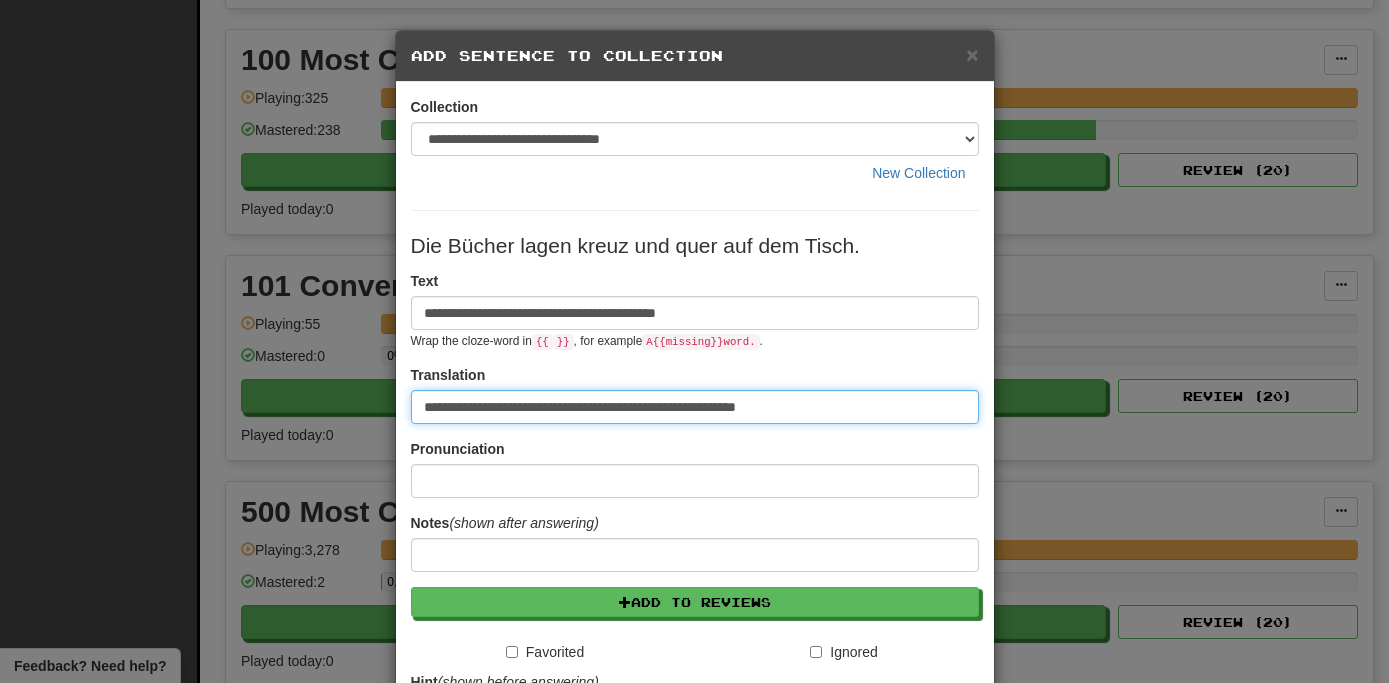type on "**********" 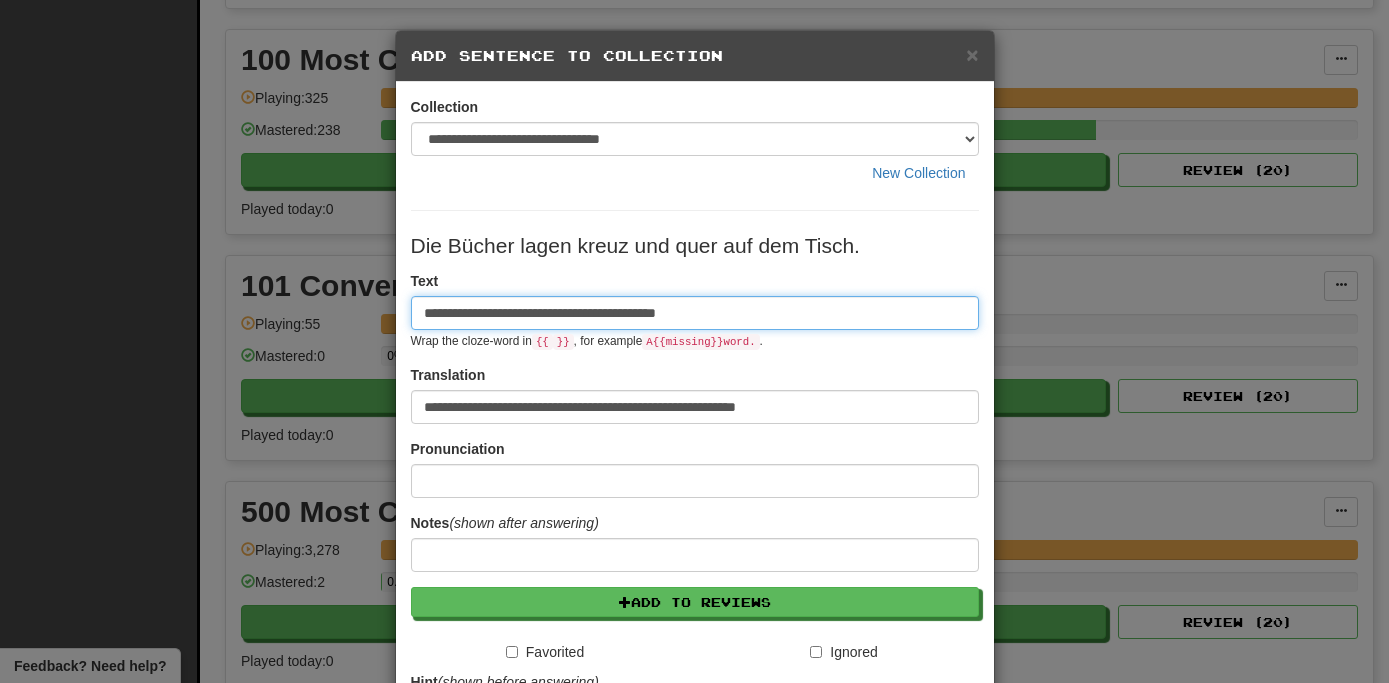 click on "**********" at bounding box center [695, 313] 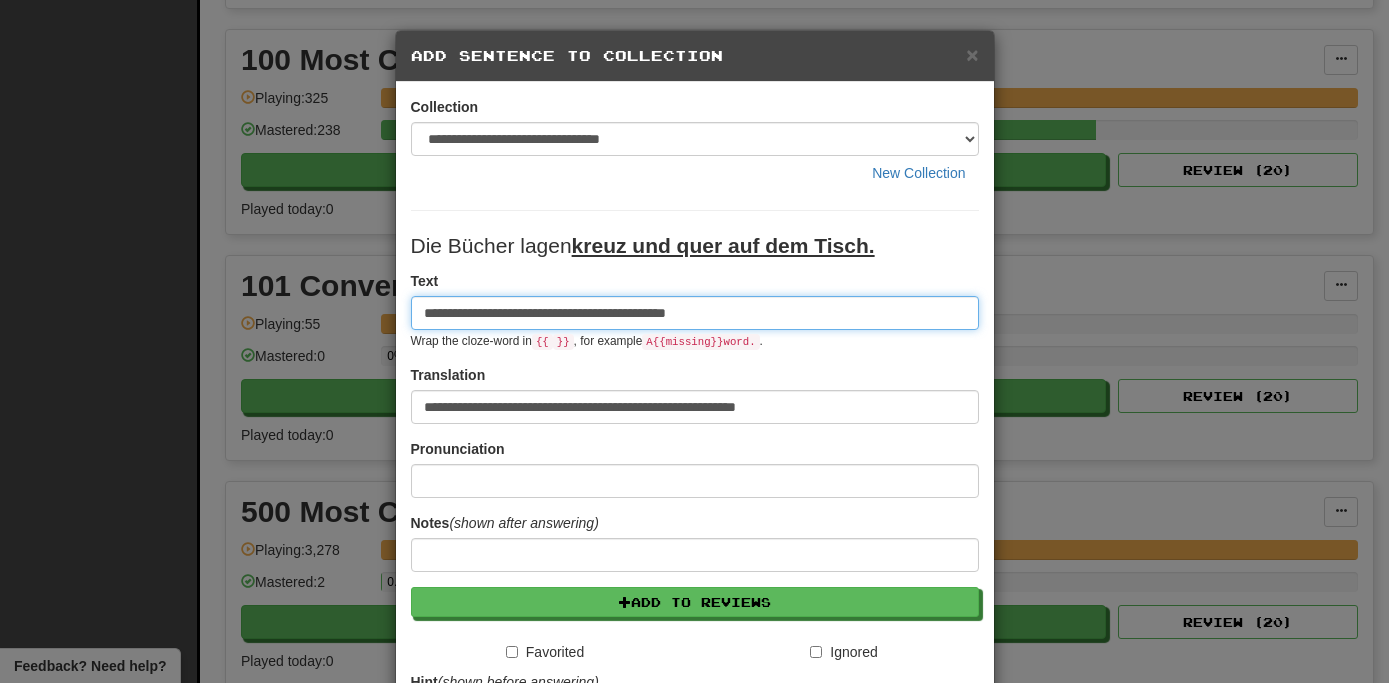 click on "**********" at bounding box center (695, 313) 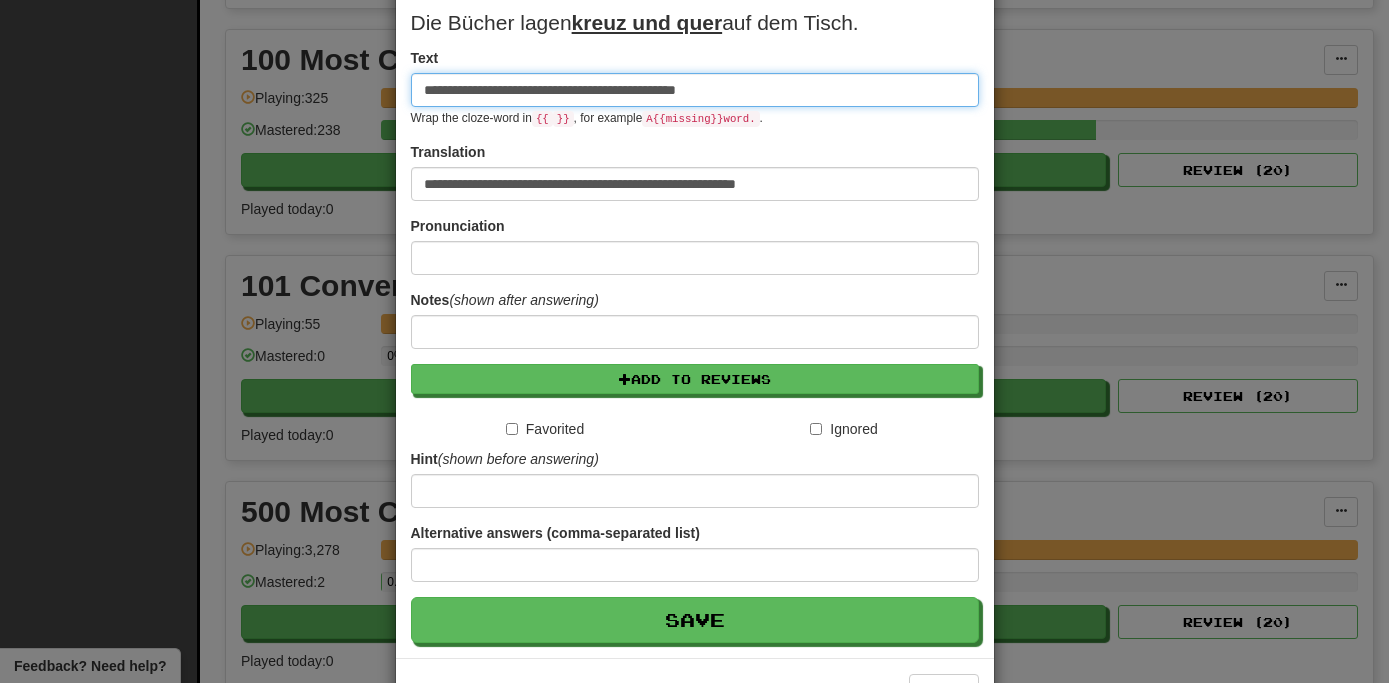 scroll, scrollTop: 237, scrollLeft: 0, axis: vertical 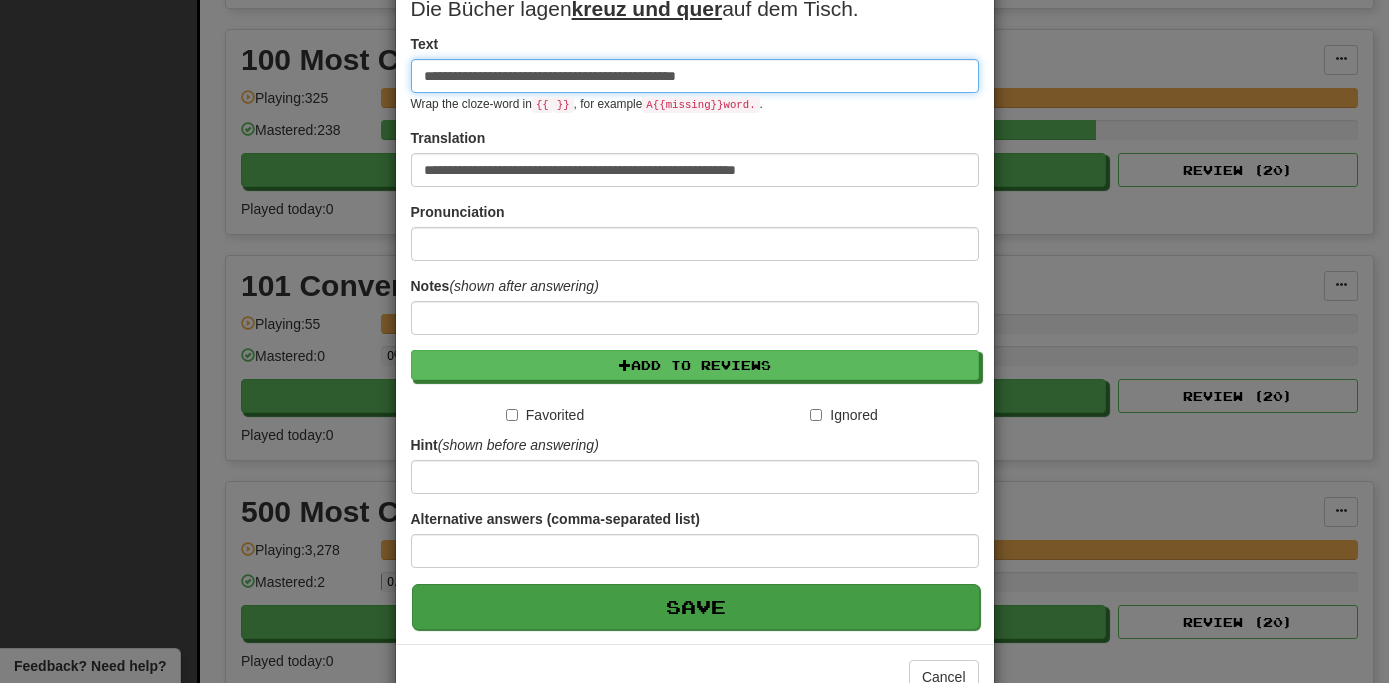 type on "**********" 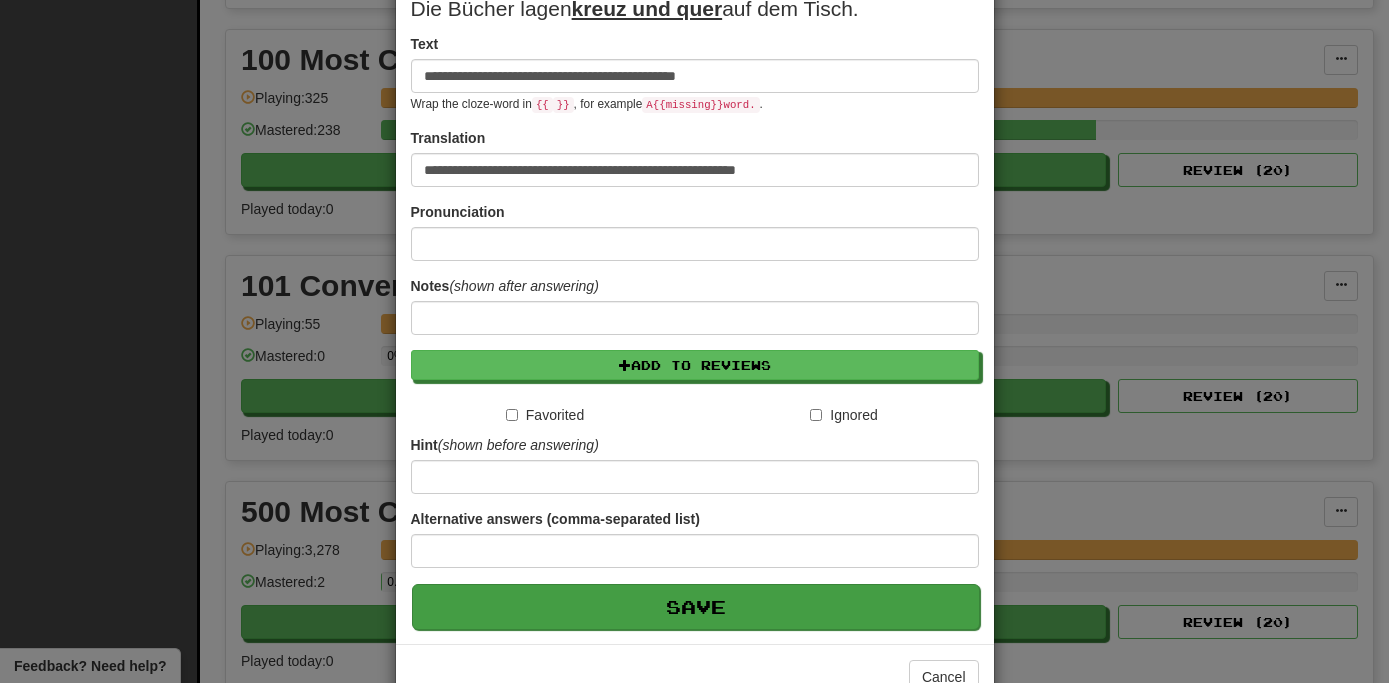 click on "Save" at bounding box center (696, 607) 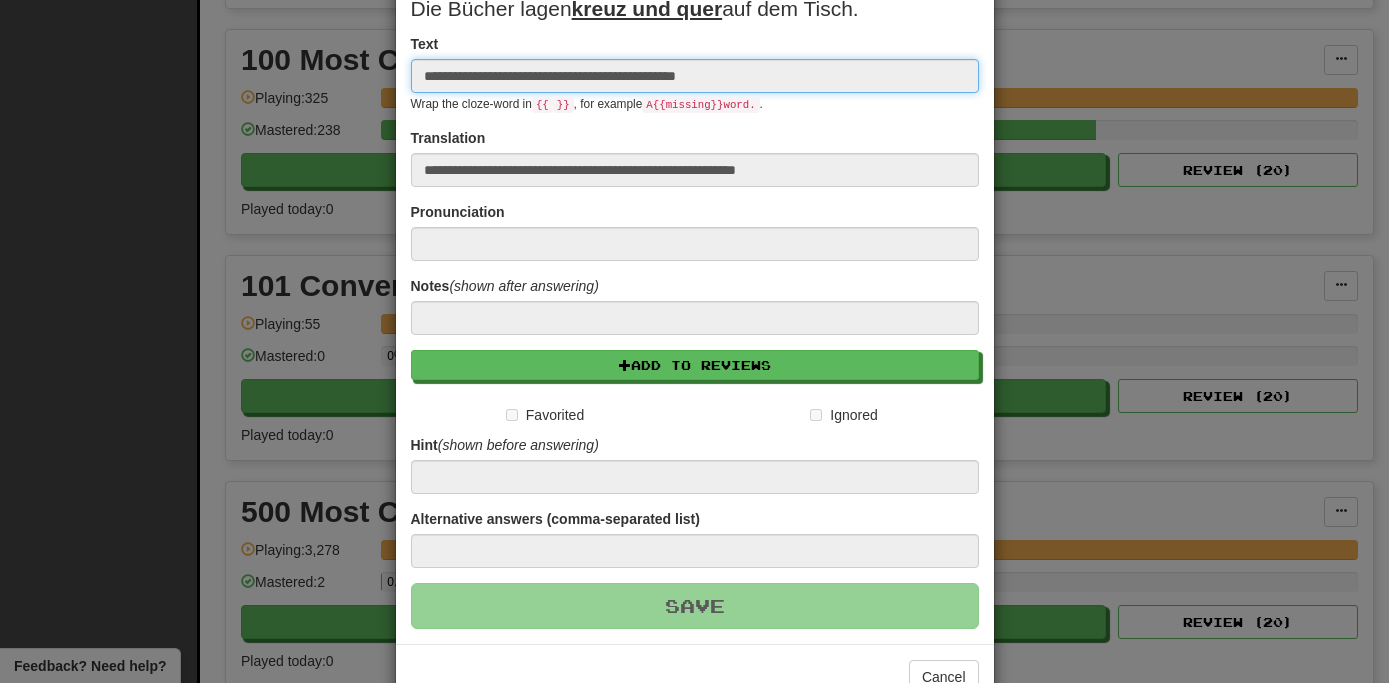 type 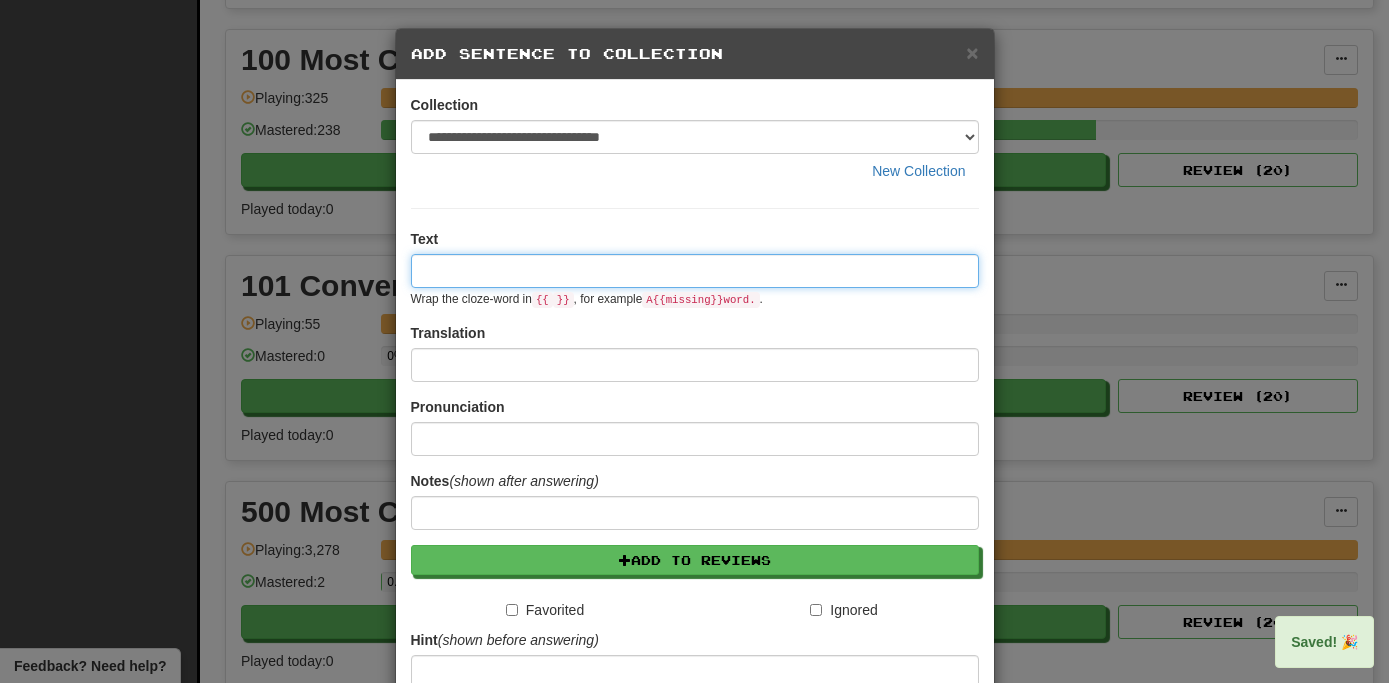 scroll, scrollTop: 0, scrollLeft: 0, axis: both 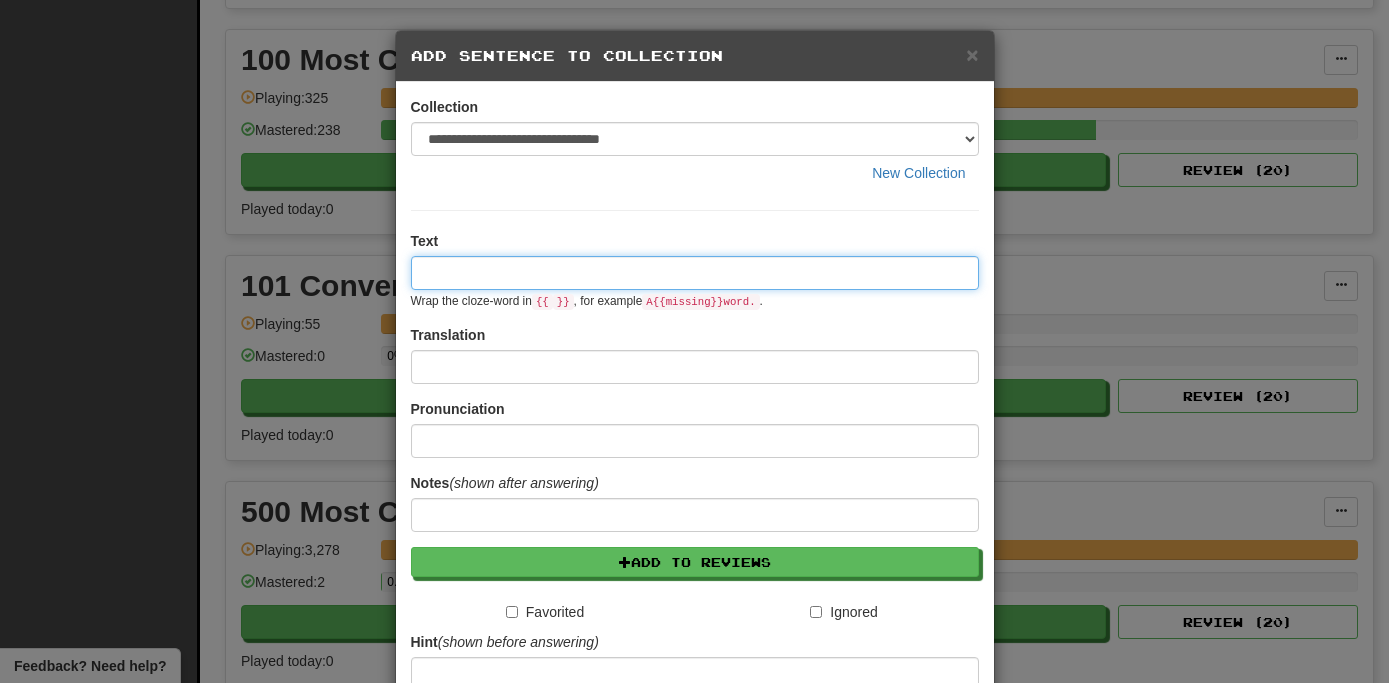 paste on "**********" 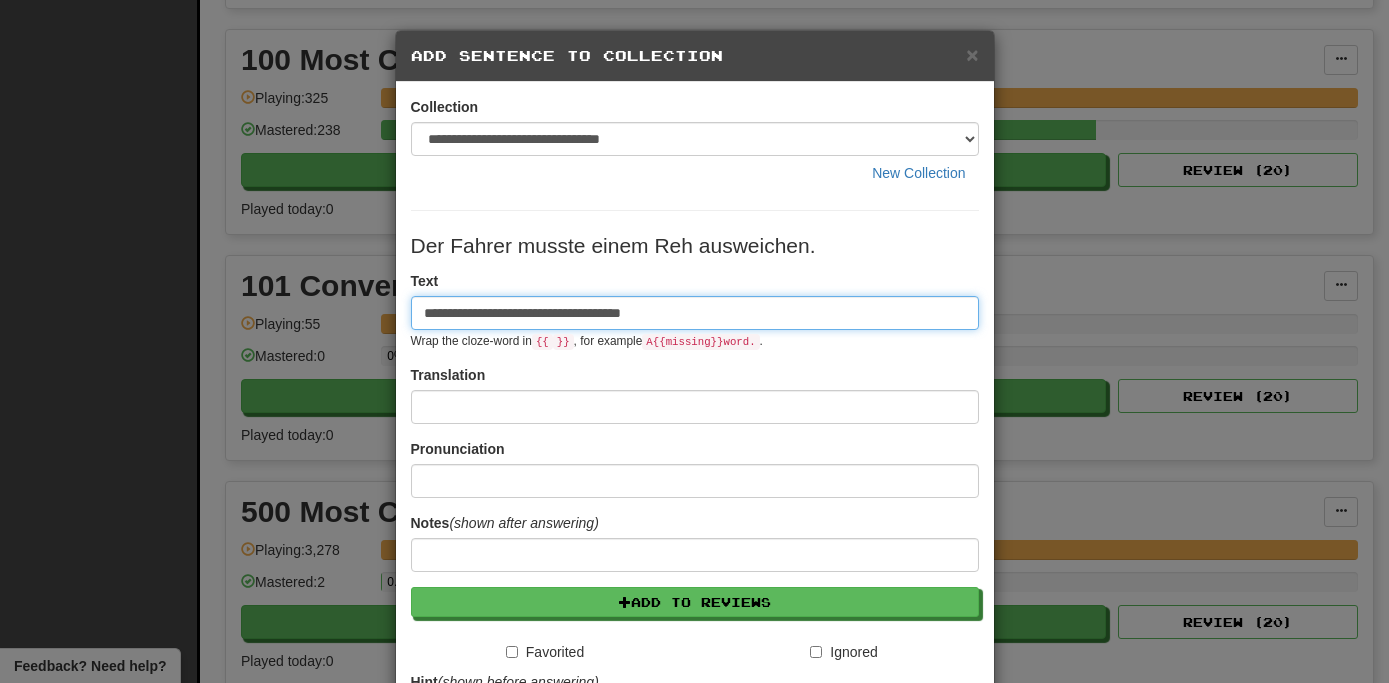 type on "**********" 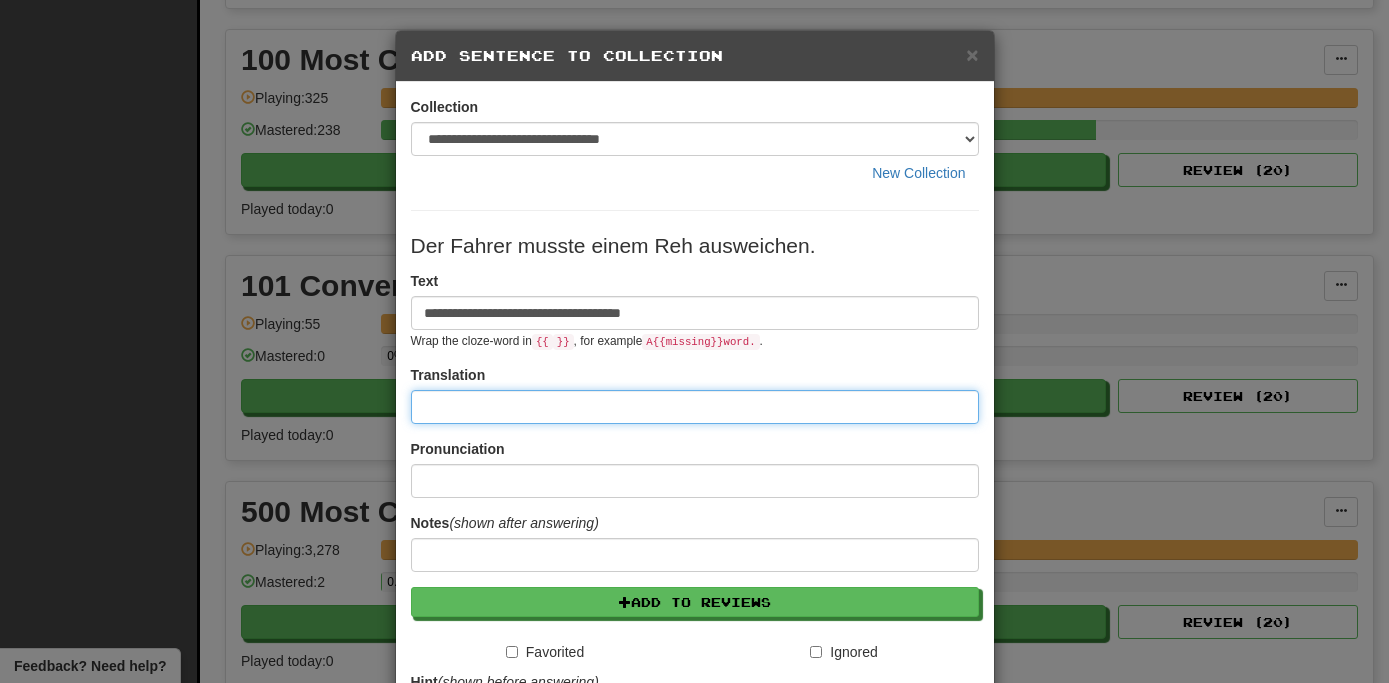 click at bounding box center [695, 407] 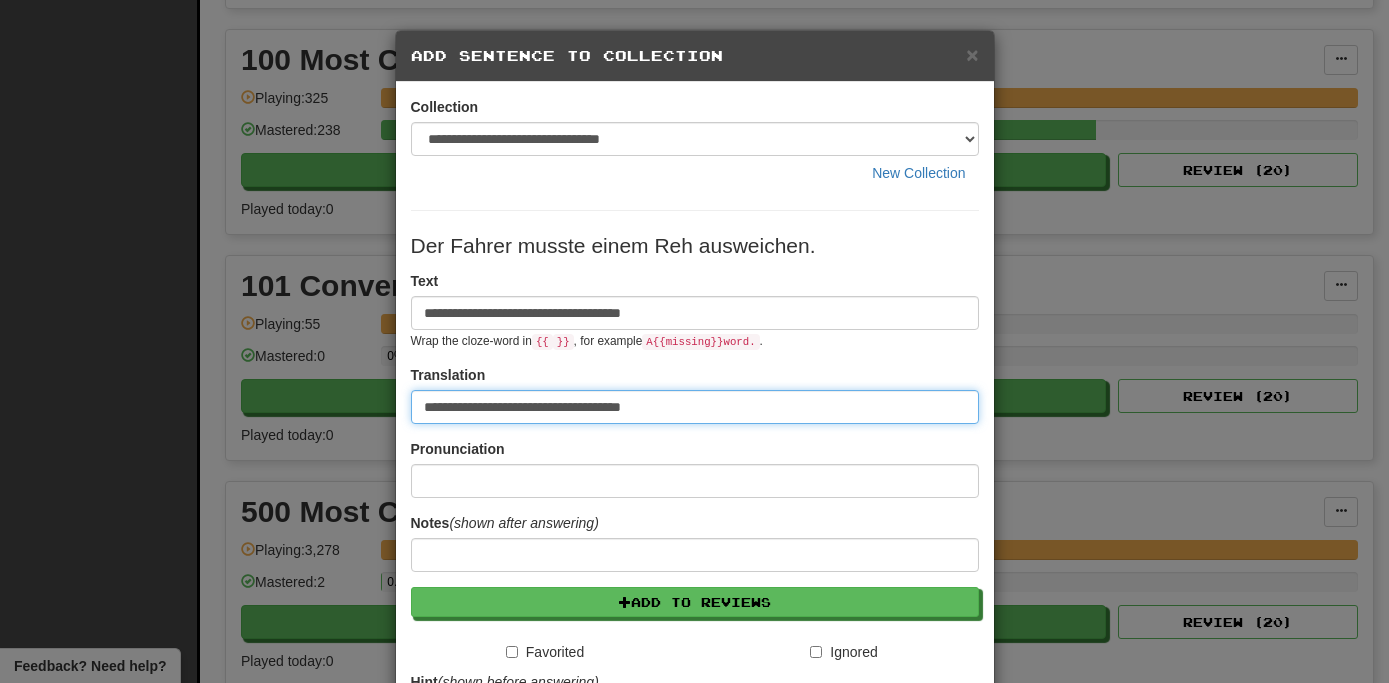 type on "**********" 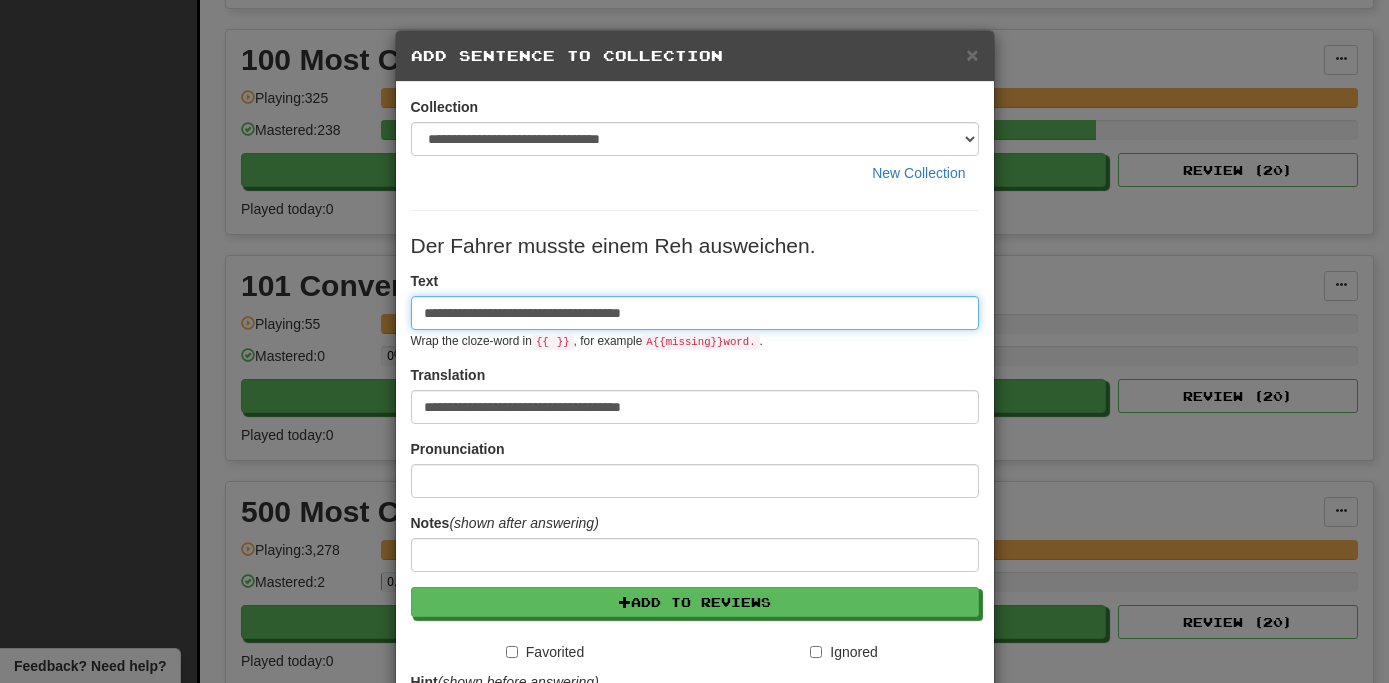 click on "**********" at bounding box center (695, 313) 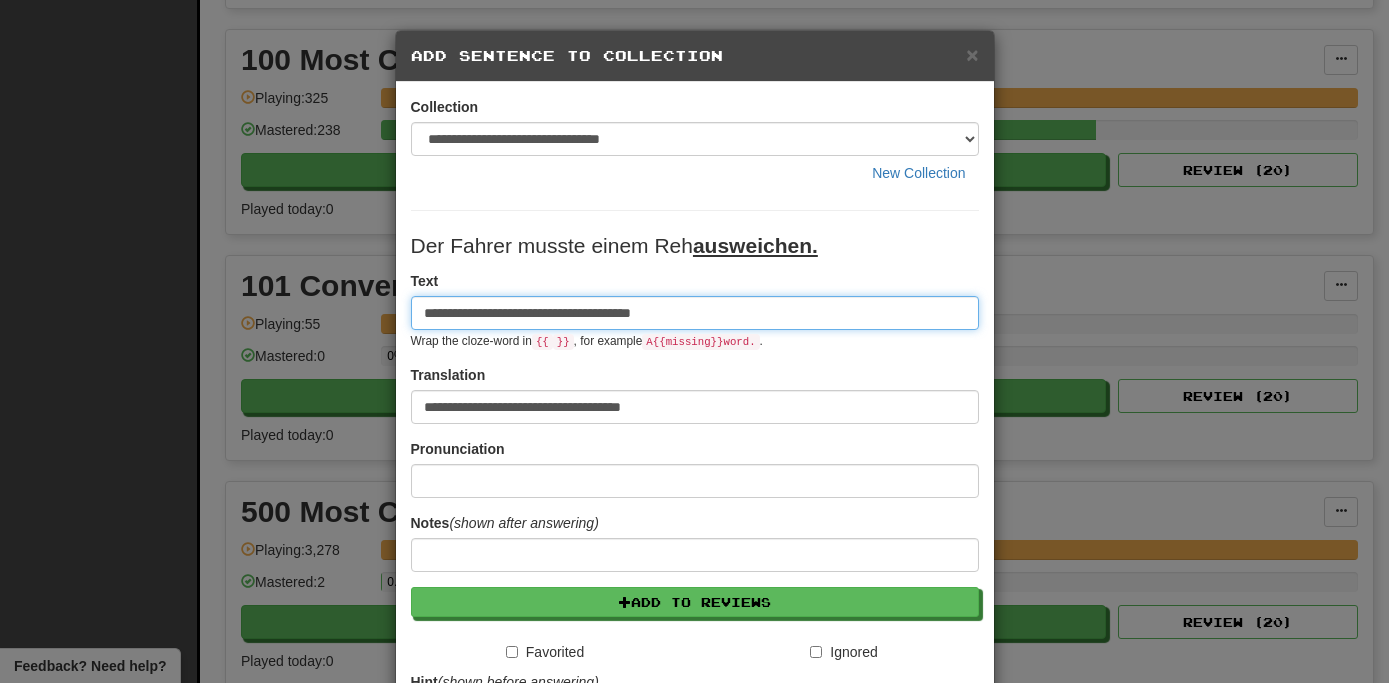click on "**********" at bounding box center (695, 313) 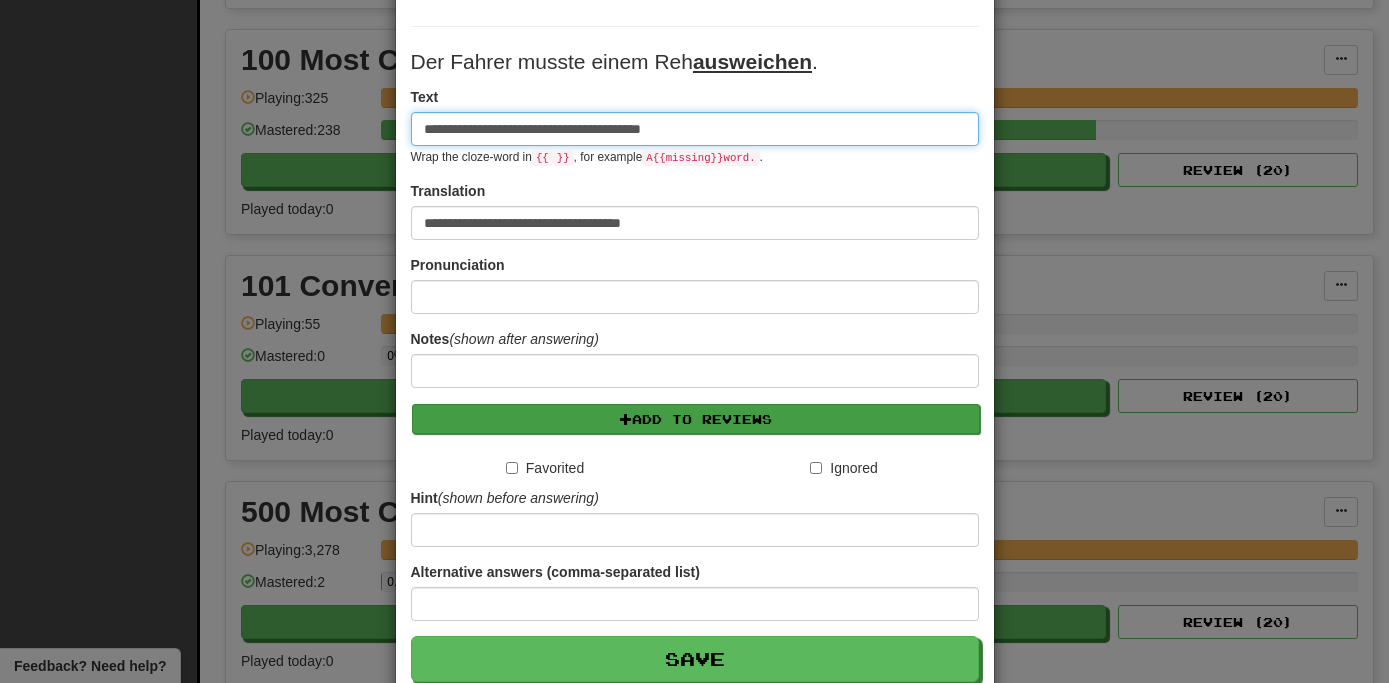 scroll, scrollTop: 265, scrollLeft: 0, axis: vertical 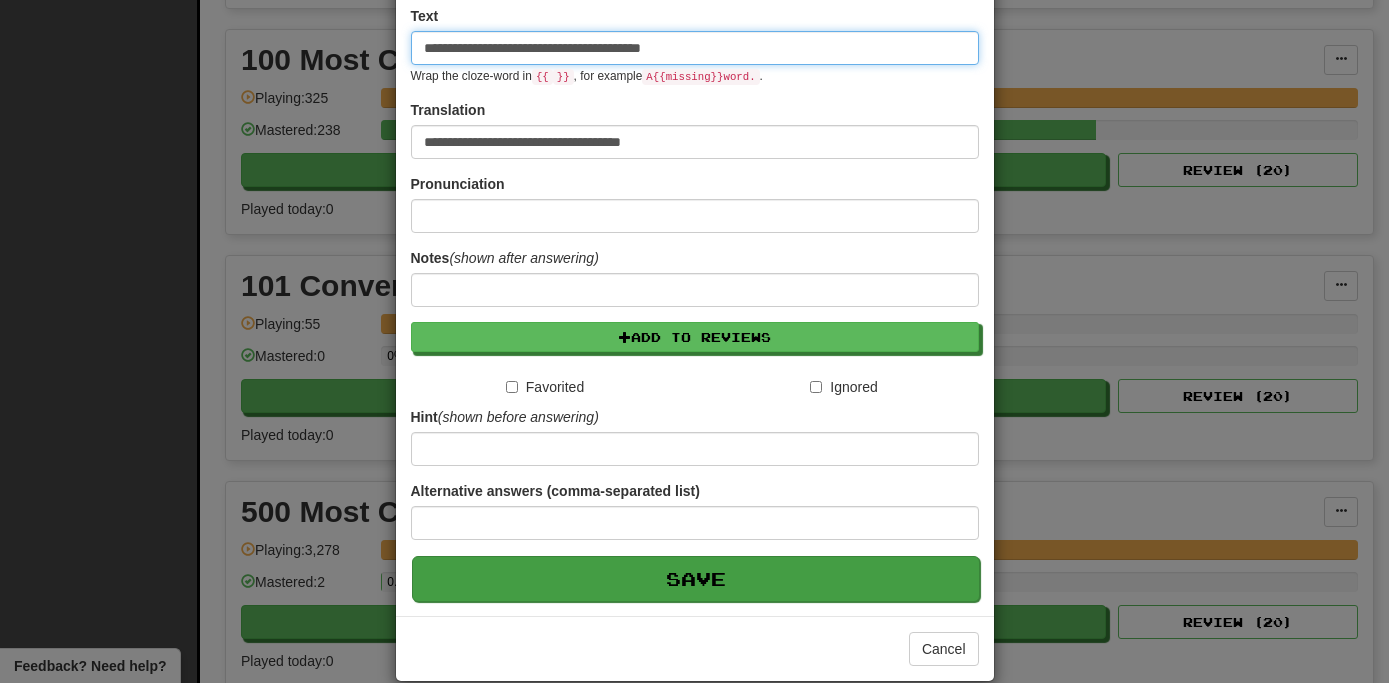 type on "**********" 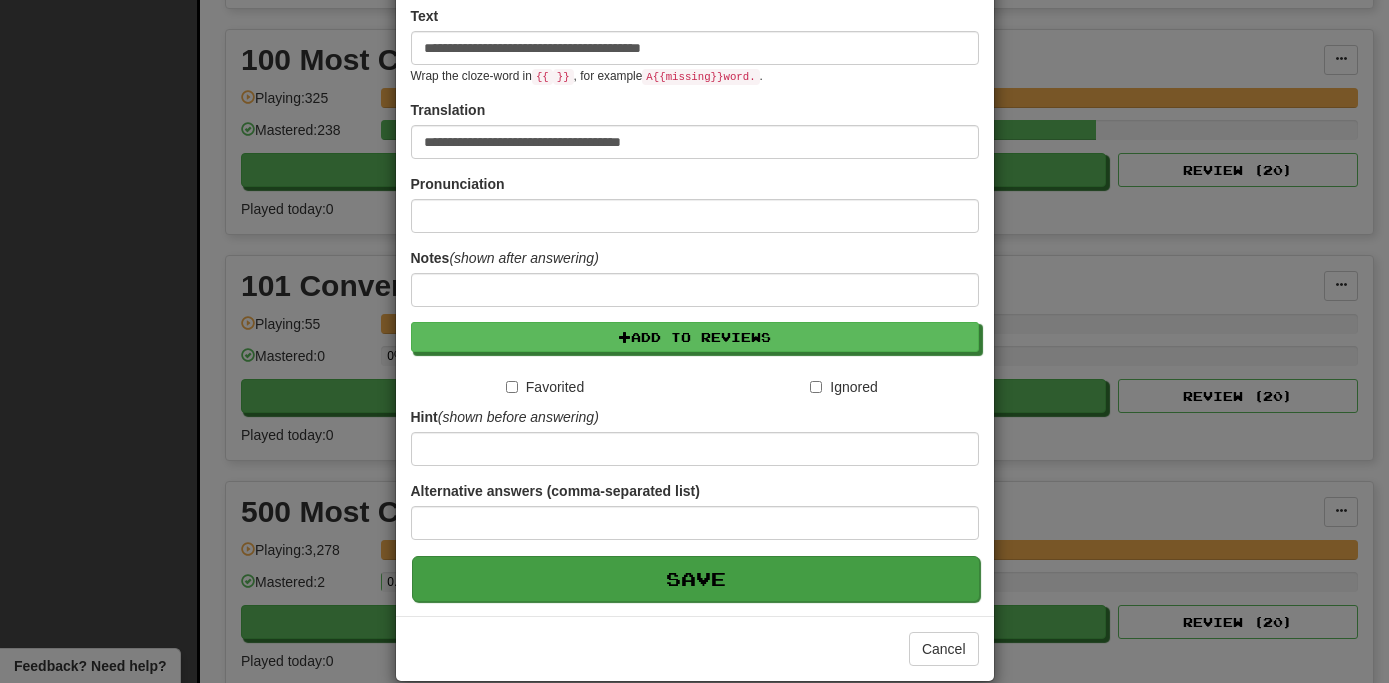 click on "Save" at bounding box center [696, 579] 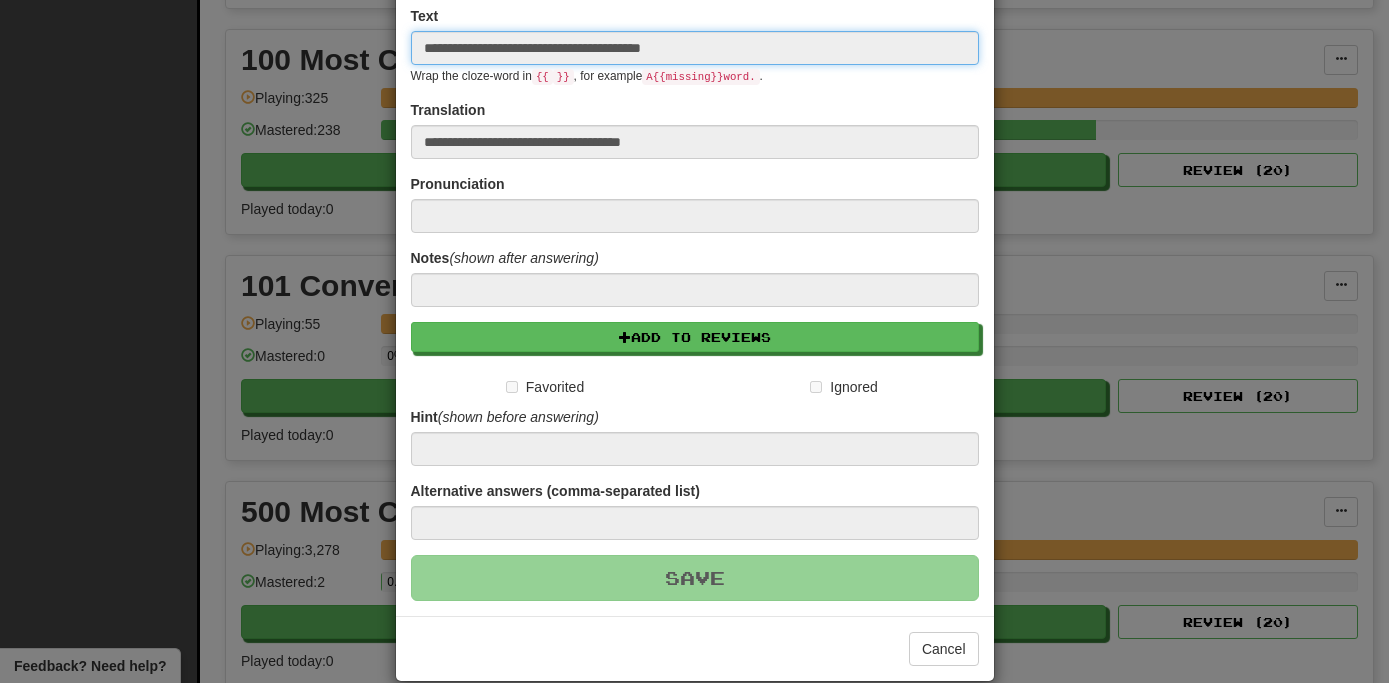 type 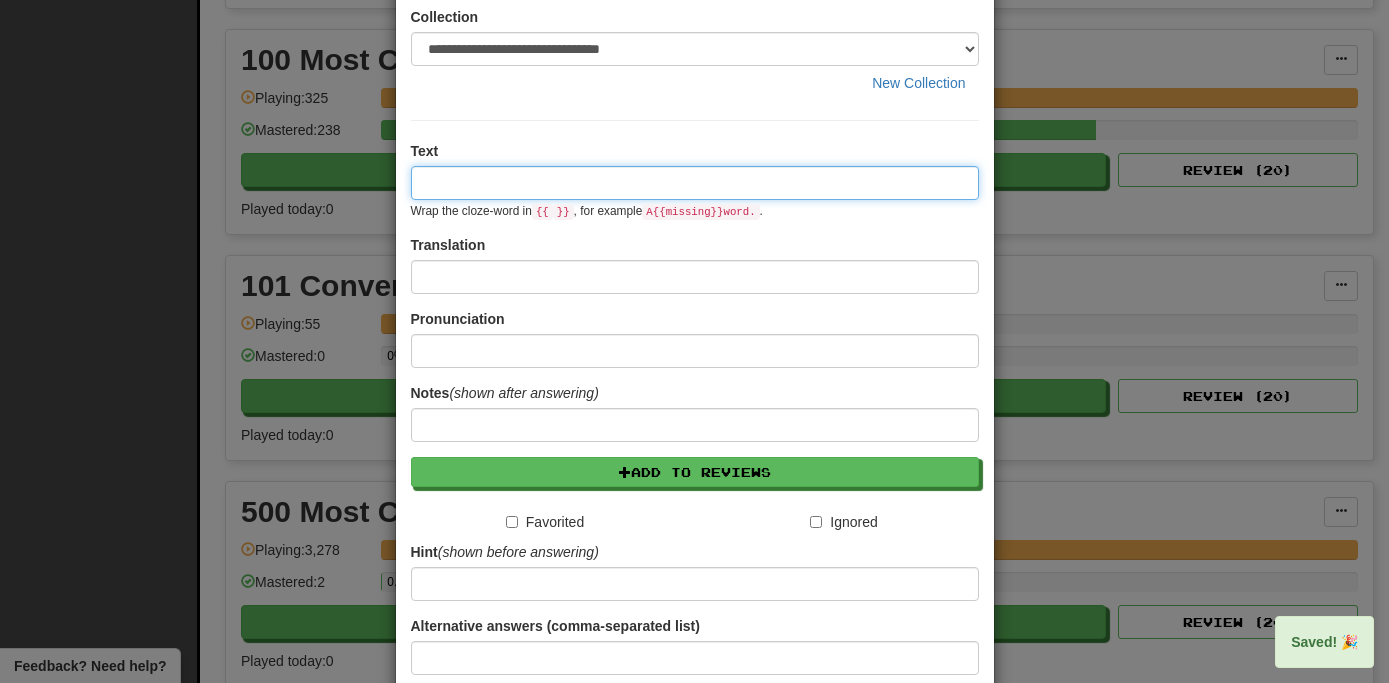 scroll, scrollTop: 0, scrollLeft: 0, axis: both 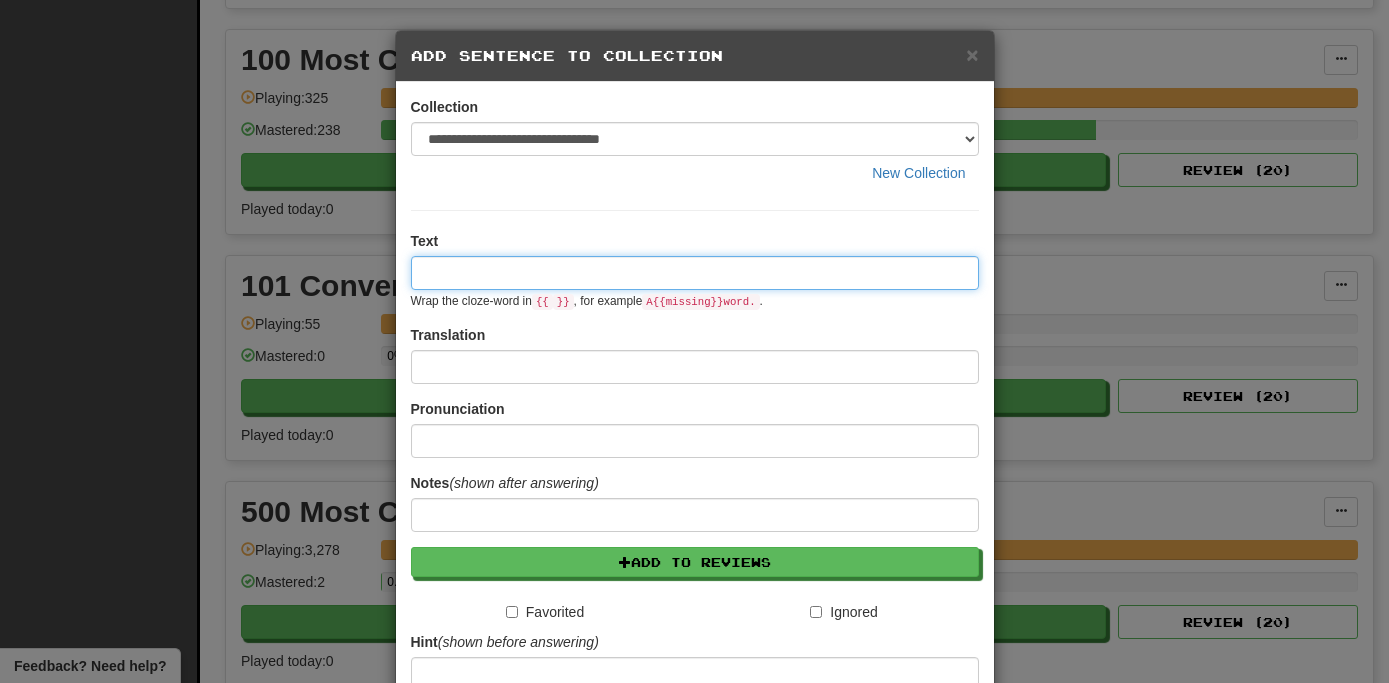 paste on "**********" 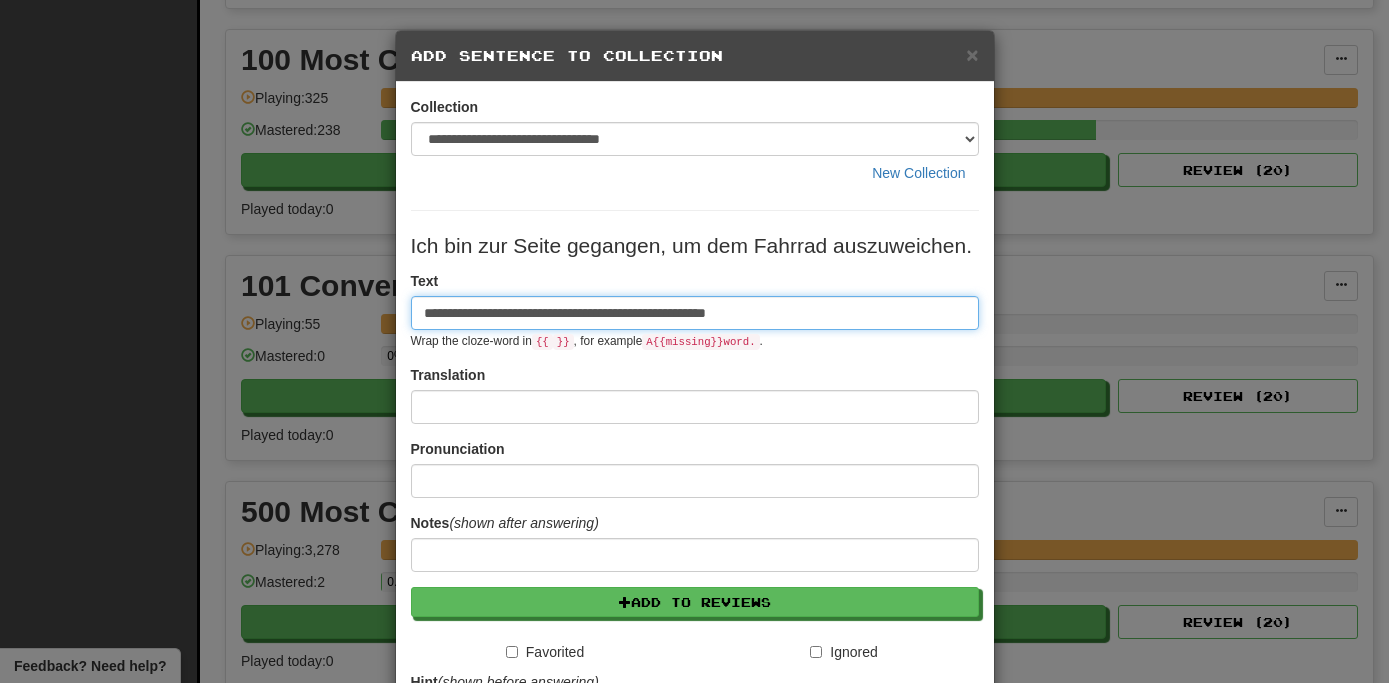 type on "**********" 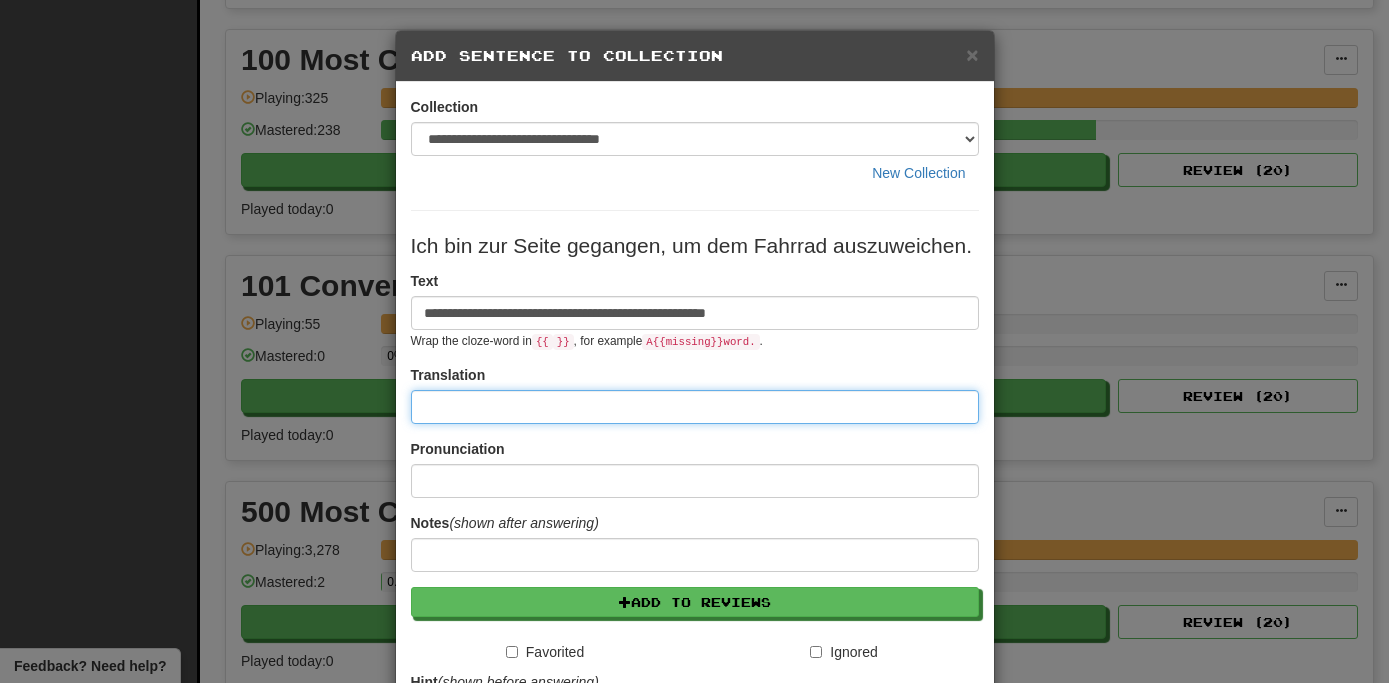click at bounding box center (695, 407) 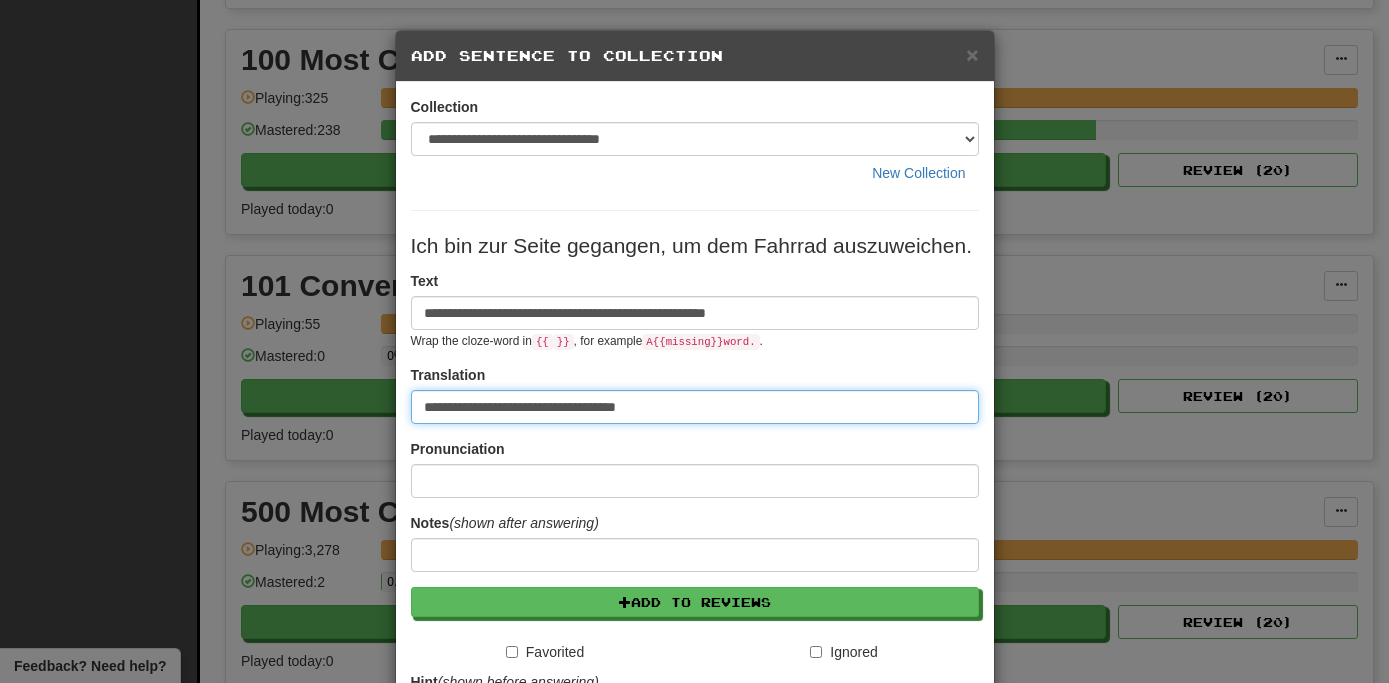type on "**********" 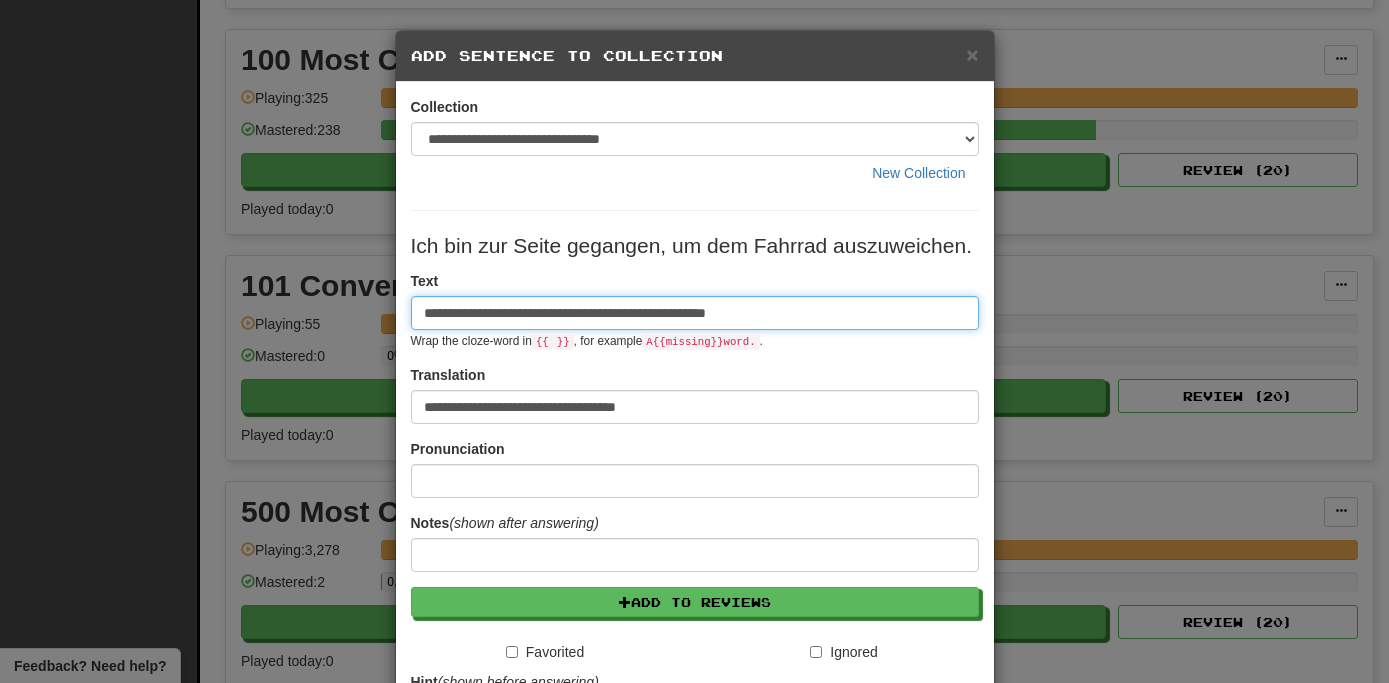 click on "**********" at bounding box center [695, 313] 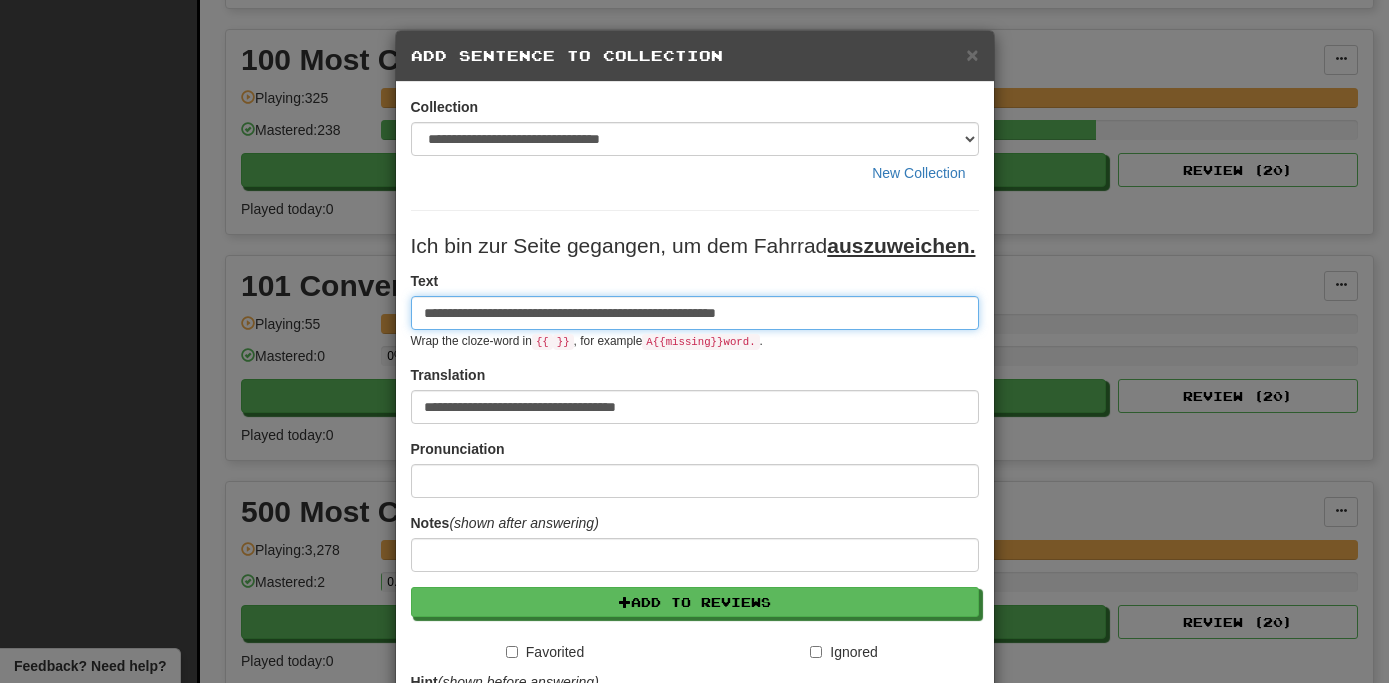 click on "**********" at bounding box center (695, 313) 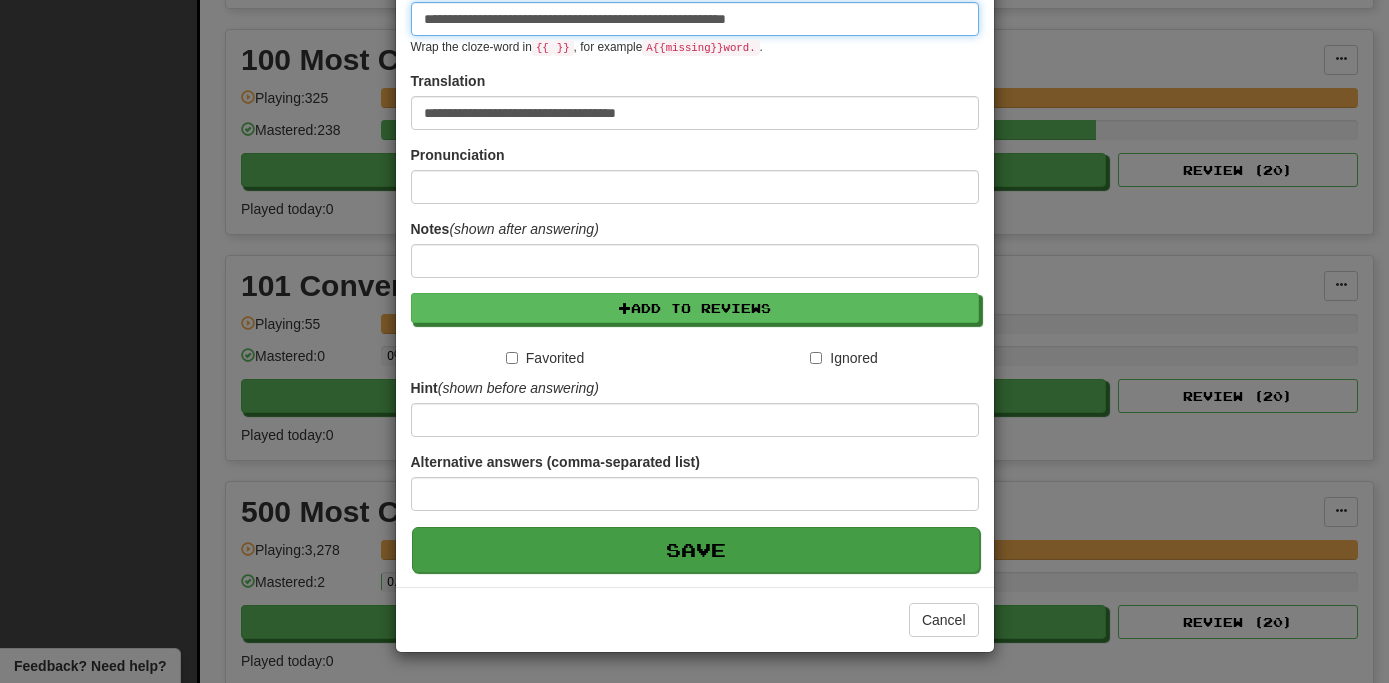 scroll, scrollTop: 325, scrollLeft: 0, axis: vertical 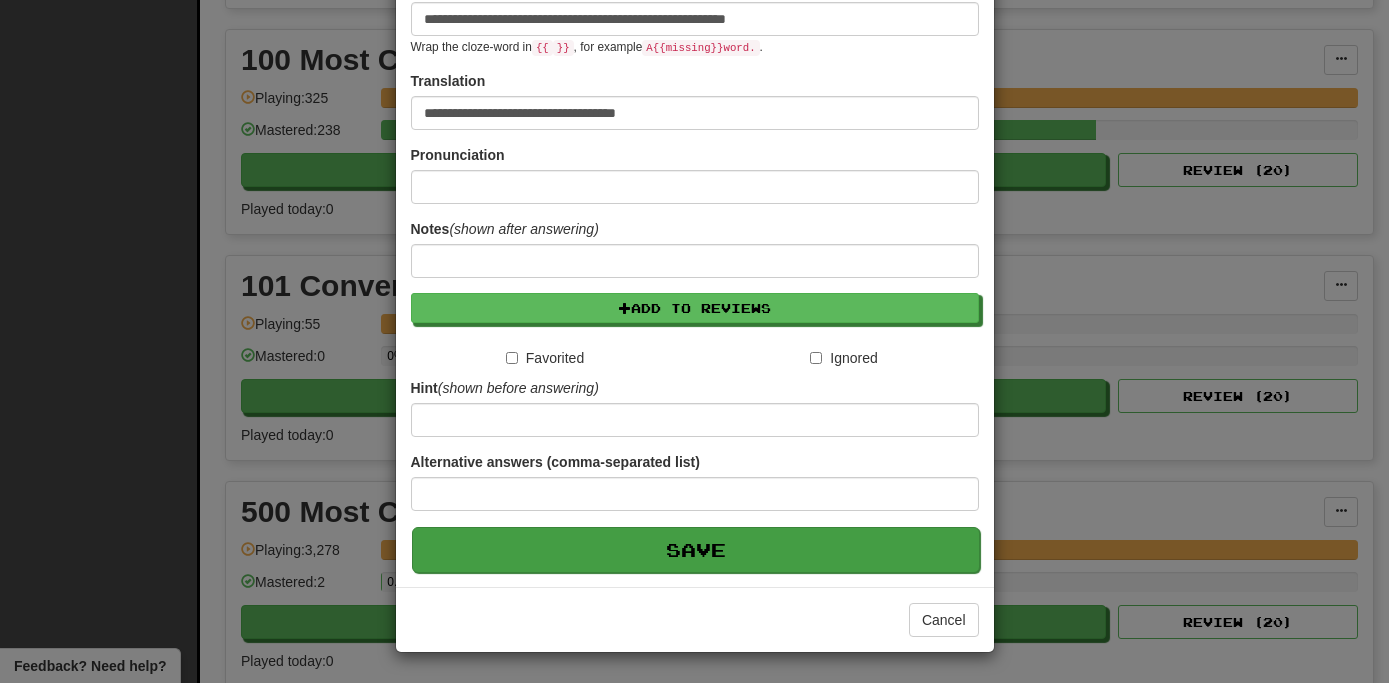 click on "Save" at bounding box center [696, 550] 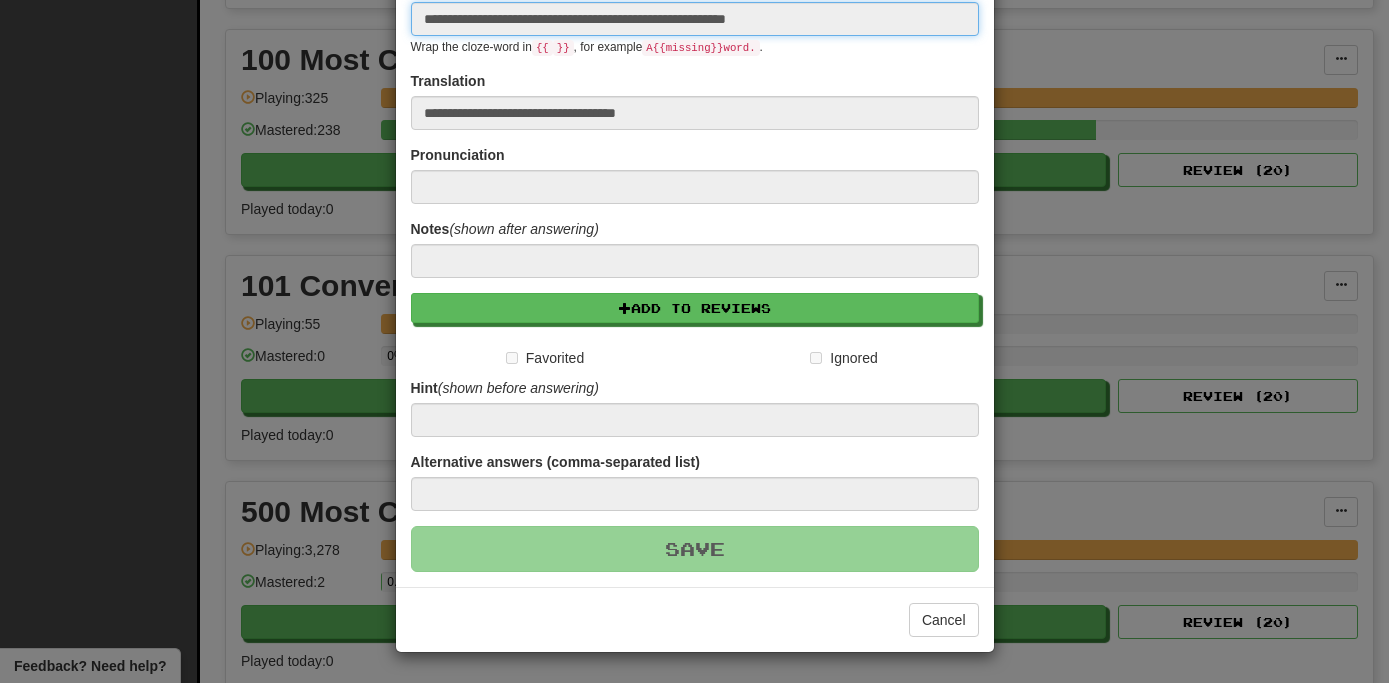 type 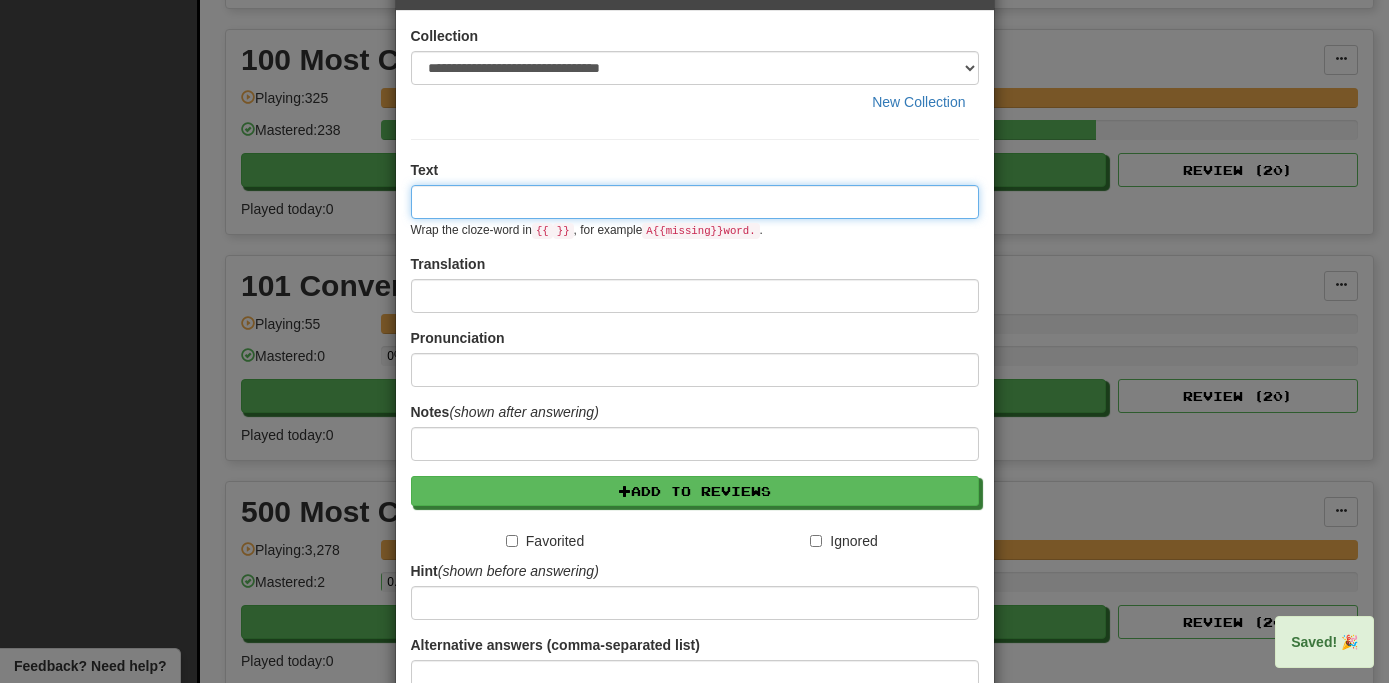 scroll, scrollTop: 0, scrollLeft: 0, axis: both 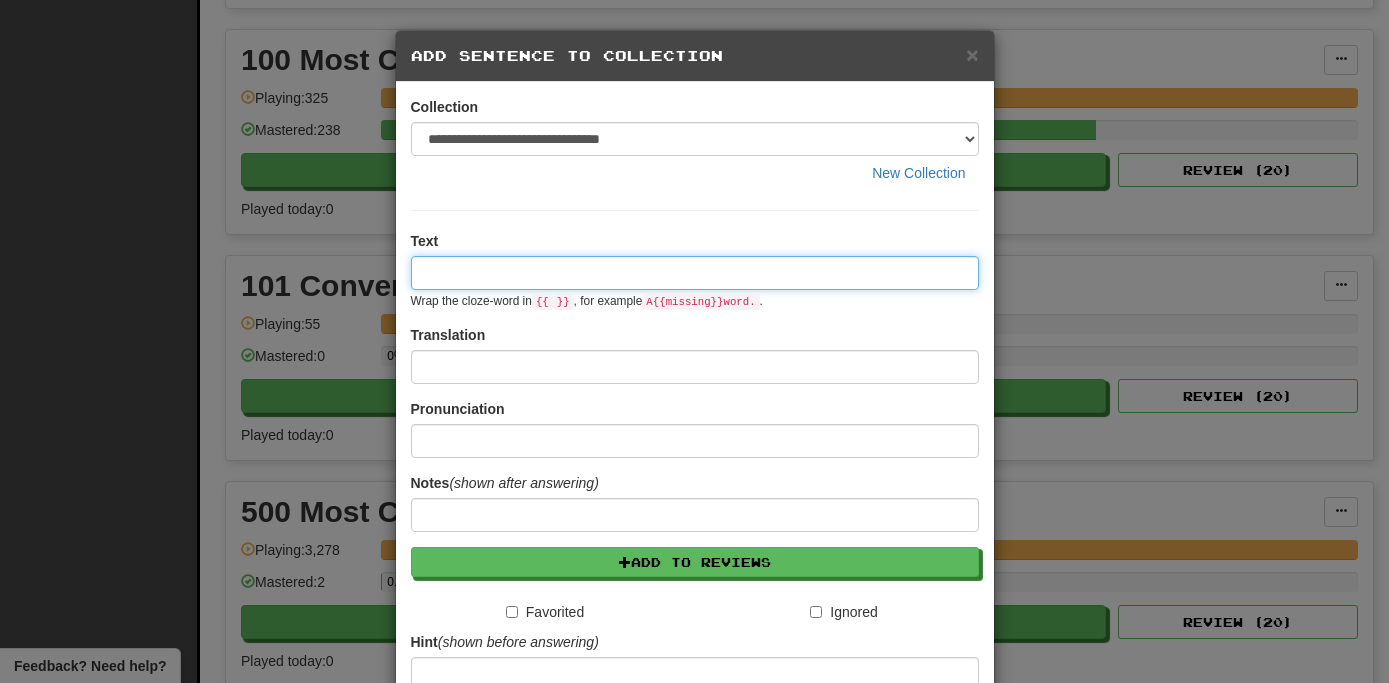 paste on "**********" 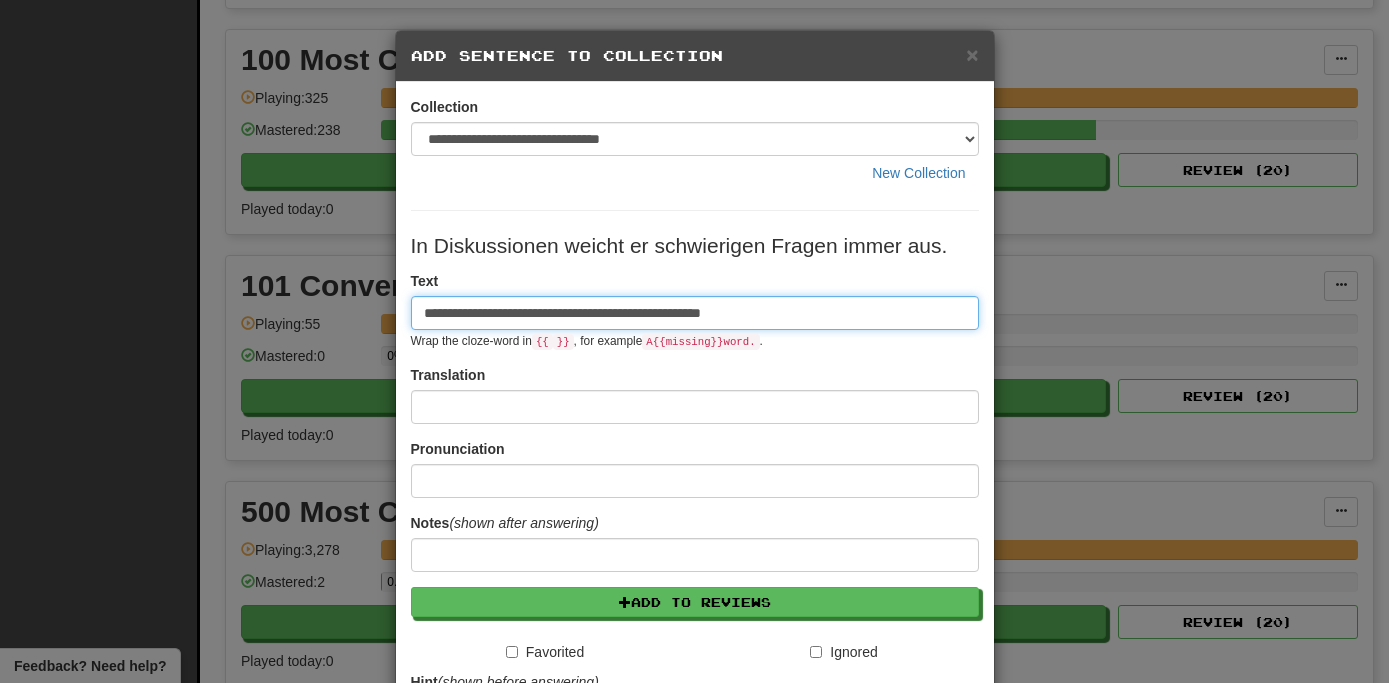 type on "**********" 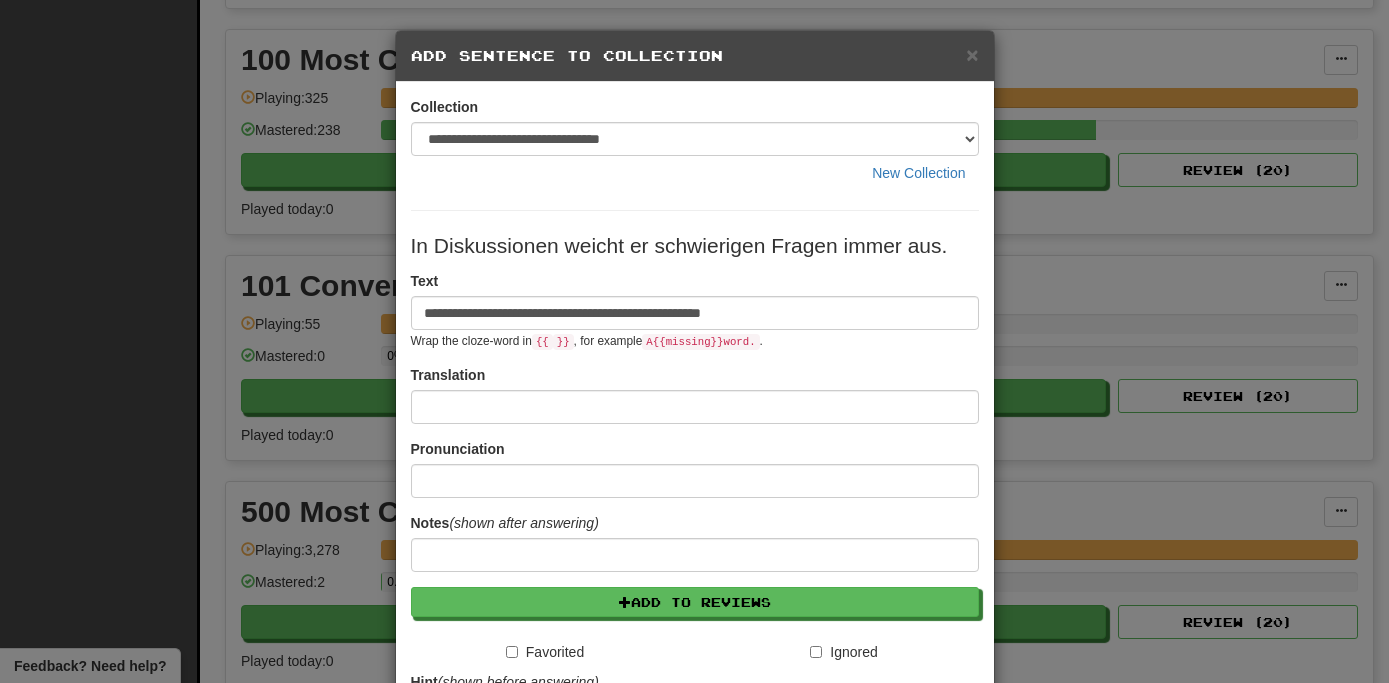 click on "**********" at bounding box center [694, 341] 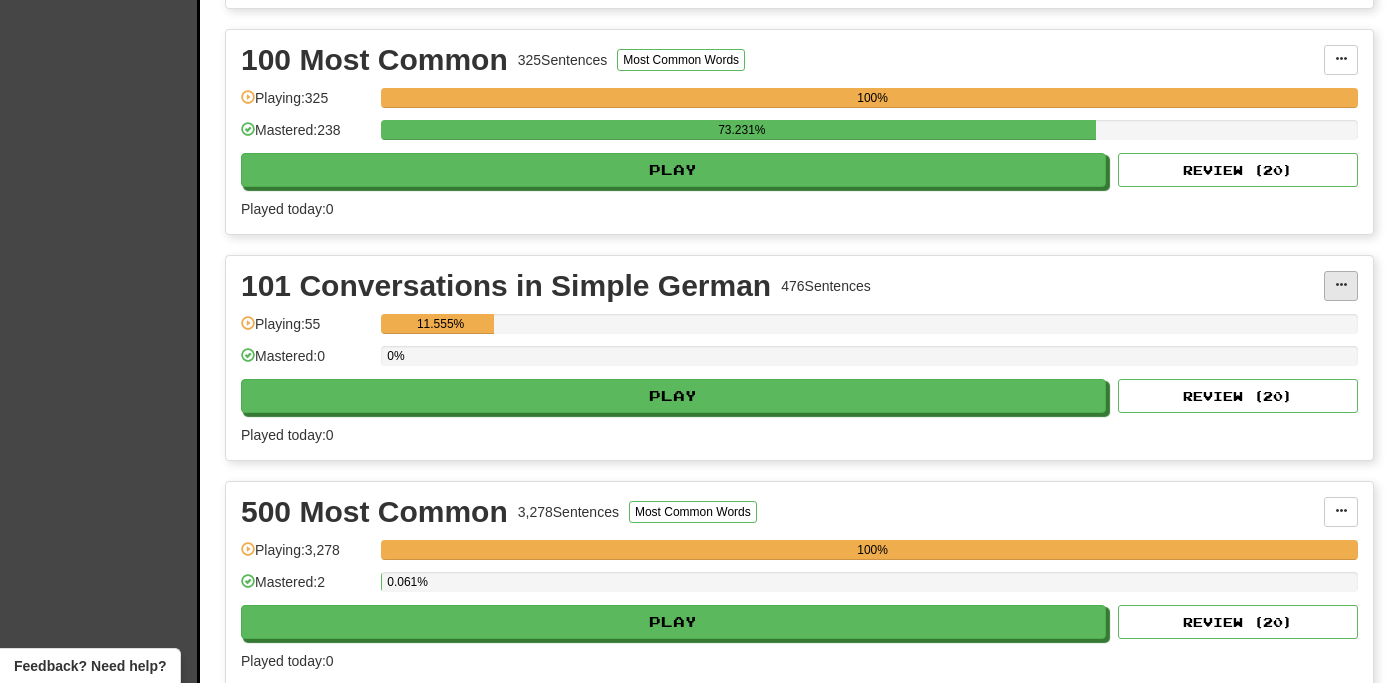 click at bounding box center (1341, 286) 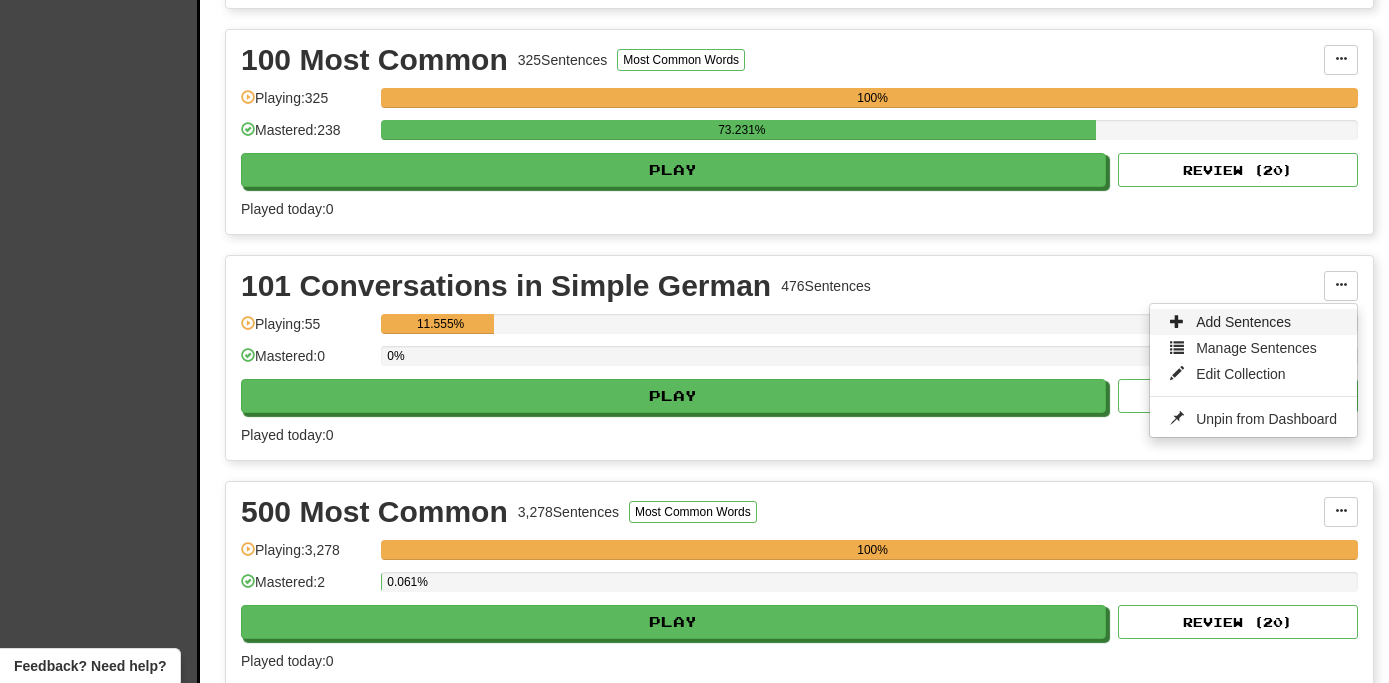 click on "Add Sentences" at bounding box center [1253, 322] 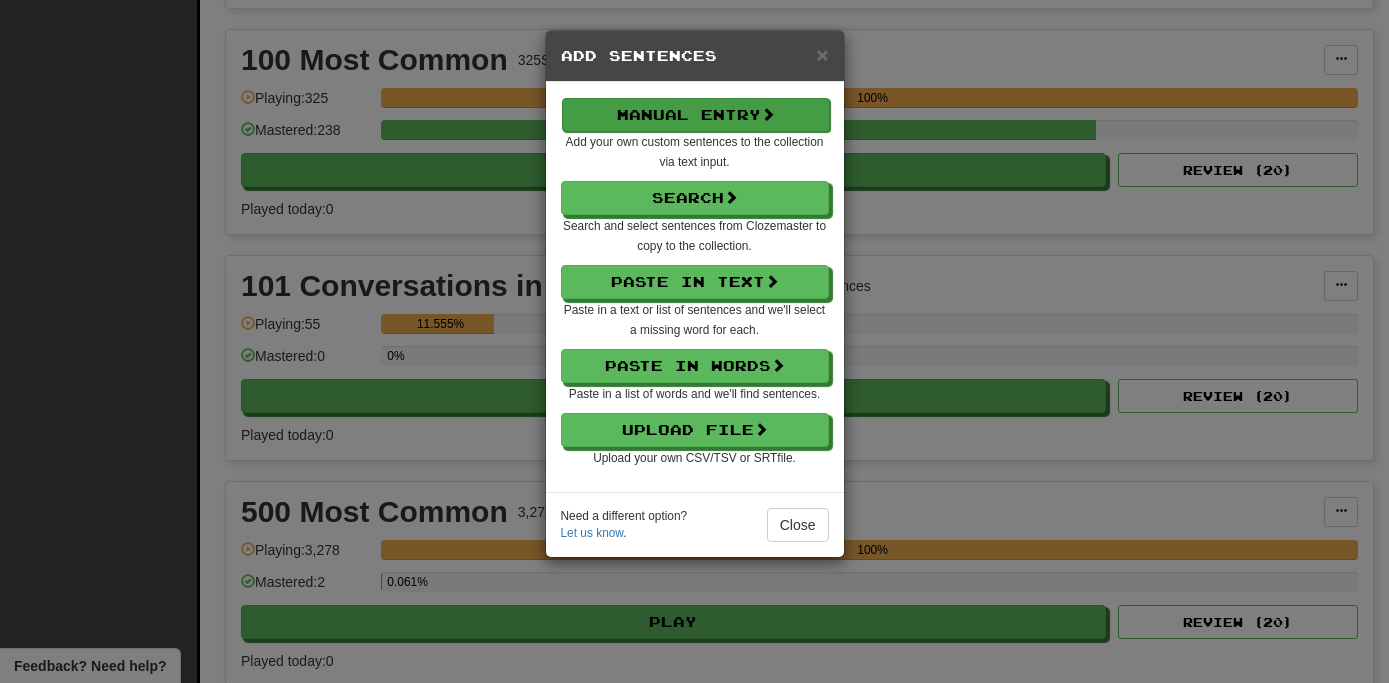 click on "Manual Entry" at bounding box center (696, 115) 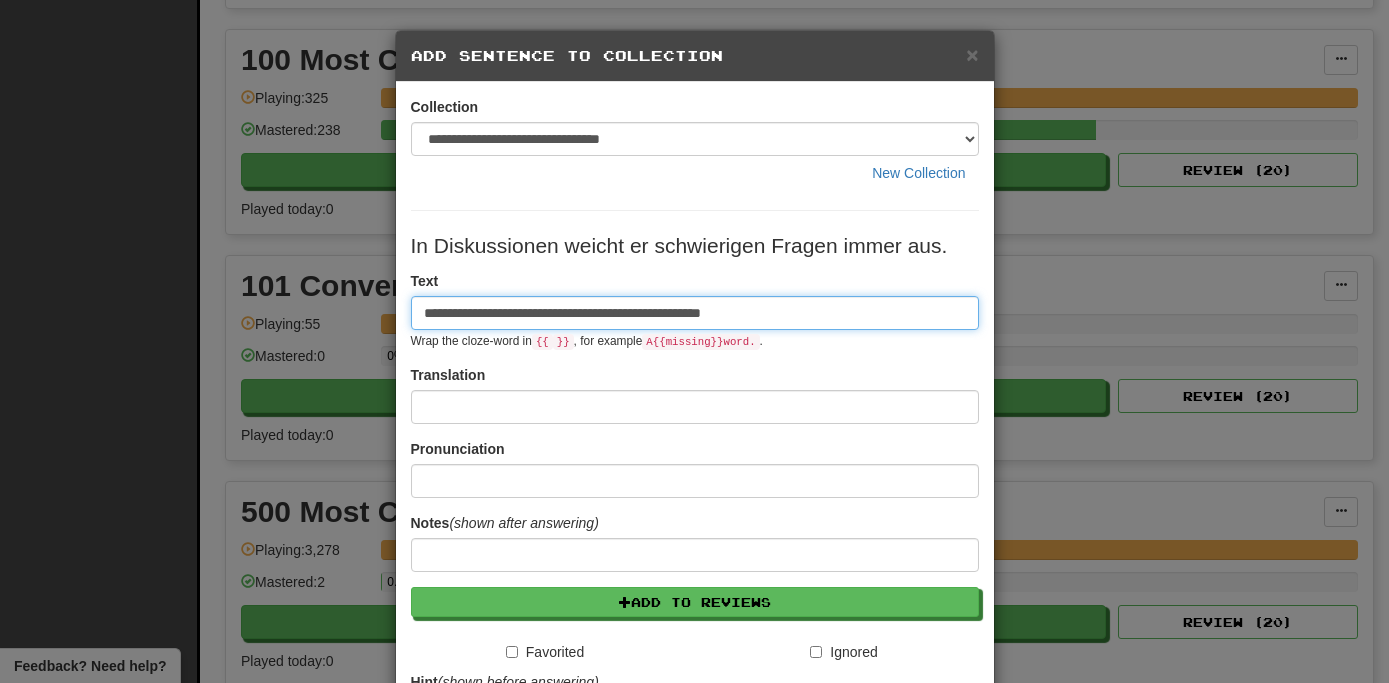 type on "**********" 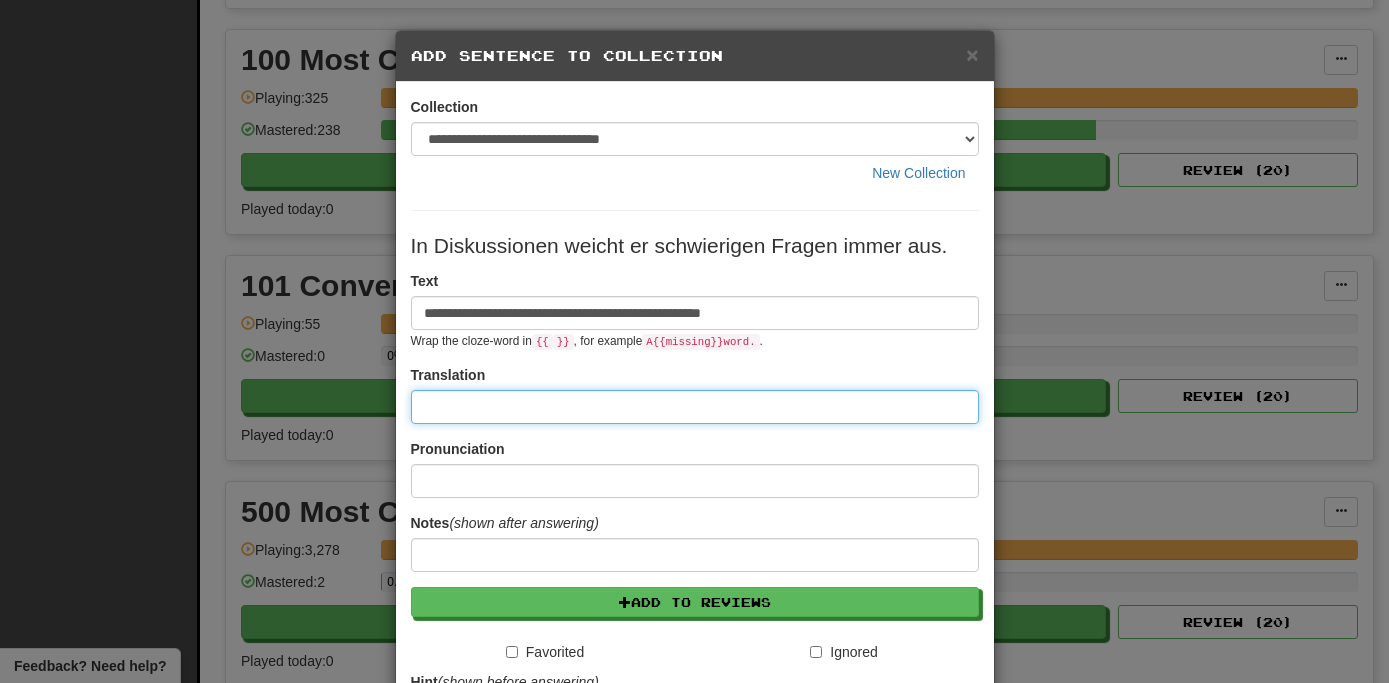 click at bounding box center (695, 407) 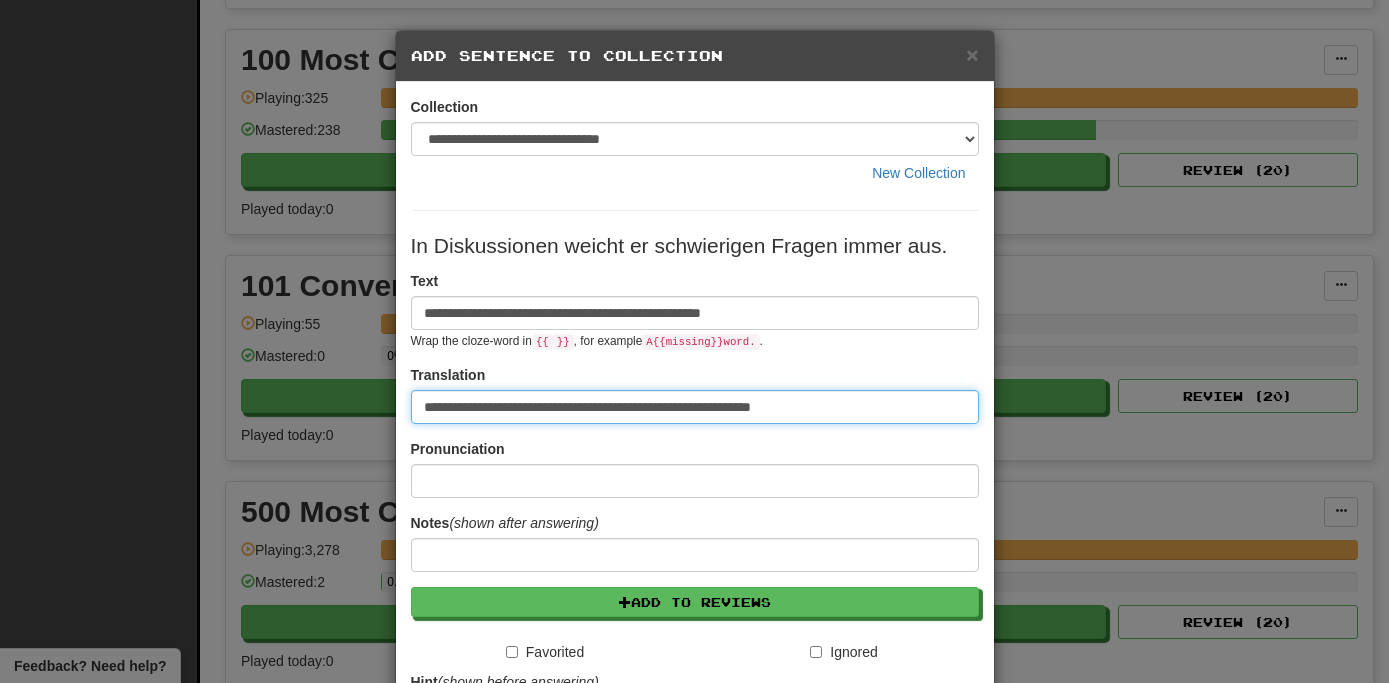 type on "**********" 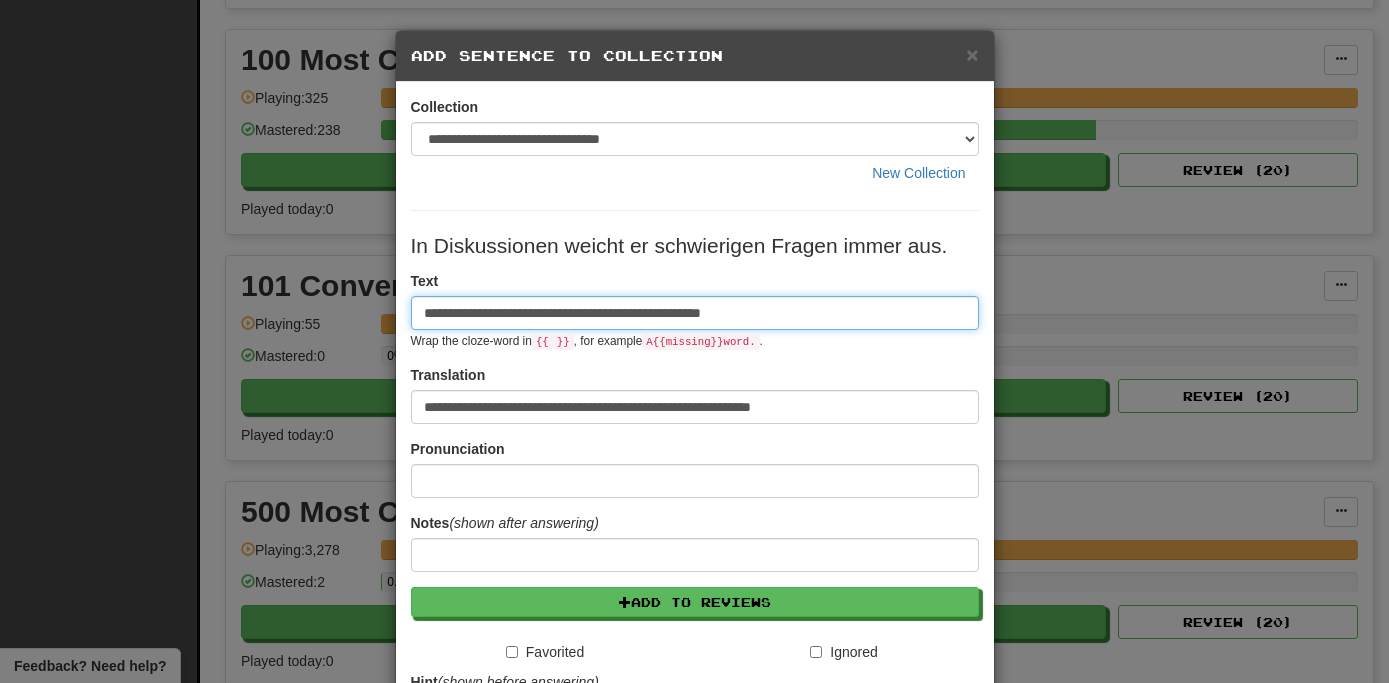 click on "**********" at bounding box center [695, 313] 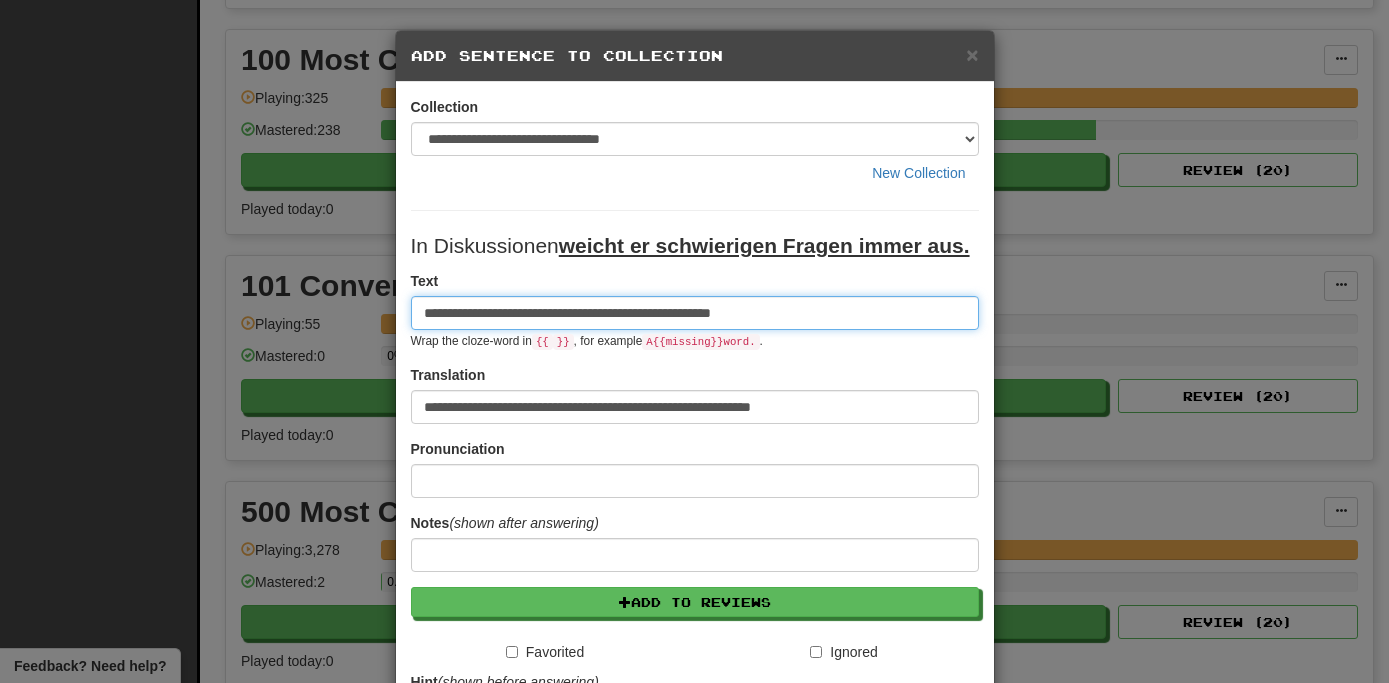 click on "**********" at bounding box center [695, 313] 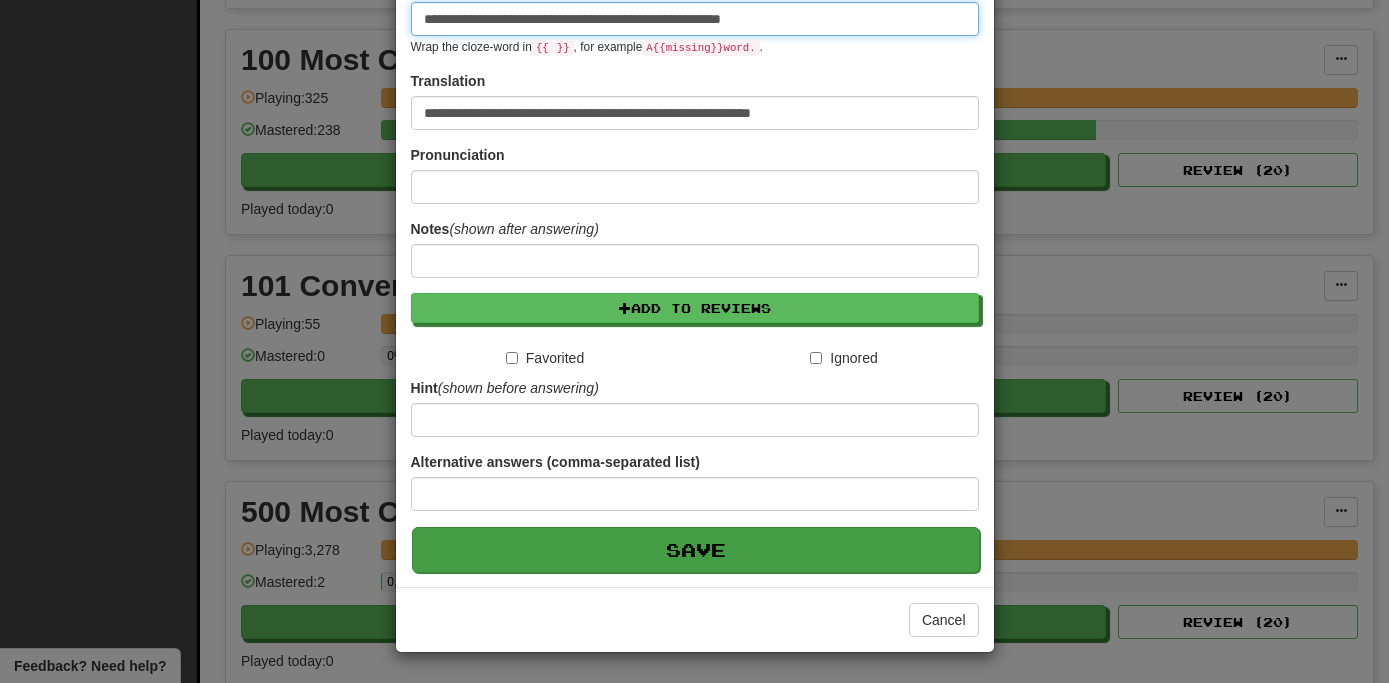 type on "**********" 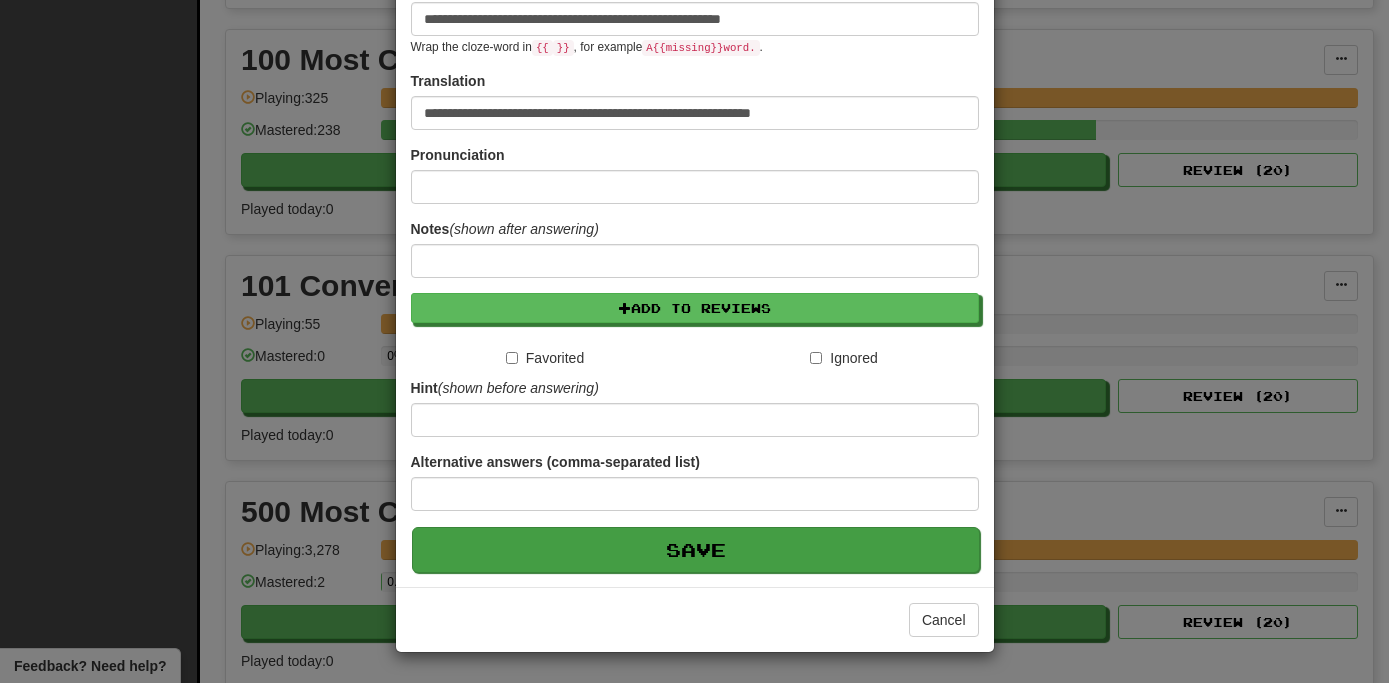 scroll, scrollTop: 295, scrollLeft: 0, axis: vertical 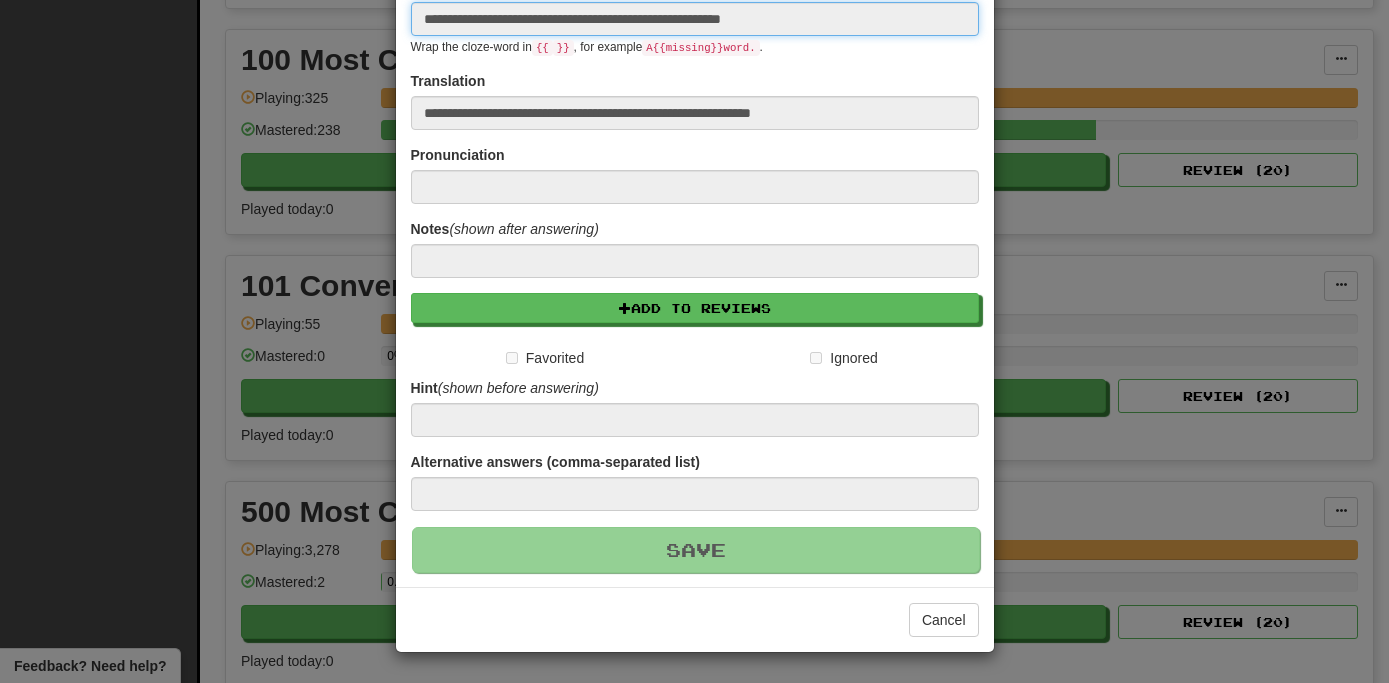 type 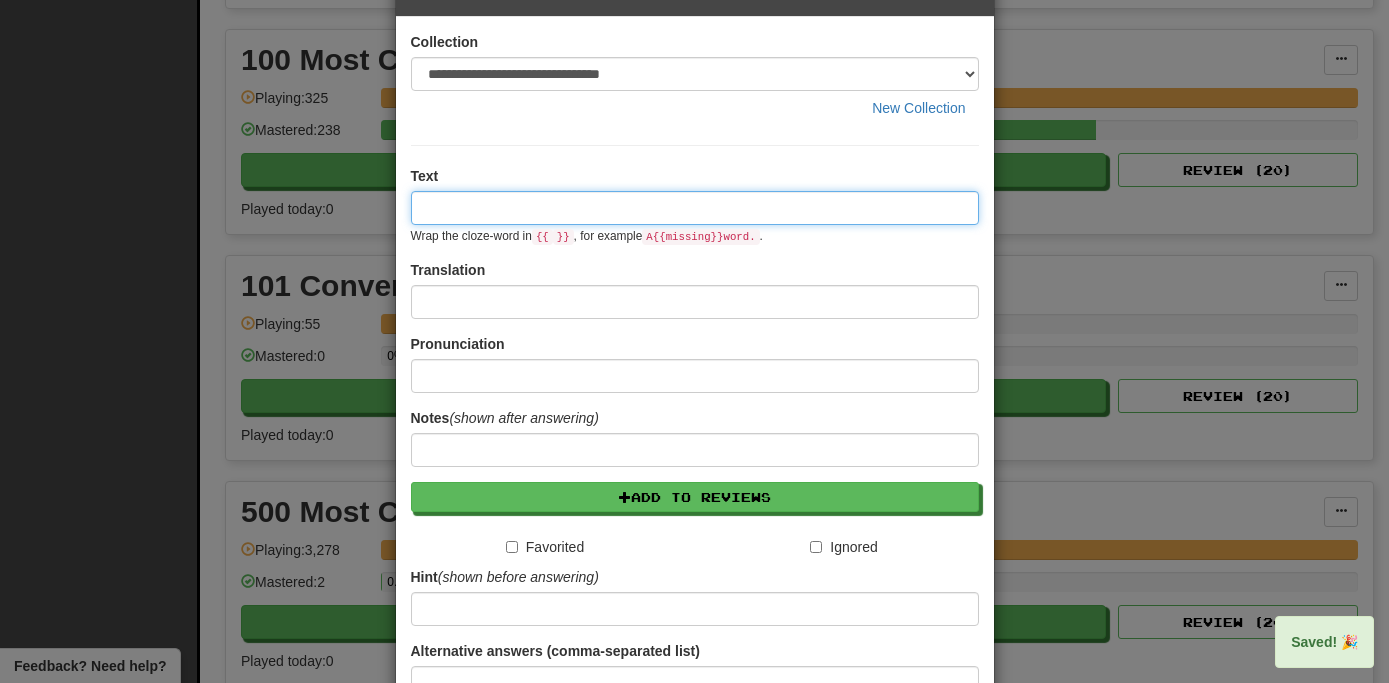 scroll, scrollTop: 0, scrollLeft: 0, axis: both 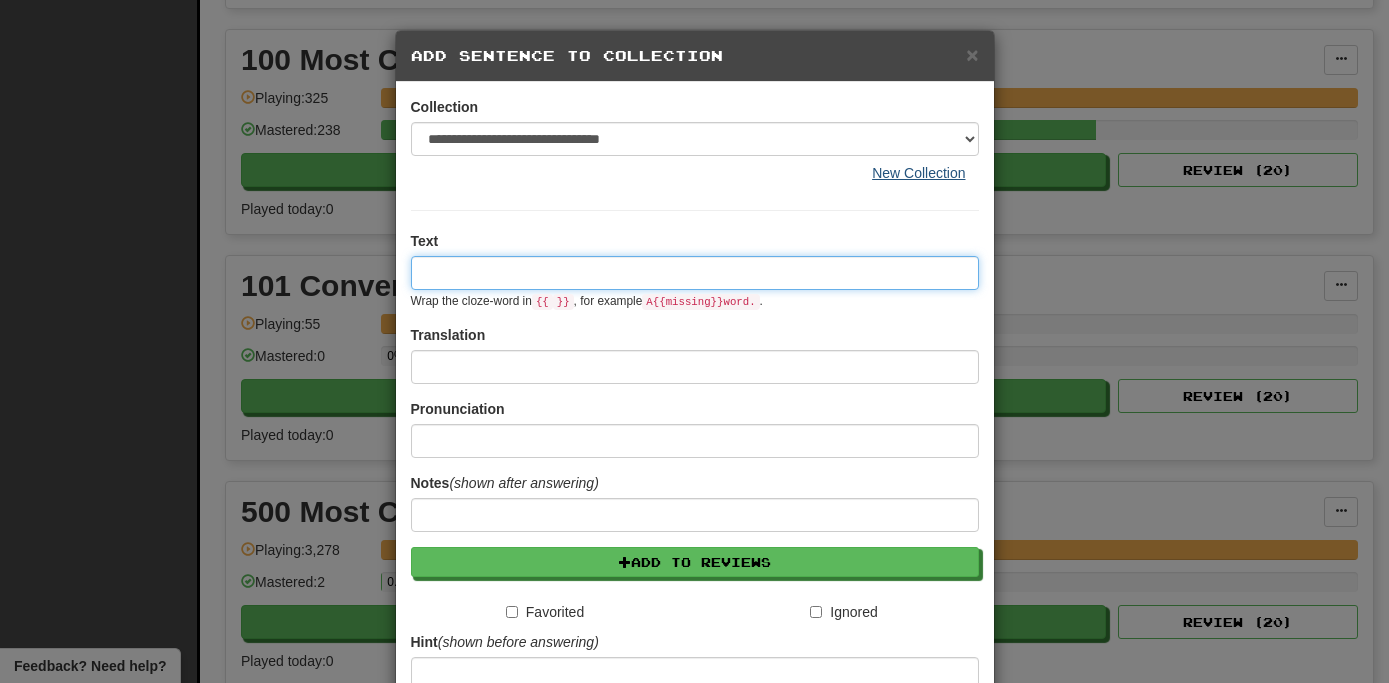 paste on "**********" 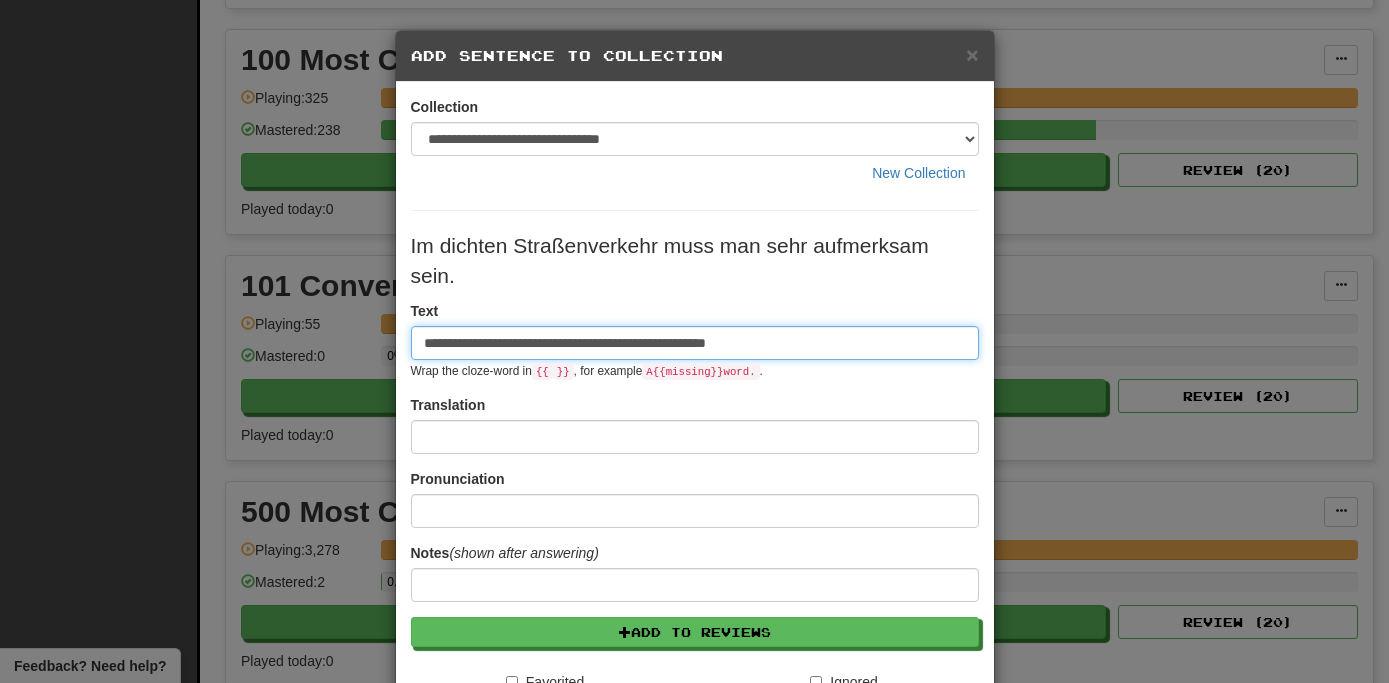 type on "**********" 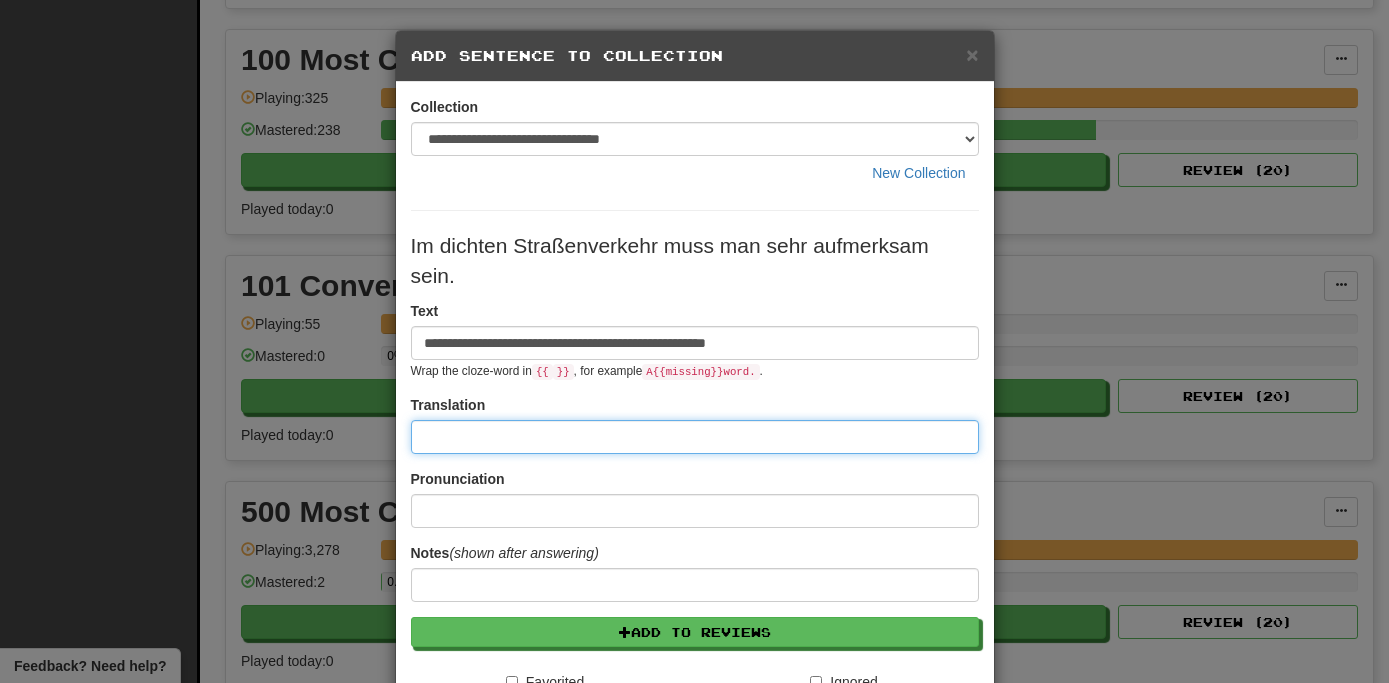 click at bounding box center [695, 437] 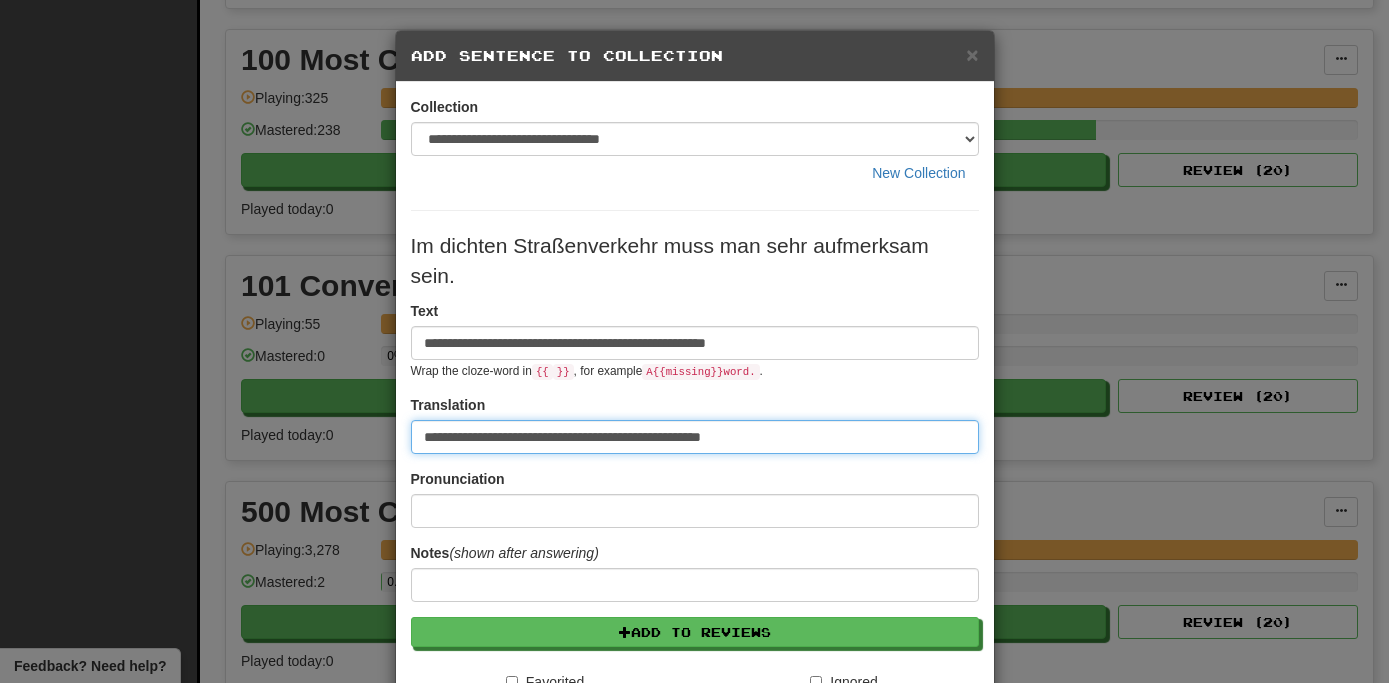 type on "**********" 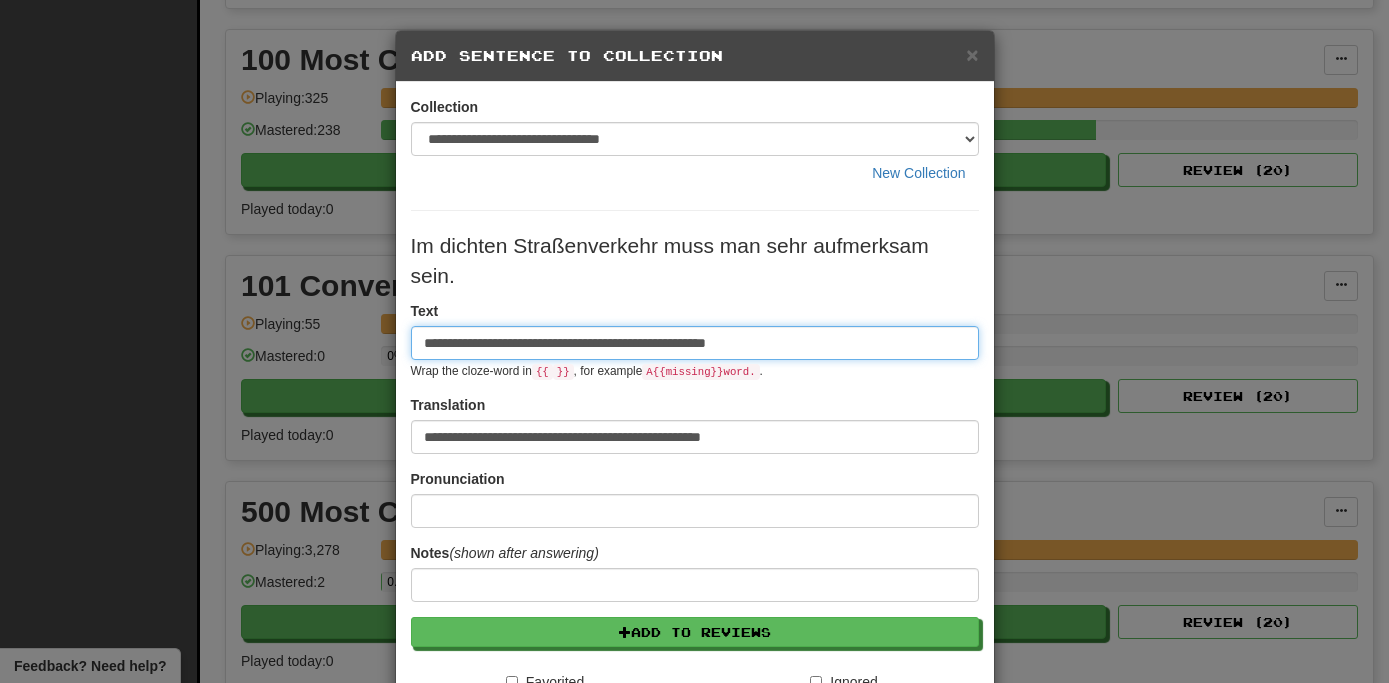 click on "**********" at bounding box center [695, 343] 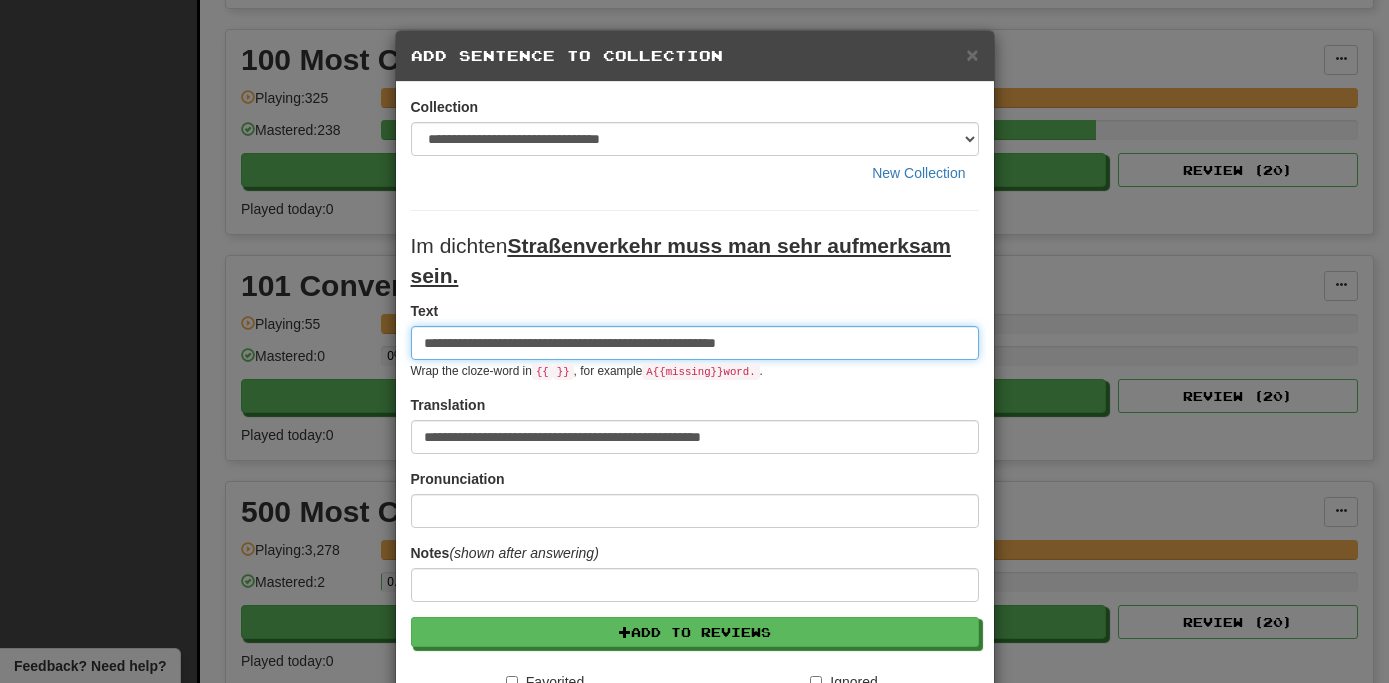 click on "**********" at bounding box center (695, 343) 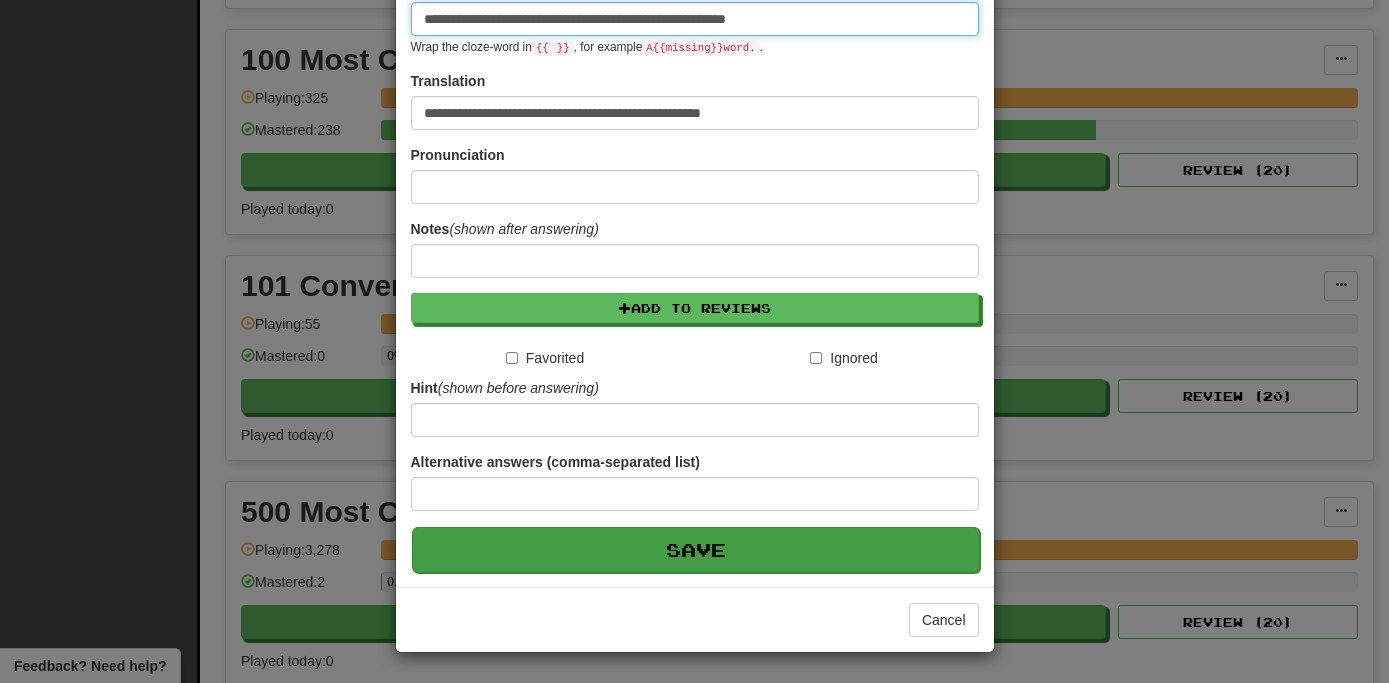 scroll, scrollTop: 325, scrollLeft: 0, axis: vertical 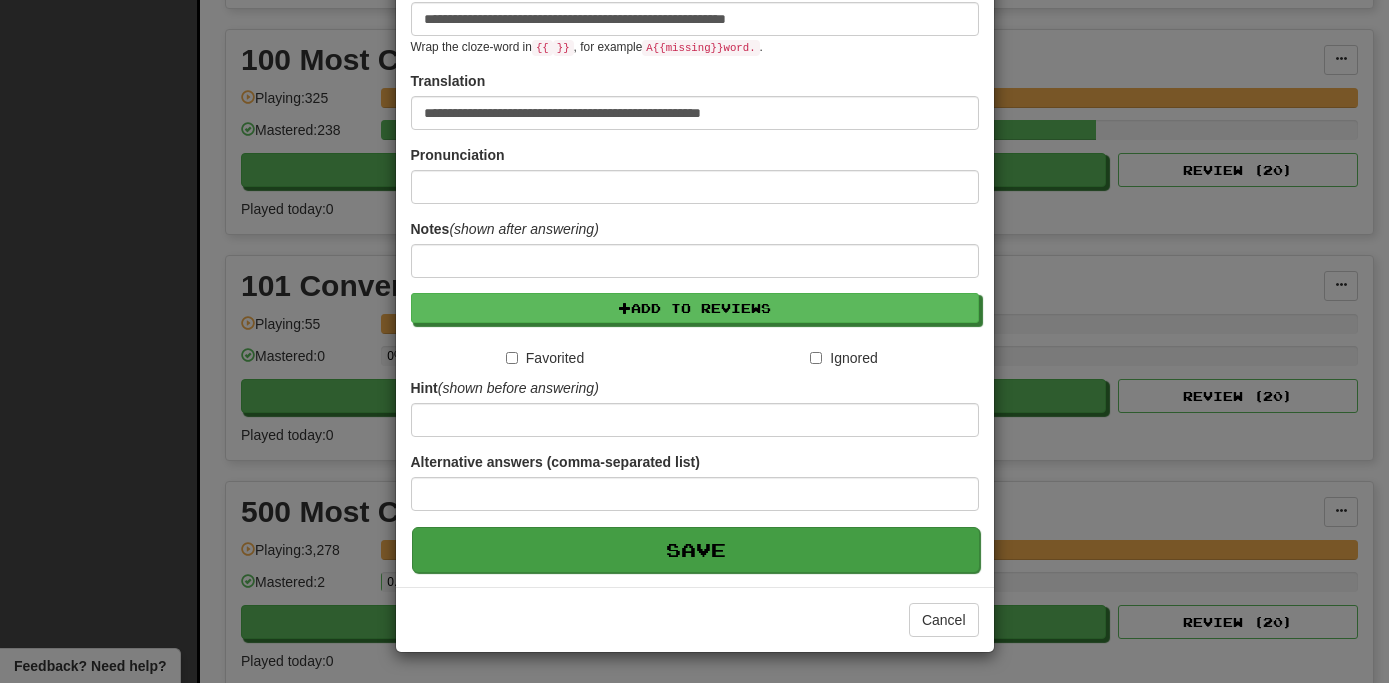 click on "Save" at bounding box center (696, 550) 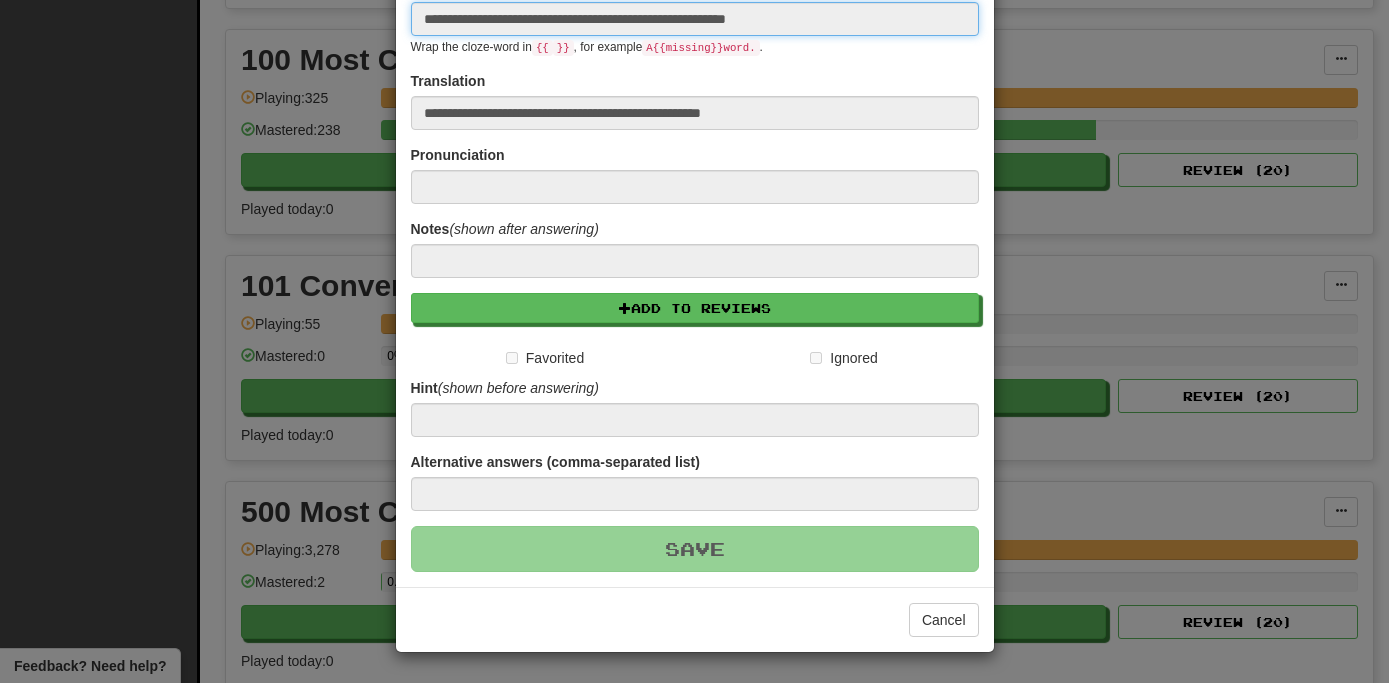 type 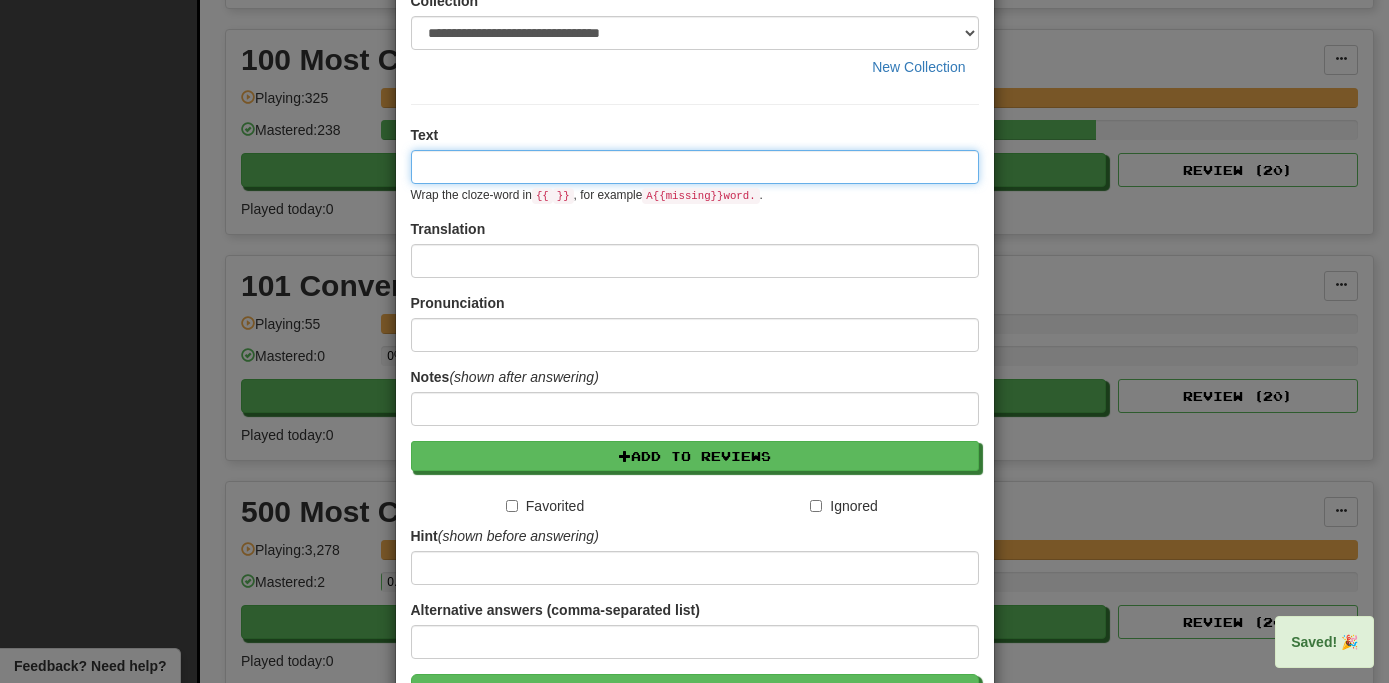 scroll, scrollTop: 0, scrollLeft: 0, axis: both 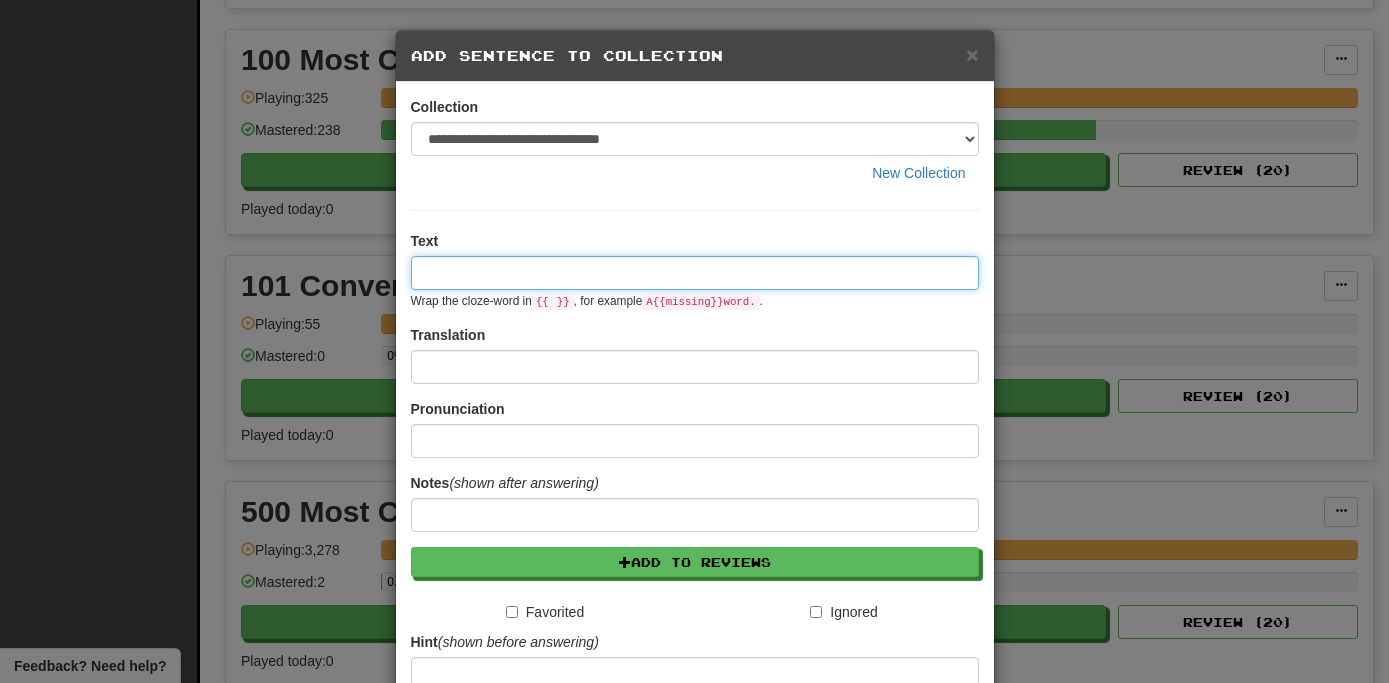 paste on "**********" 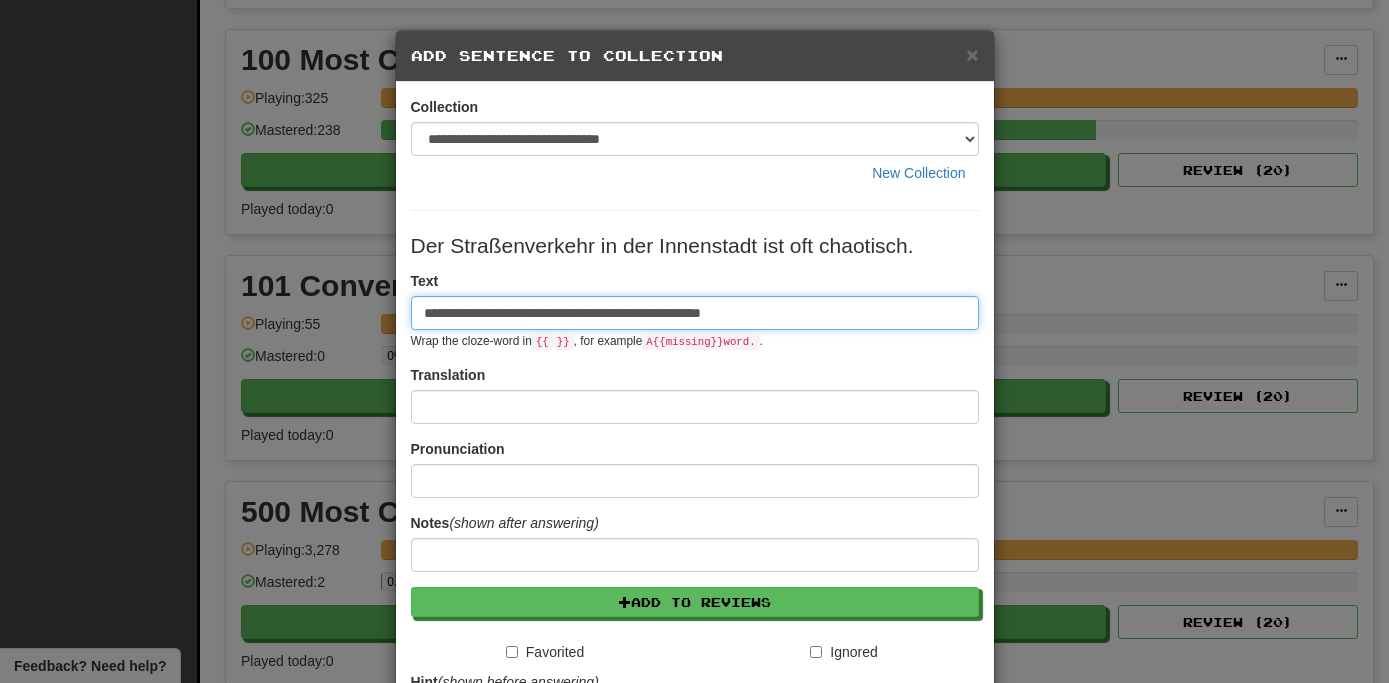 type on "**********" 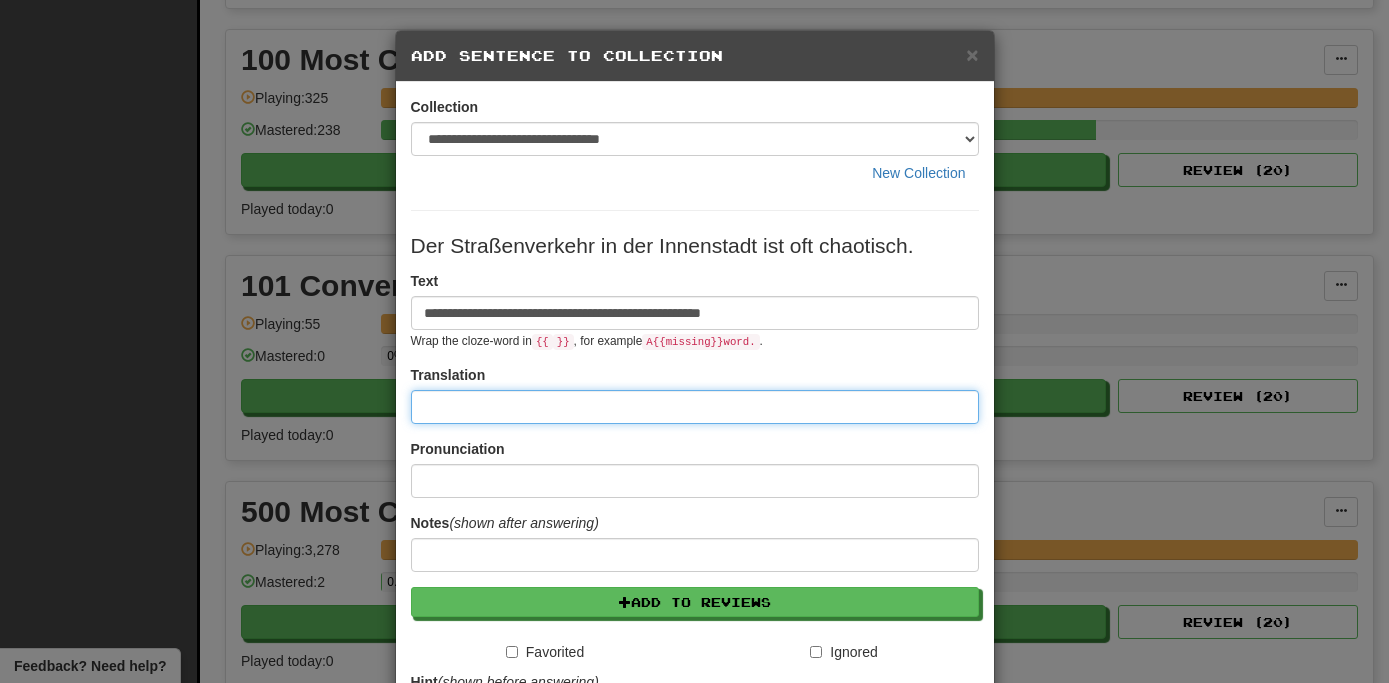 click at bounding box center [695, 407] 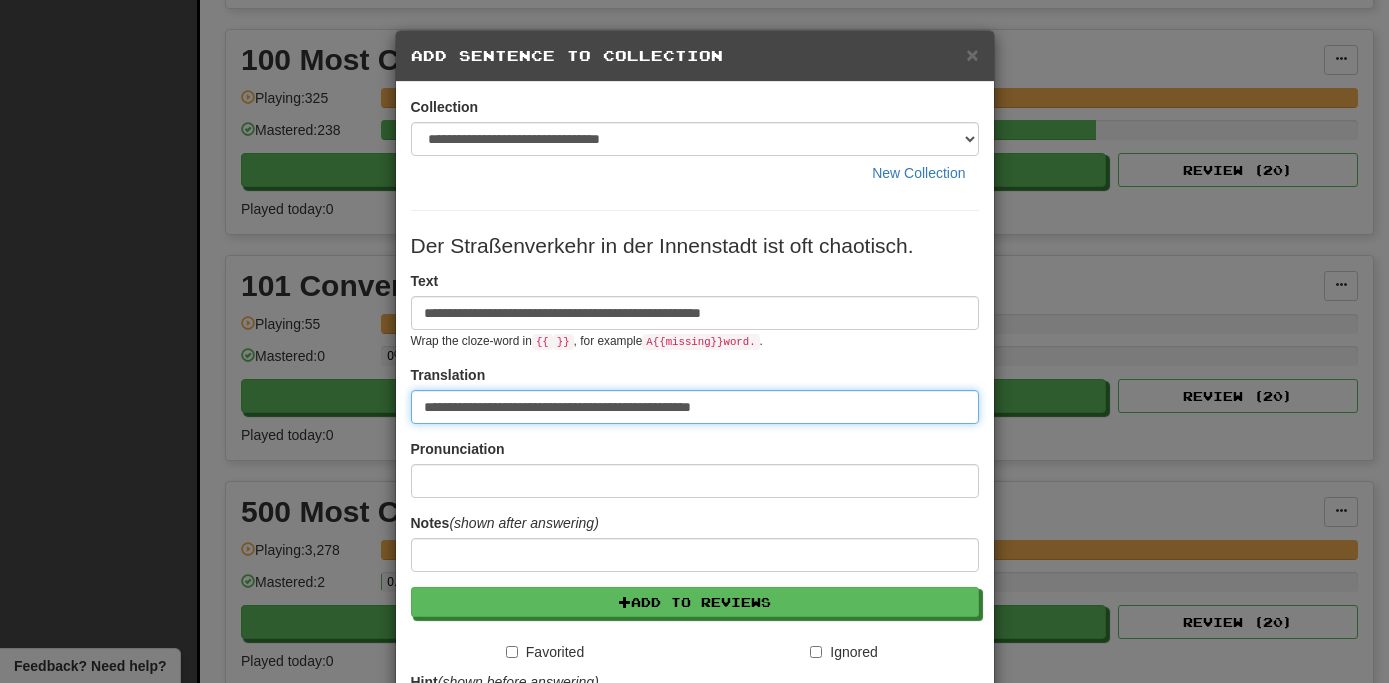 type on "**********" 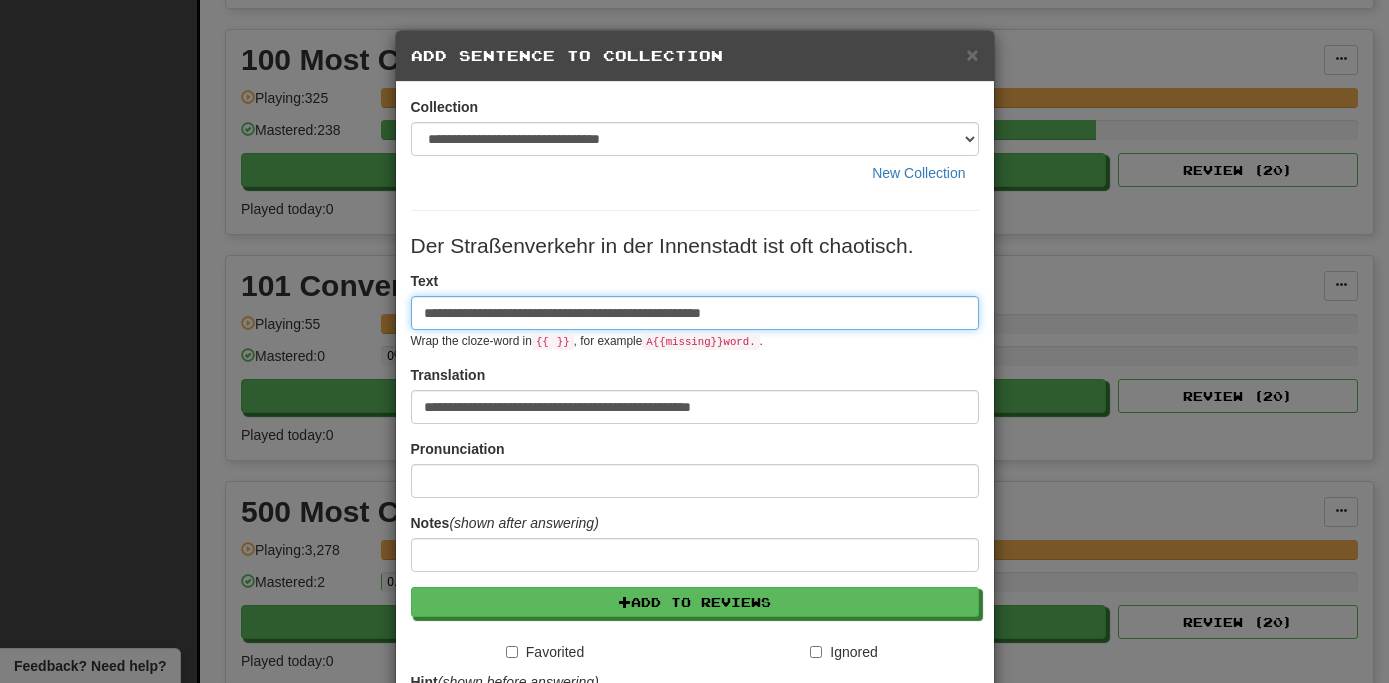 click on "**********" at bounding box center (695, 313) 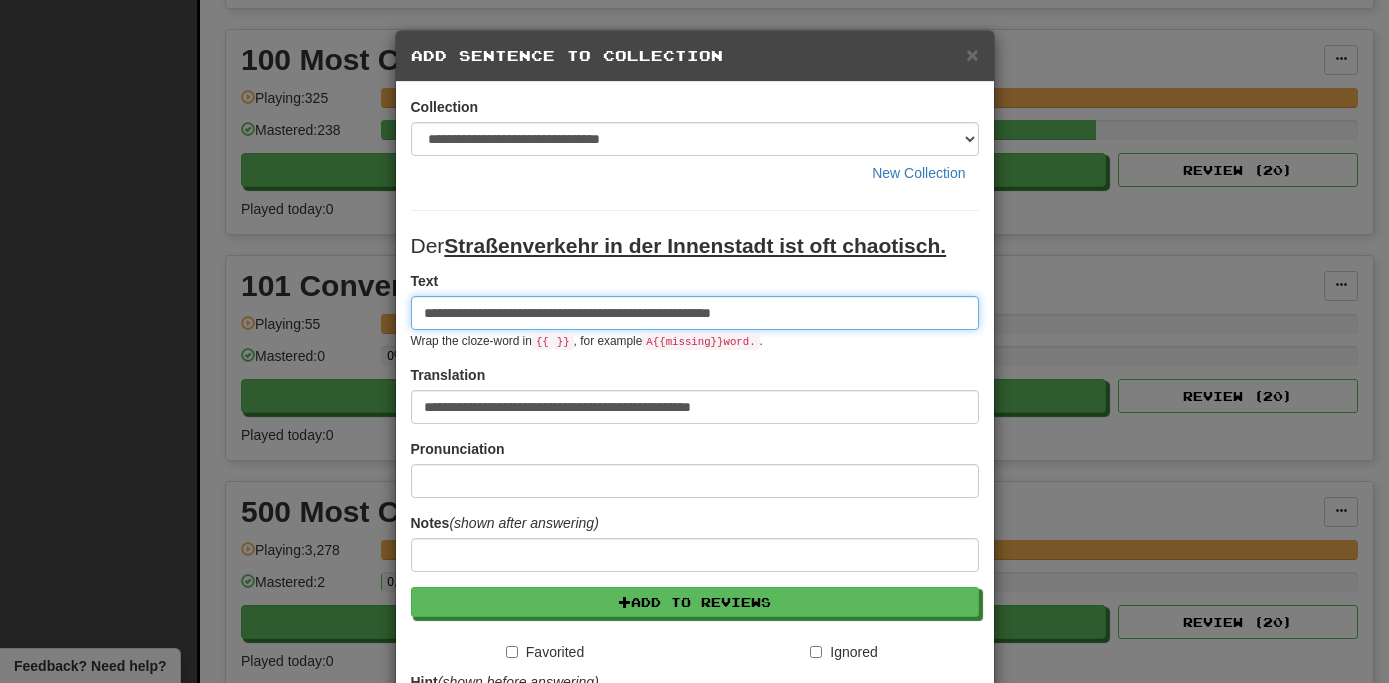 click on "**********" at bounding box center [695, 313] 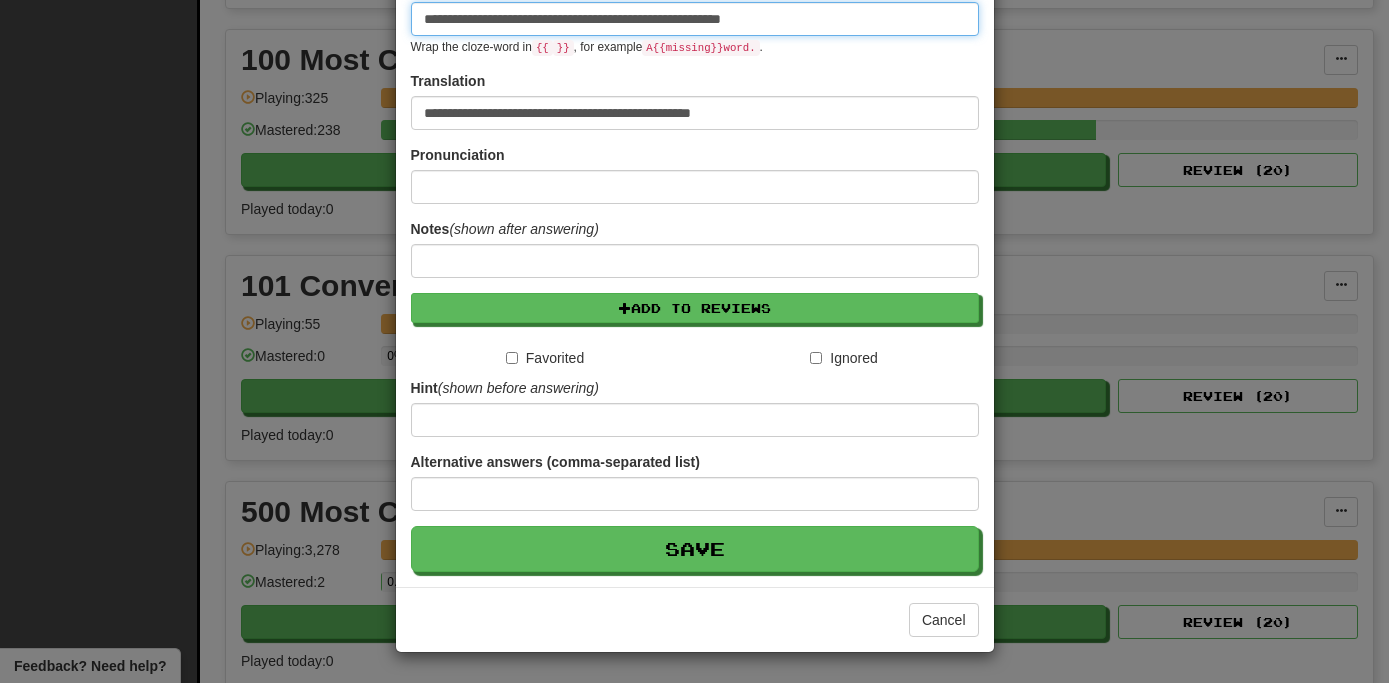 scroll, scrollTop: 295, scrollLeft: 0, axis: vertical 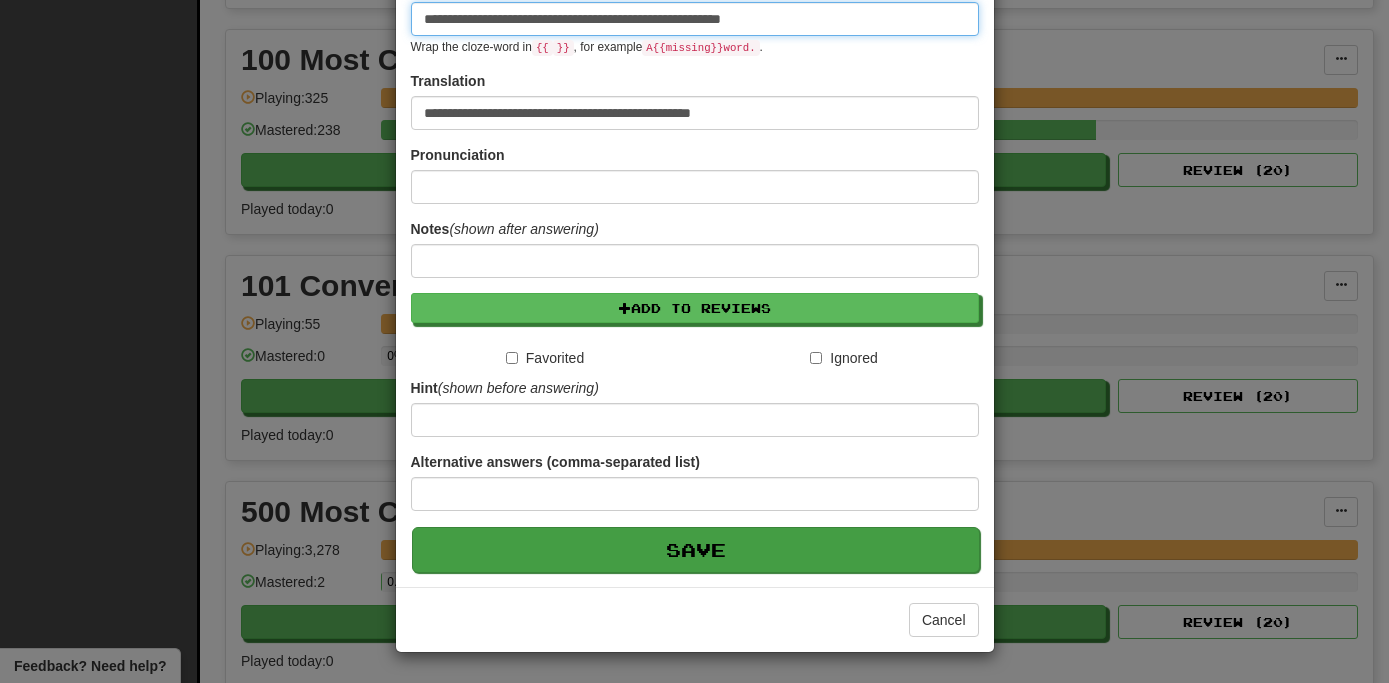 type on "**********" 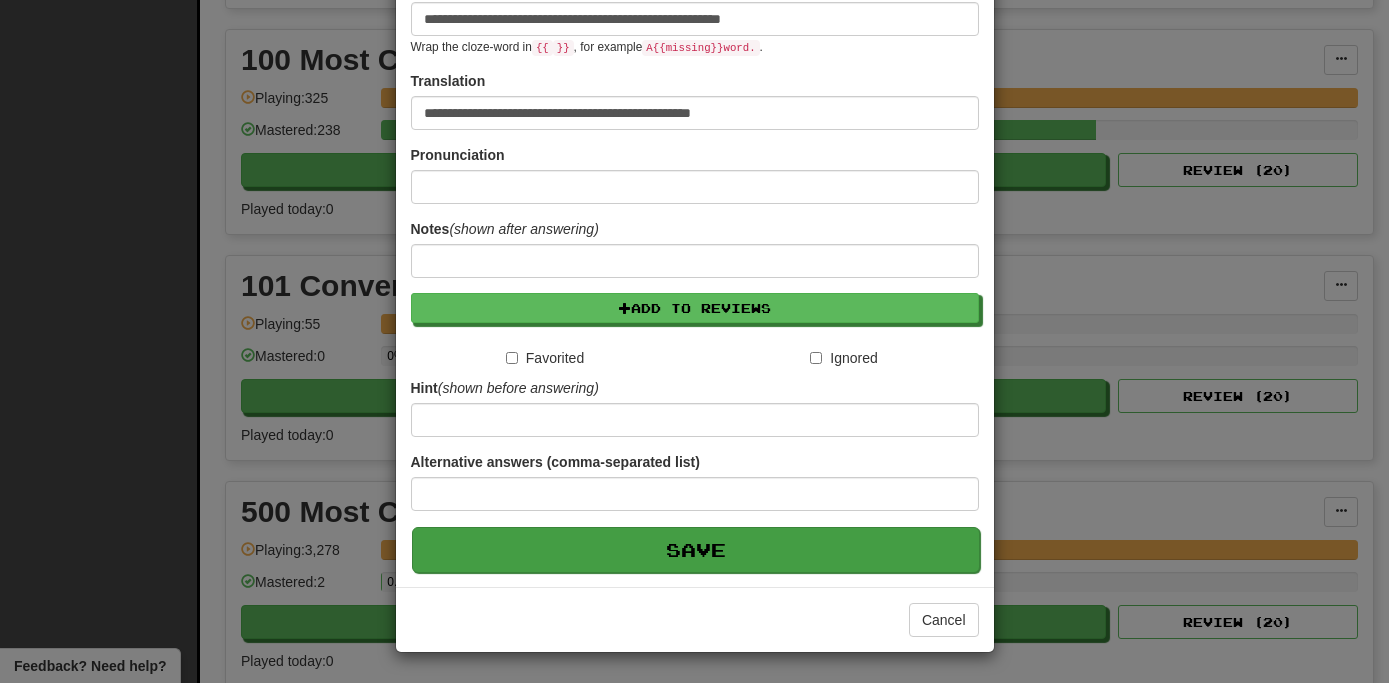 click on "Save" at bounding box center (696, 550) 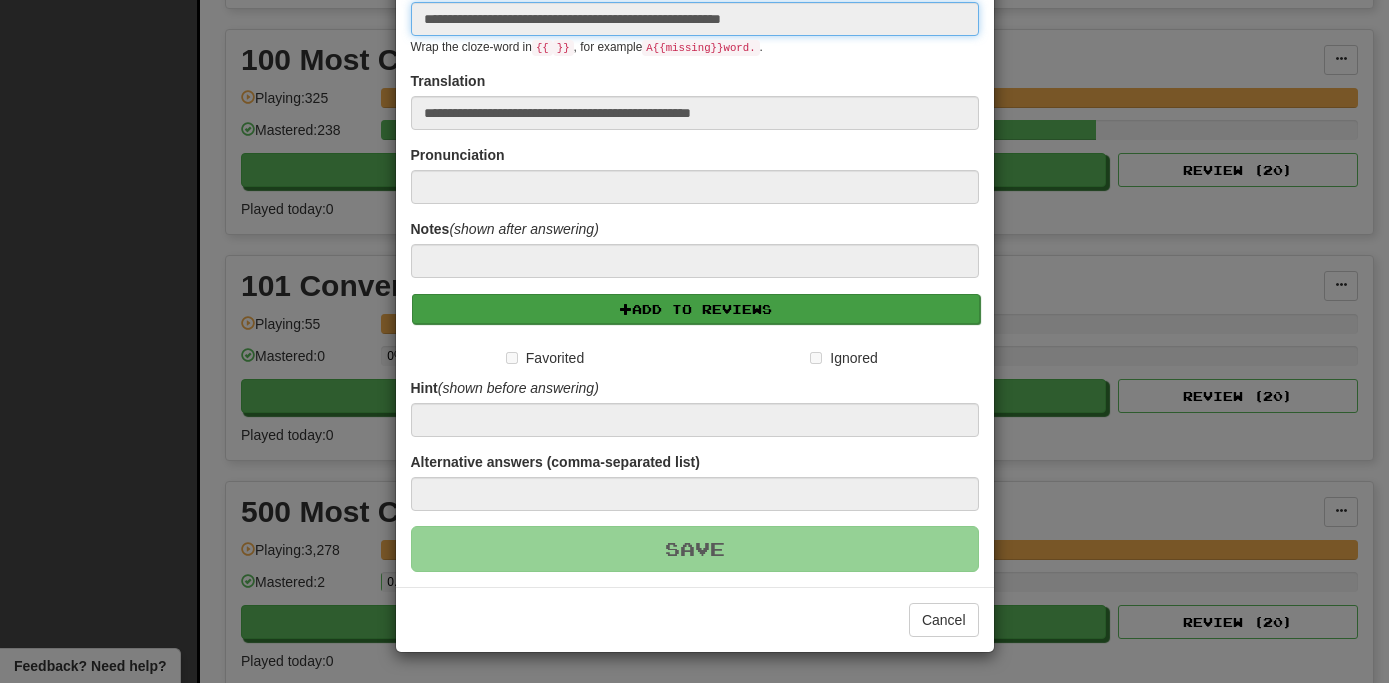 type 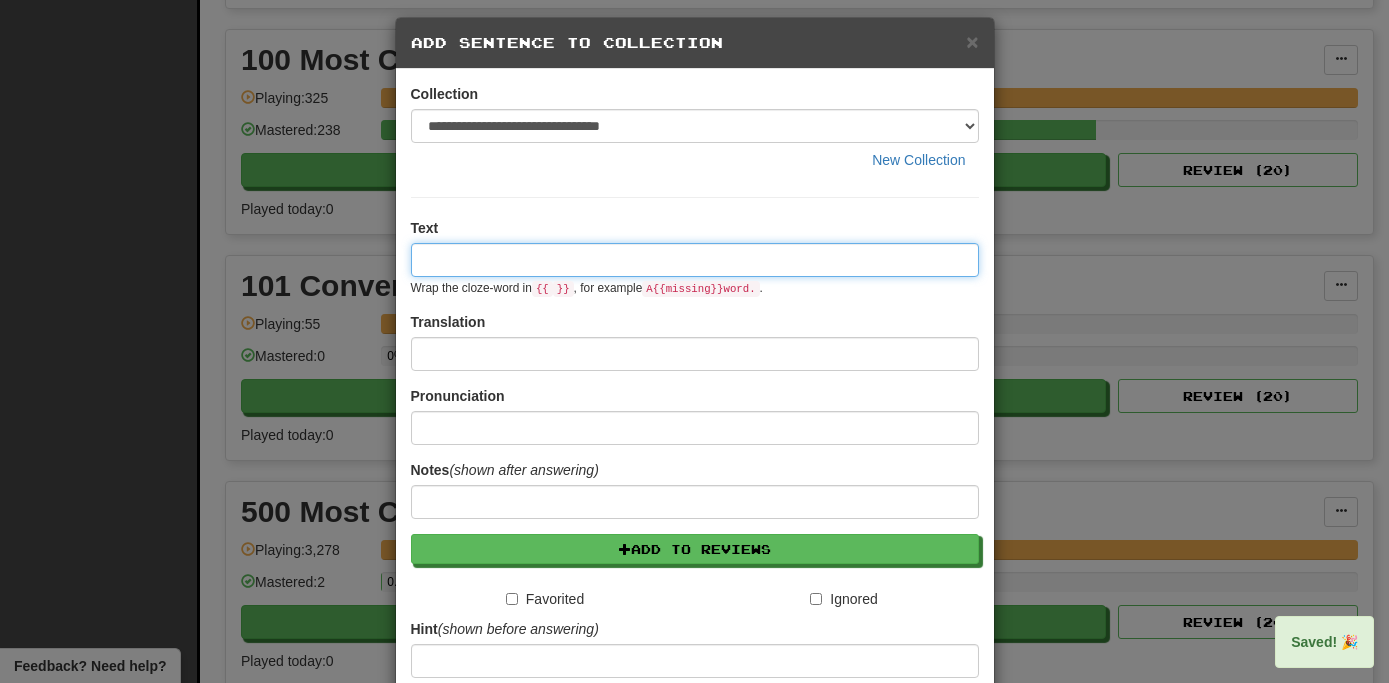 scroll, scrollTop: 0, scrollLeft: 0, axis: both 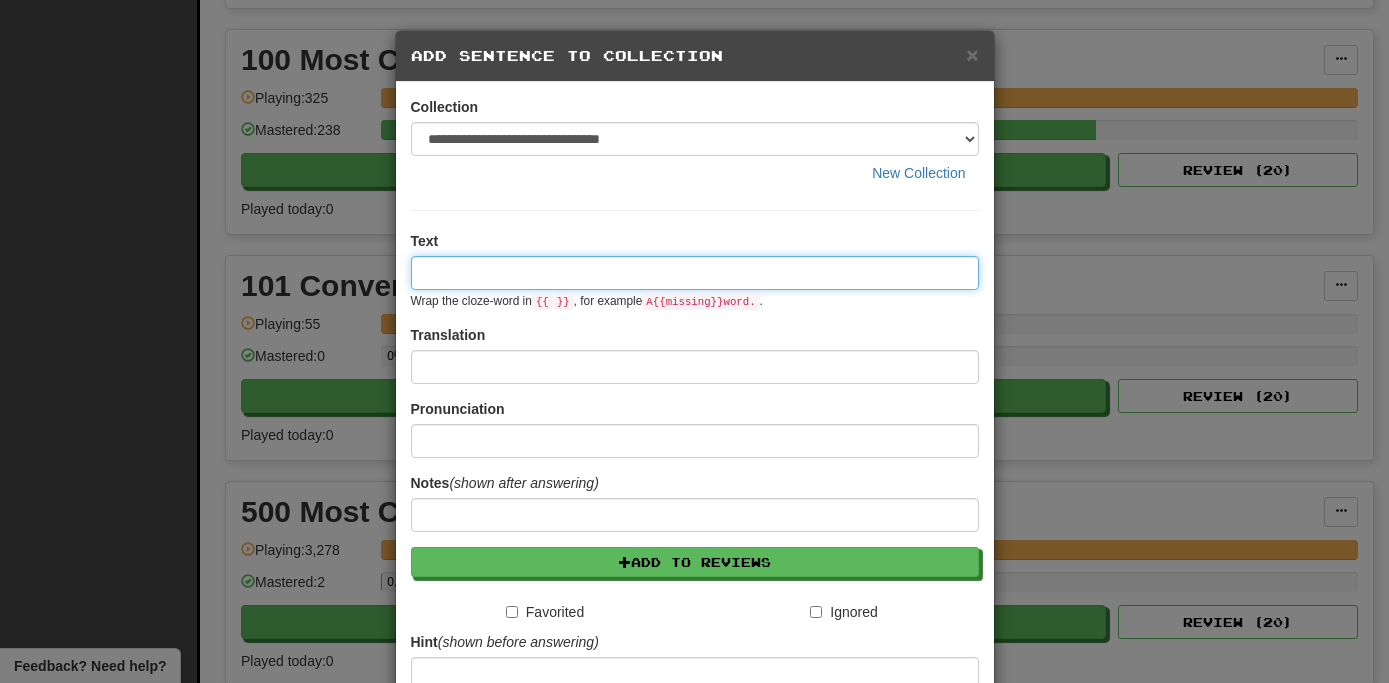 paste on "**********" 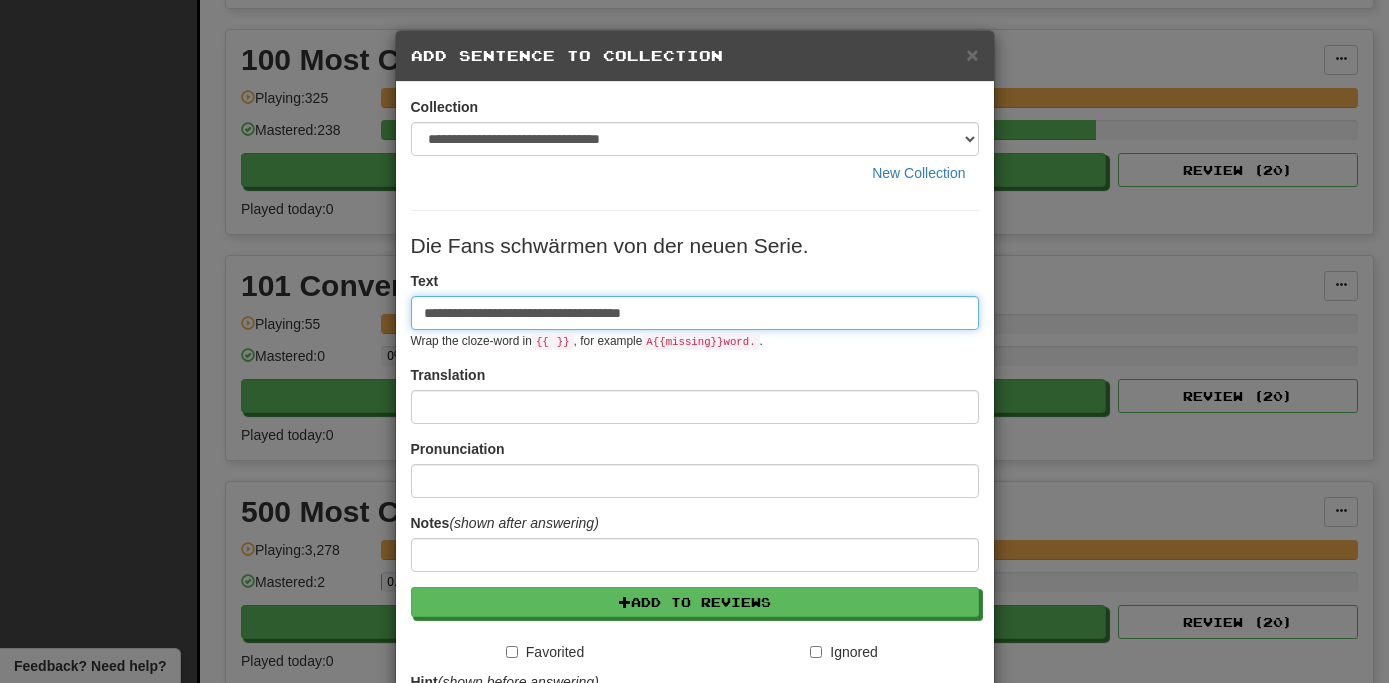 type on "**********" 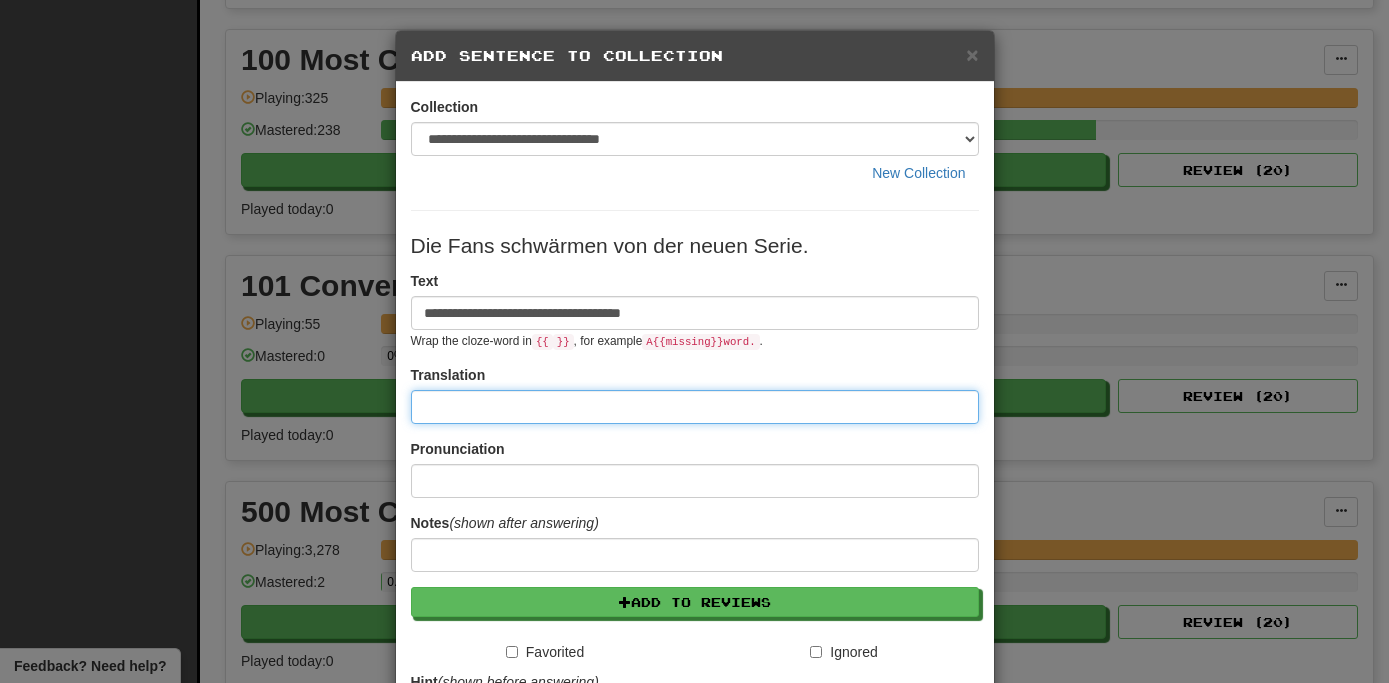 click at bounding box center (695, 407) 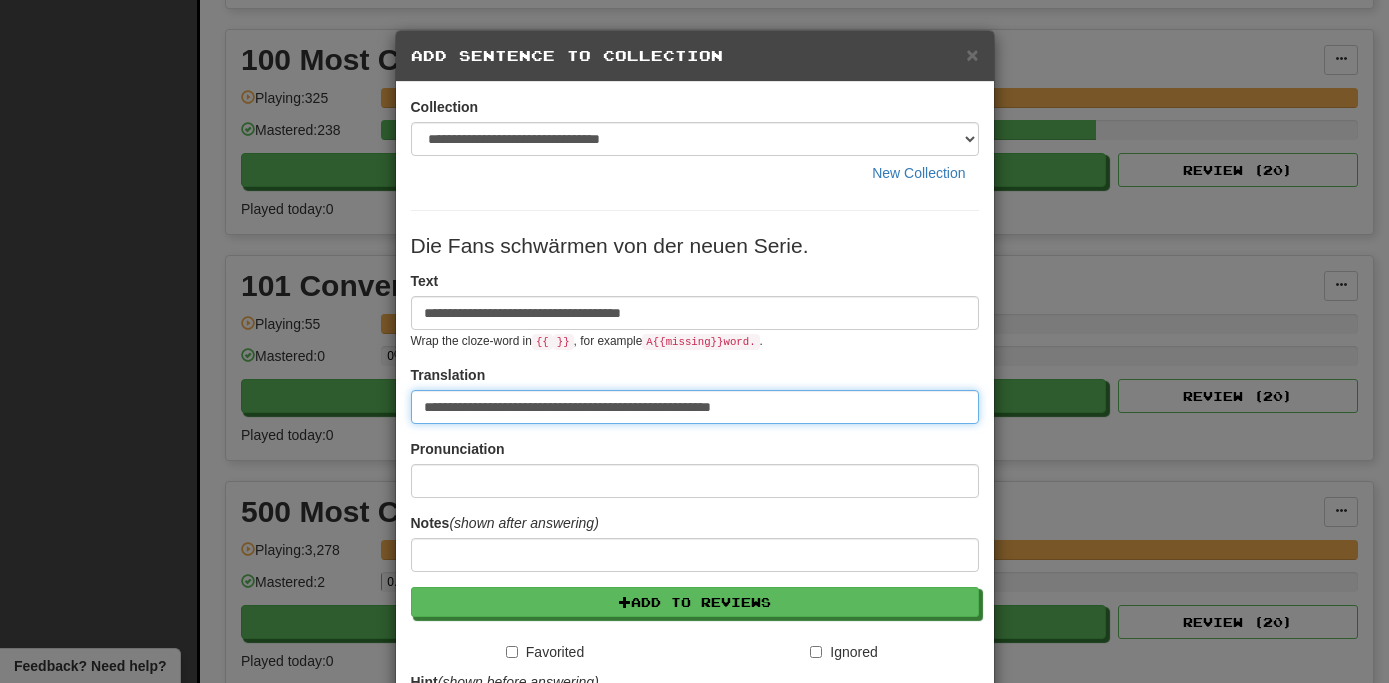 type on "**********" 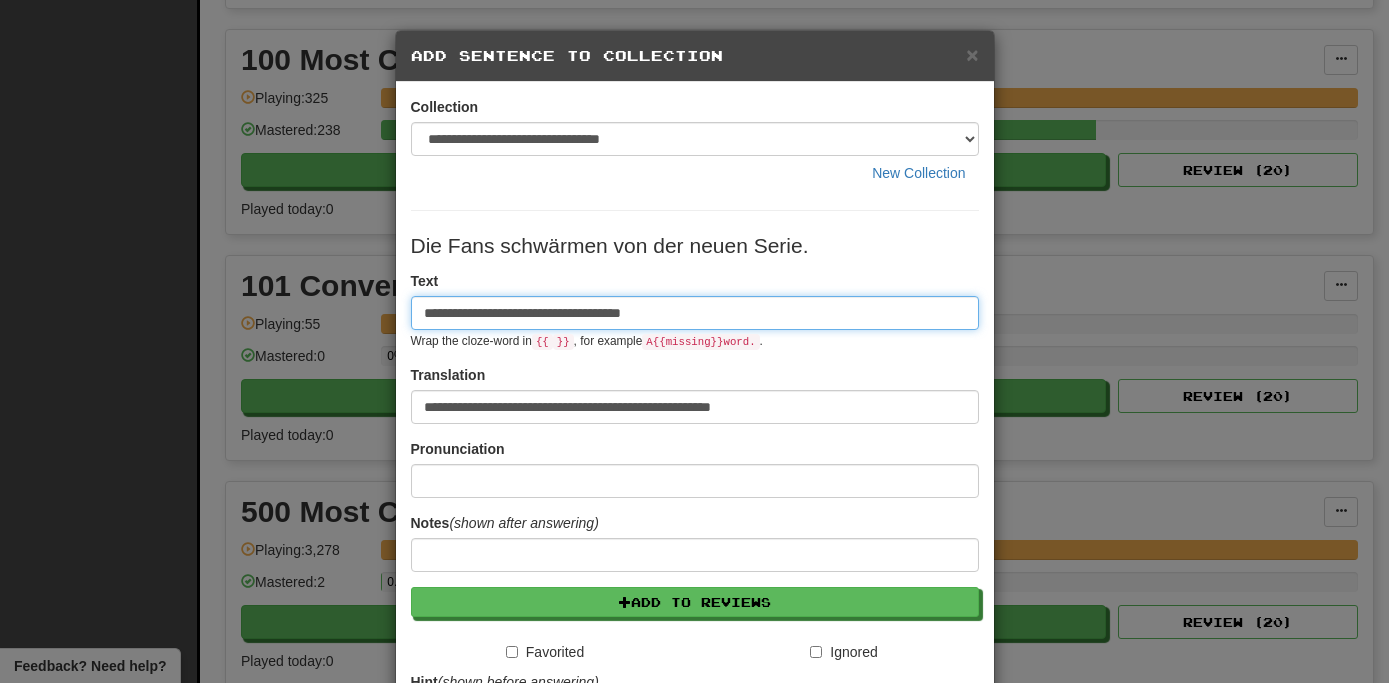click on "**********" at bounding box center [695, 313] 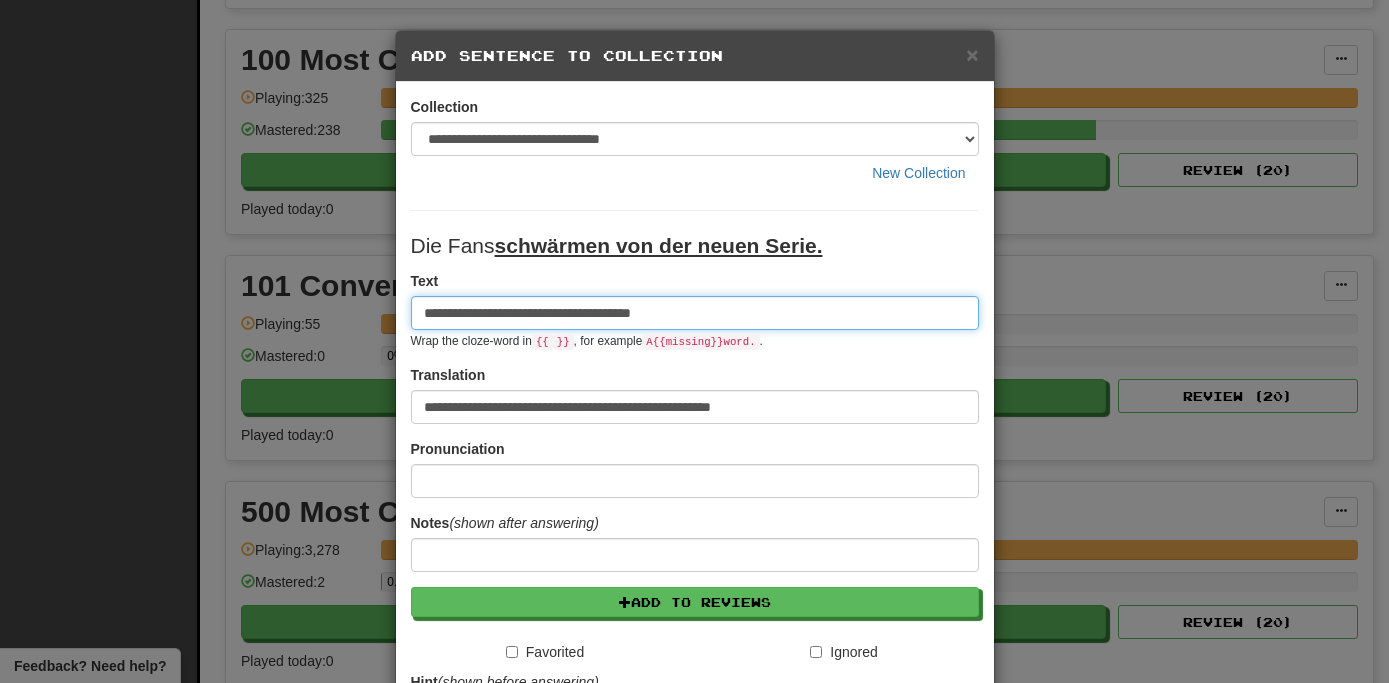 click on "**********" at bounding box center (695, 313) 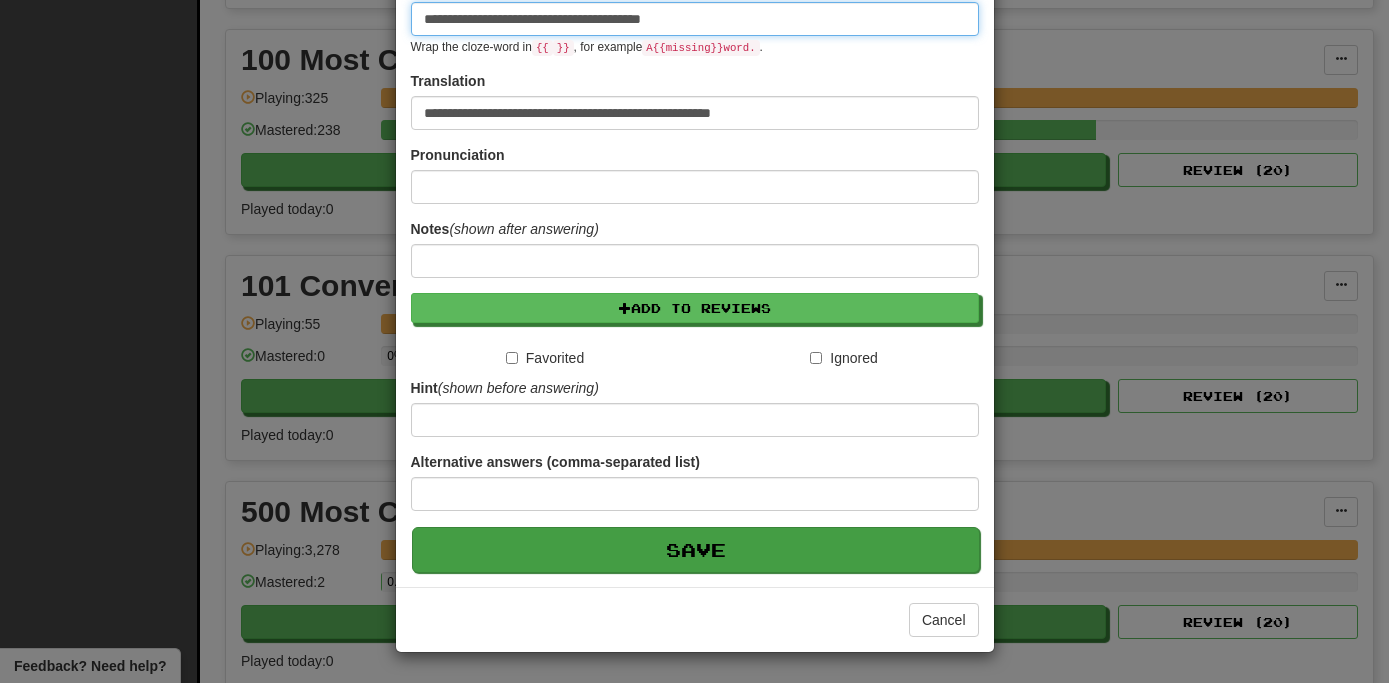 type on "**********" 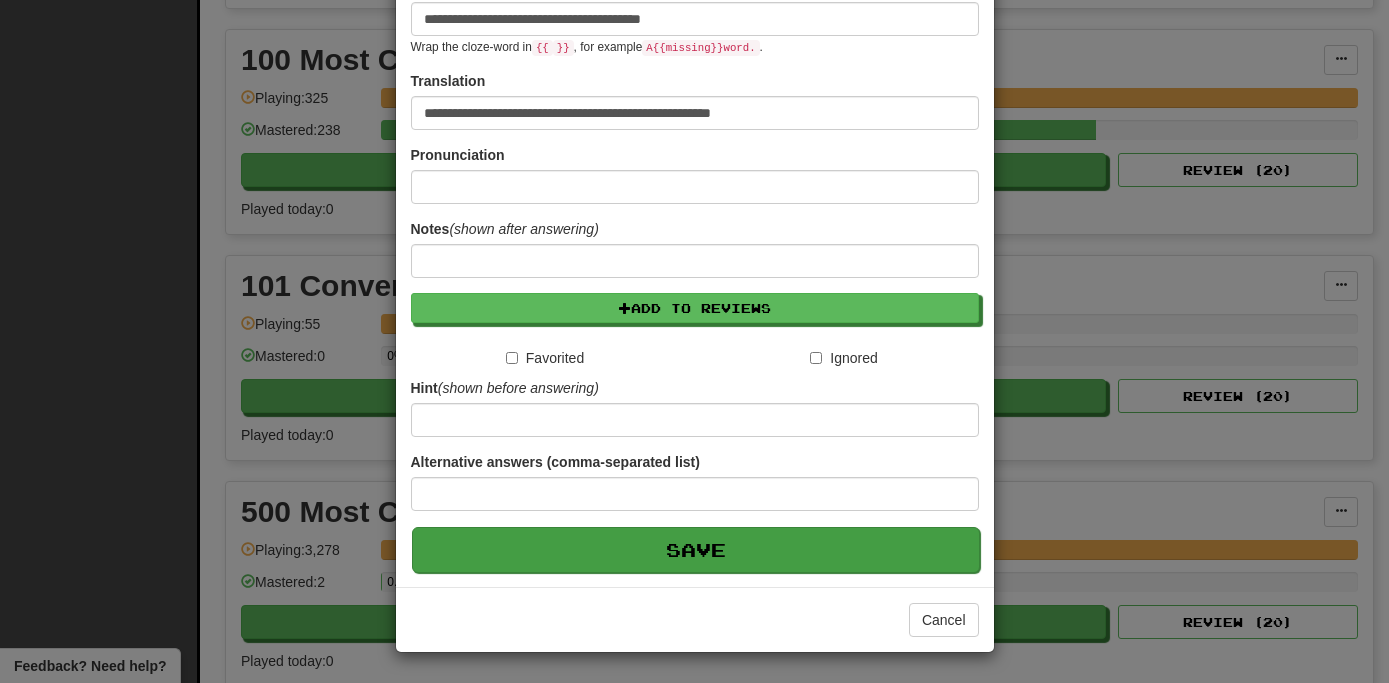 scroll, scrollTop: 295, scrollLeft: 0, axis: vertical 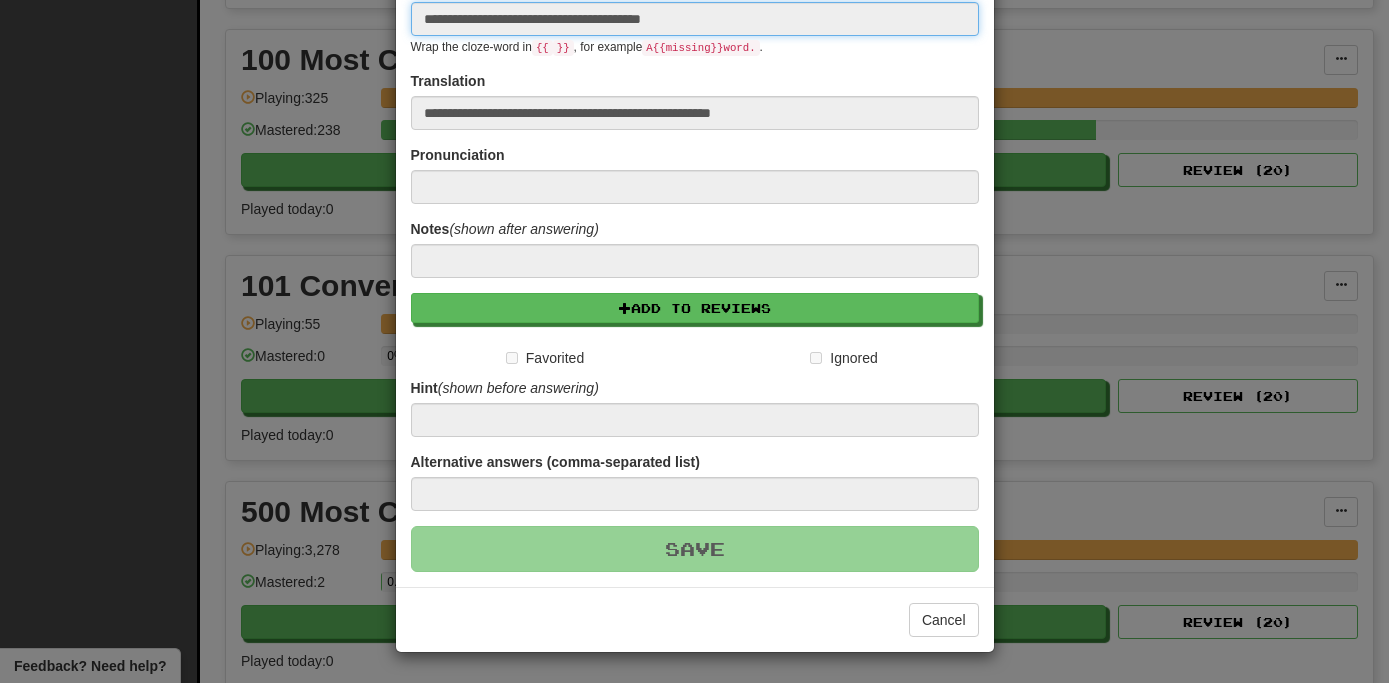 type 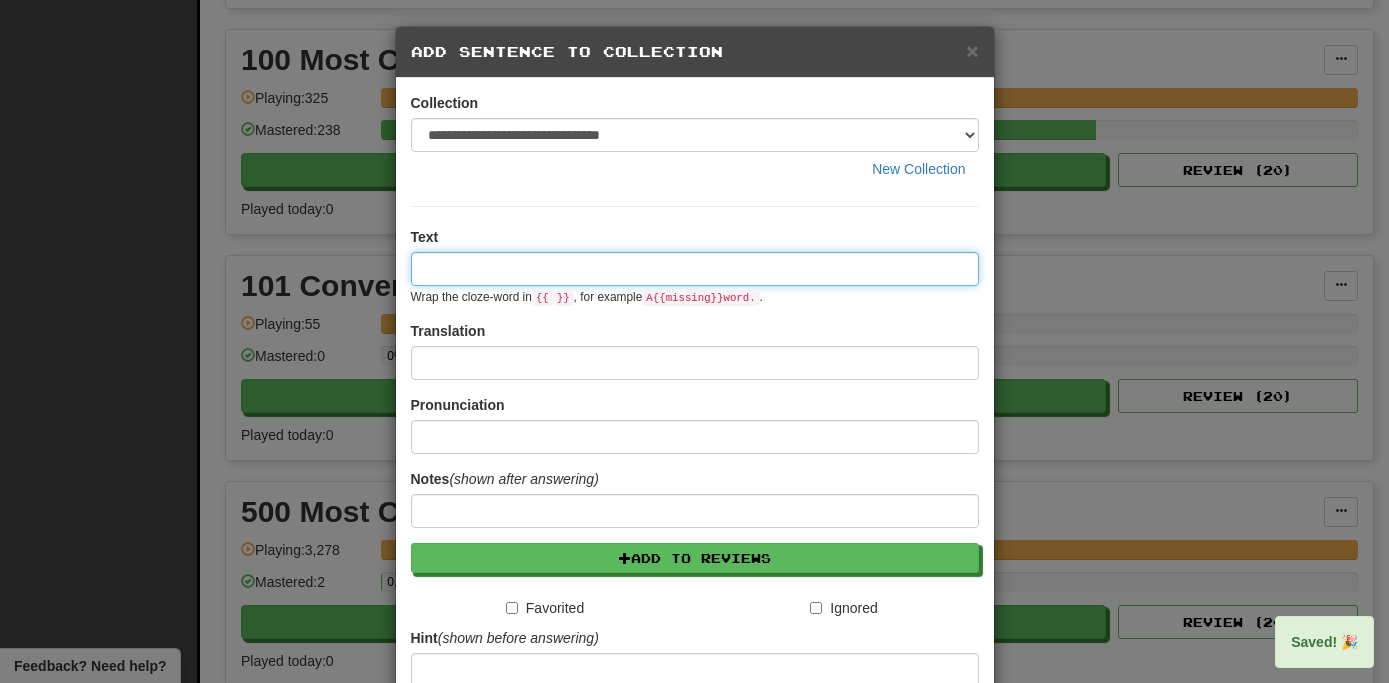 scroll, scrollTop: 0, scrollLeft: 0, axis: both 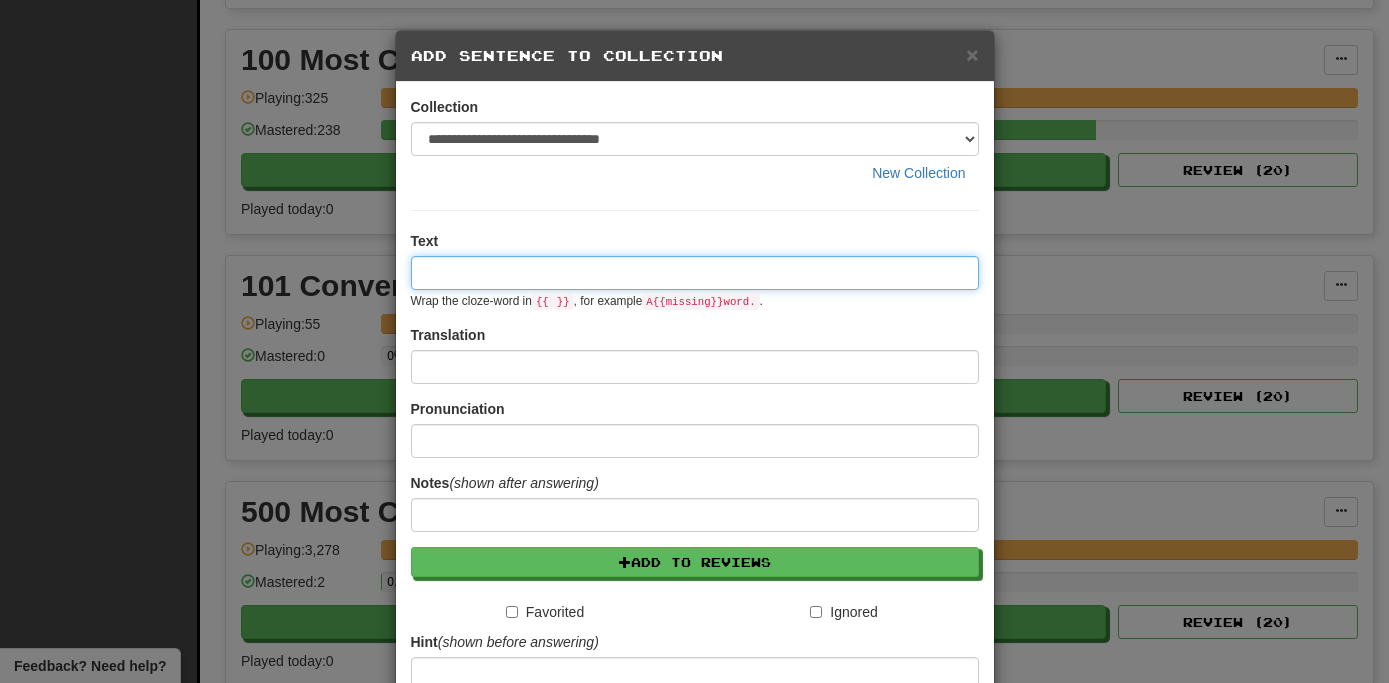 paste on "**********" 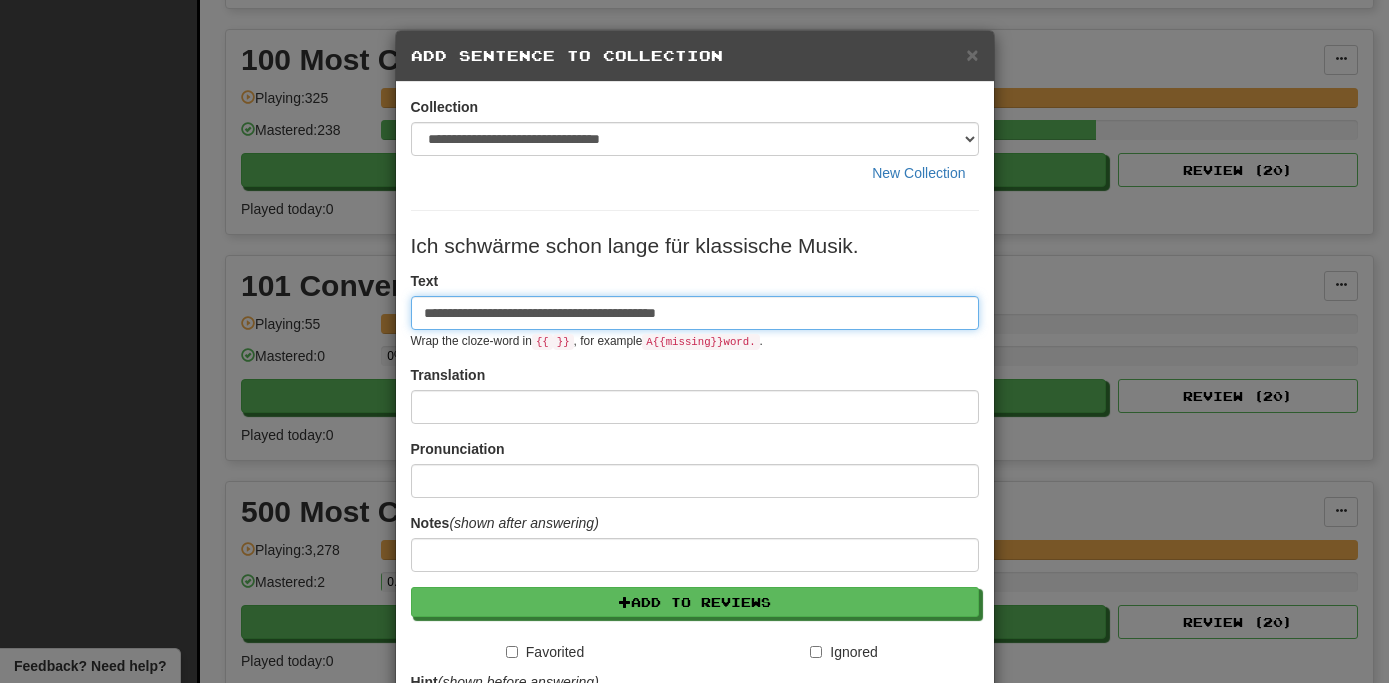 type on "**********" 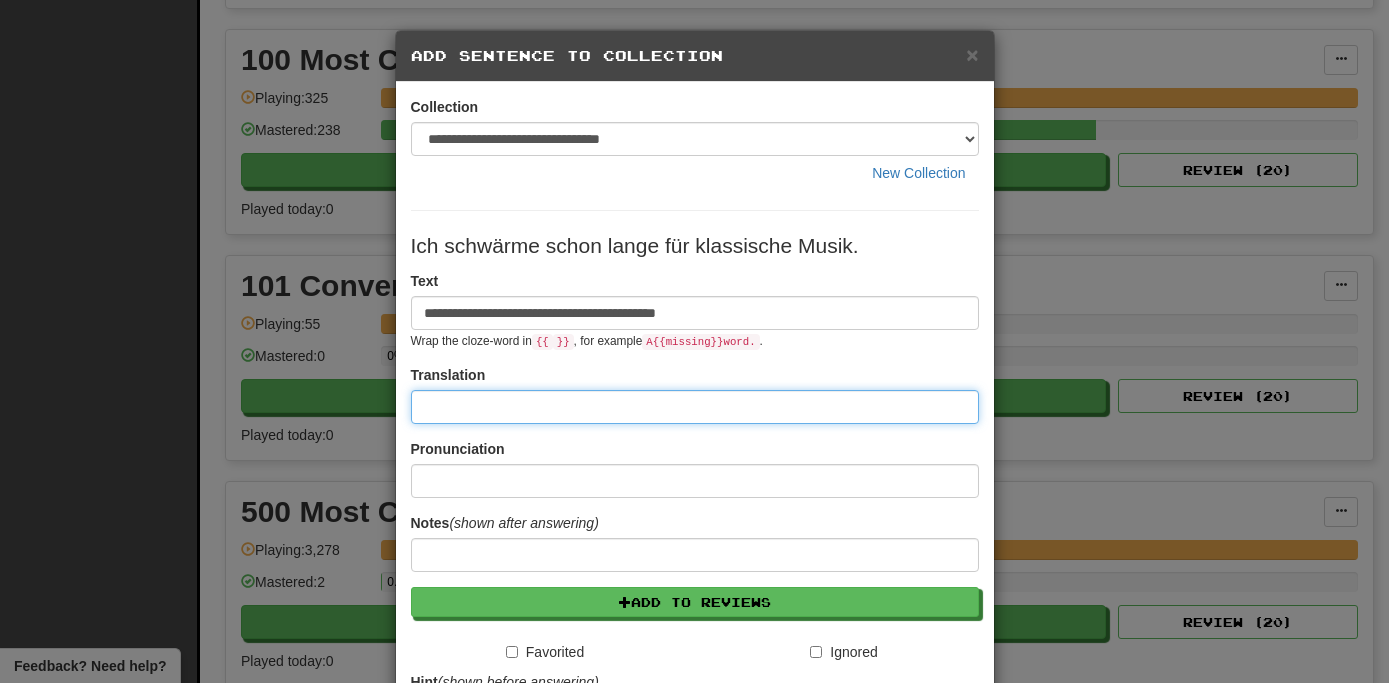 click at bounding box center [695, 407] 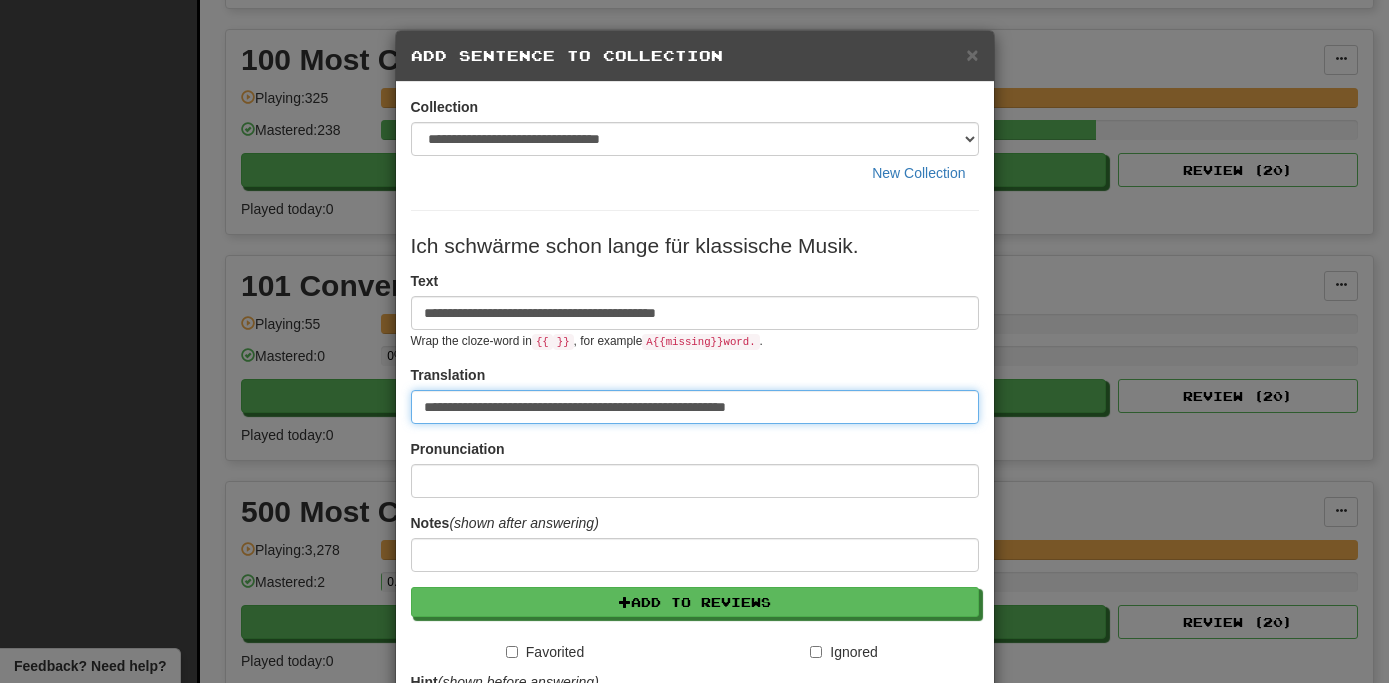 type on "**********" 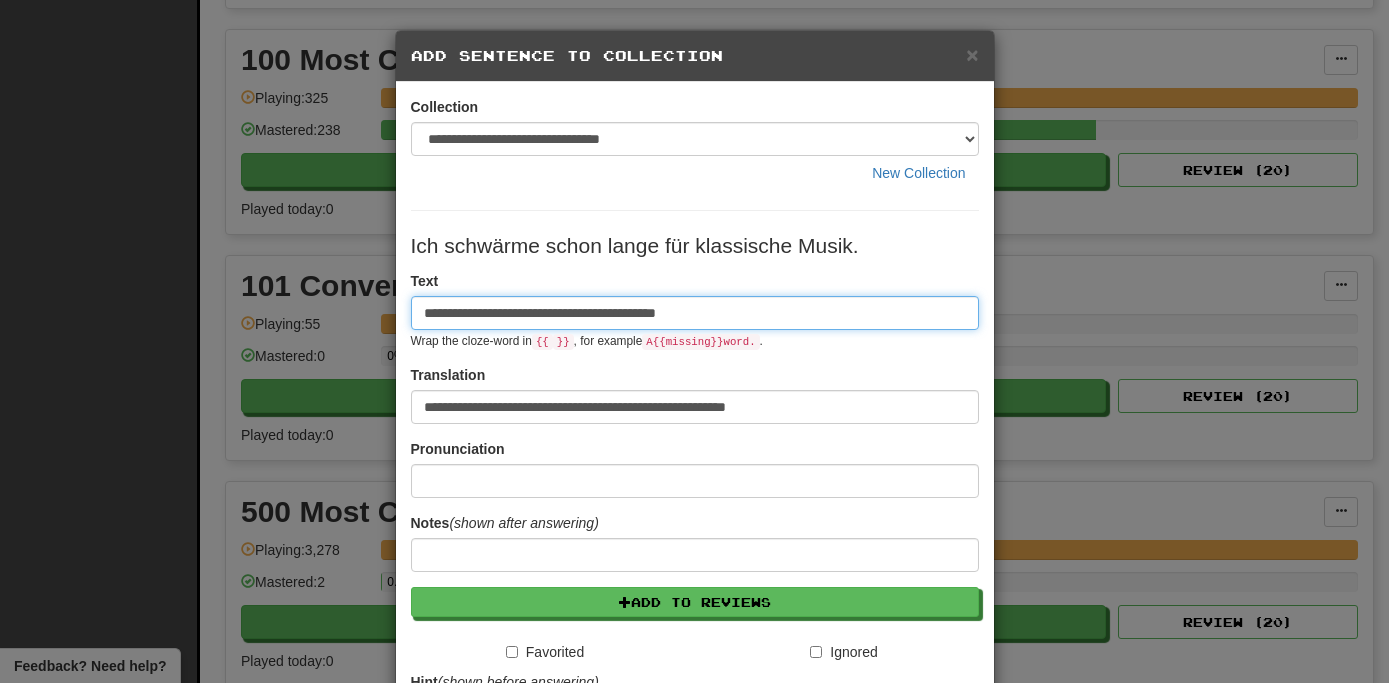 click on "**********" at bounding box center [695, 313] 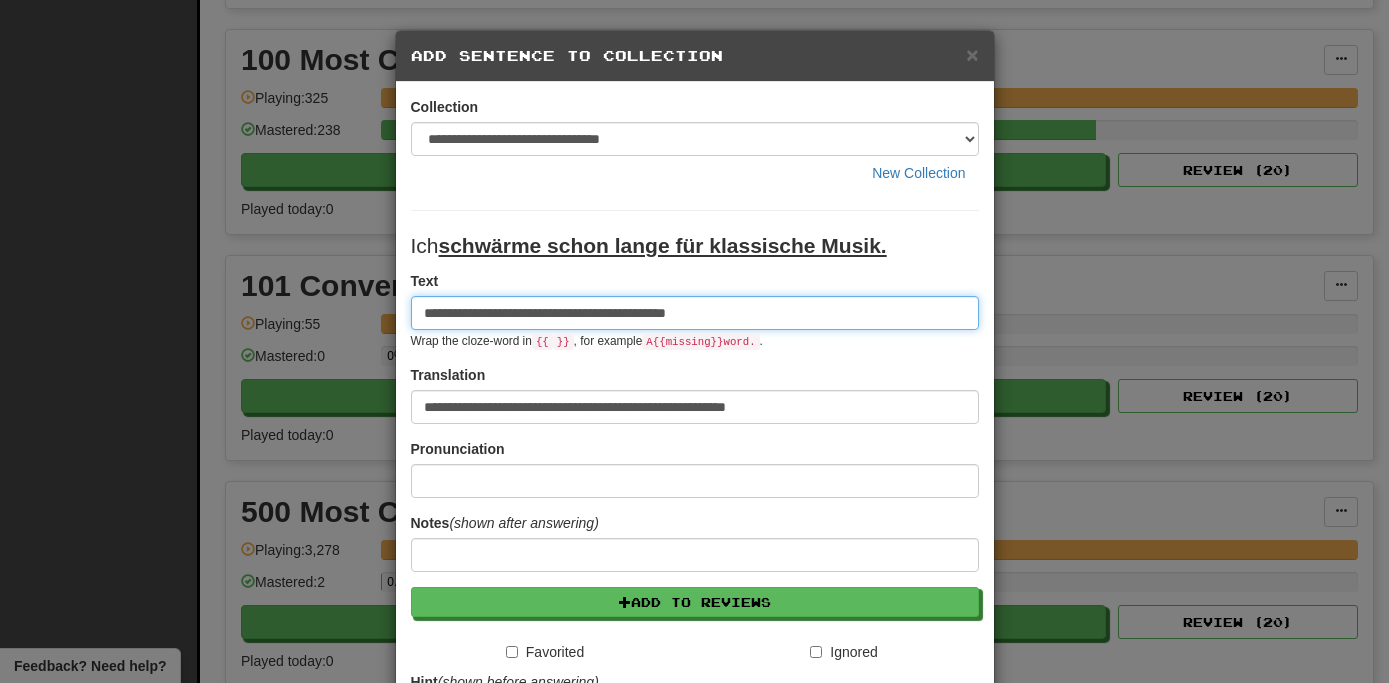 click on "**********" at bounding box center [695, 313] 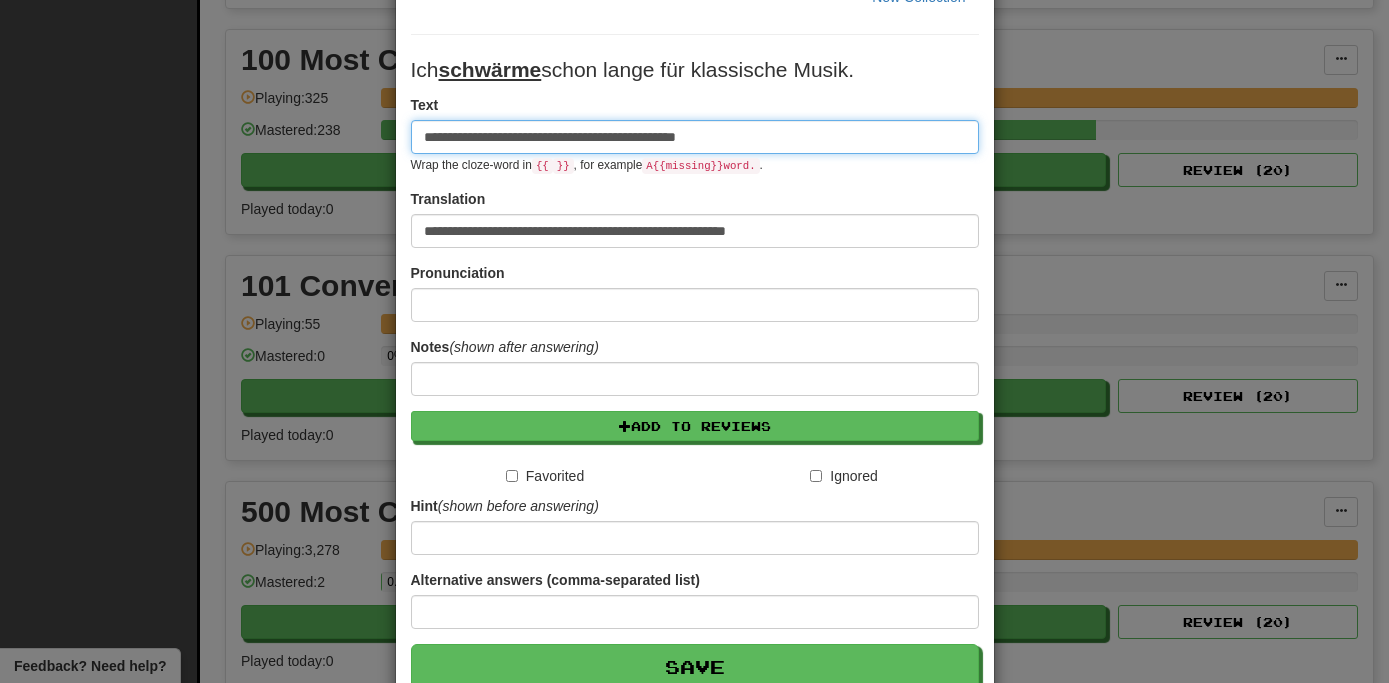 scroll, scrollTop: 295, scrollLeft: 0, axis: vertical 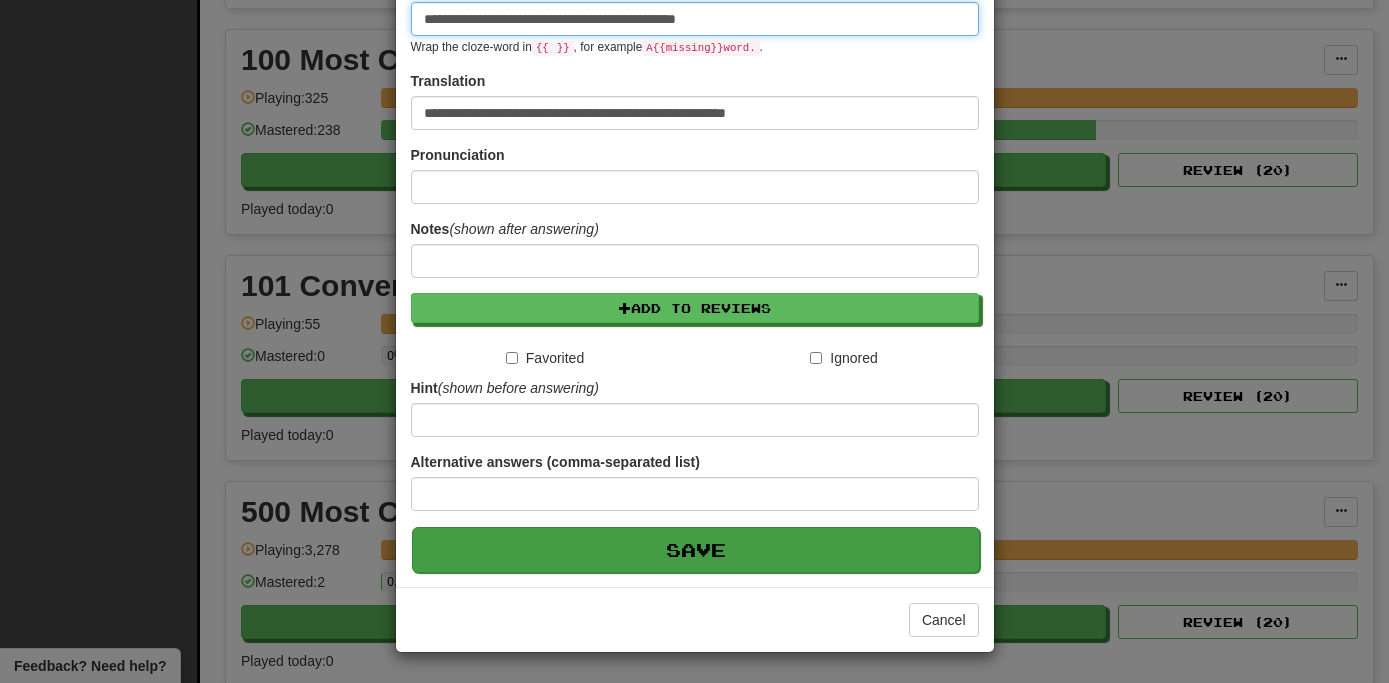 type on "**********" 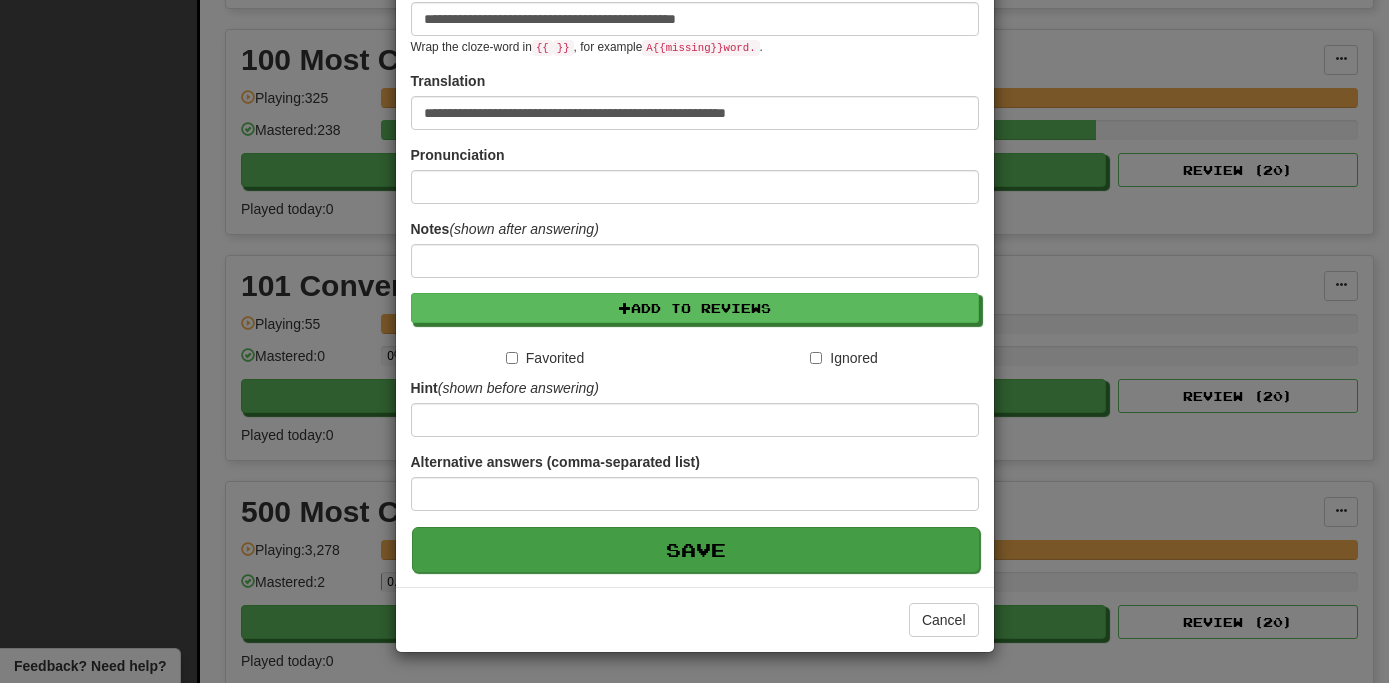 click on "Save" at bounding box center [696, 550] 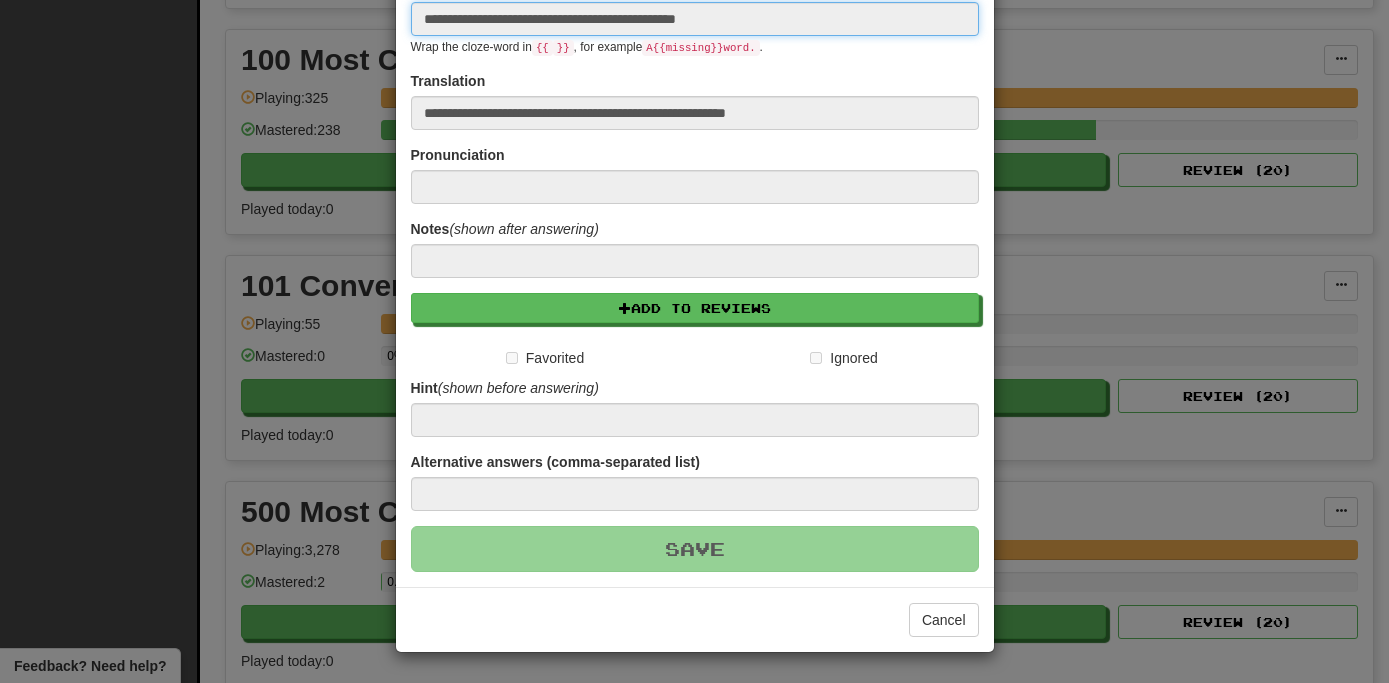 type 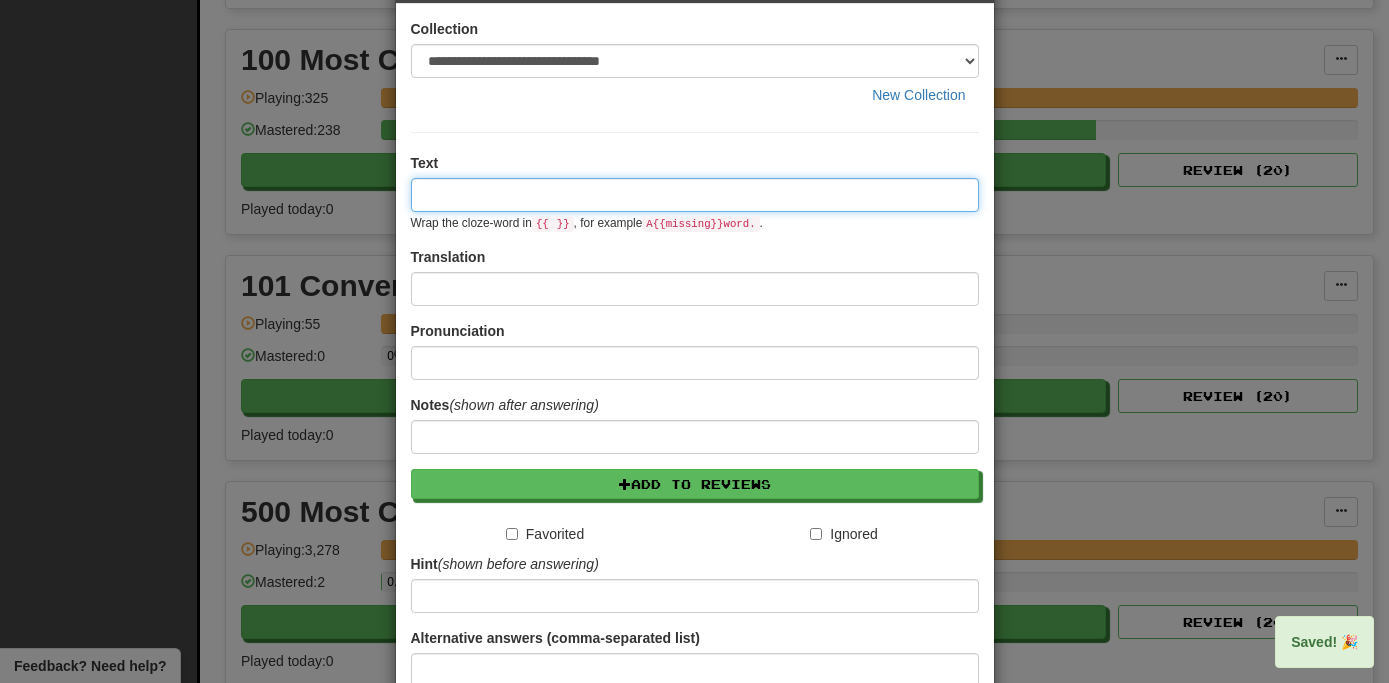 scroll, scrollTop: 0, scrollLeft: 0, axis: both 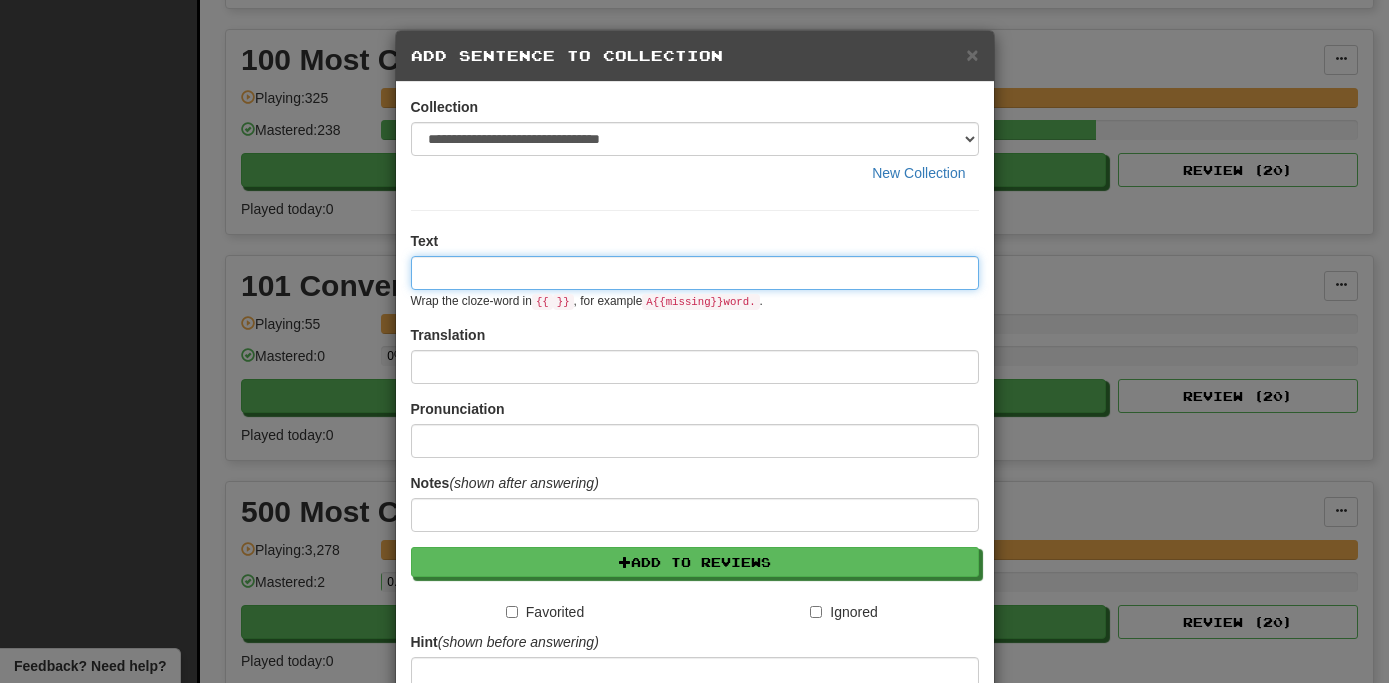 paste on "**********" 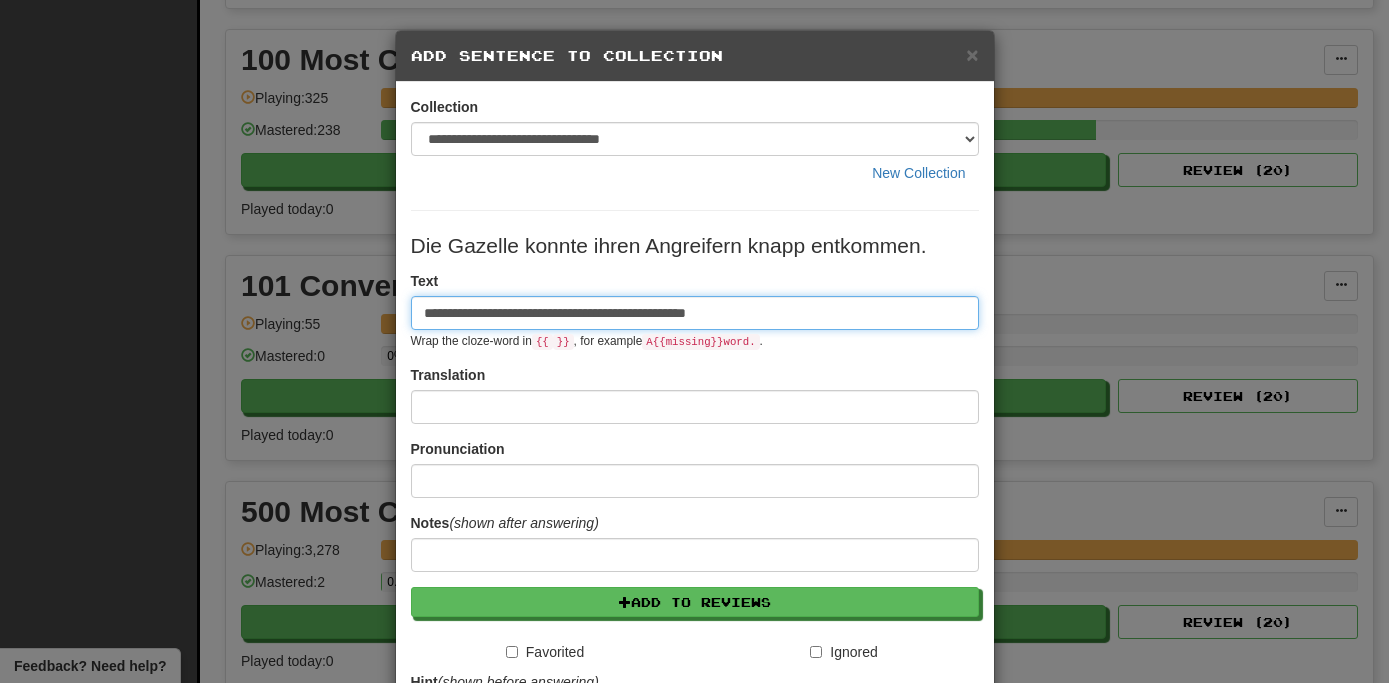 type on "**********" 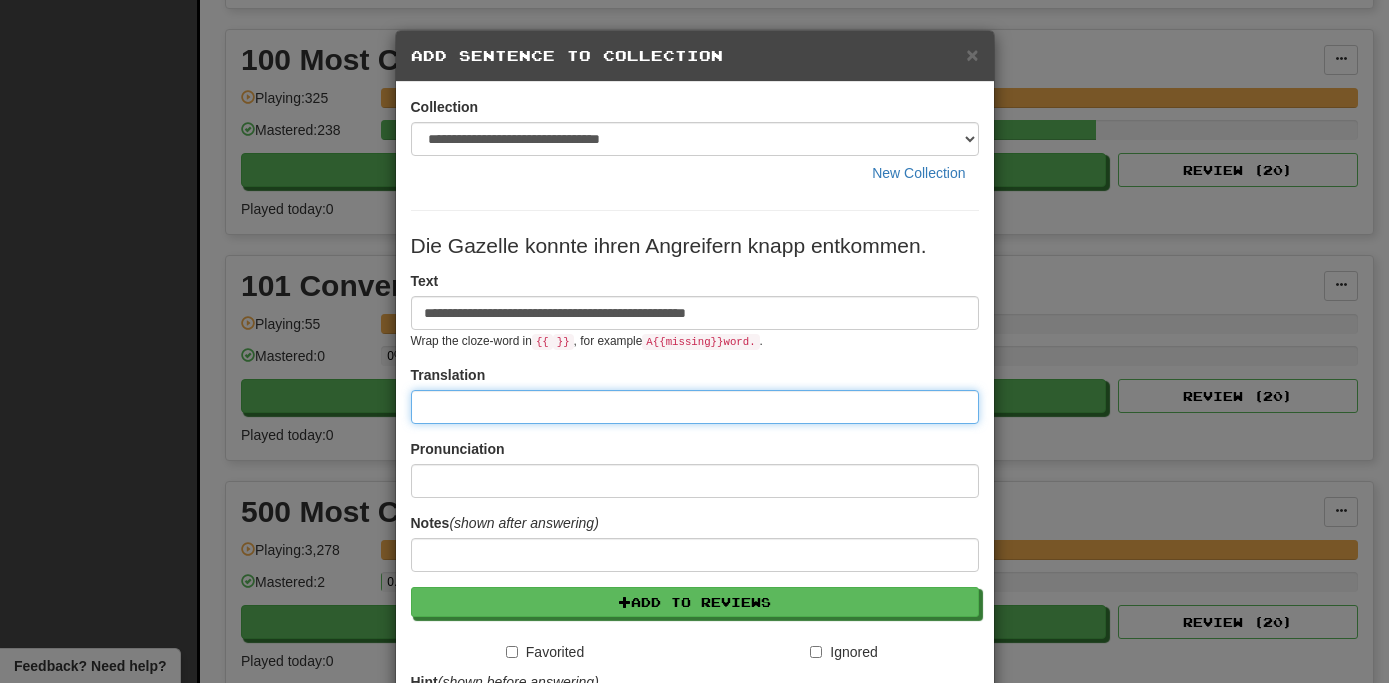 click at bounding box center (695, 407) 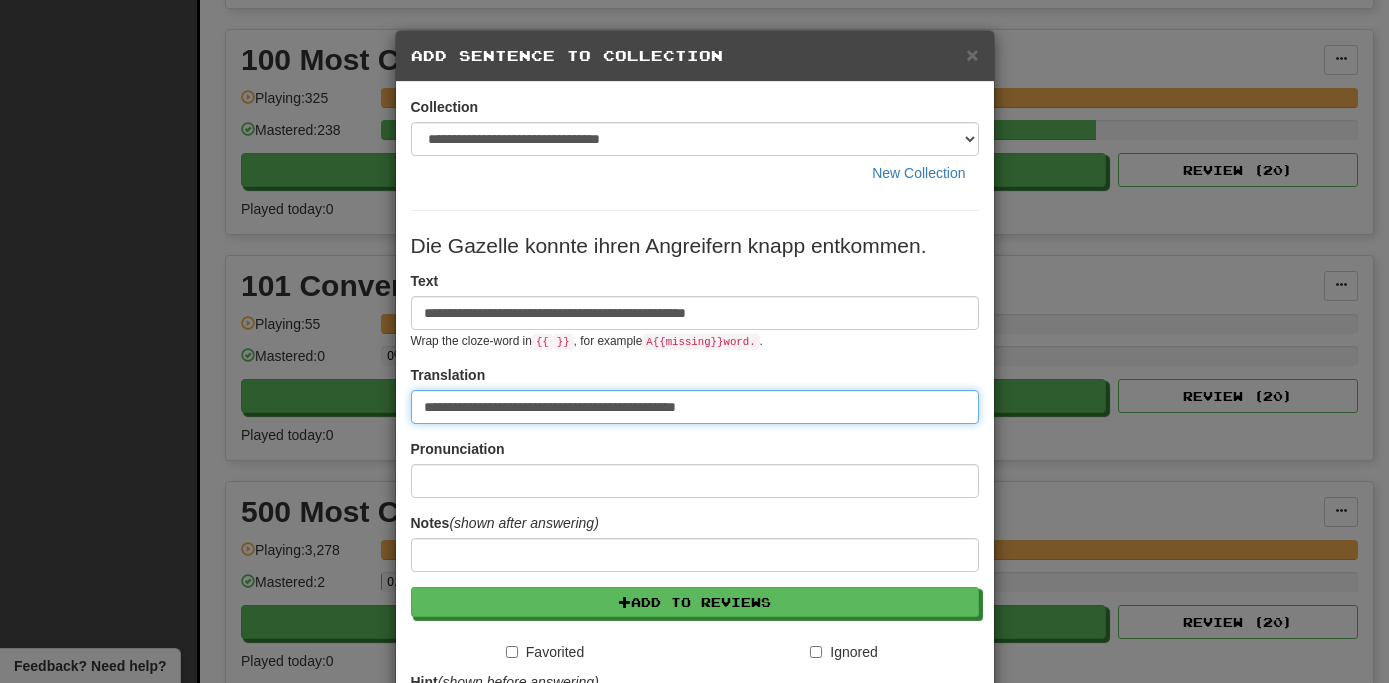 type on "**********" 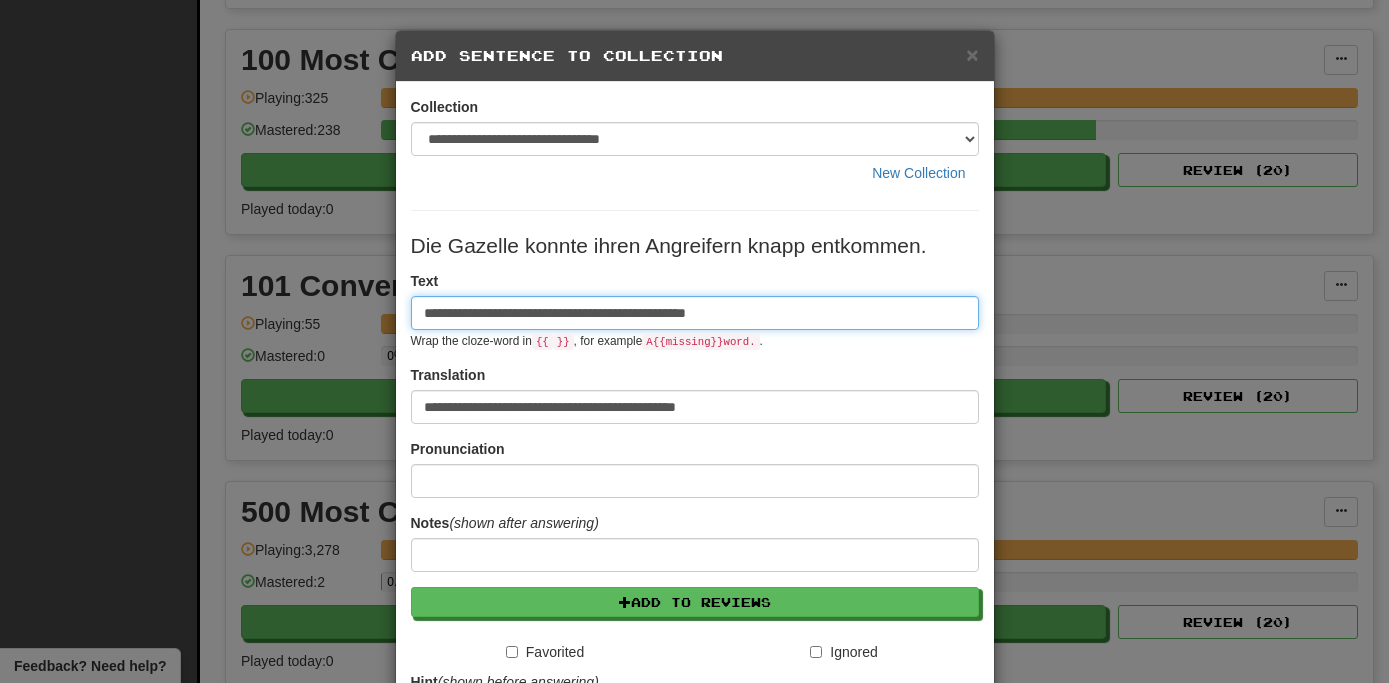 click on "**********" at bounding box center [695, 313] 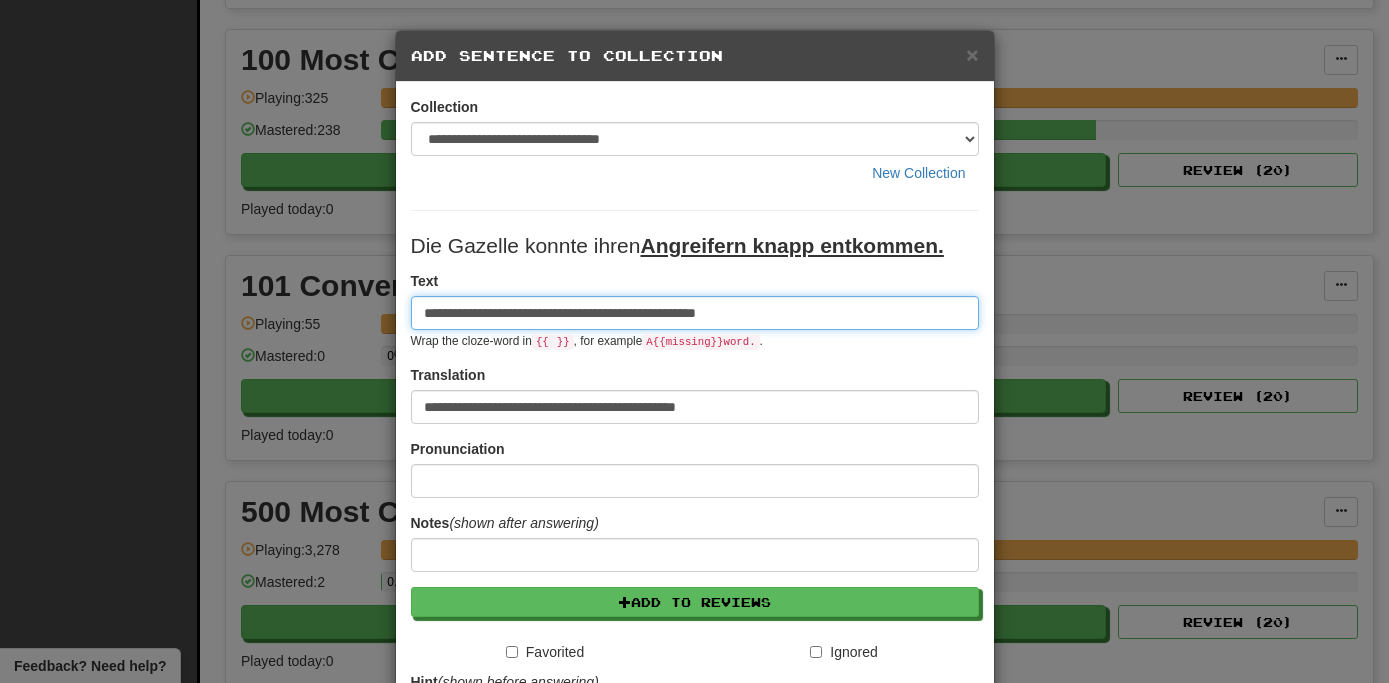 click on "**********" at bounding box center [695, 313] 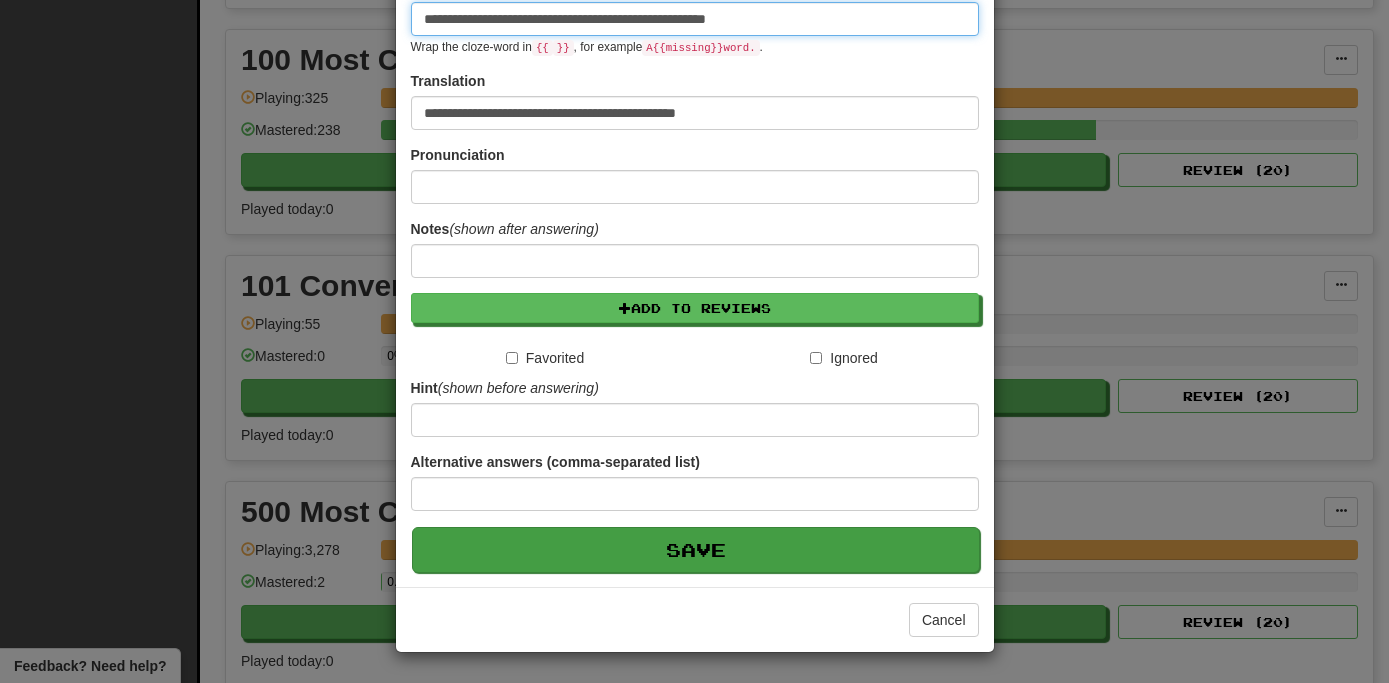 type on "**********" 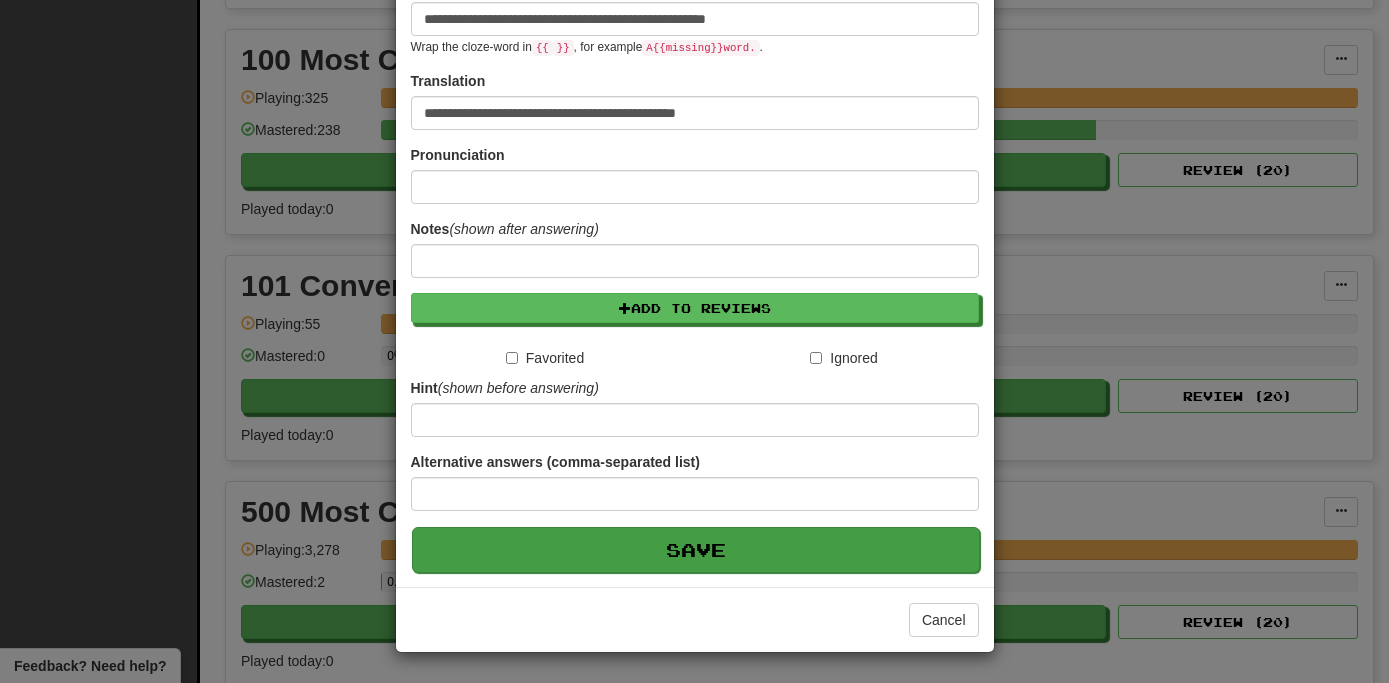 scroll, scrollTop: 295, scrollLeft: 0, axis: vertical 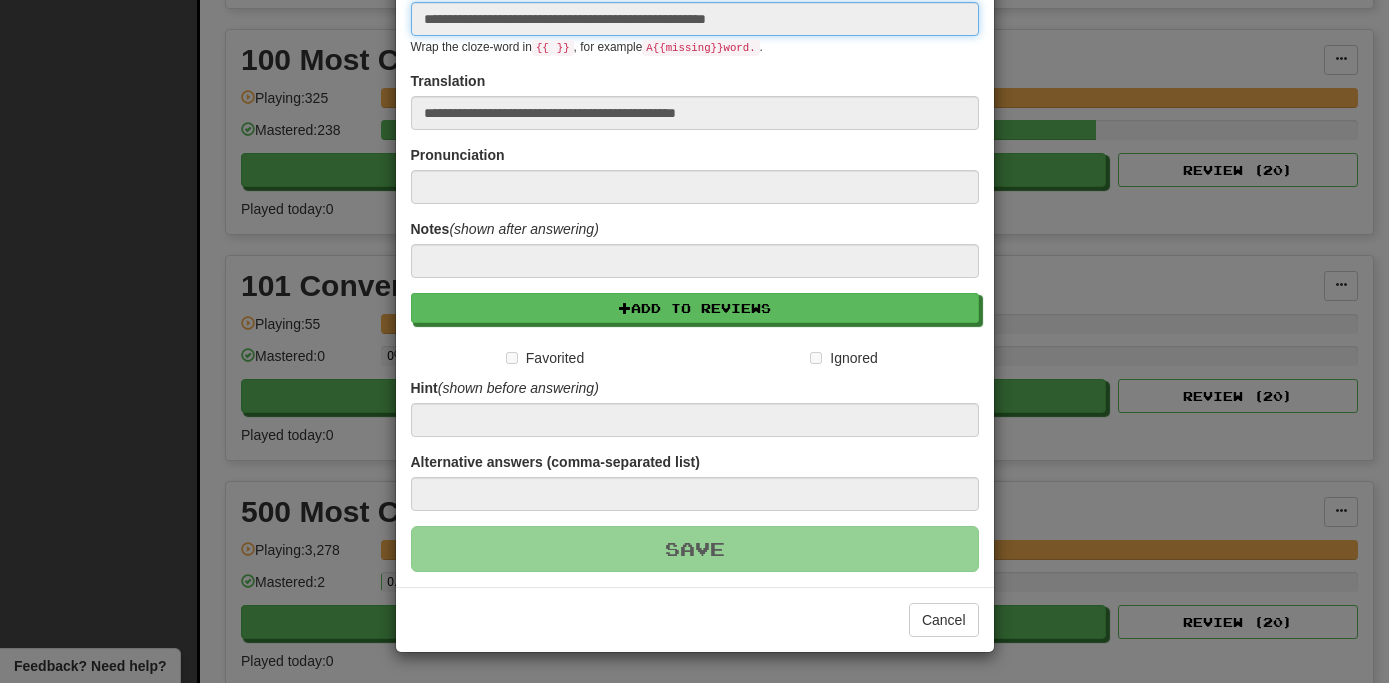 type 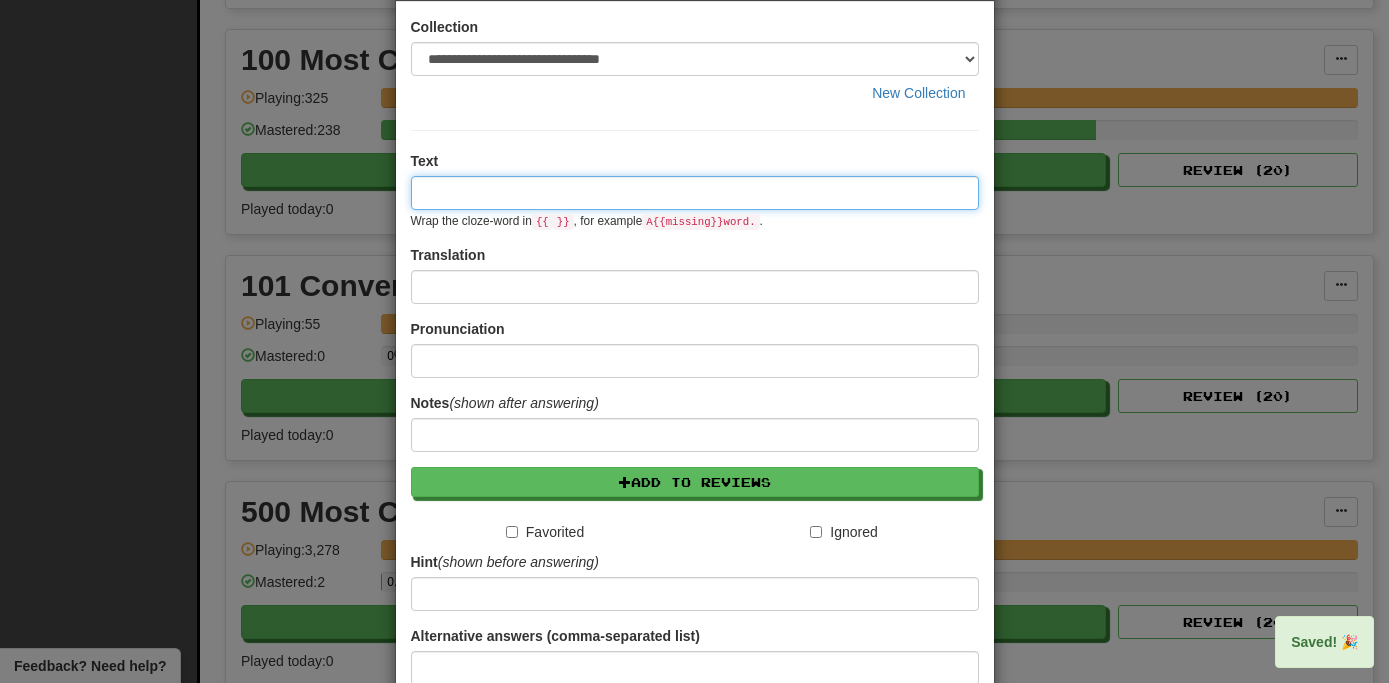 scroll, scrollTop: 0, scrollLeft: 0, axis: both 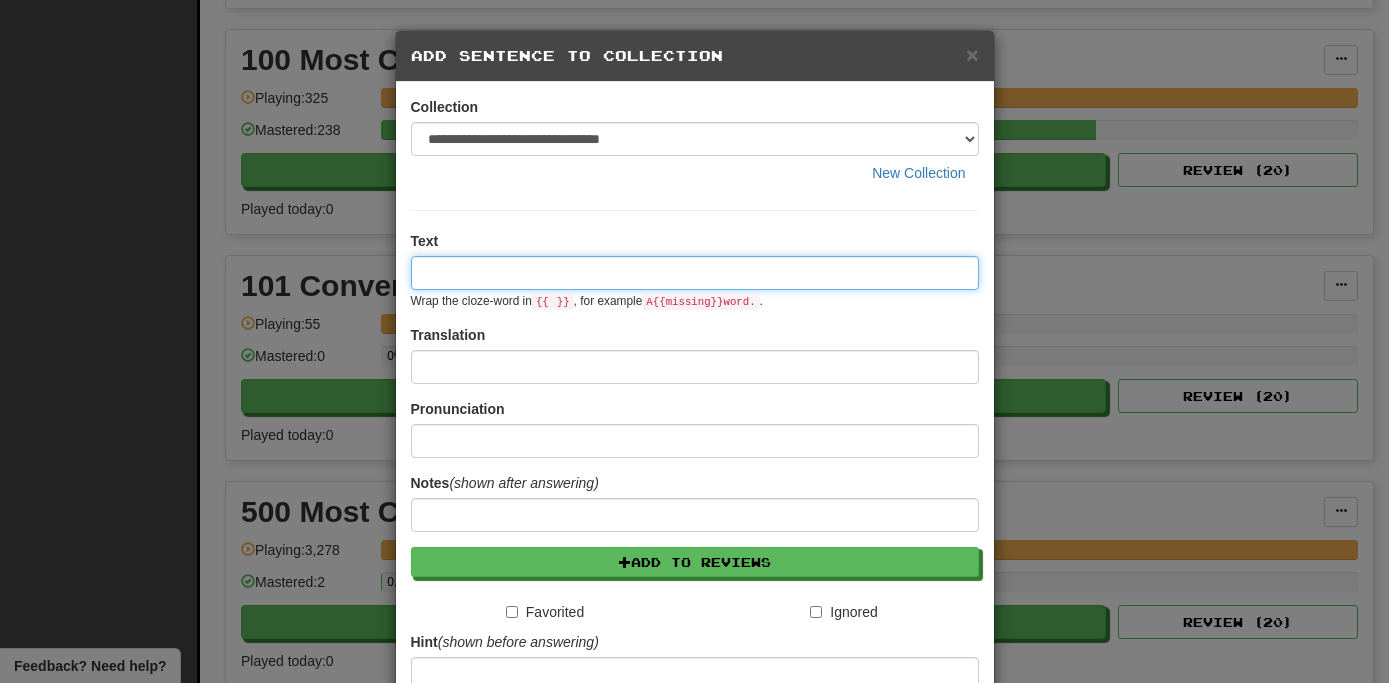 paste on "**********" 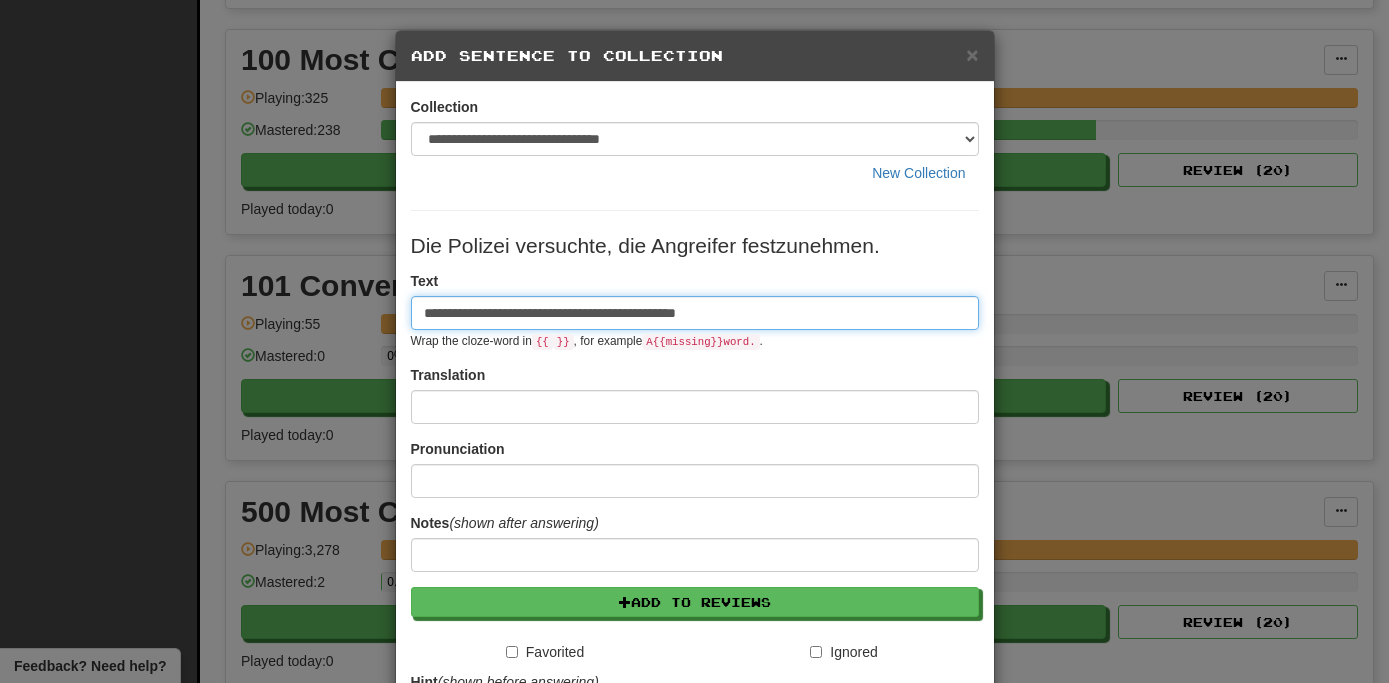 type on "**********" 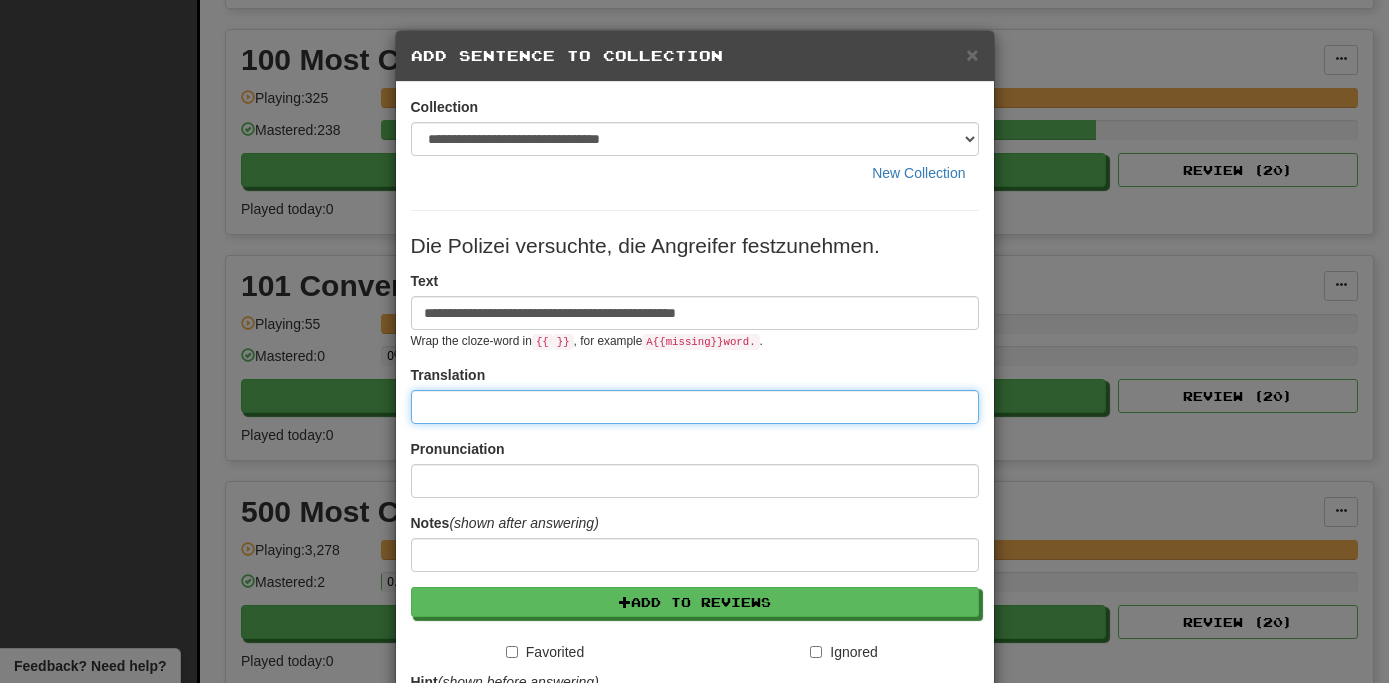 click at bounding box center (695, 407) 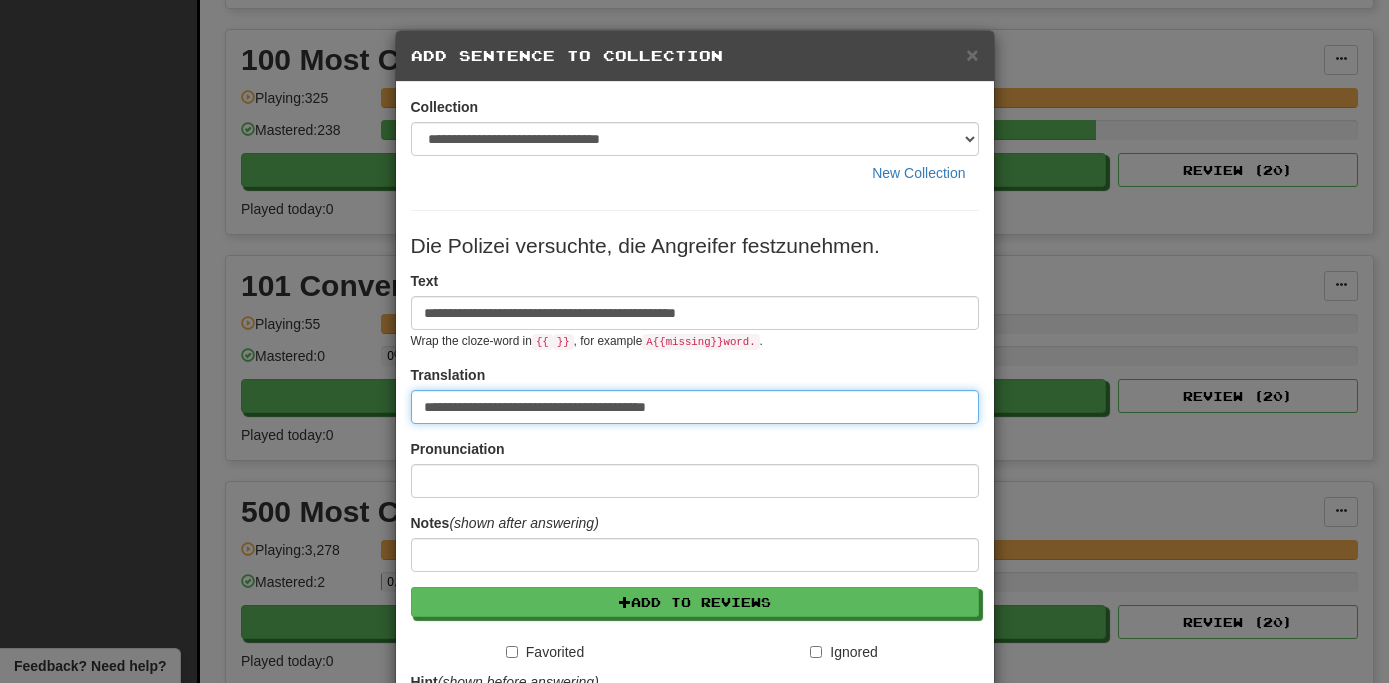 type on "**********" 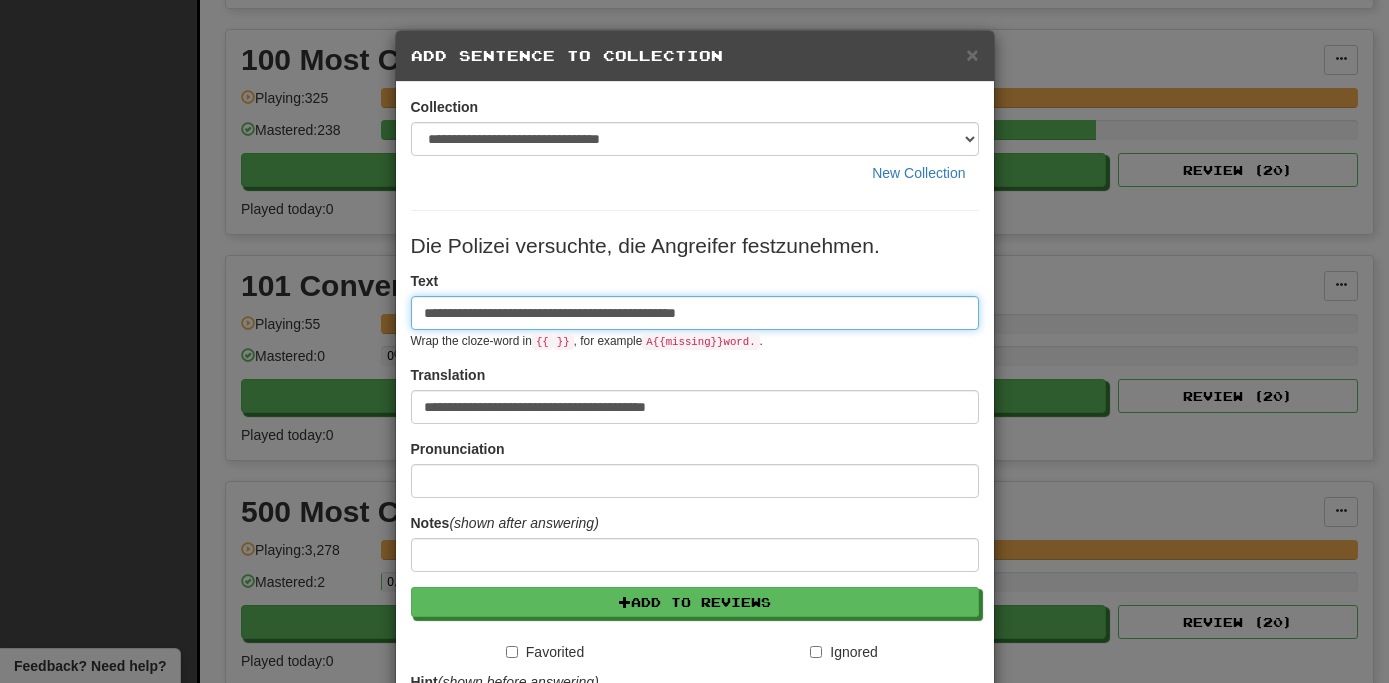 click on "**********" at bounding box center [695, 313] 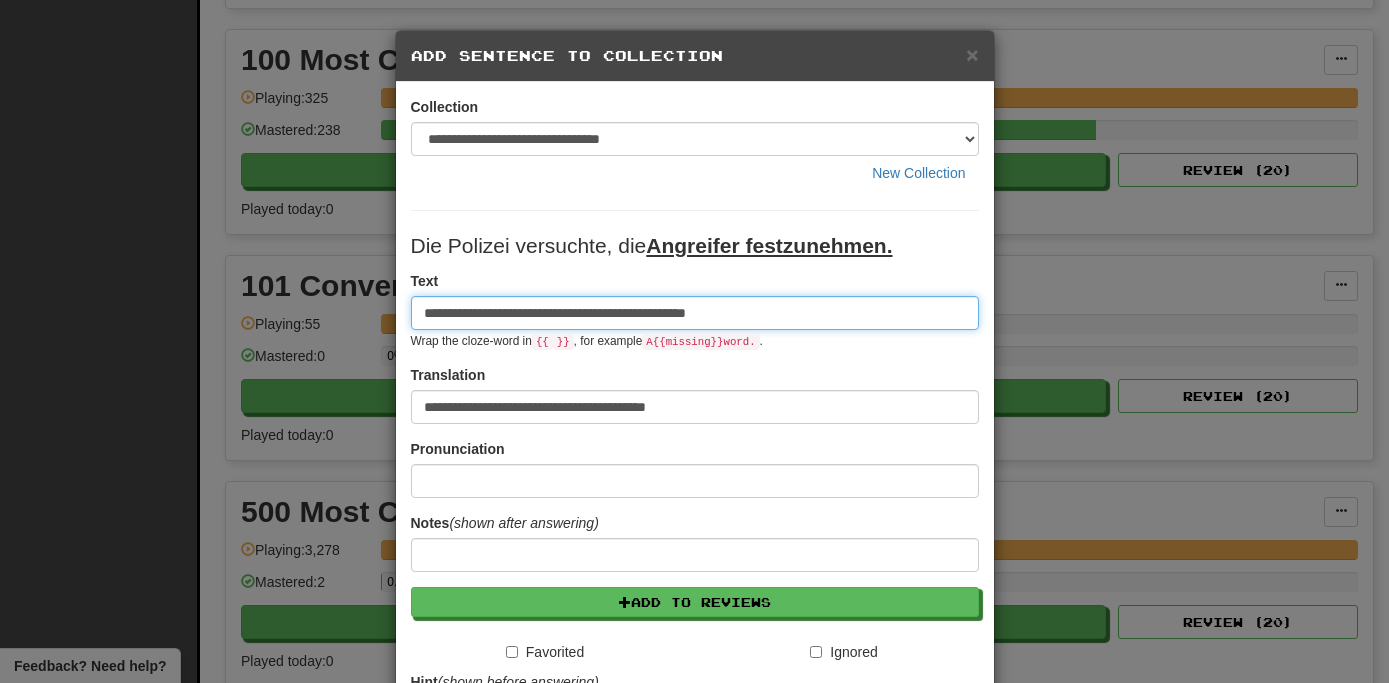click on "**********" at bounding box center (695, 313) 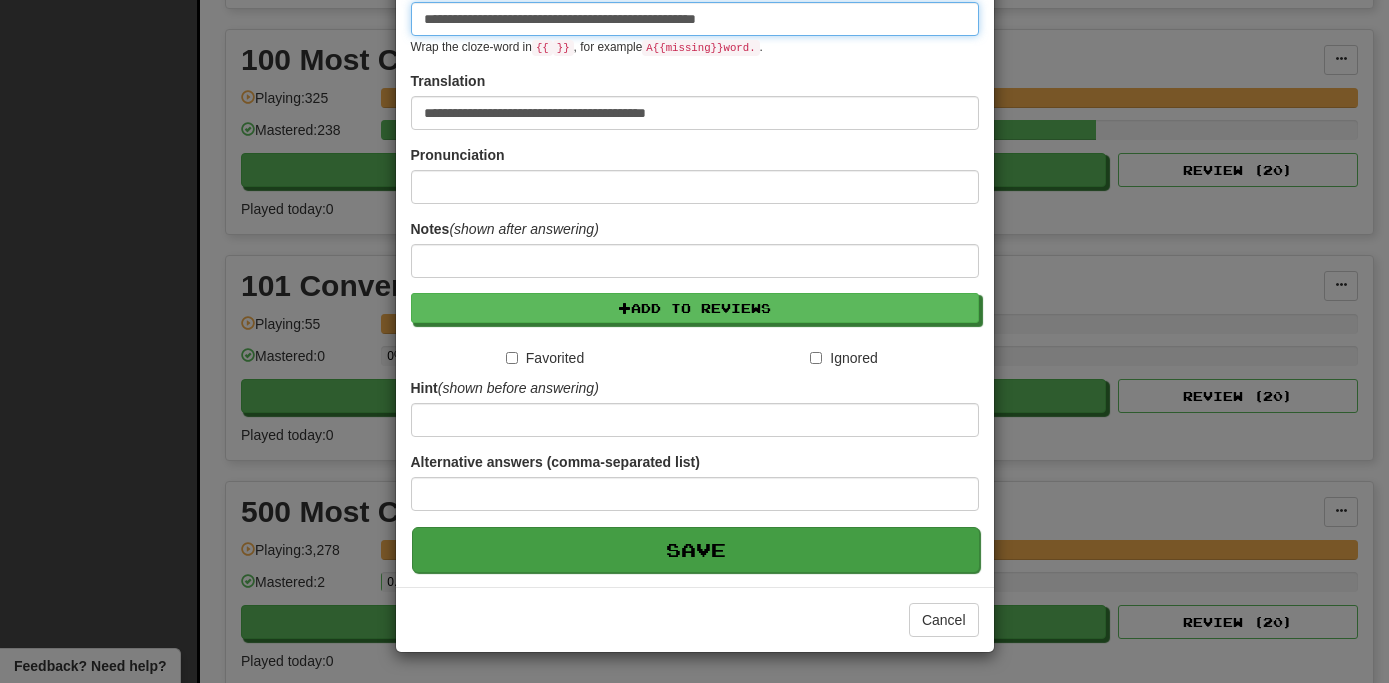 scroll, scrollTop: 295, scrollLeft: 0, axis: vertical 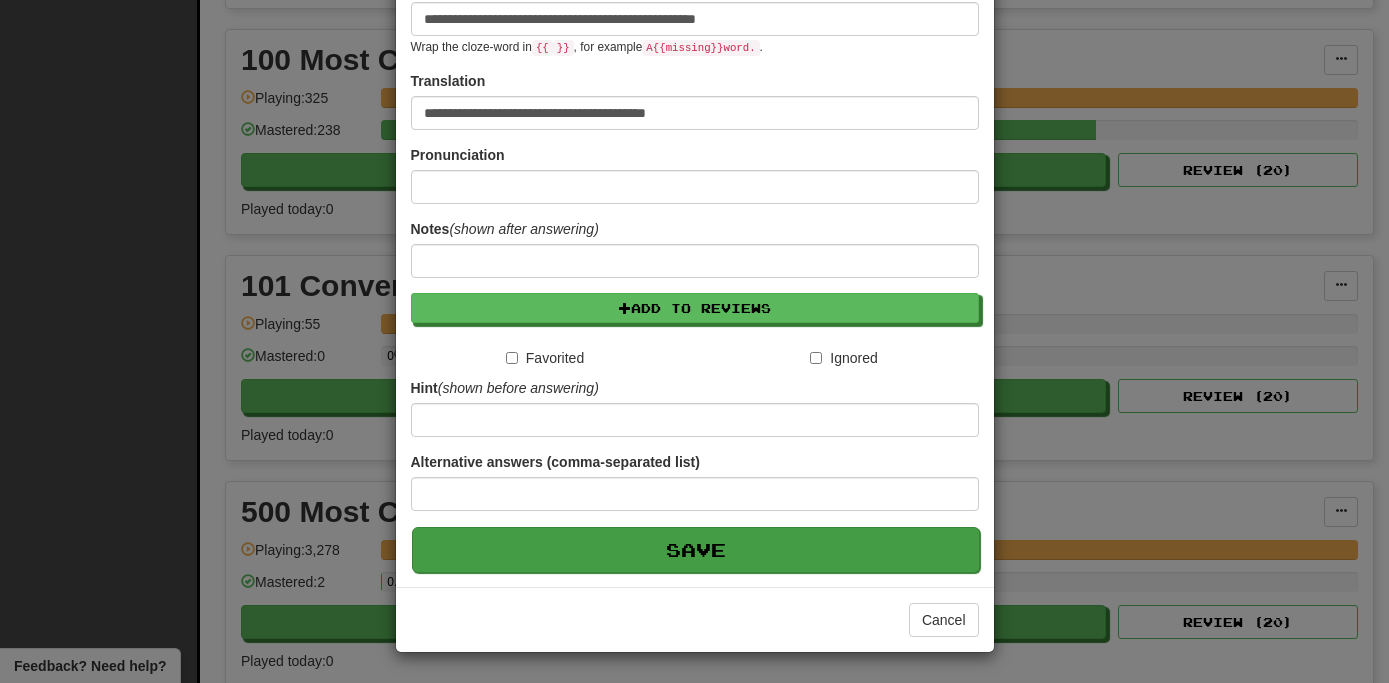 click on "Save" at bounding box center [696, 550] 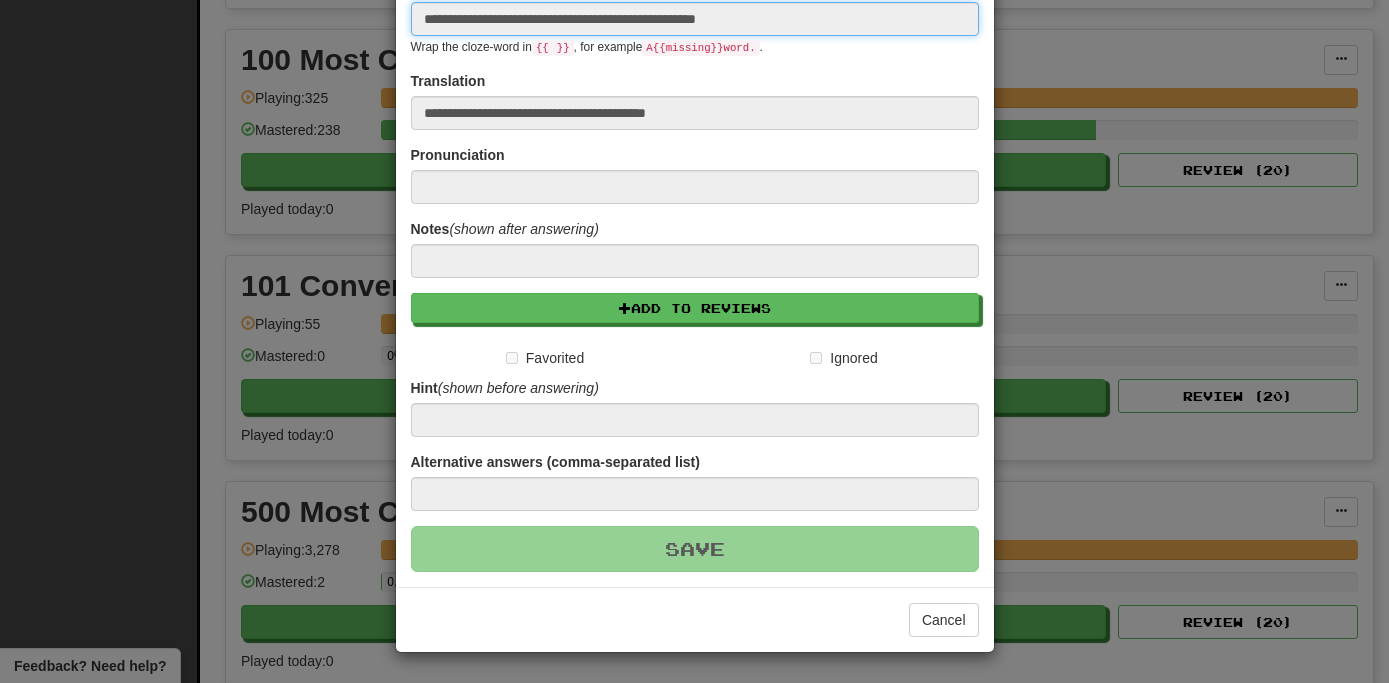 type 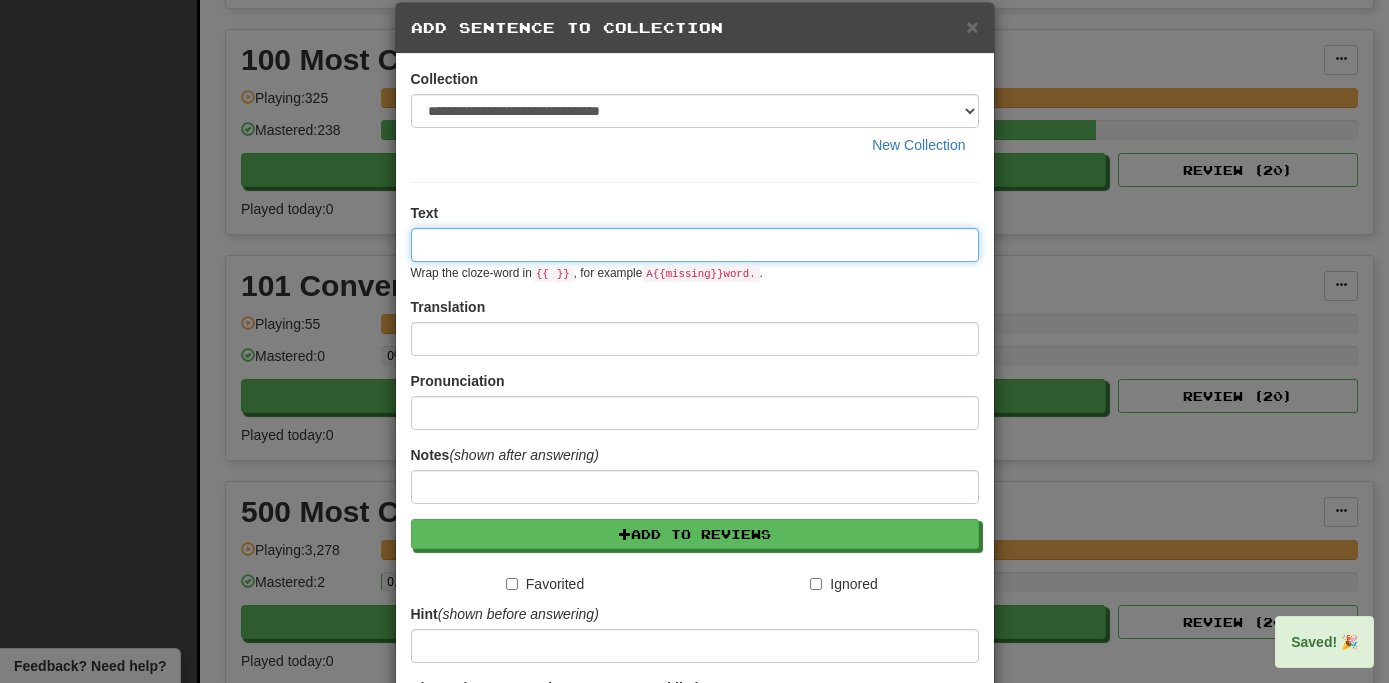 scroll, scrollTop: 0, scrollLeft: 0, axis: both 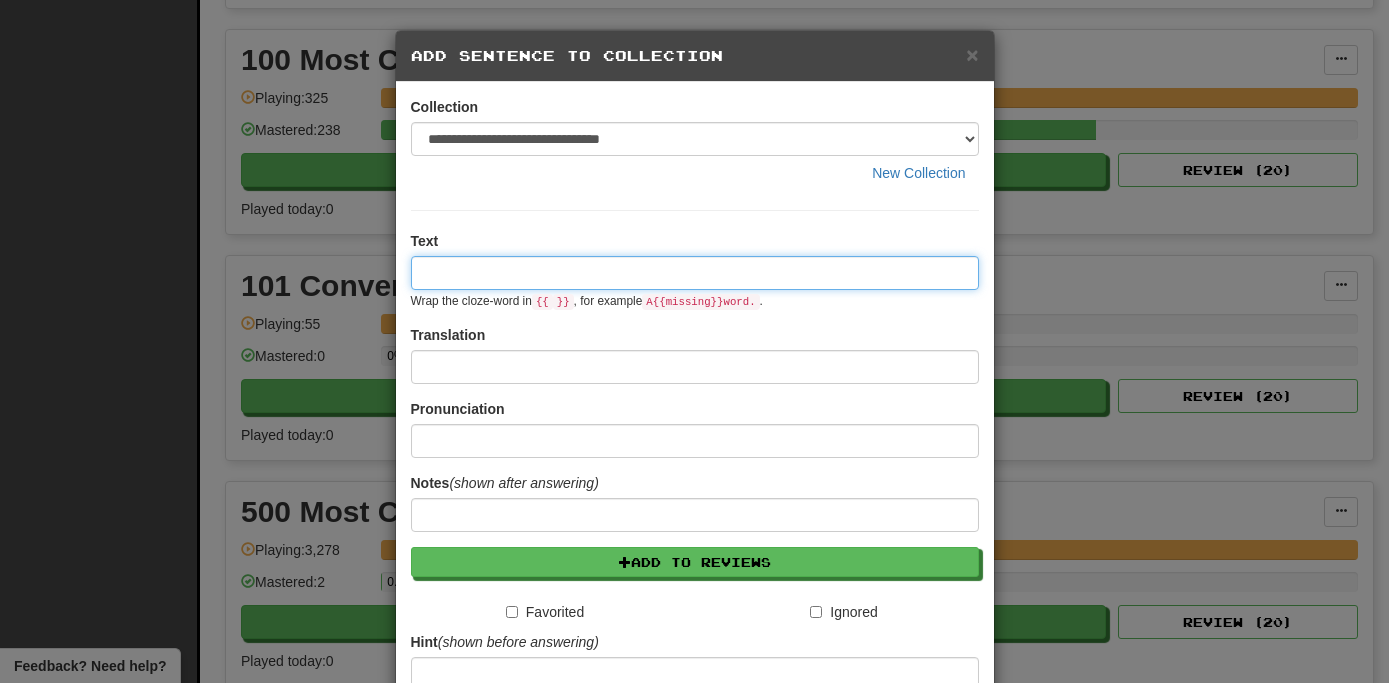 paste on "**********" 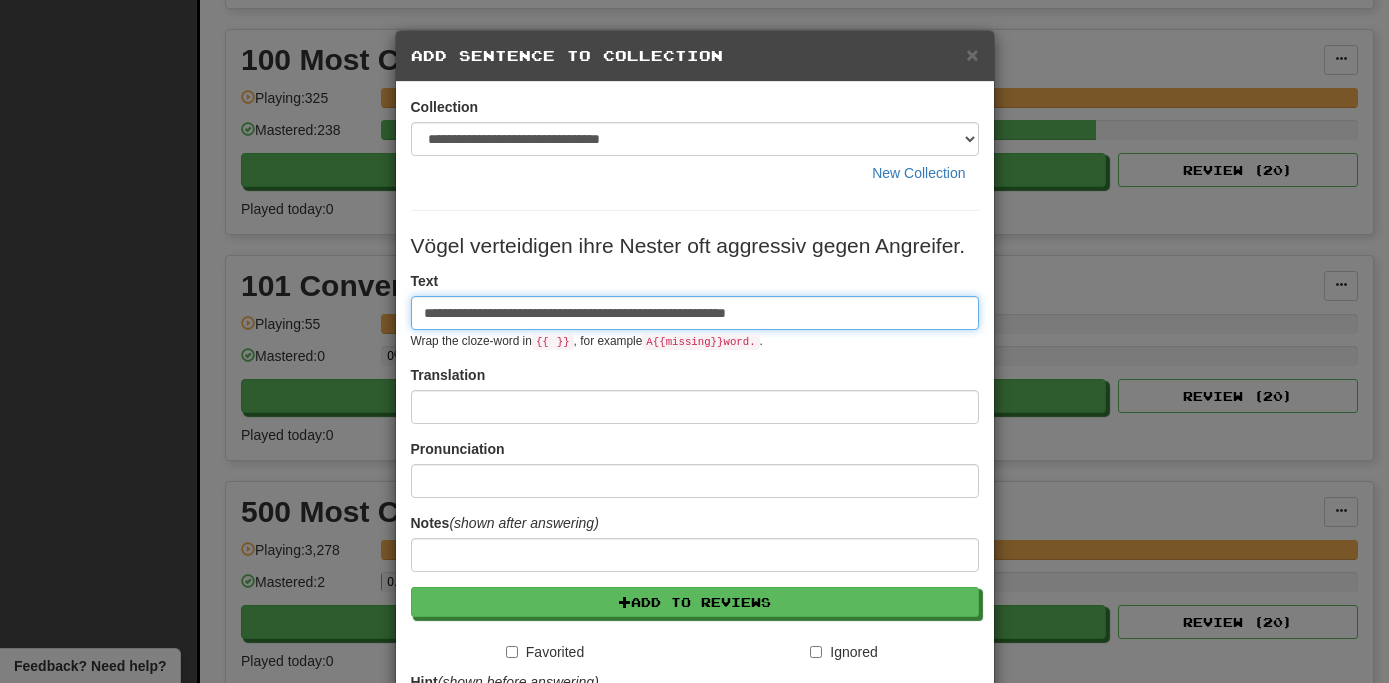type on "**********" 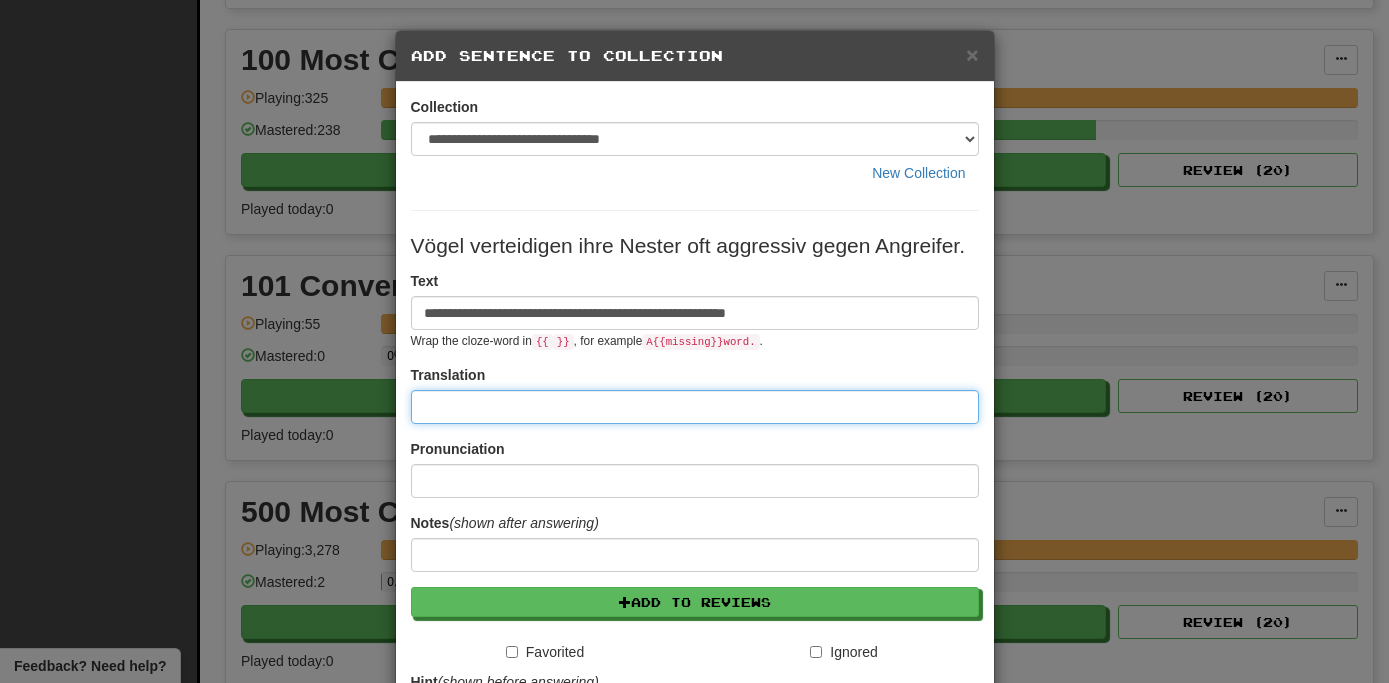 click at bounding box center [695, 407] 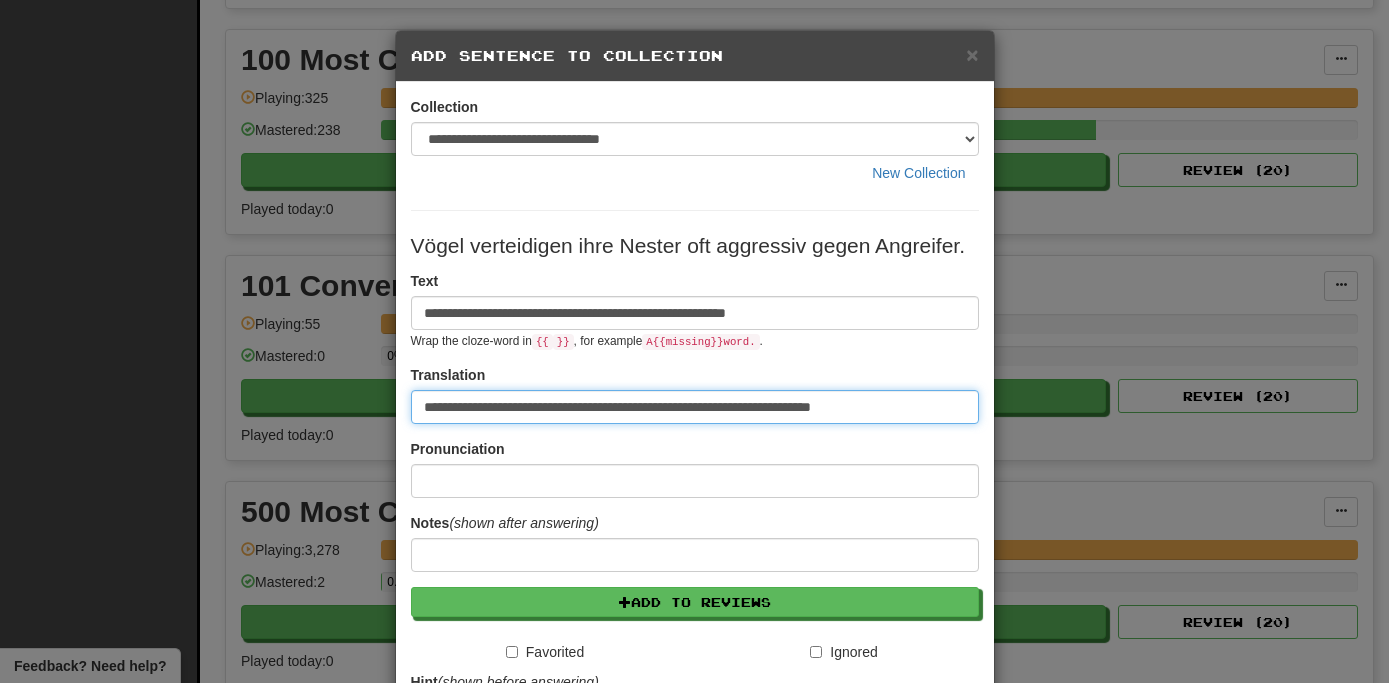 type on "**********" 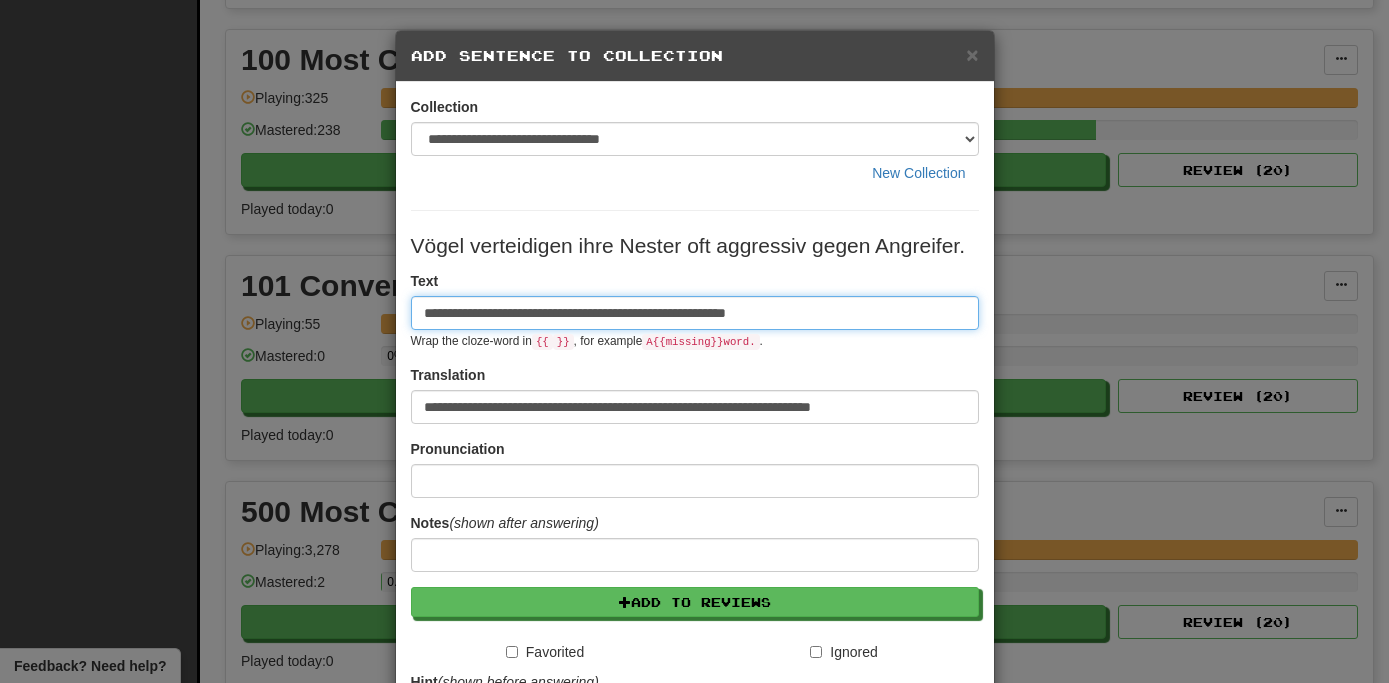 click on "**********" at bounding box center [695, 313] 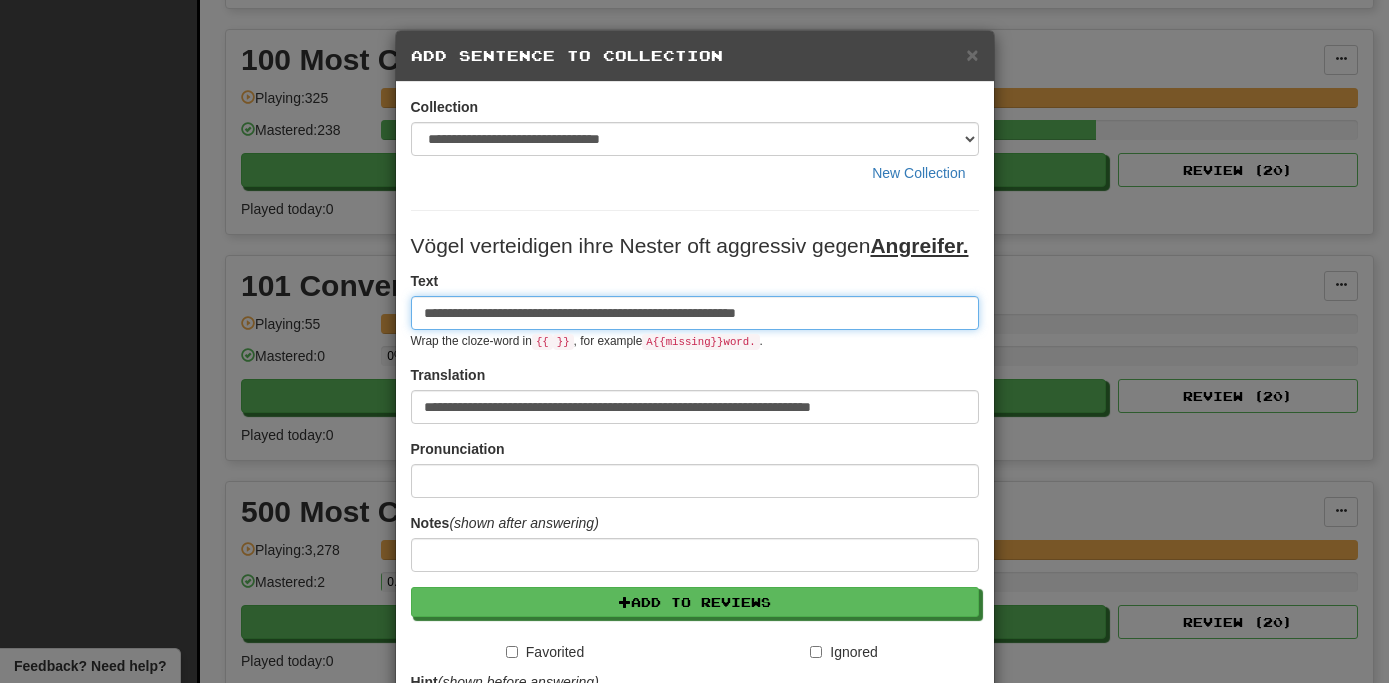 click on "**********" at bounding box center (695, 313) 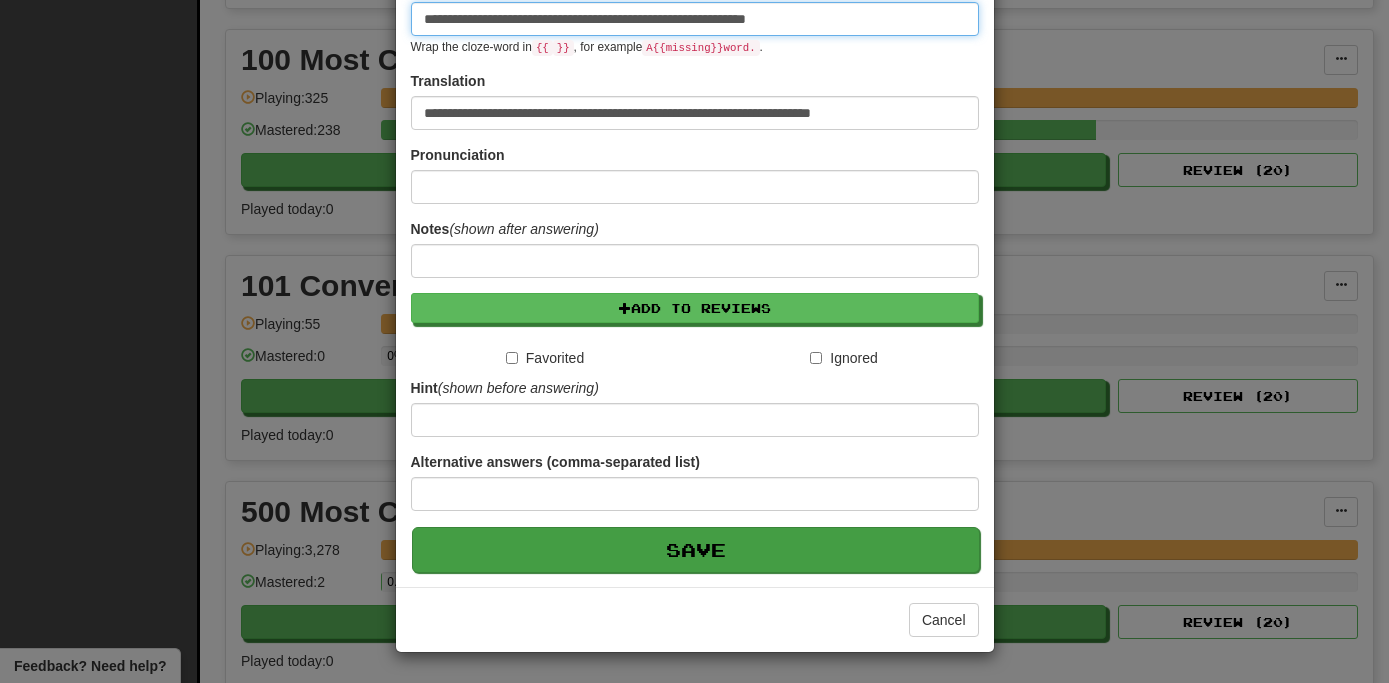 scroll, scrollTop: 295, scrollLeft: 0, axis: vertical 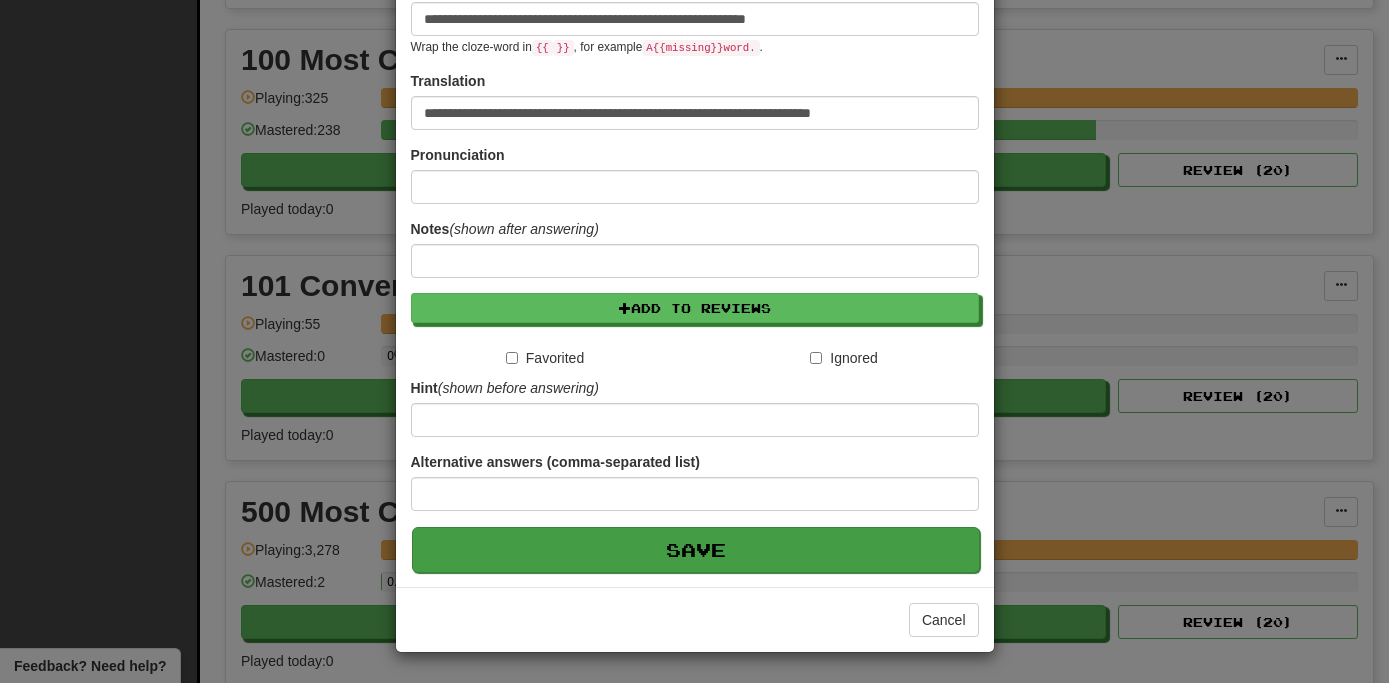 click on "Save" at bounding box center (696, 550) 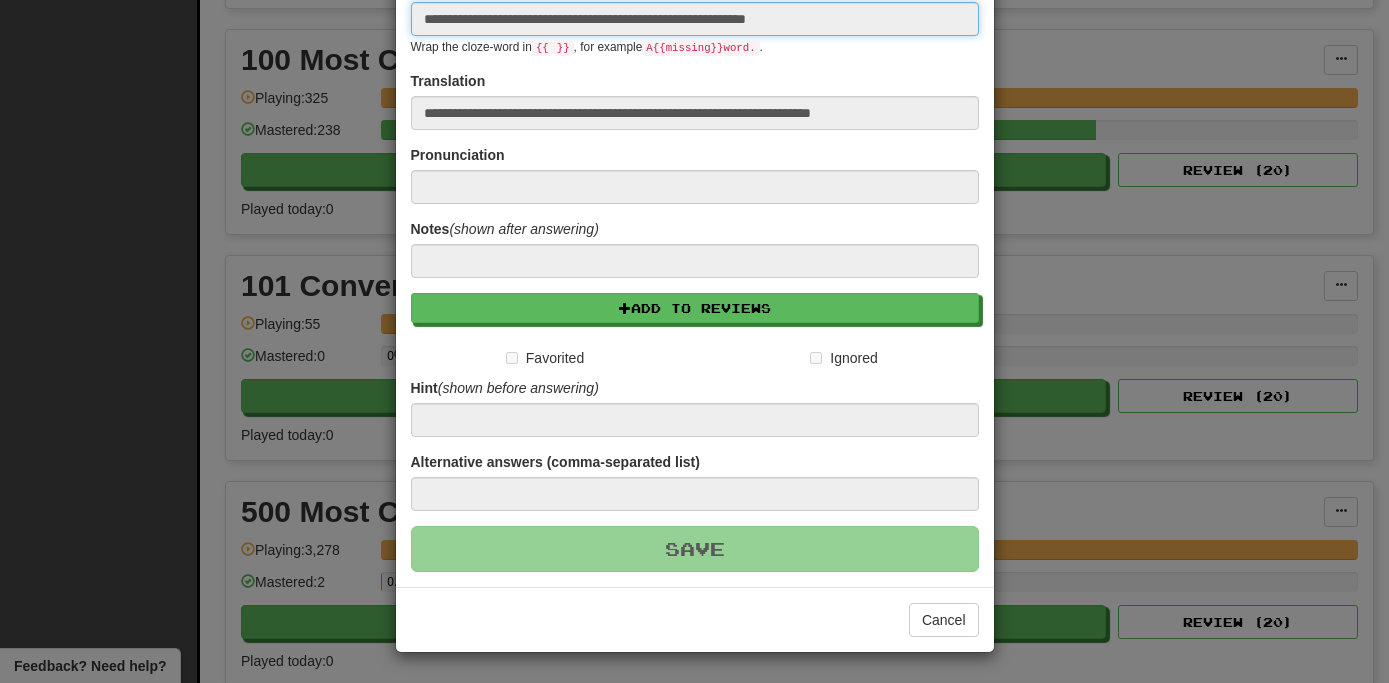 type 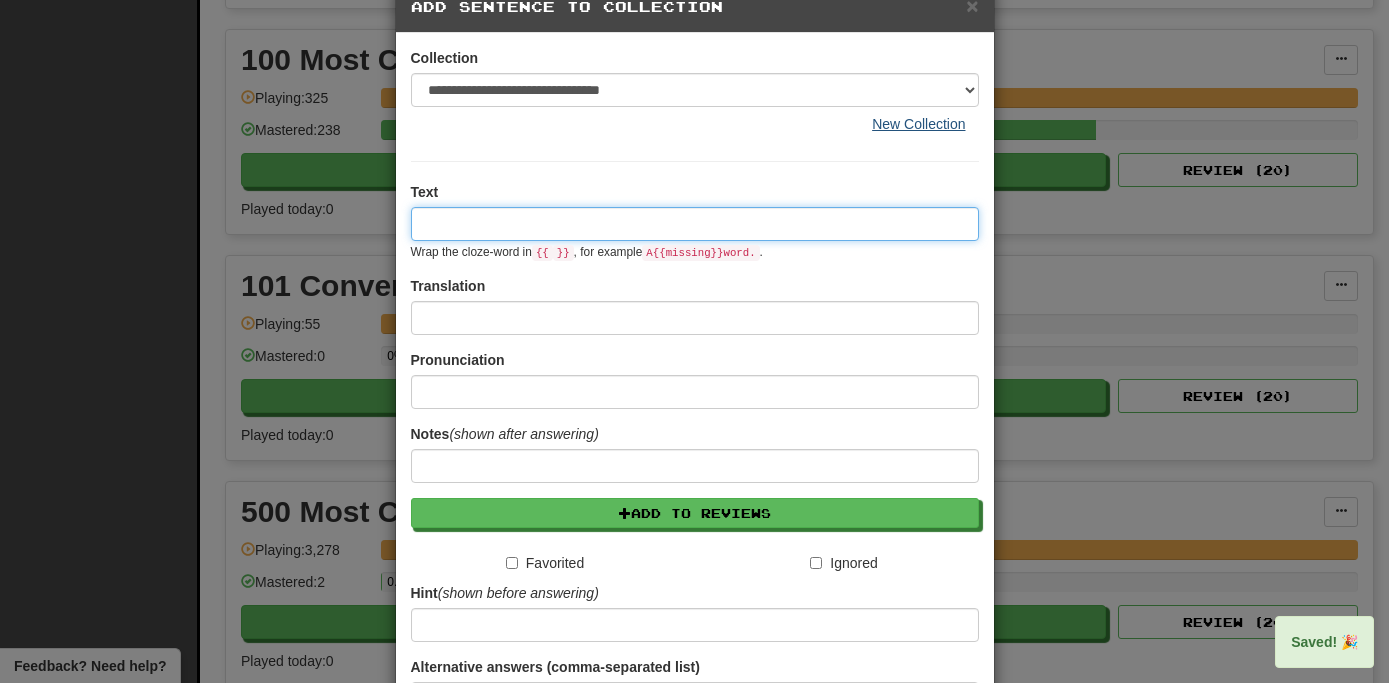 scroll, scrollTop: 0, scrollLeft: 0, axis: both 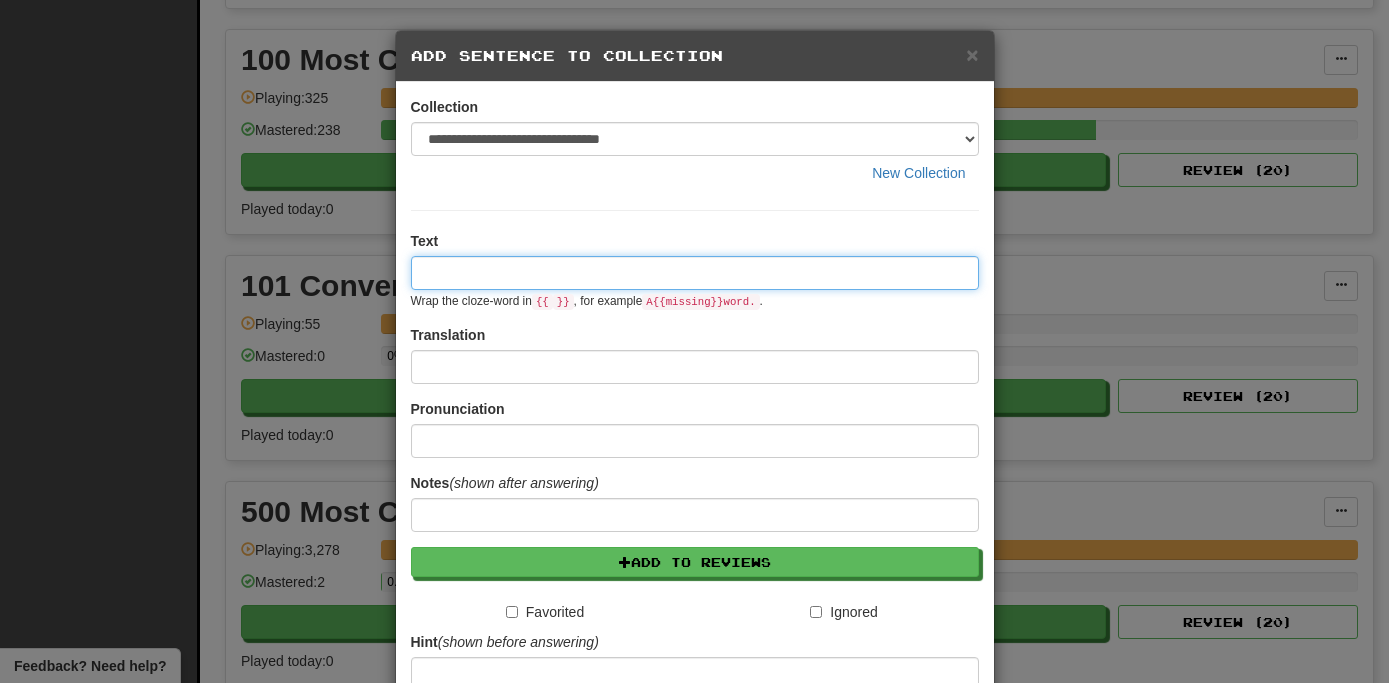 paste on "**********" 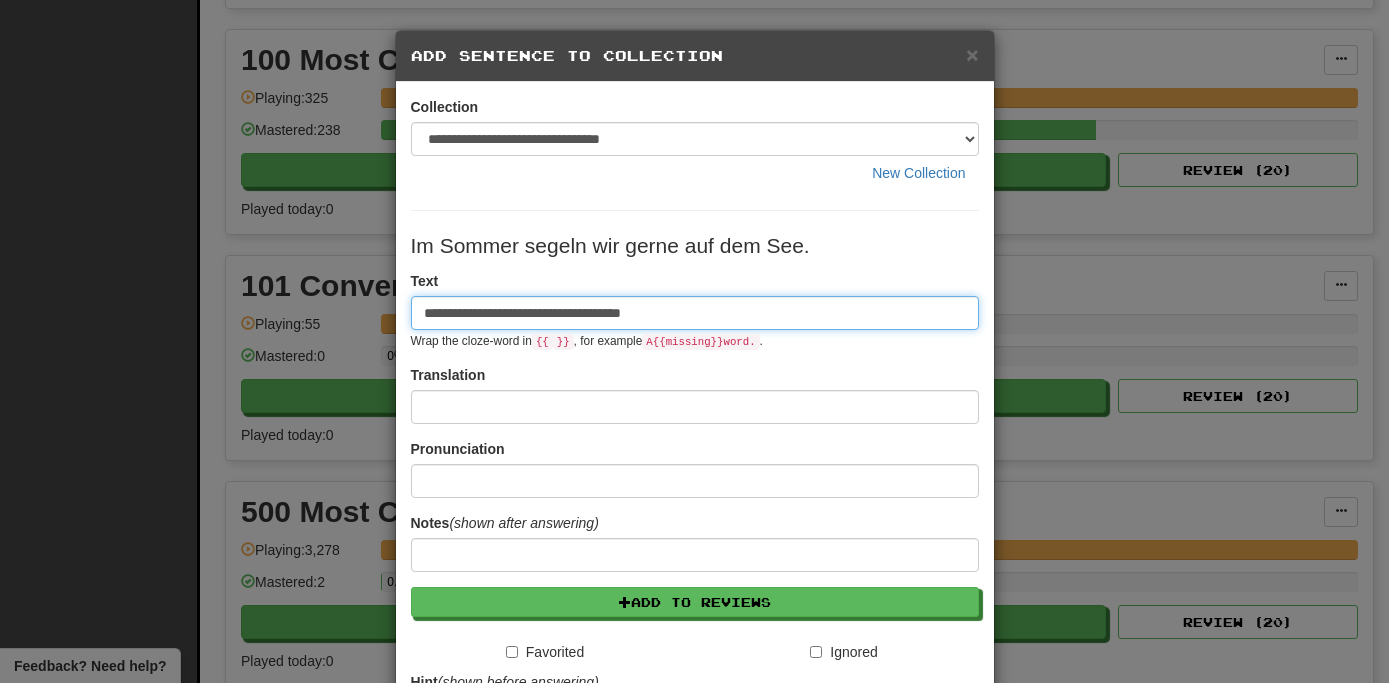 type on "**********" 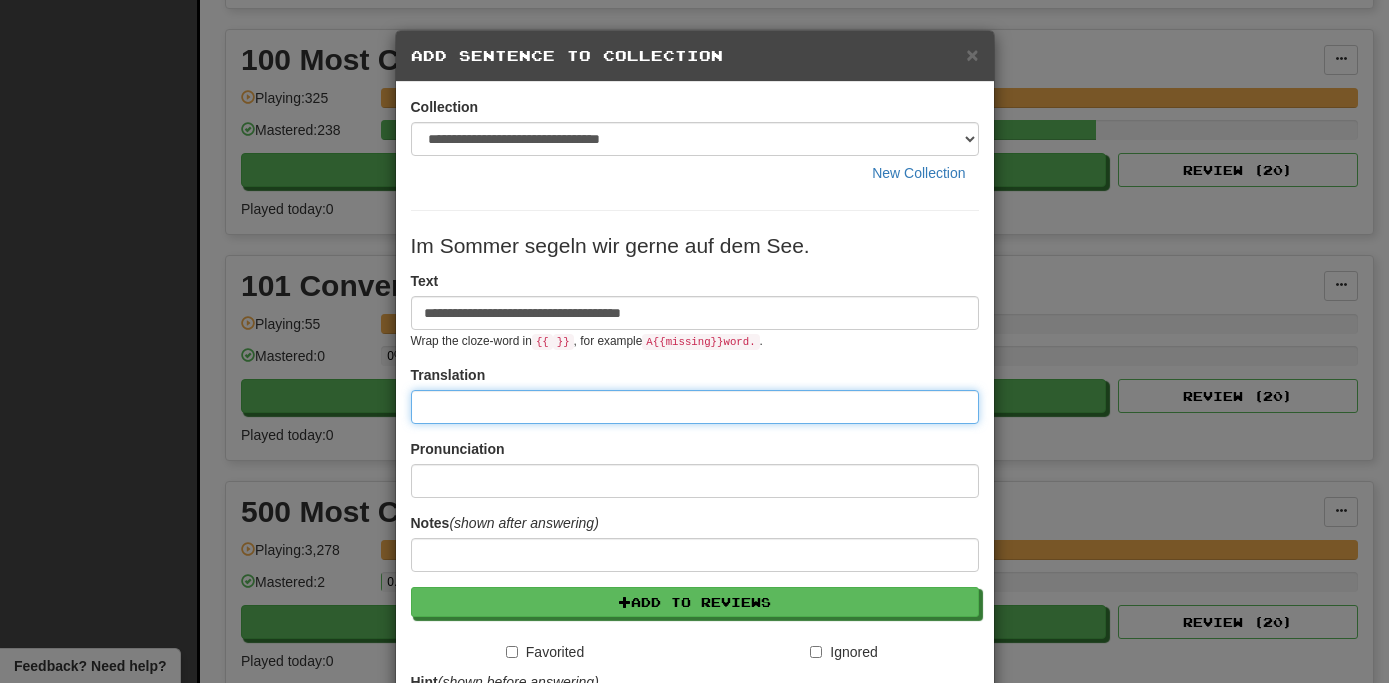 click at bounding box center (695, 407) 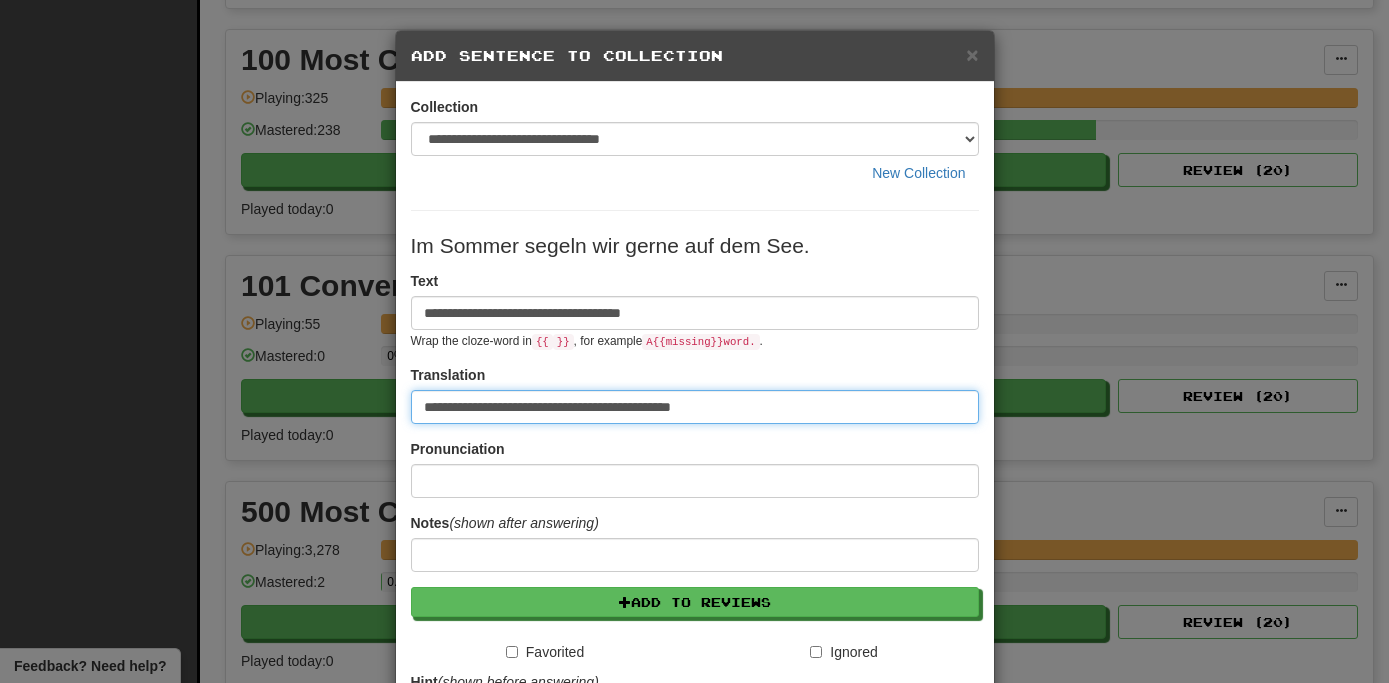 type on "**********" 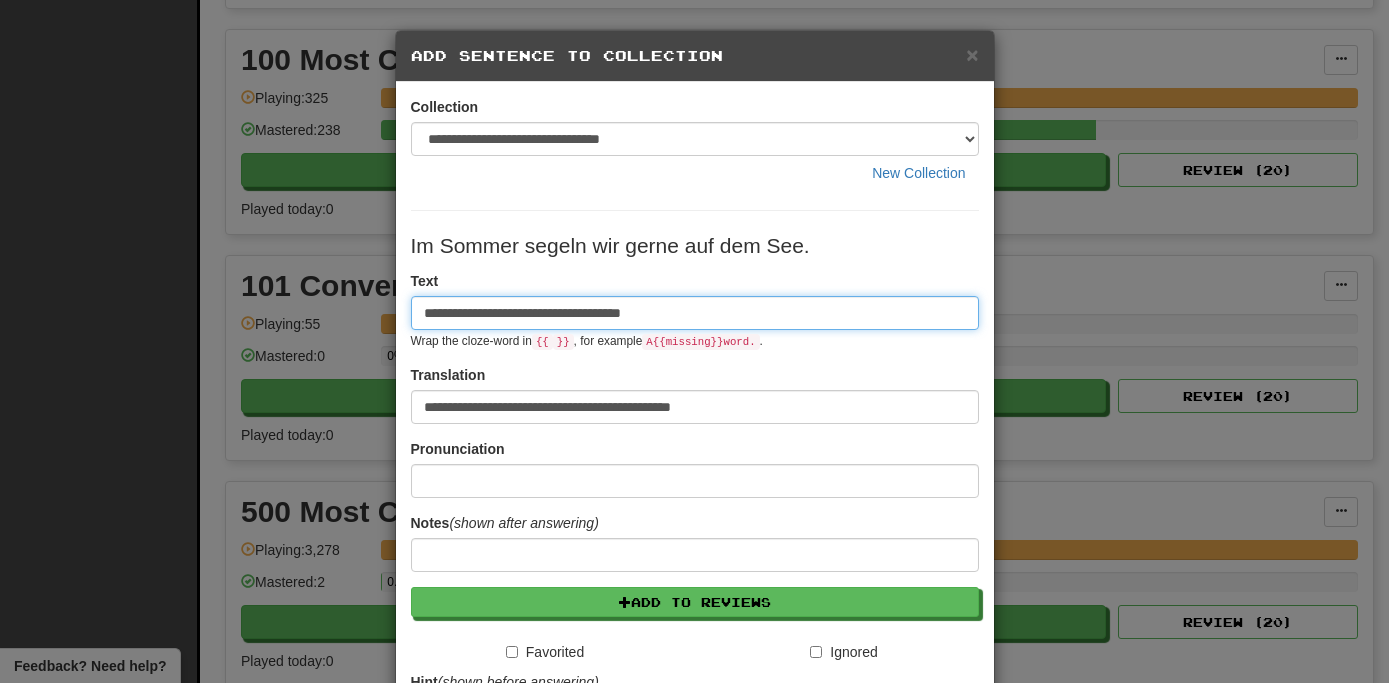 click on "**********" at bounding box center [695, 313] 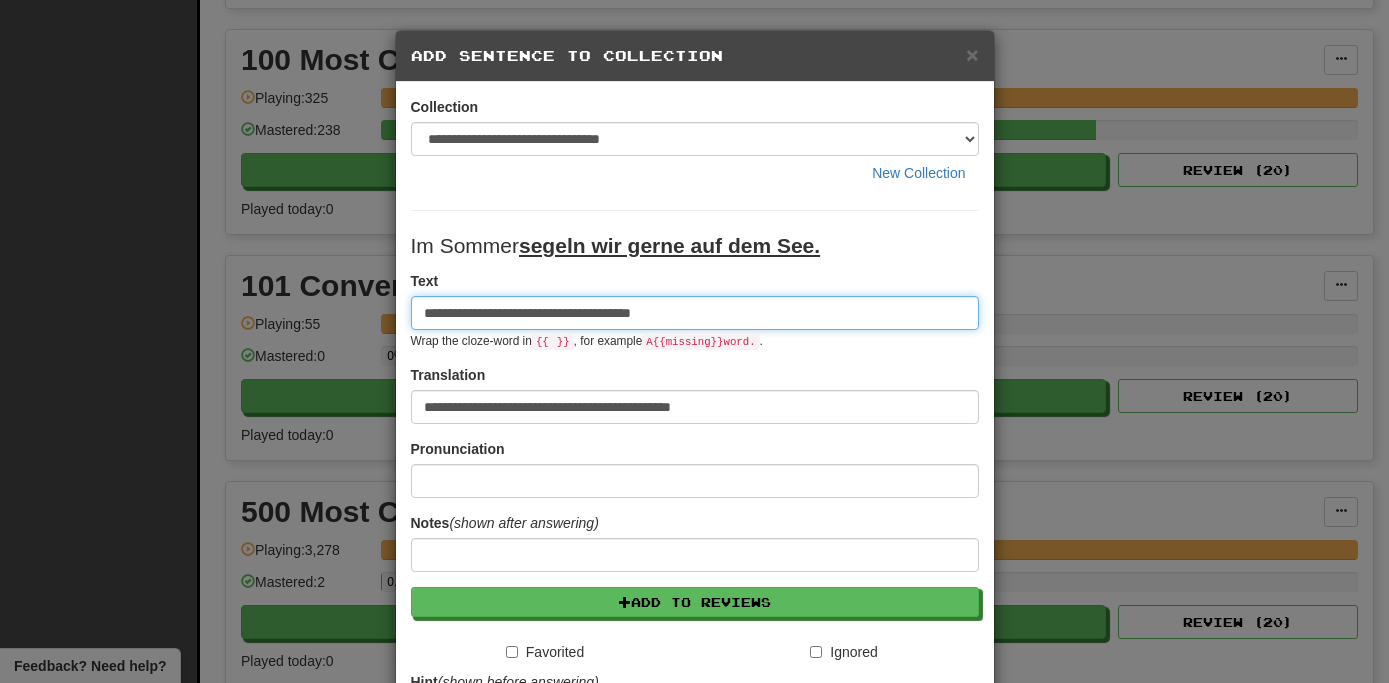 click on "**********" at bounding box center [695, 313] 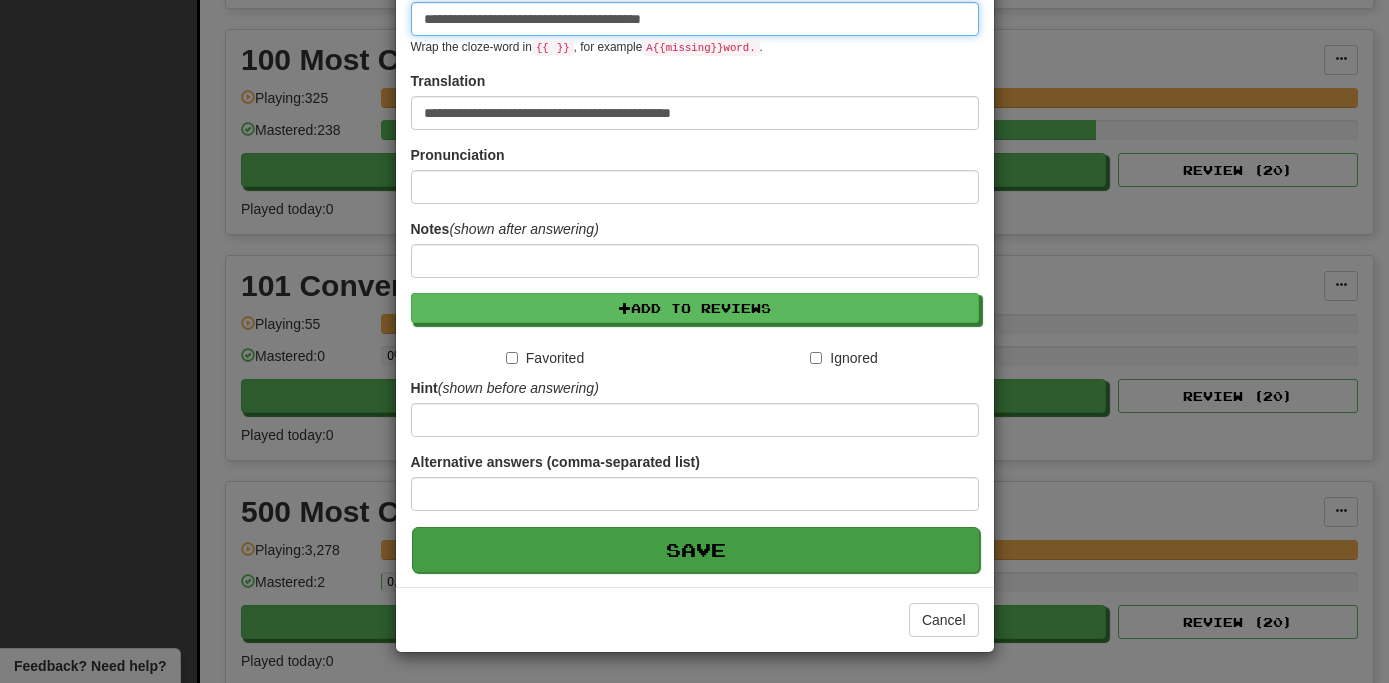 scroll, scrollTop: 295, scrollLeft: 0, axis: vertical 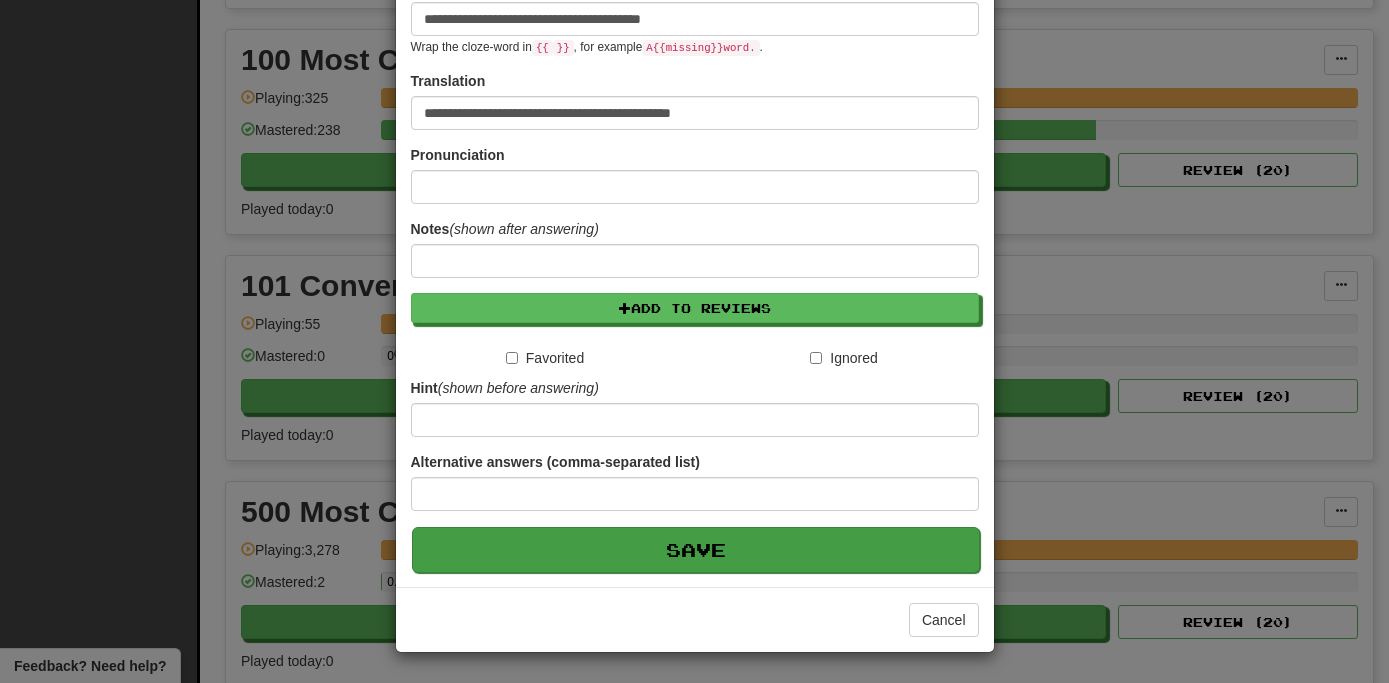 click on "Save" at bounding box center (696, 550) 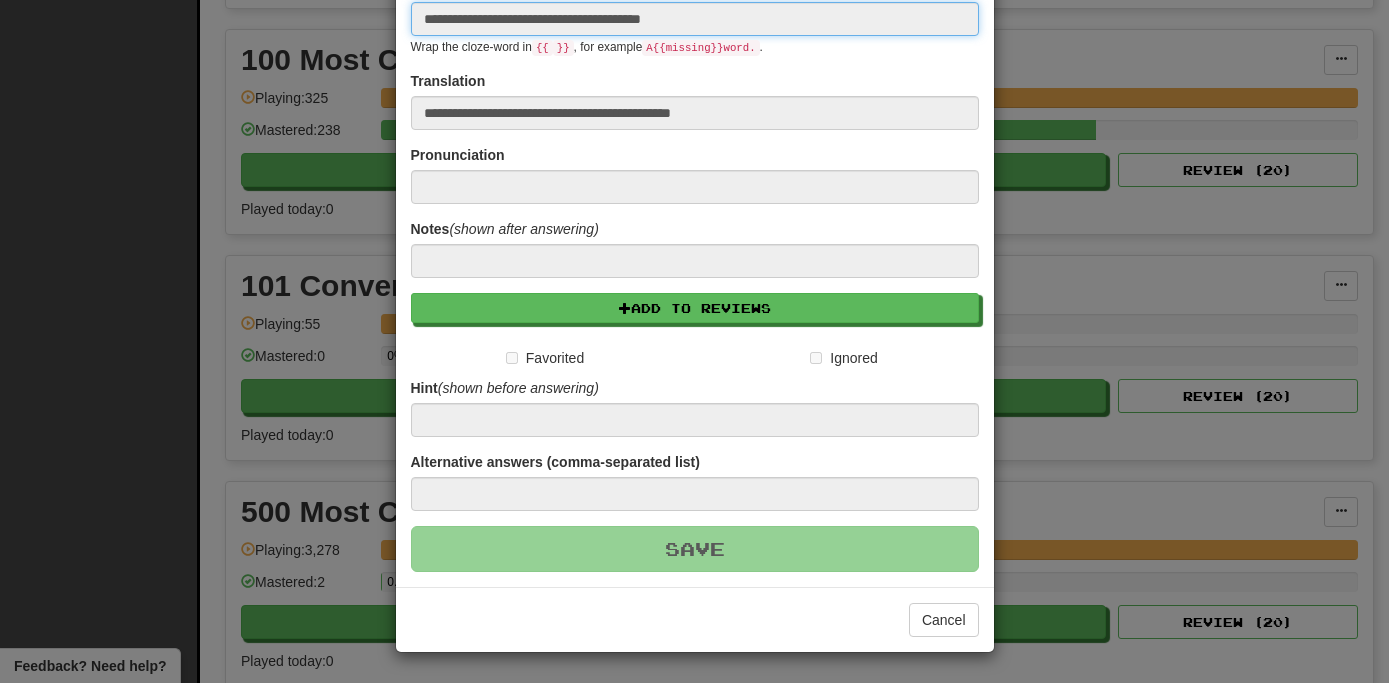 type 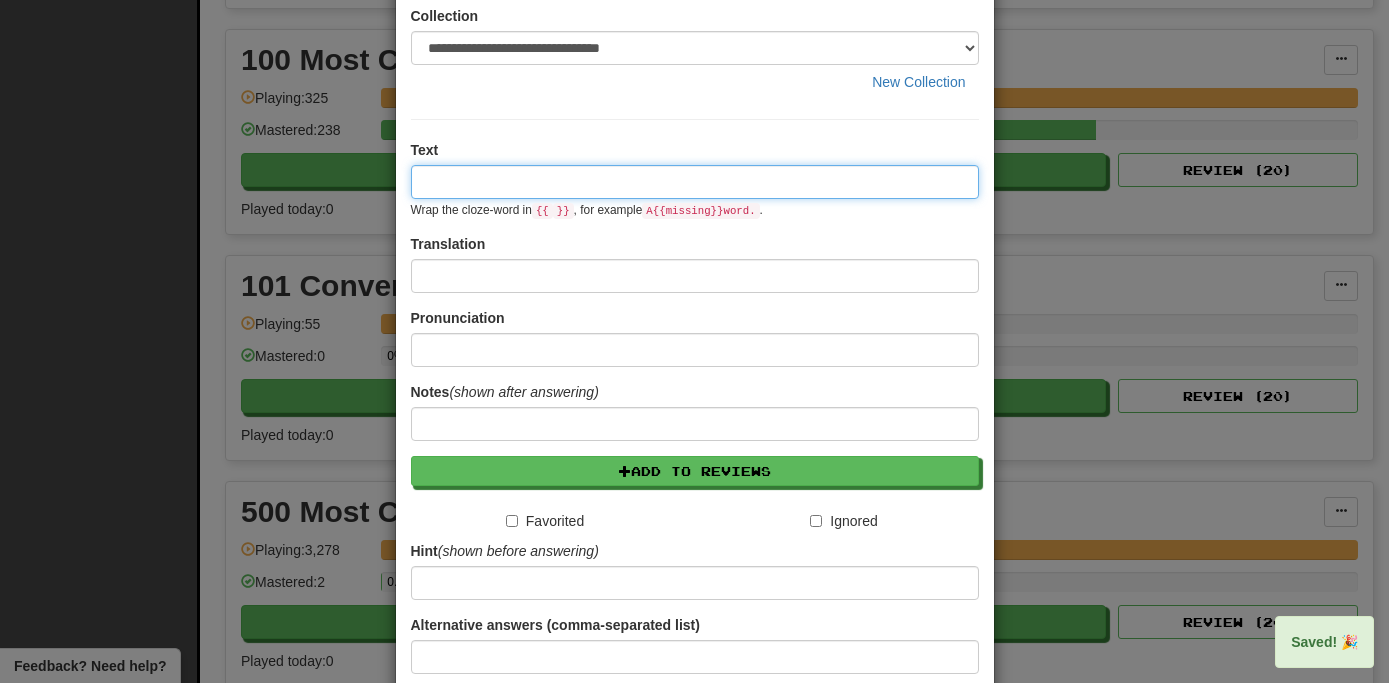 scroll, scrollTop: 16, scrollLeft: 0, axis: vertical 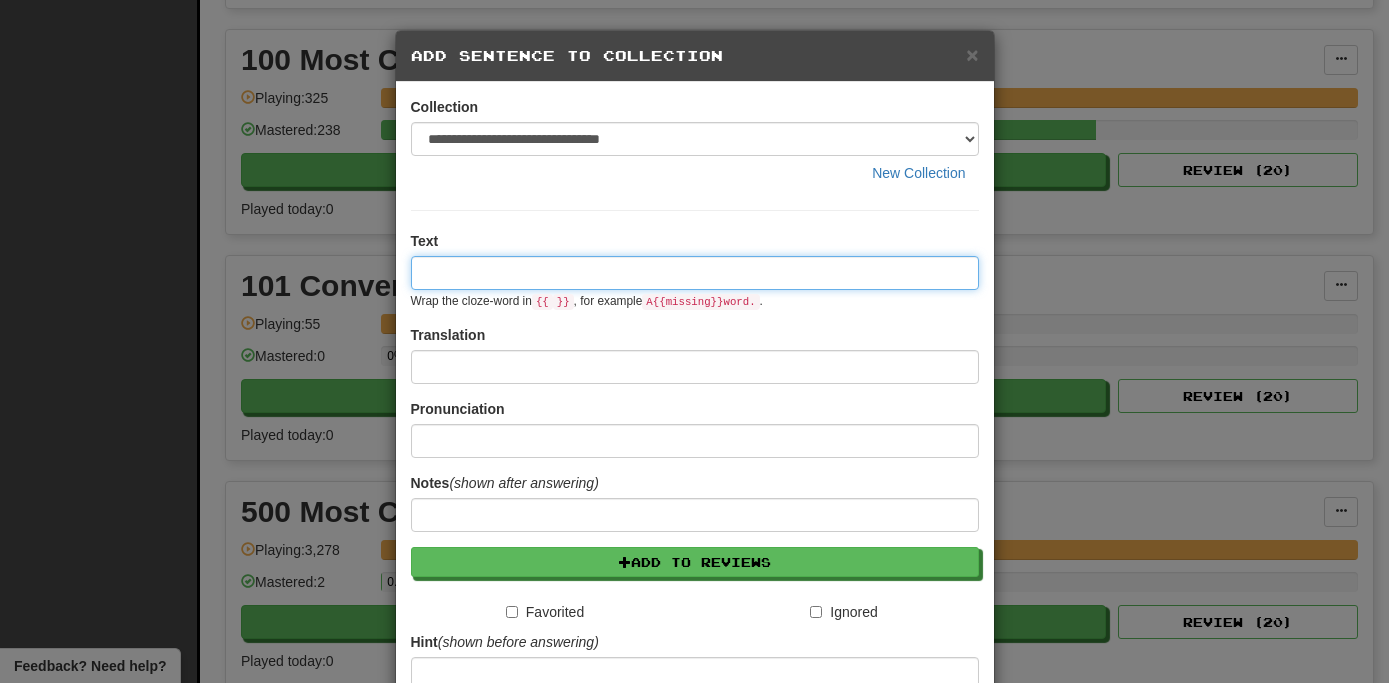 paste on "**********" 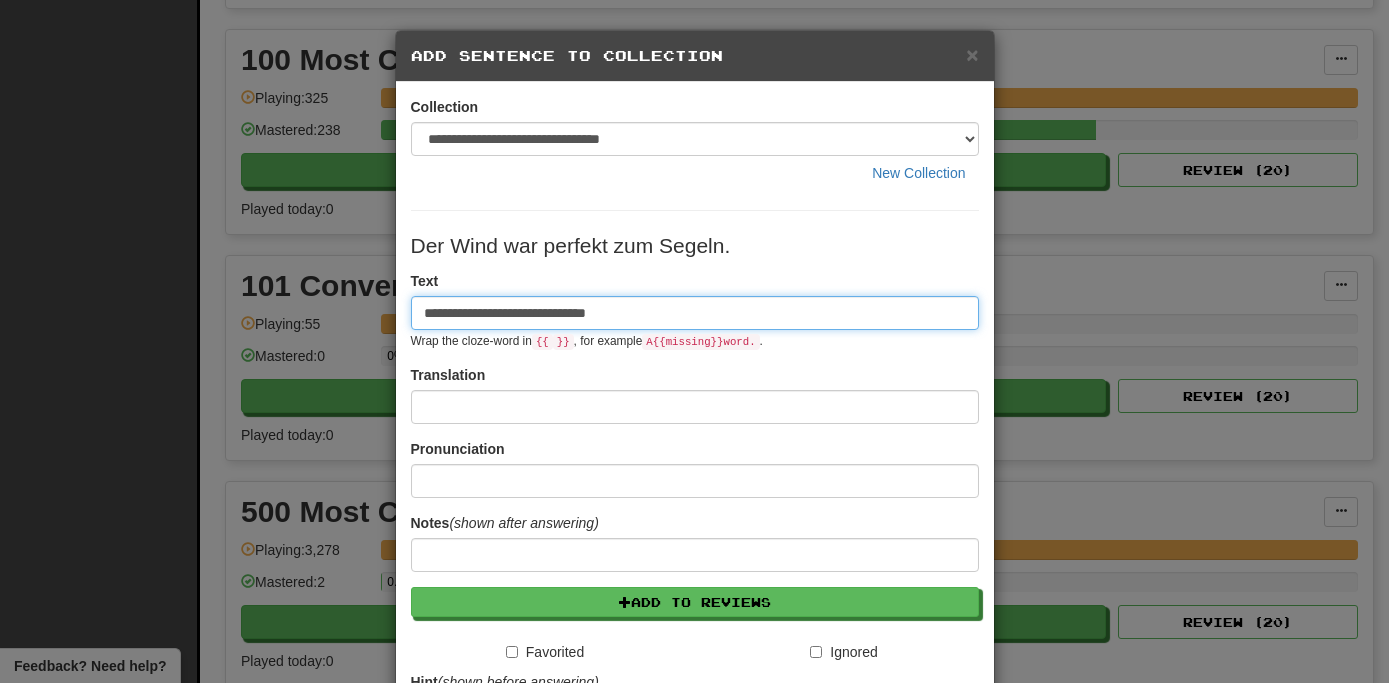 type on "**********" 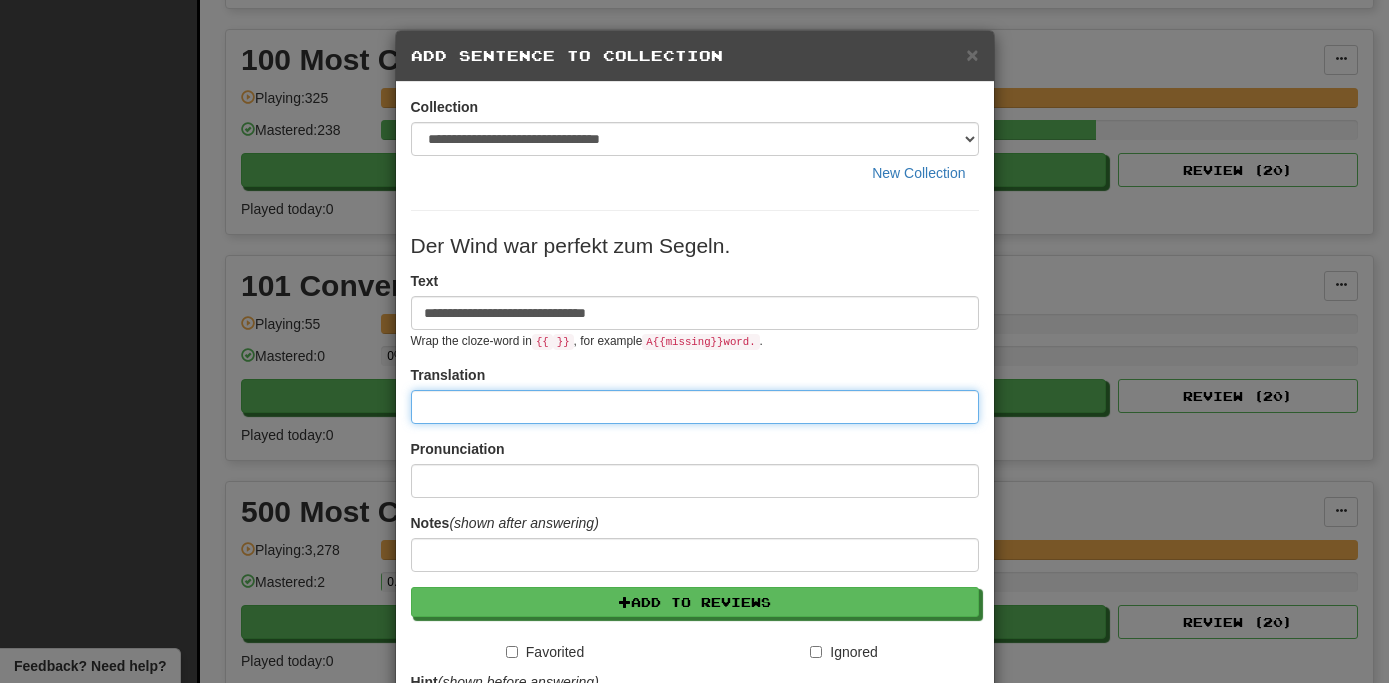 click at bounding box center (695, 407) 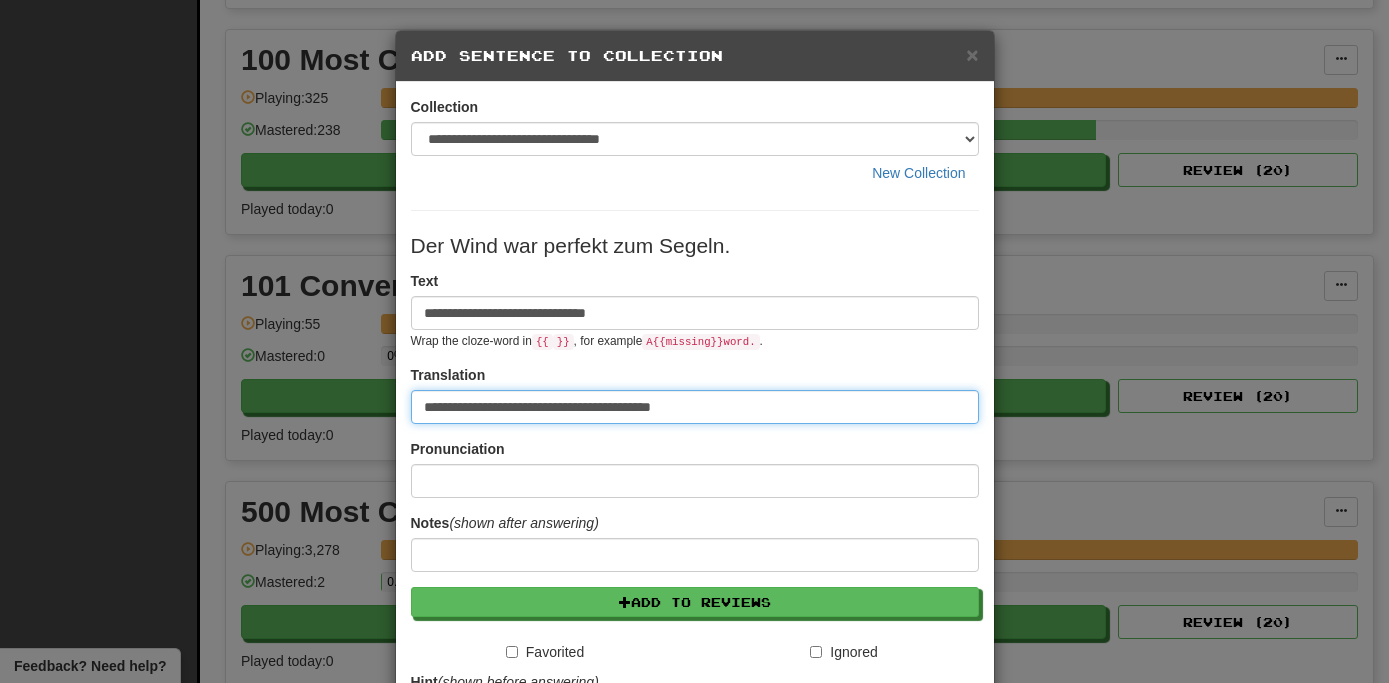 type on "**********" 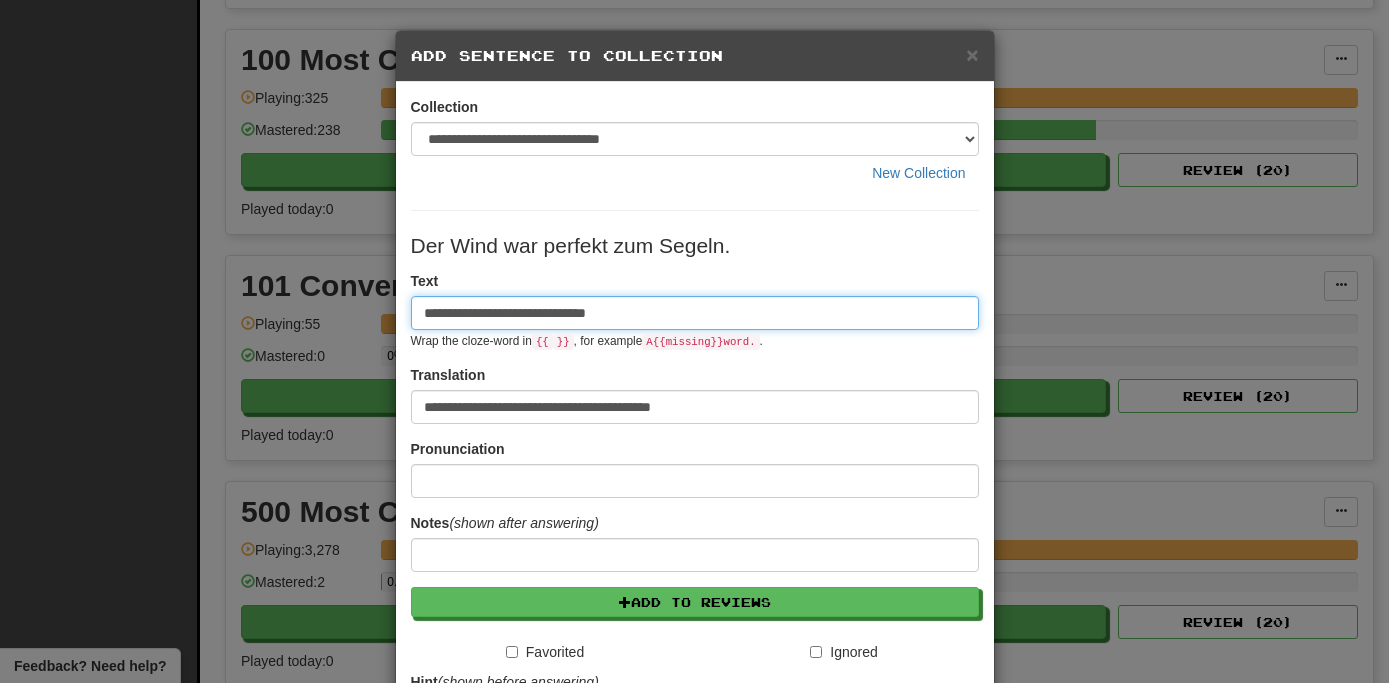 click on "**********" at bounding box center (695, 313) 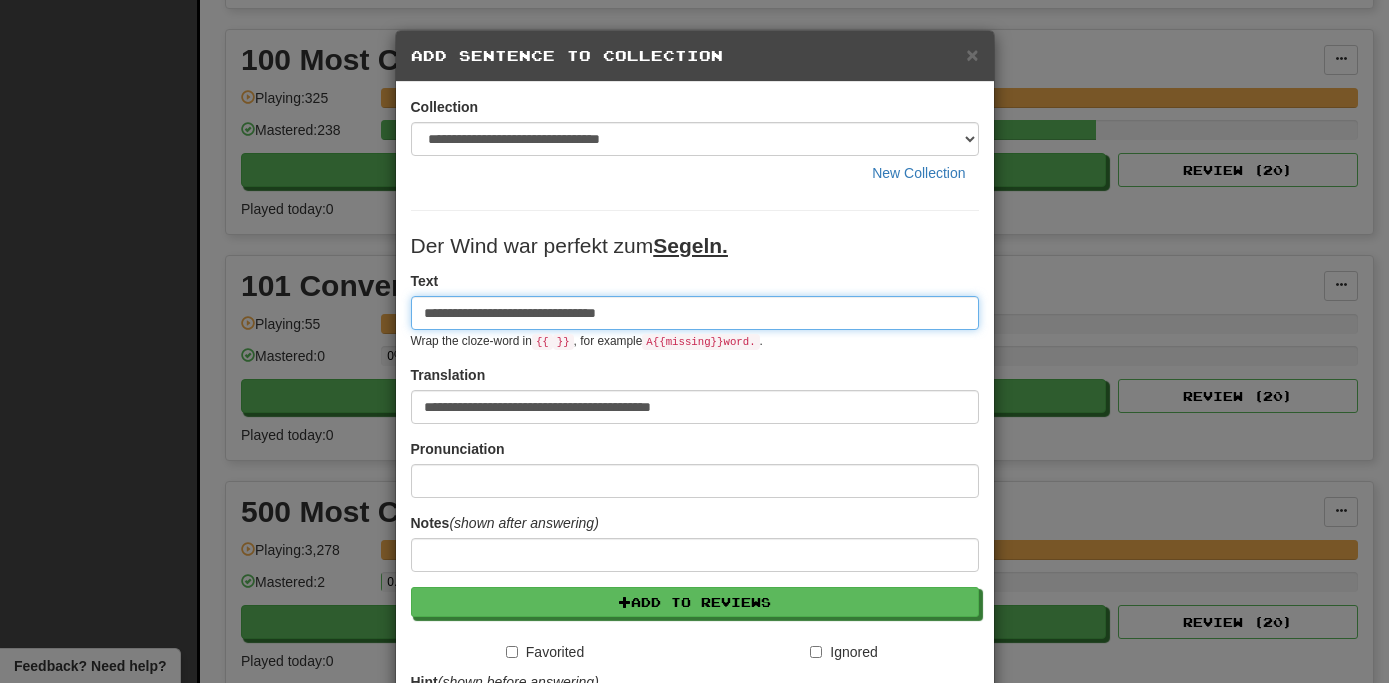 click on "**********" at bounding box center [695, 313] 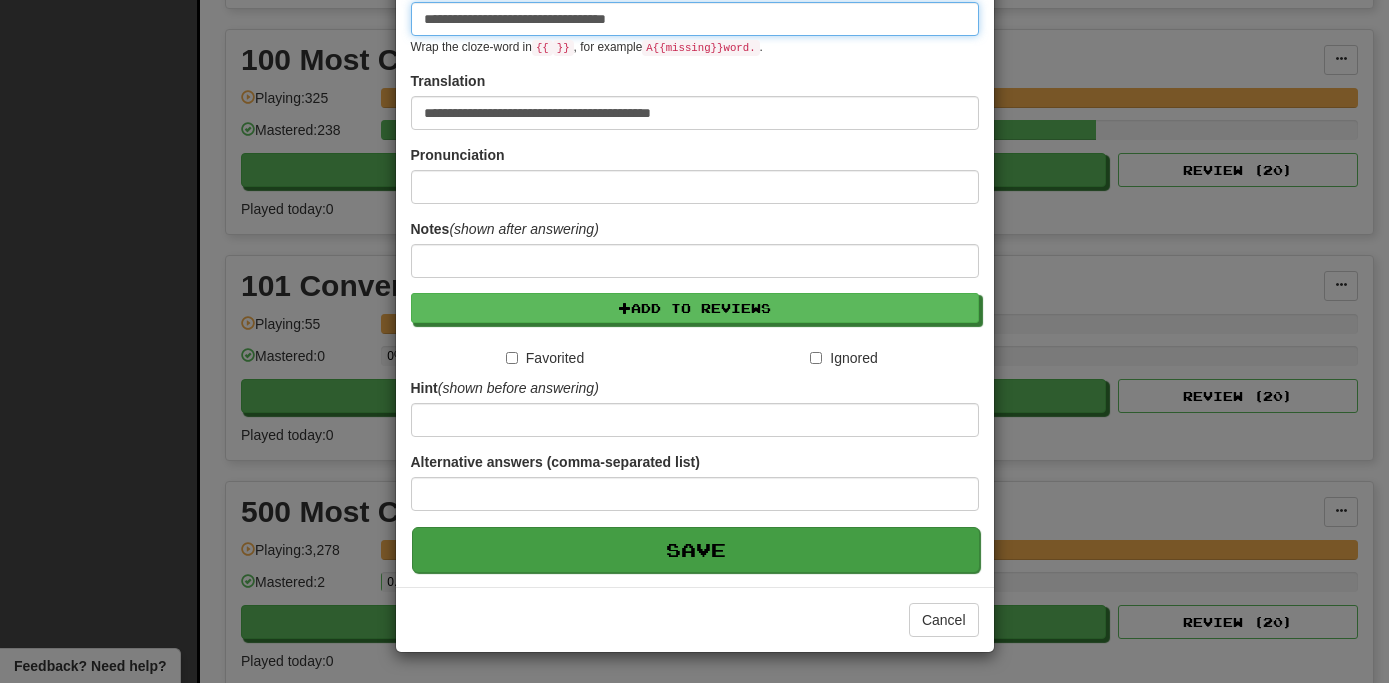 scroll, scrollTop: 295, scrollLeft: 0, axis: vertical 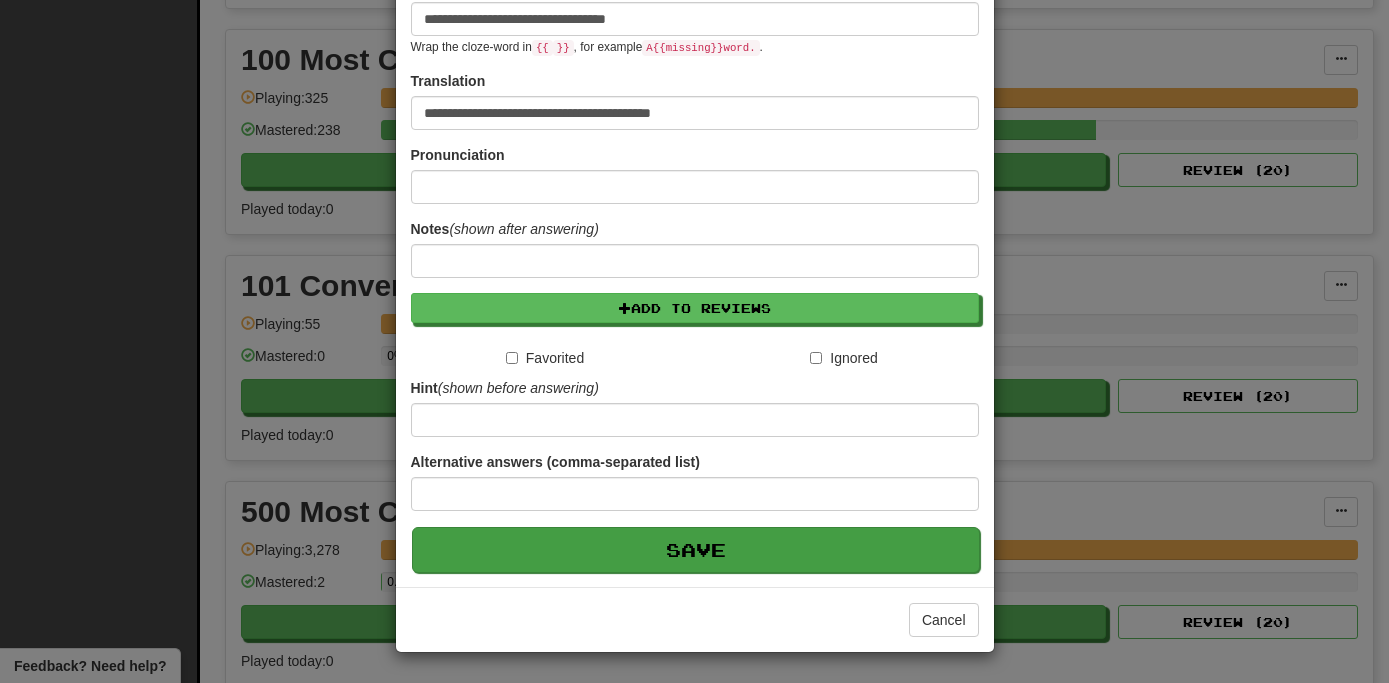 click on "Save" at bounding box center (696, 550) 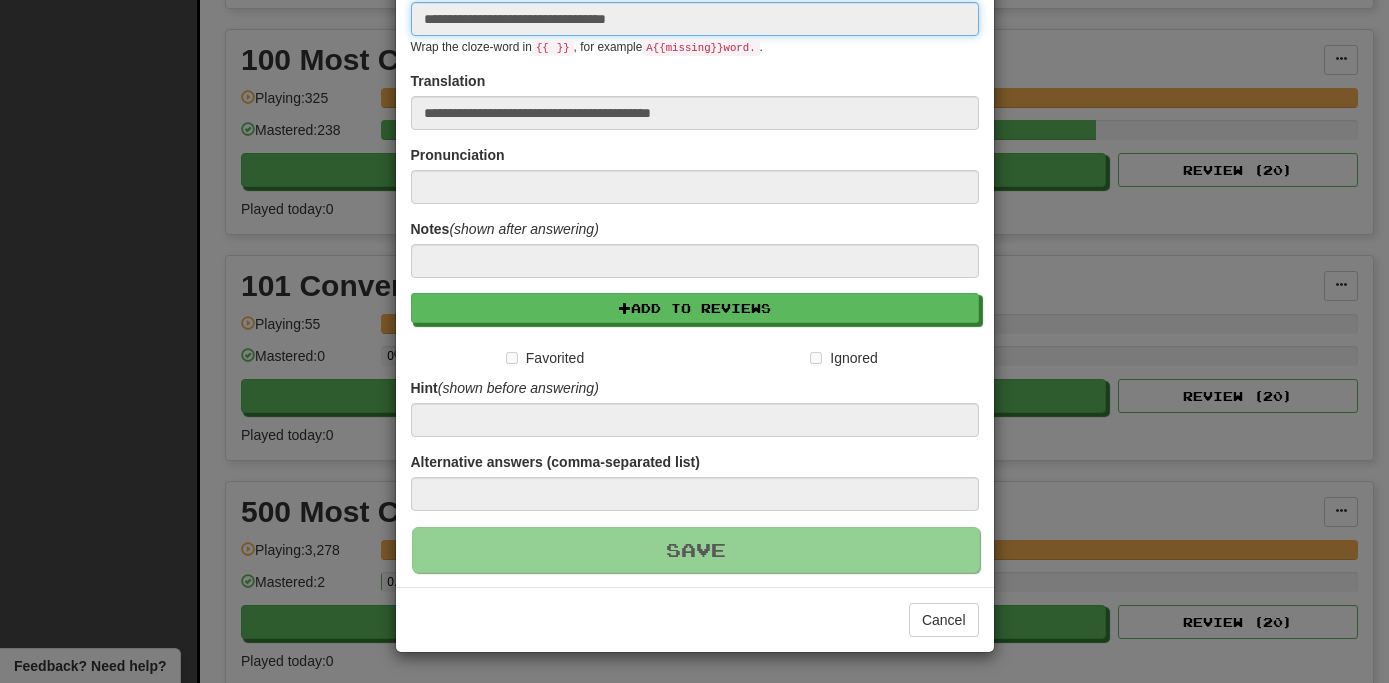 type 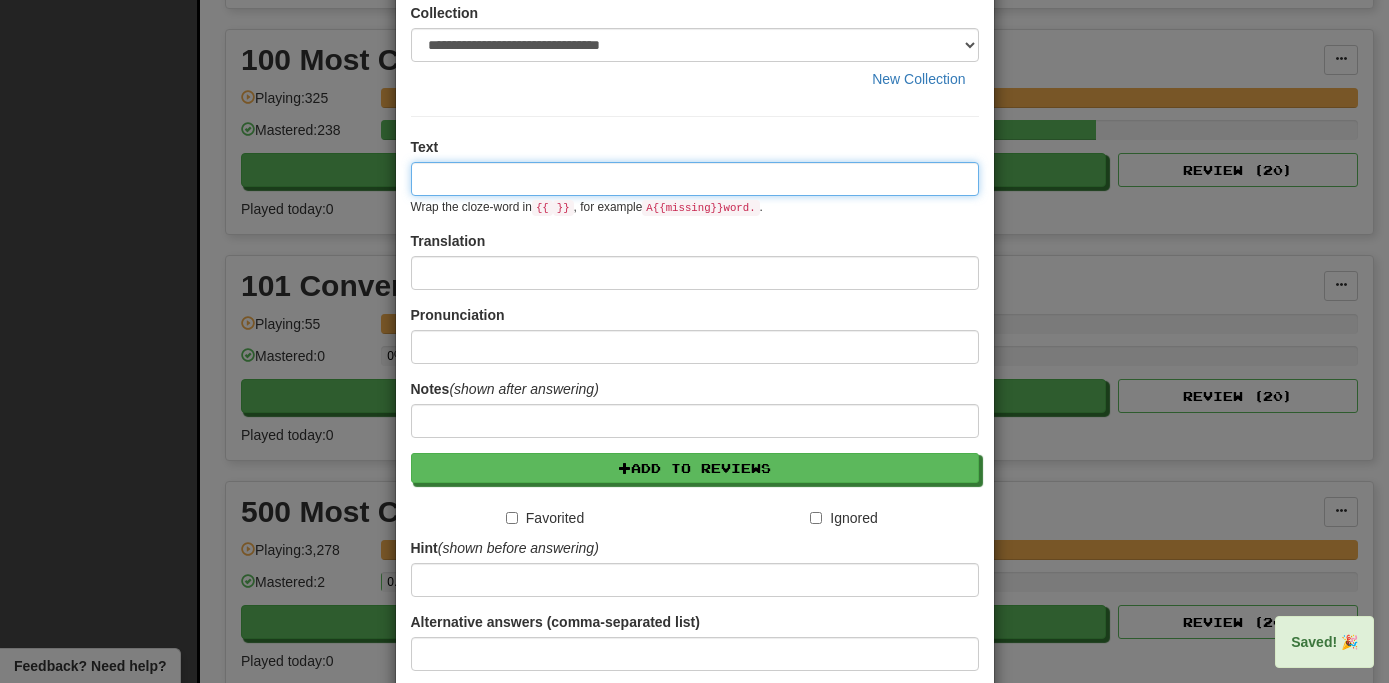 scroll, scrollTop: 0, scrollLeft: 0, axis: both 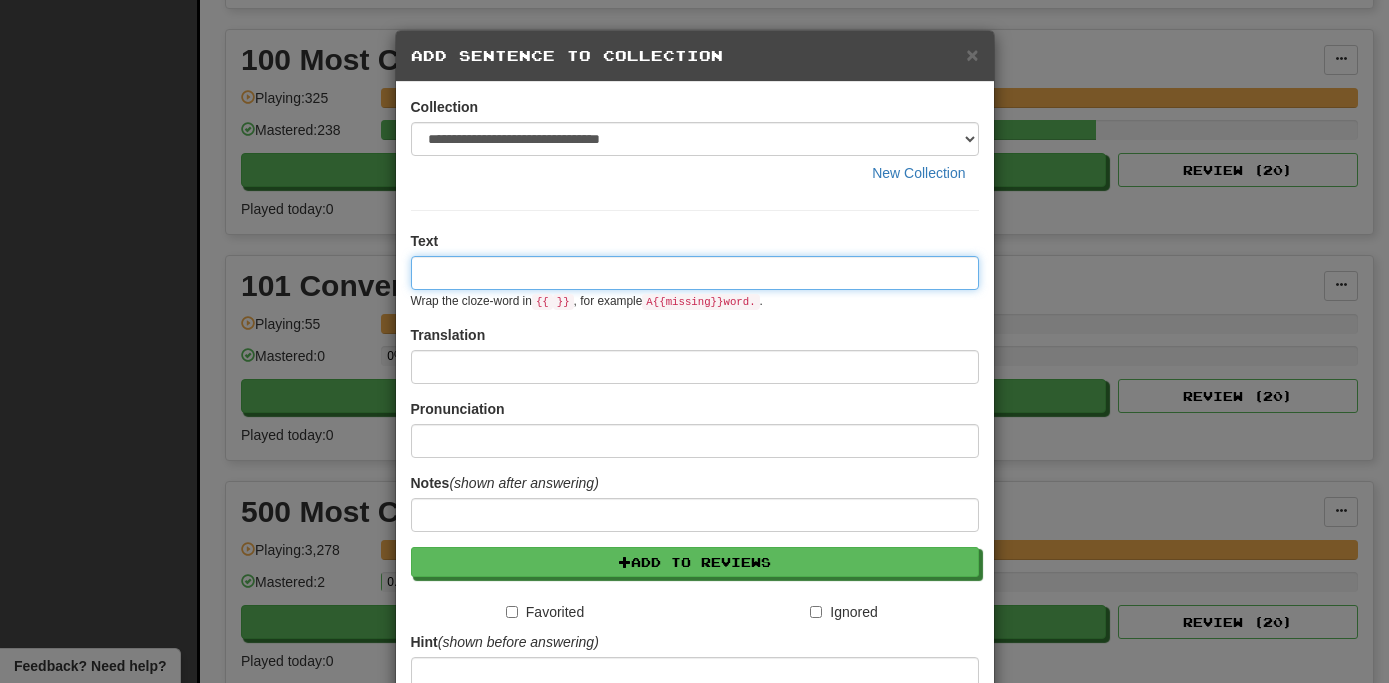 paste on "**********" 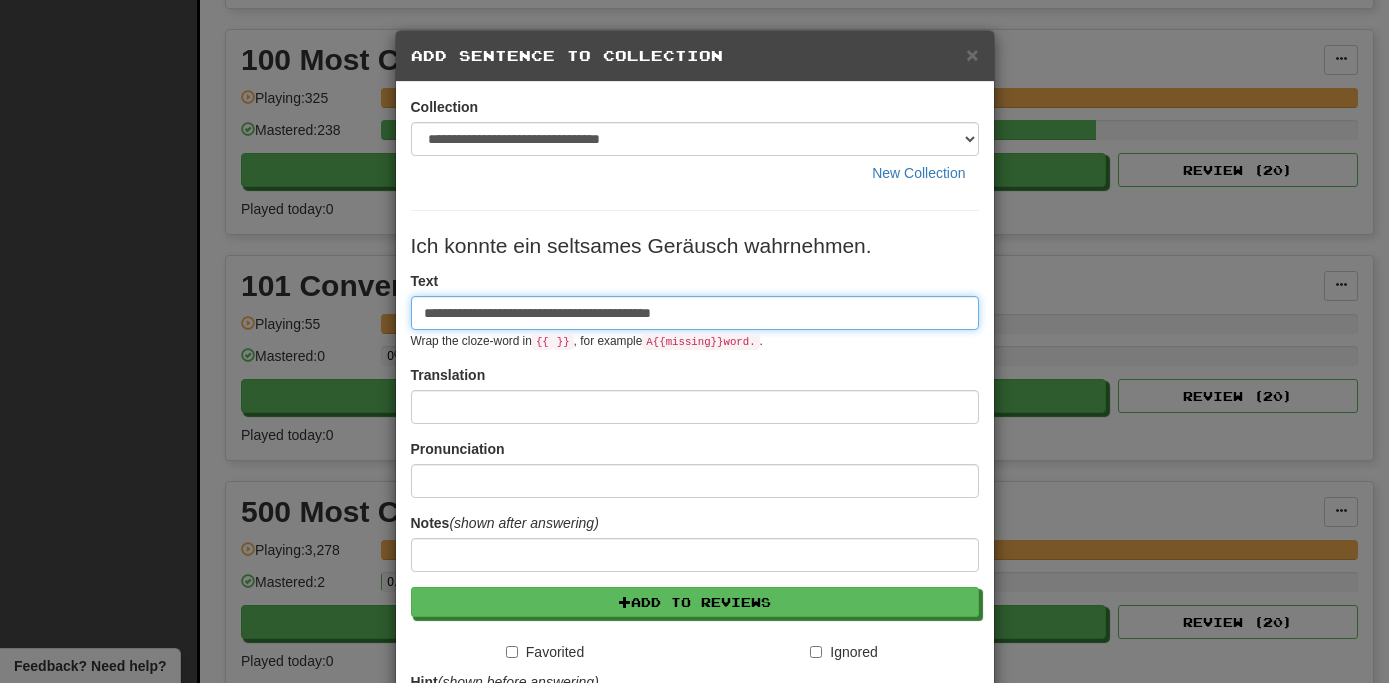 type on "**********" 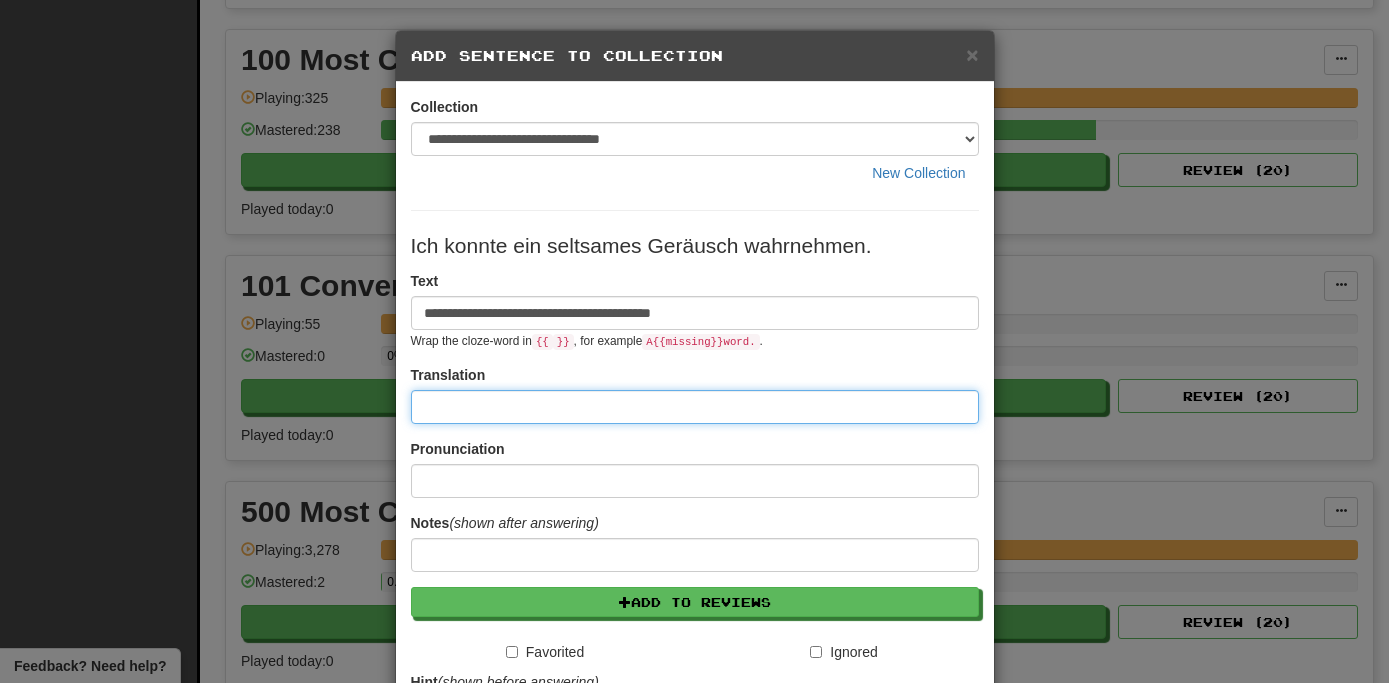click at bounding box center [695, 407] 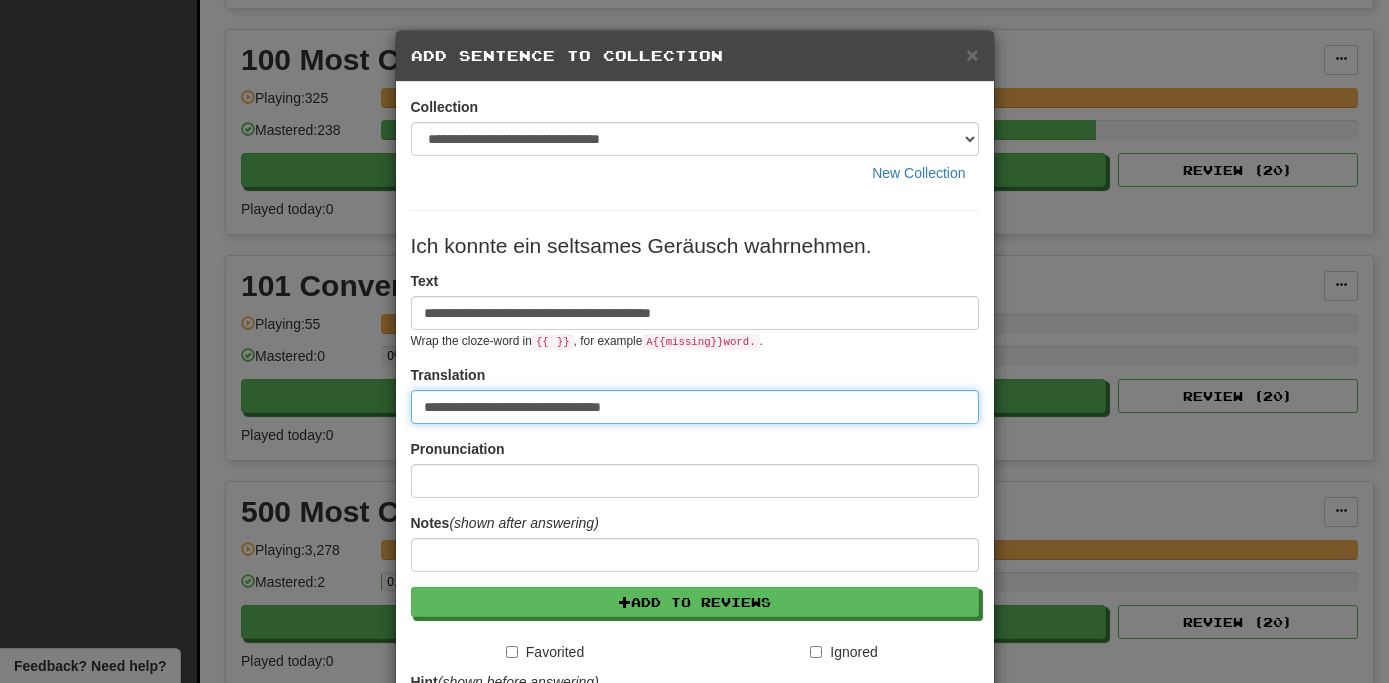type on "**********" 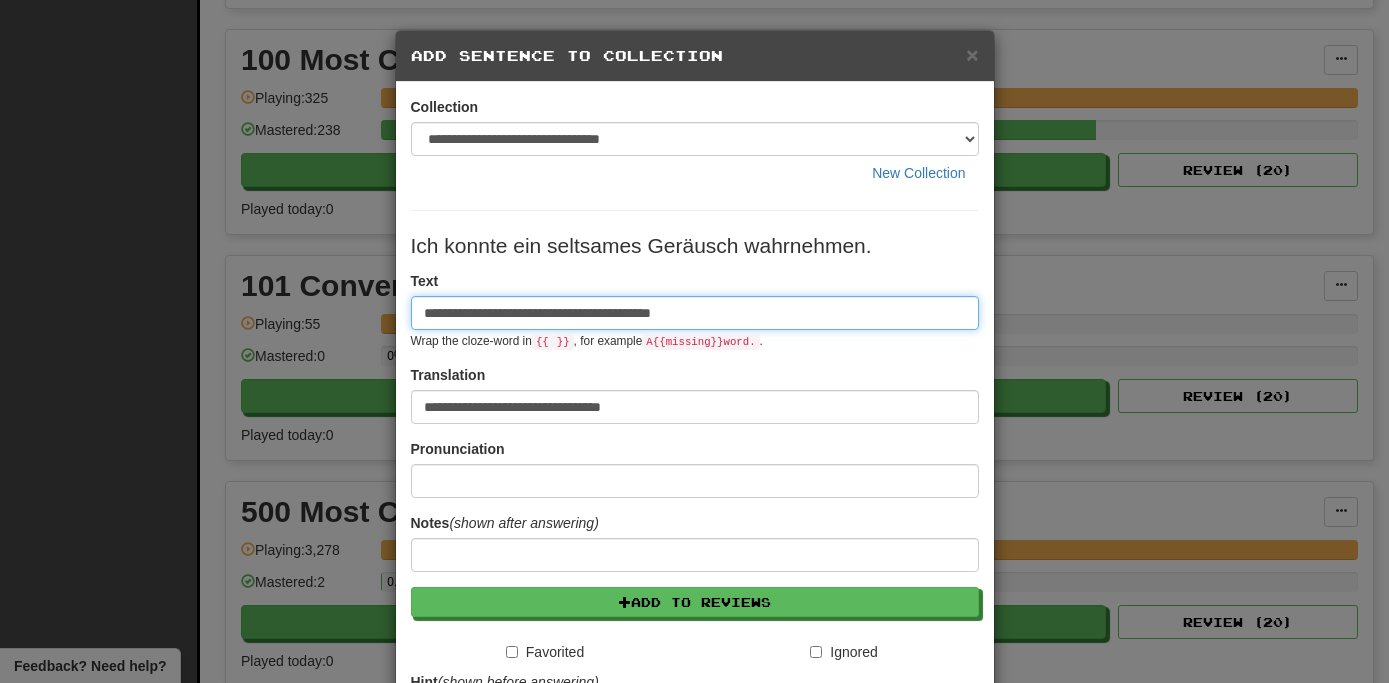 click on "**********" at bounding box center (695, 313) 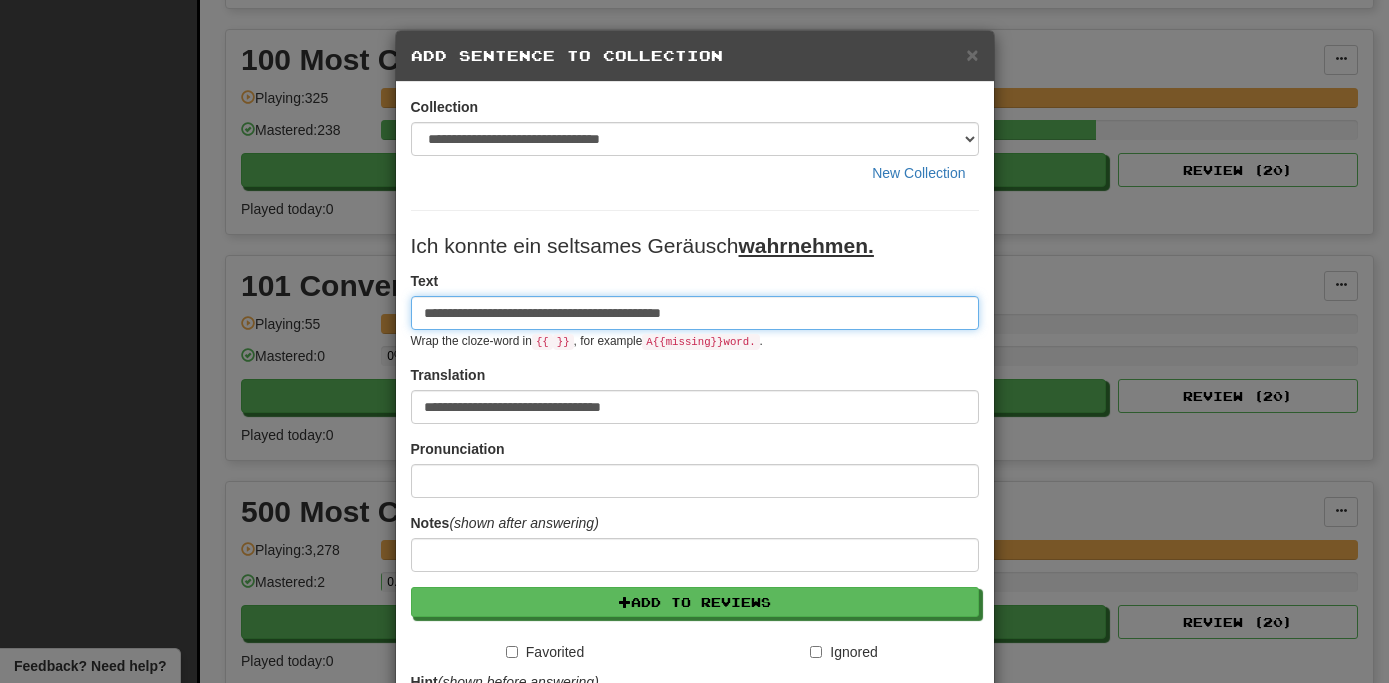 click on "**********" at bounding box center [695, 313] 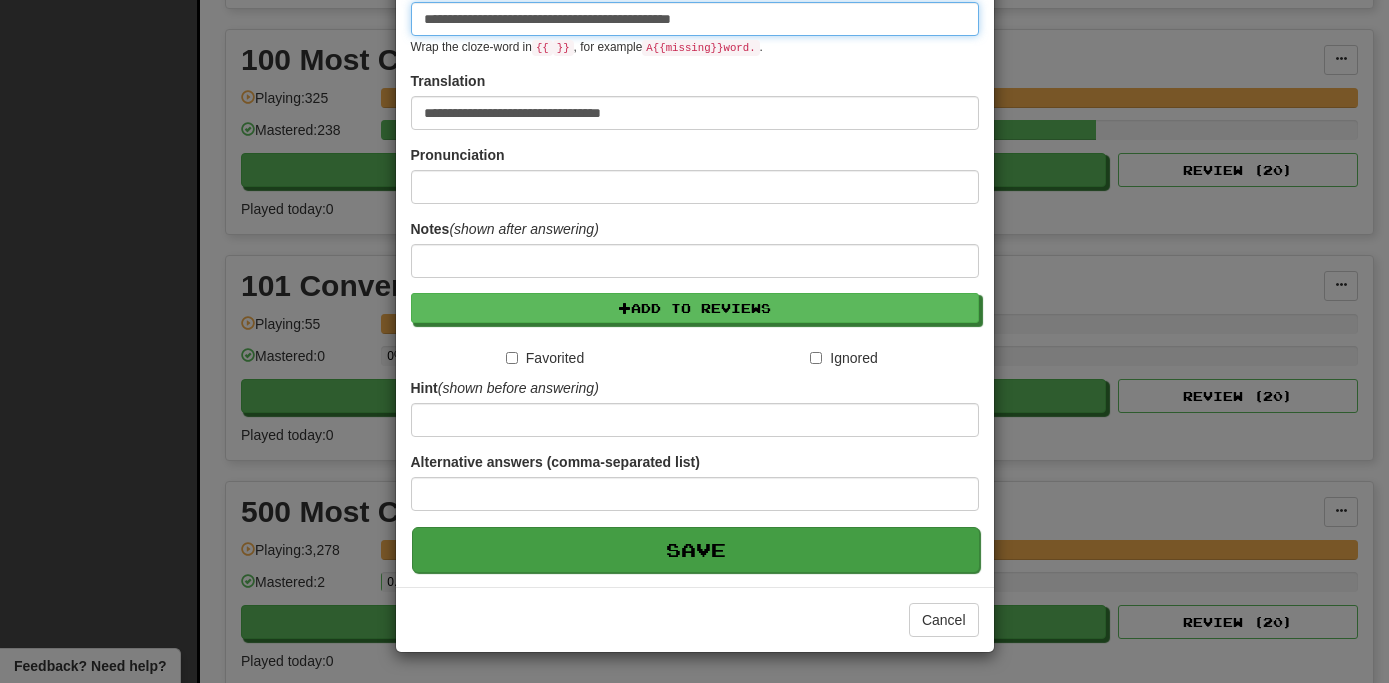 scroll, scrollTop: 295, scrollLeft: 0, axis: vertical 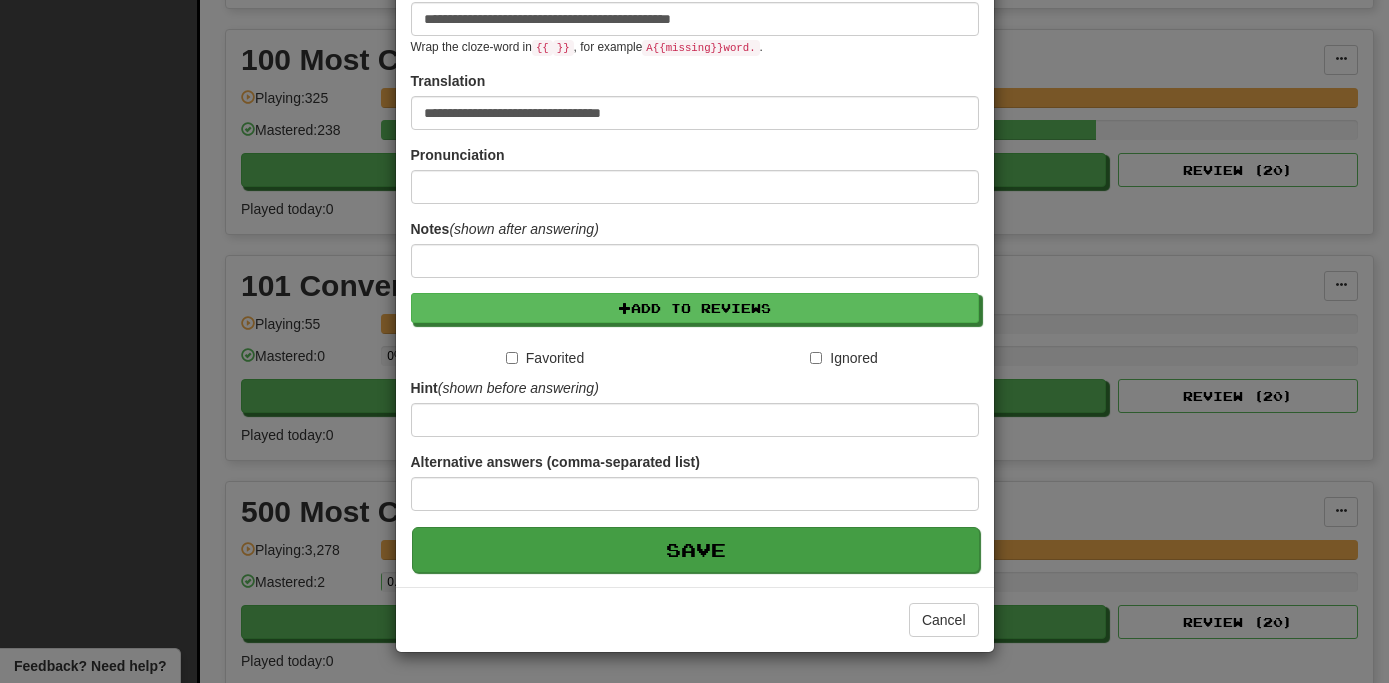 click on "Save" at bounding box center (696, 550) 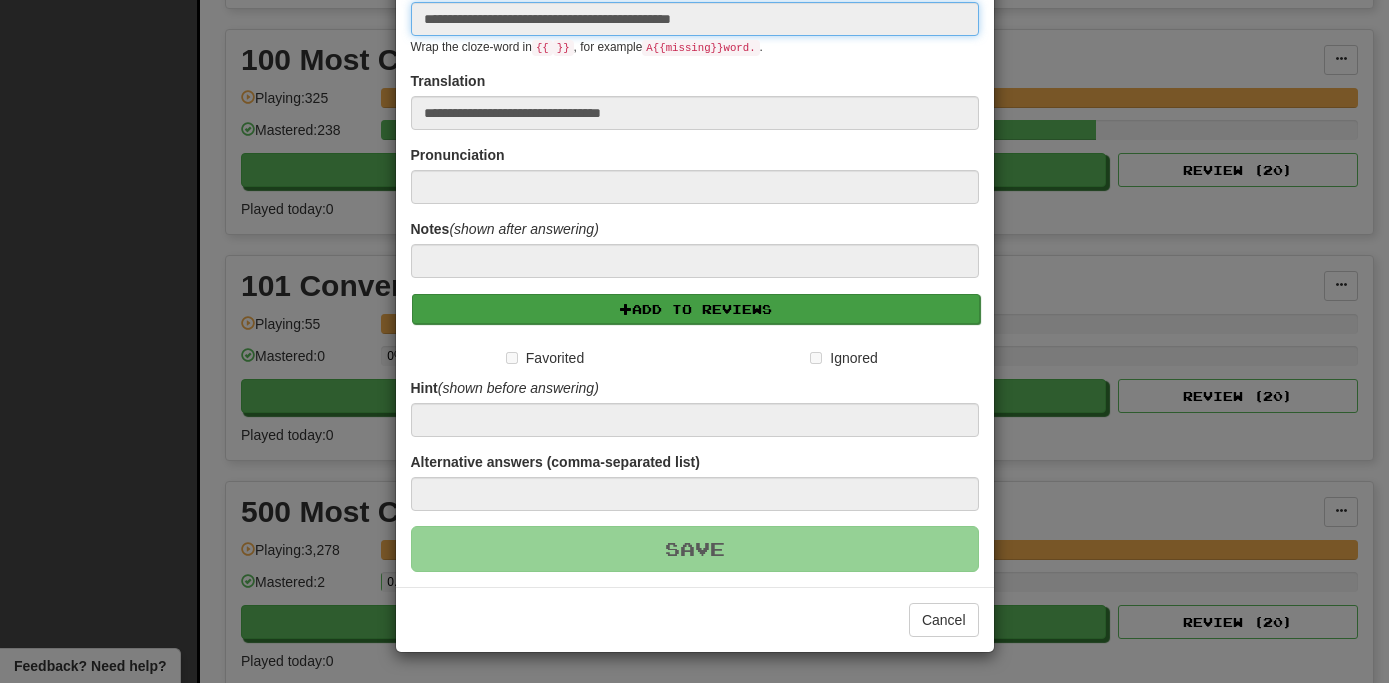 type 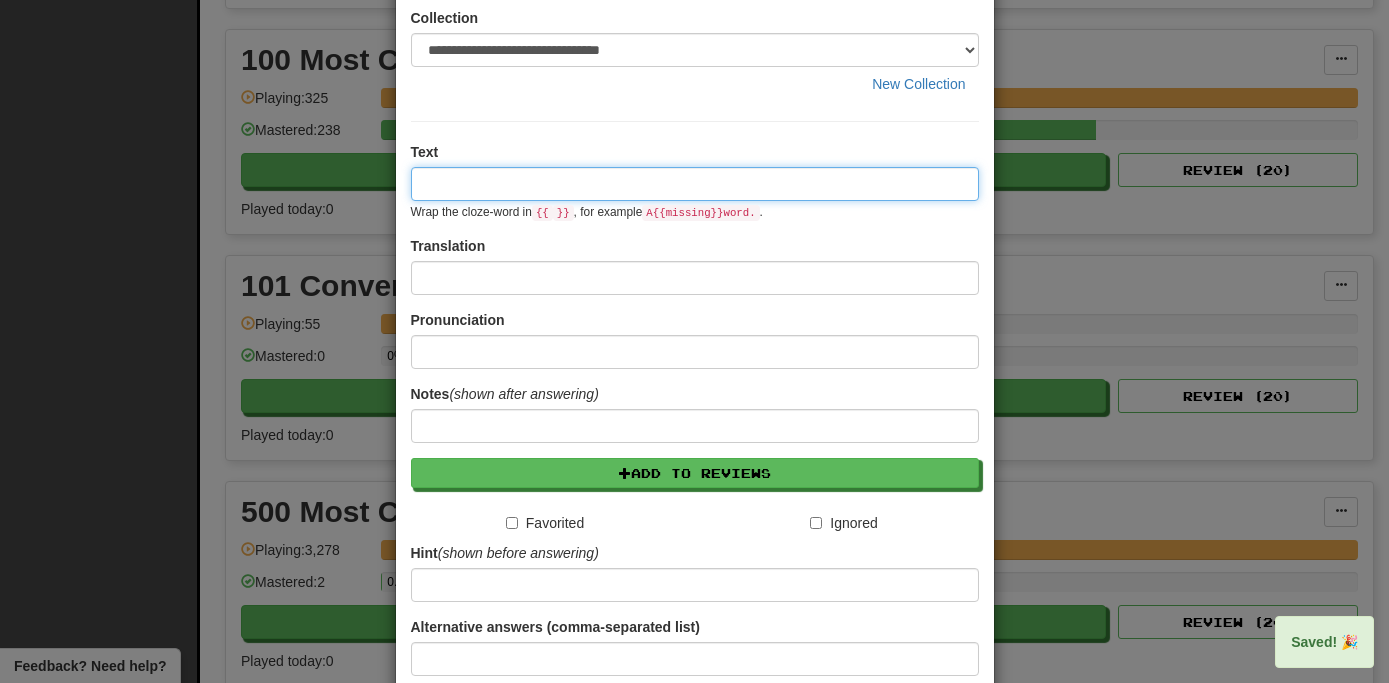 scroll, scrollTop: 0, scrollLeft: 0, axis: both 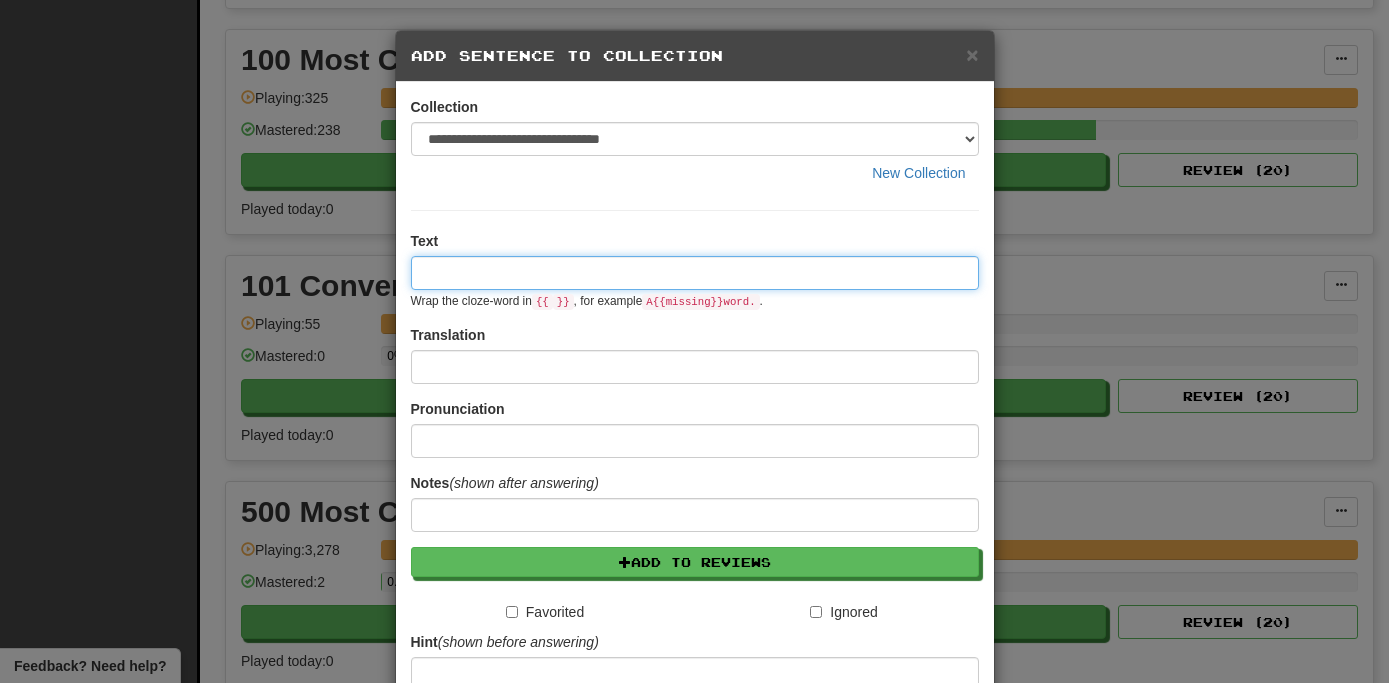 paste on "**********" 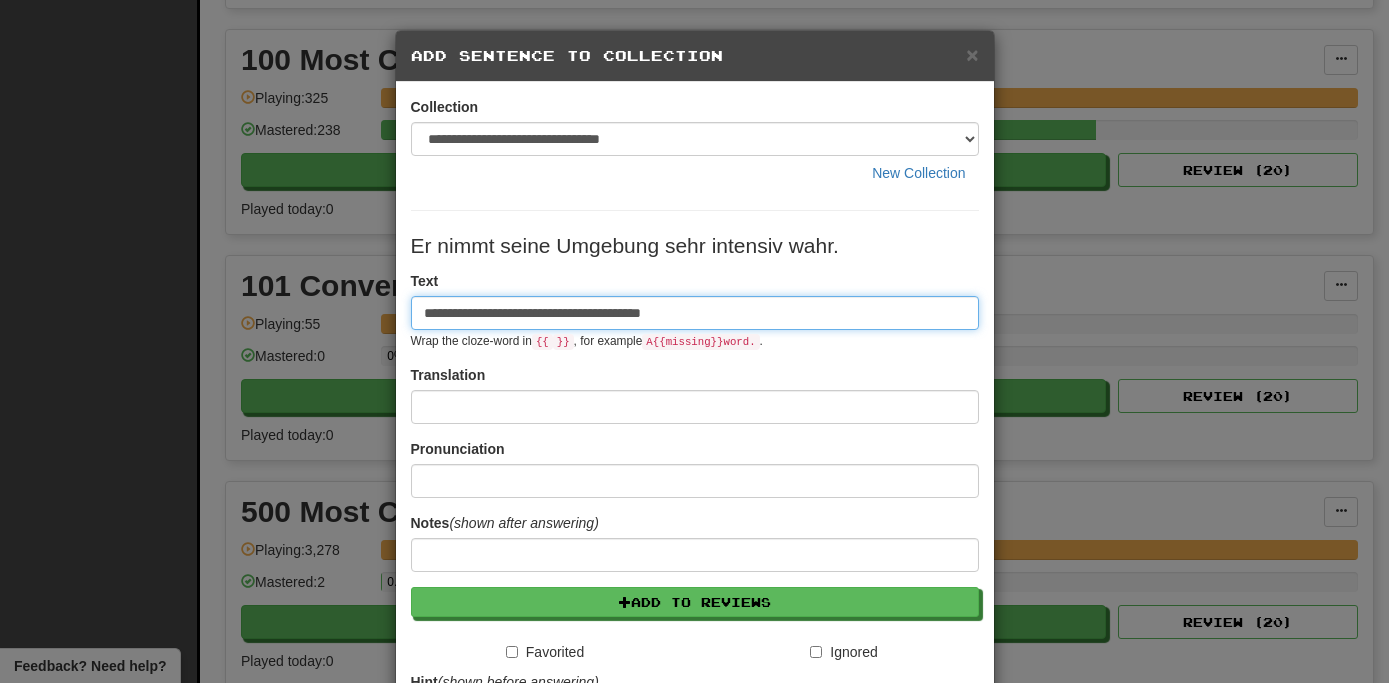 type on "**********" 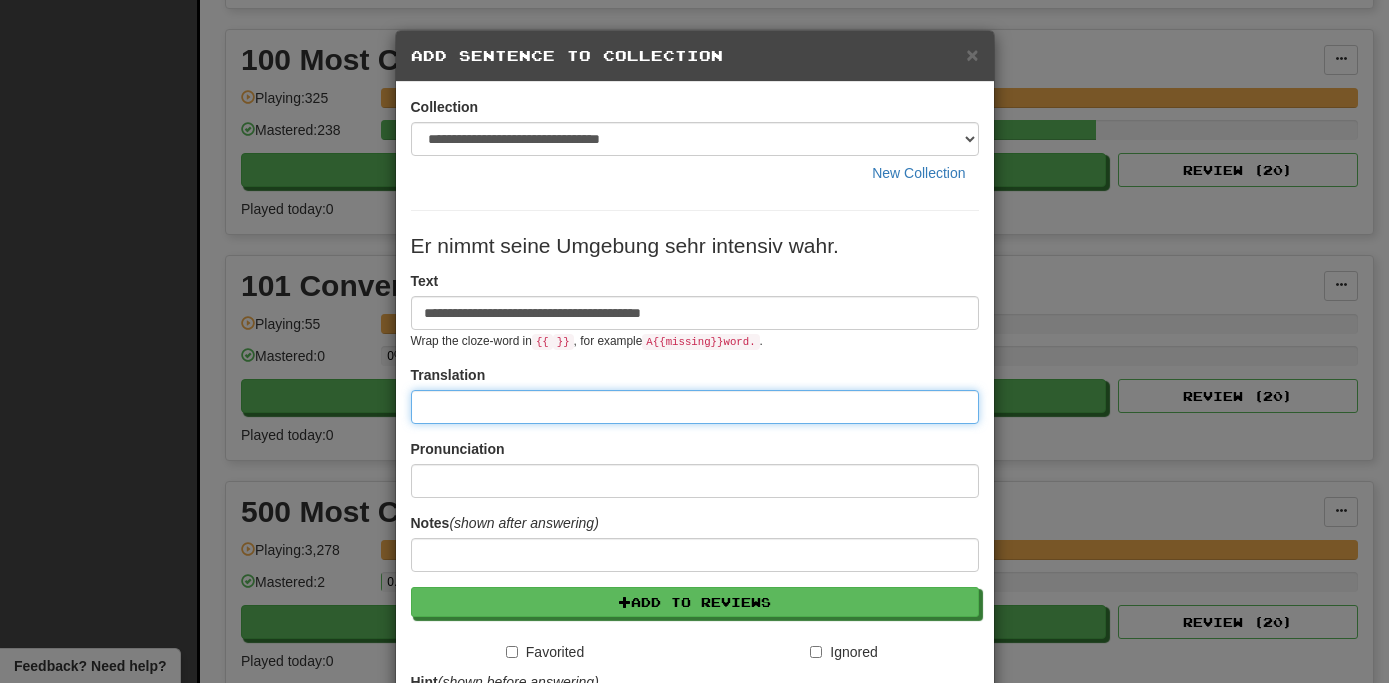 click at bounding box center [695, 407] 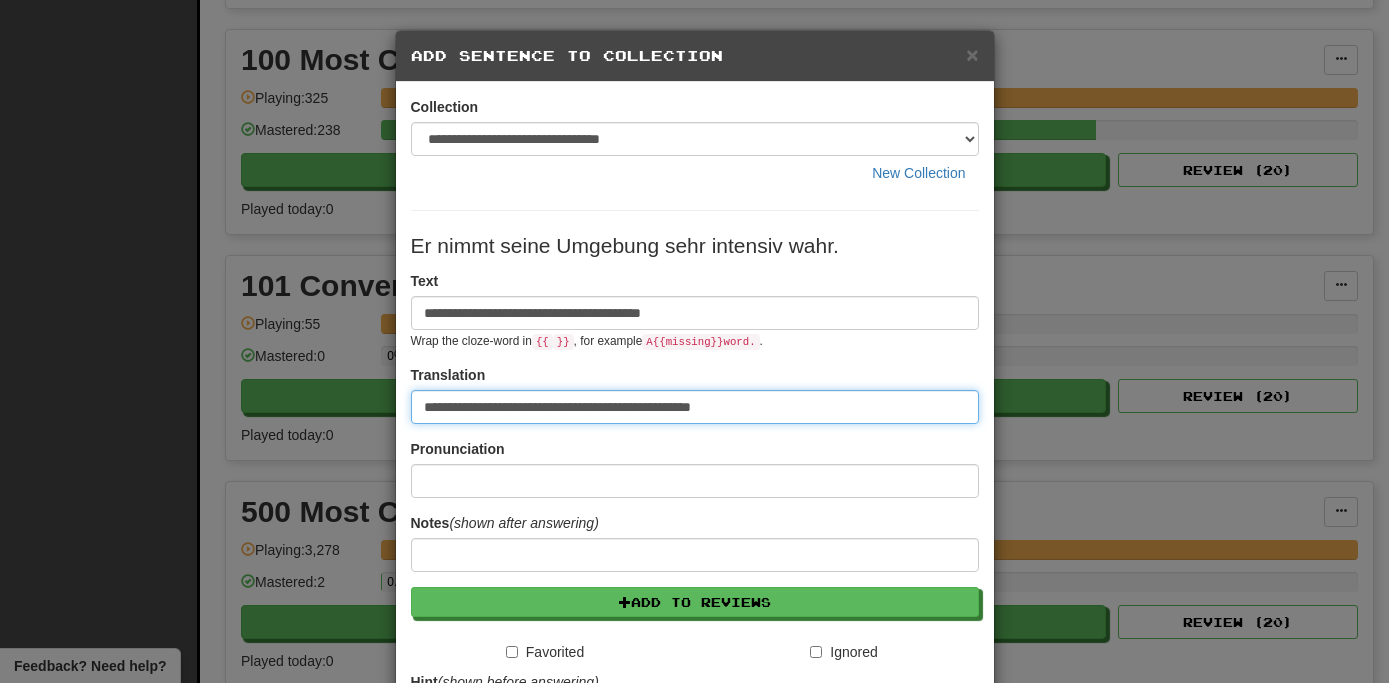 type on "**********" 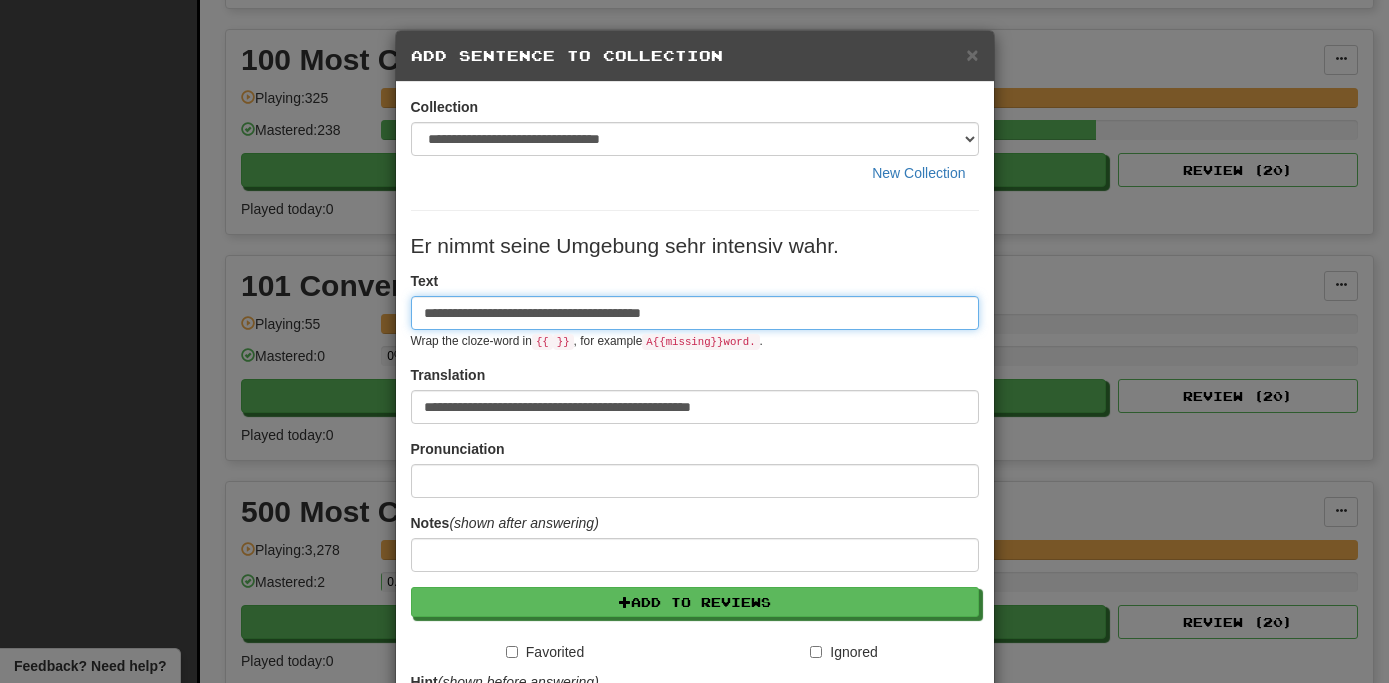 click on "**********" at bounding box center [695, 313] 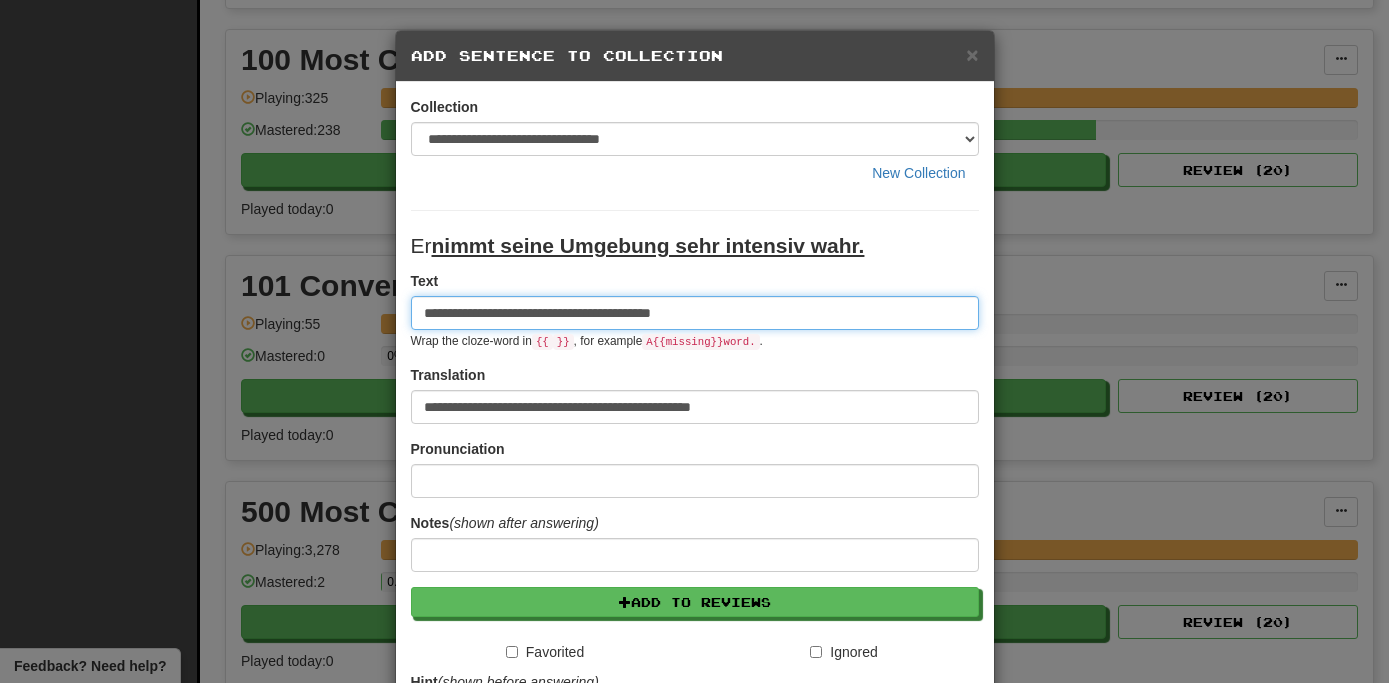 click on "**********" at bounding box center [695, 313] 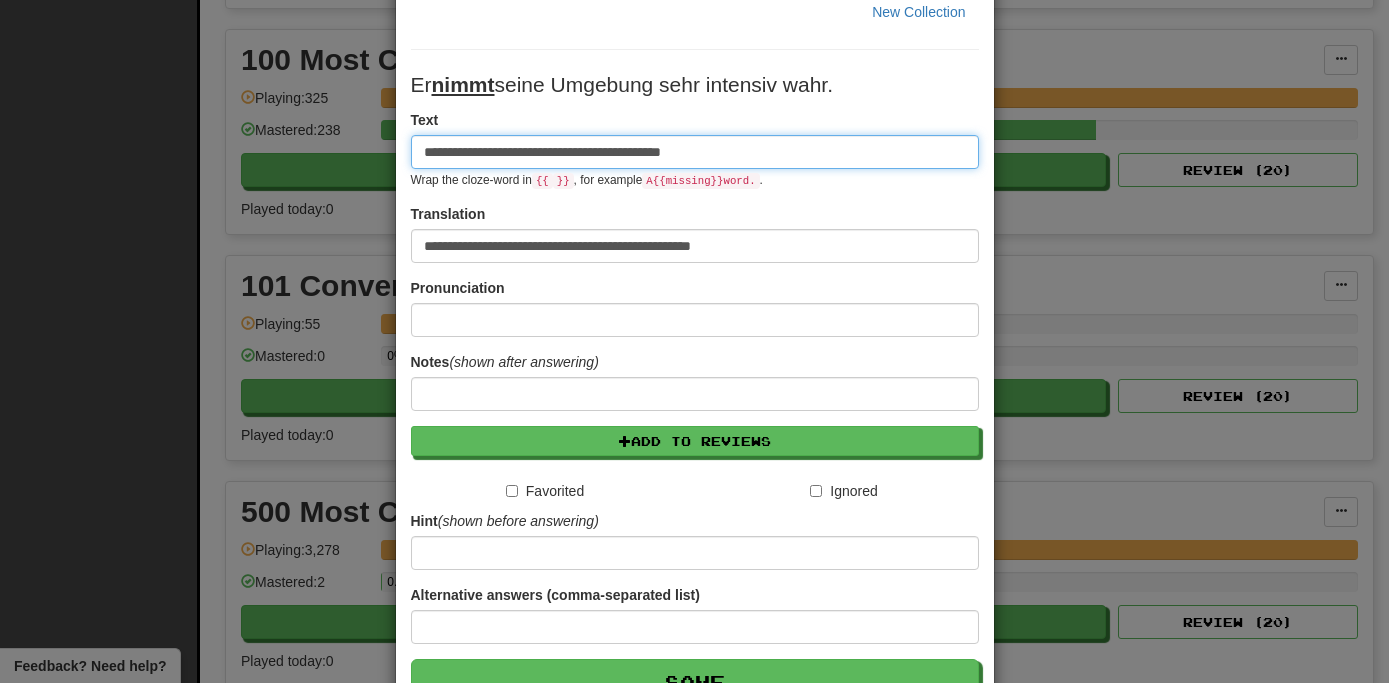 scroll, scrollTop: 212, scrollLeft: 0, axis: vertical 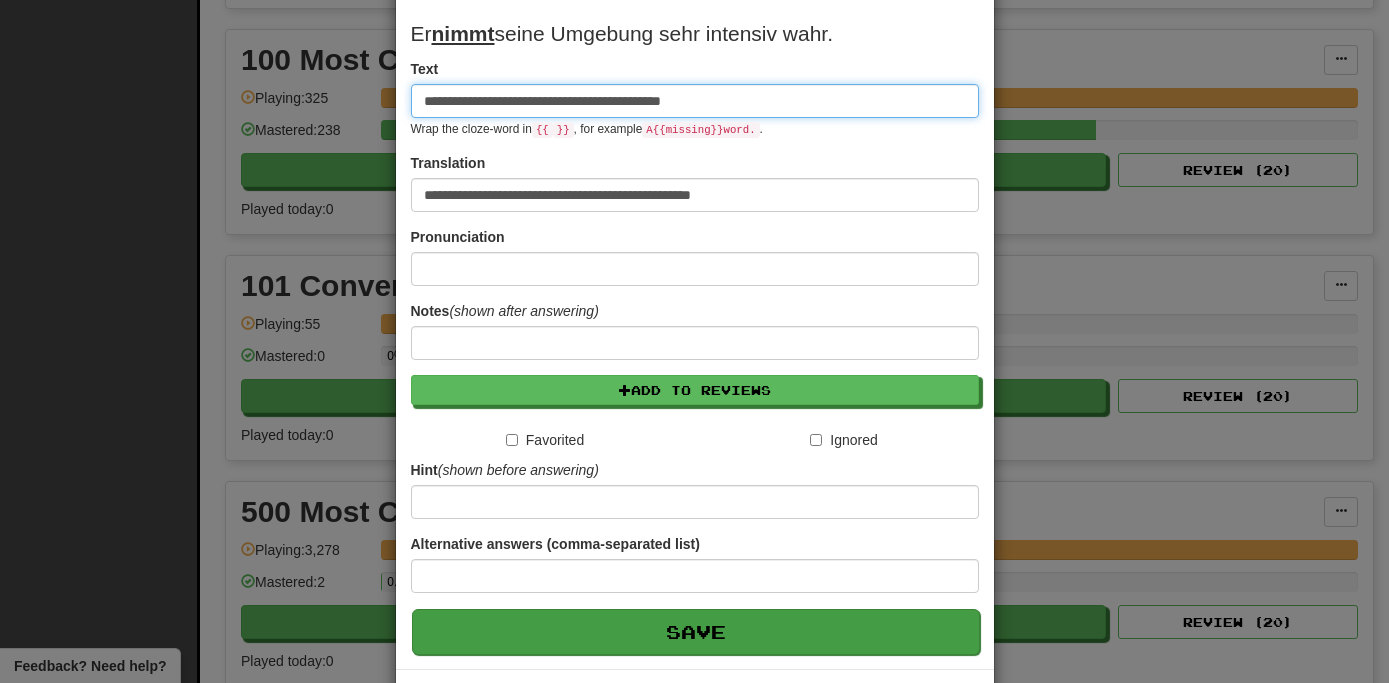 type on "**********" 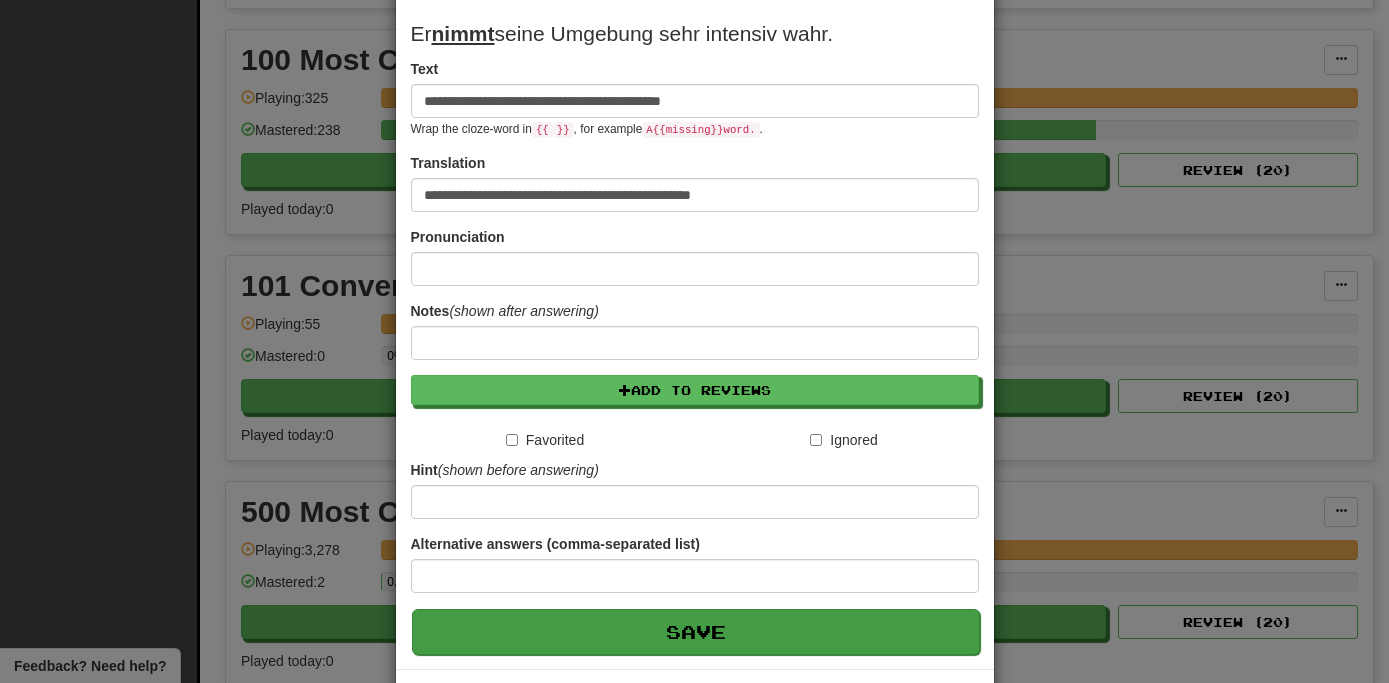 click on "Save" at bounding box center (696, 632) 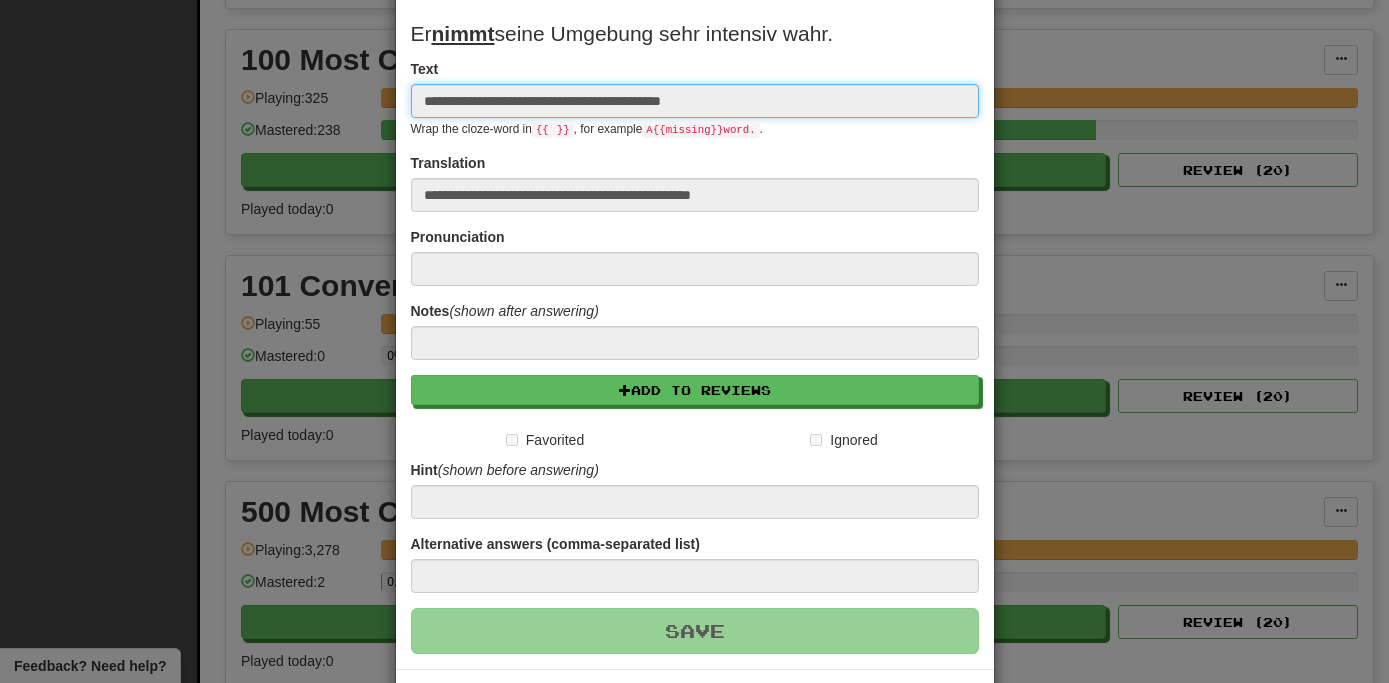 type 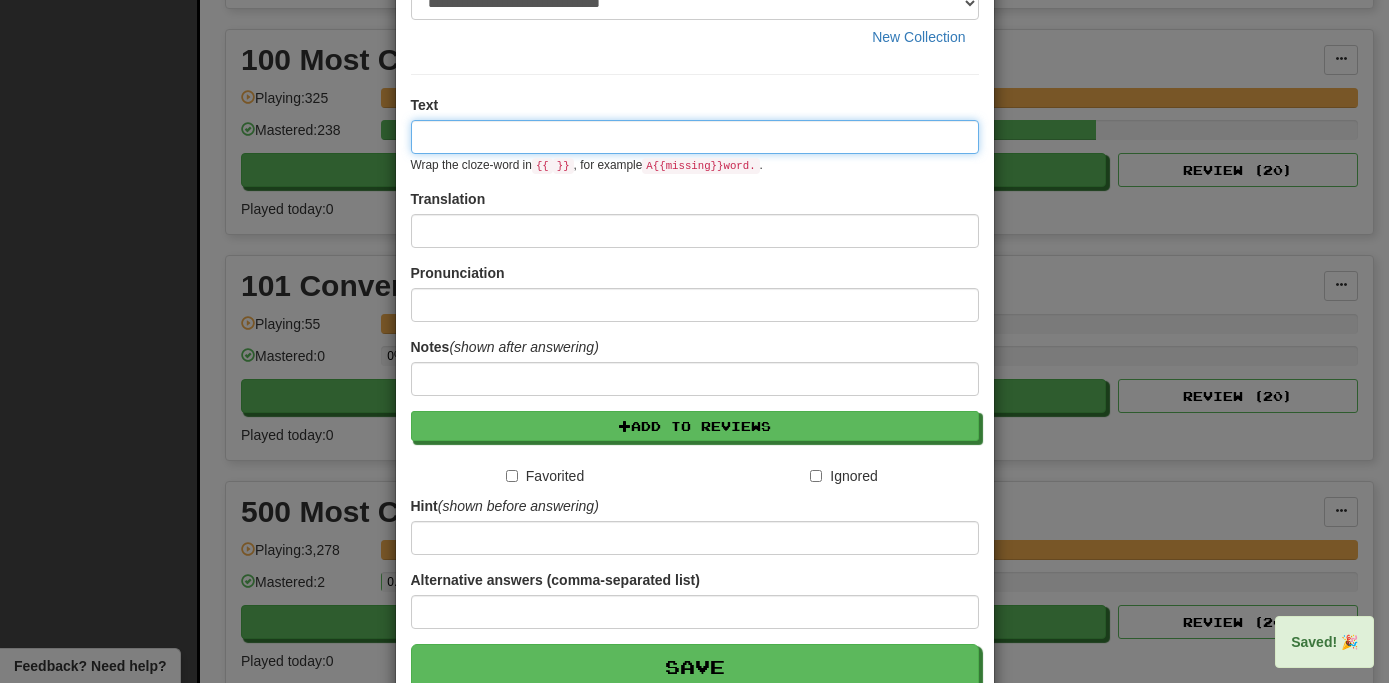scroll, scrollTop: 10, scrollLeft: 0, axis: vertical 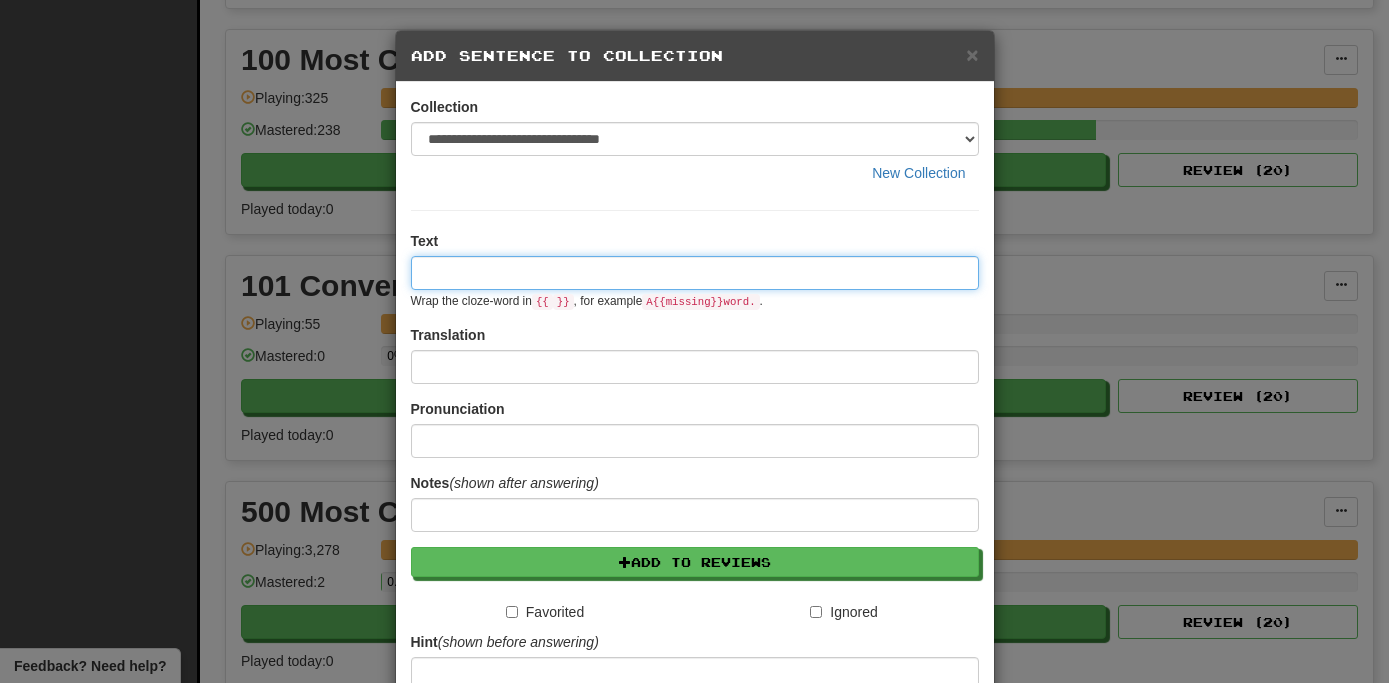 paste on "**********" 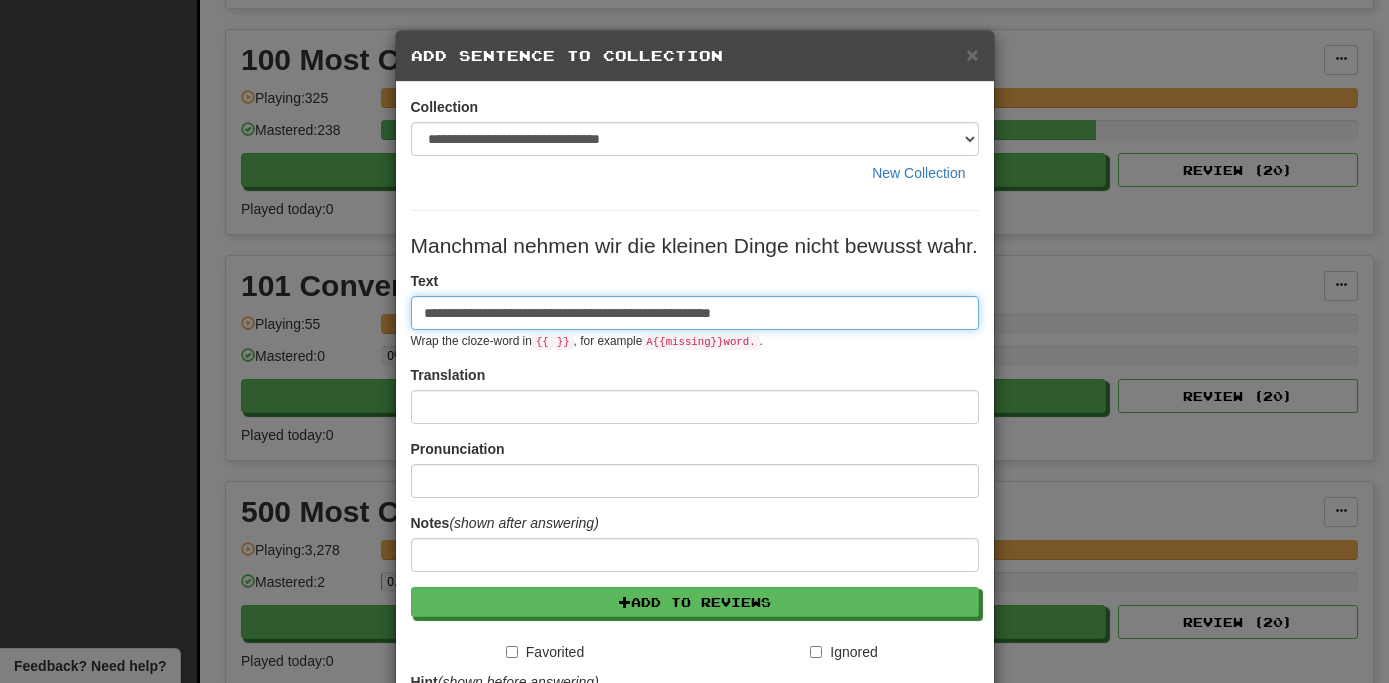 type on "**********" 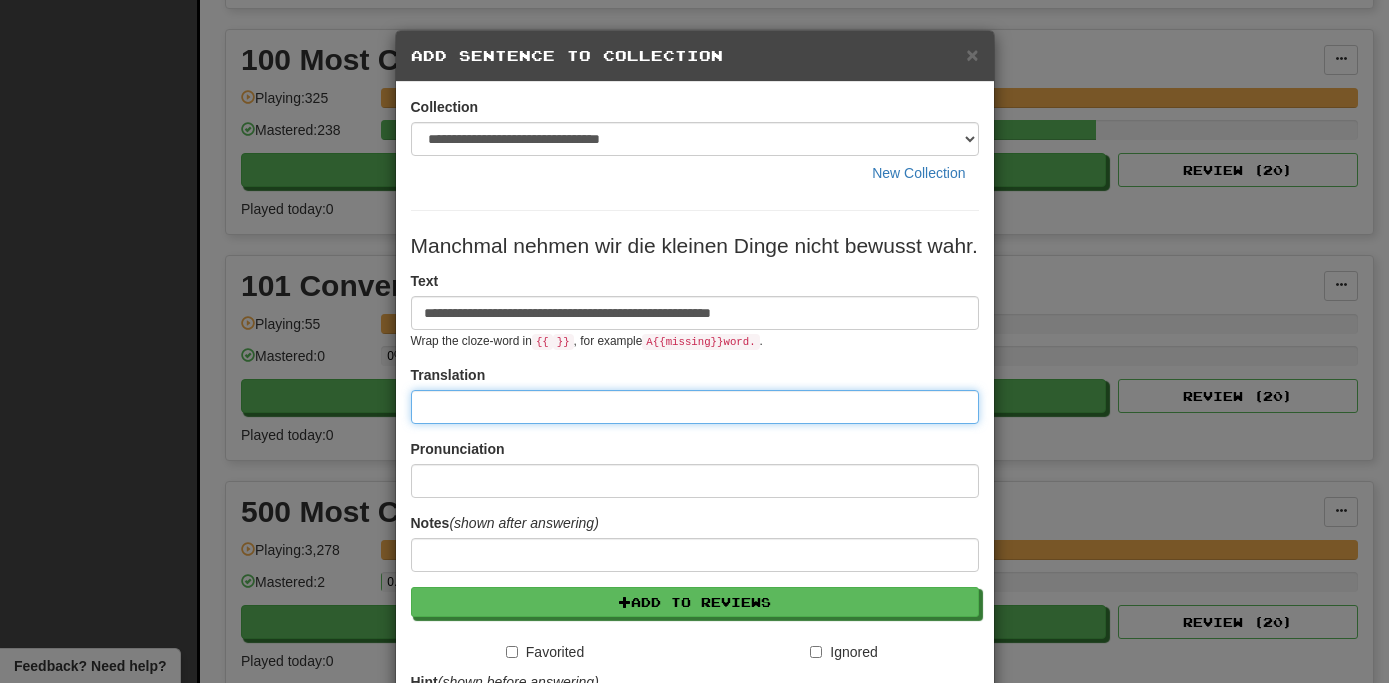 click at bounding box center (695, 407) 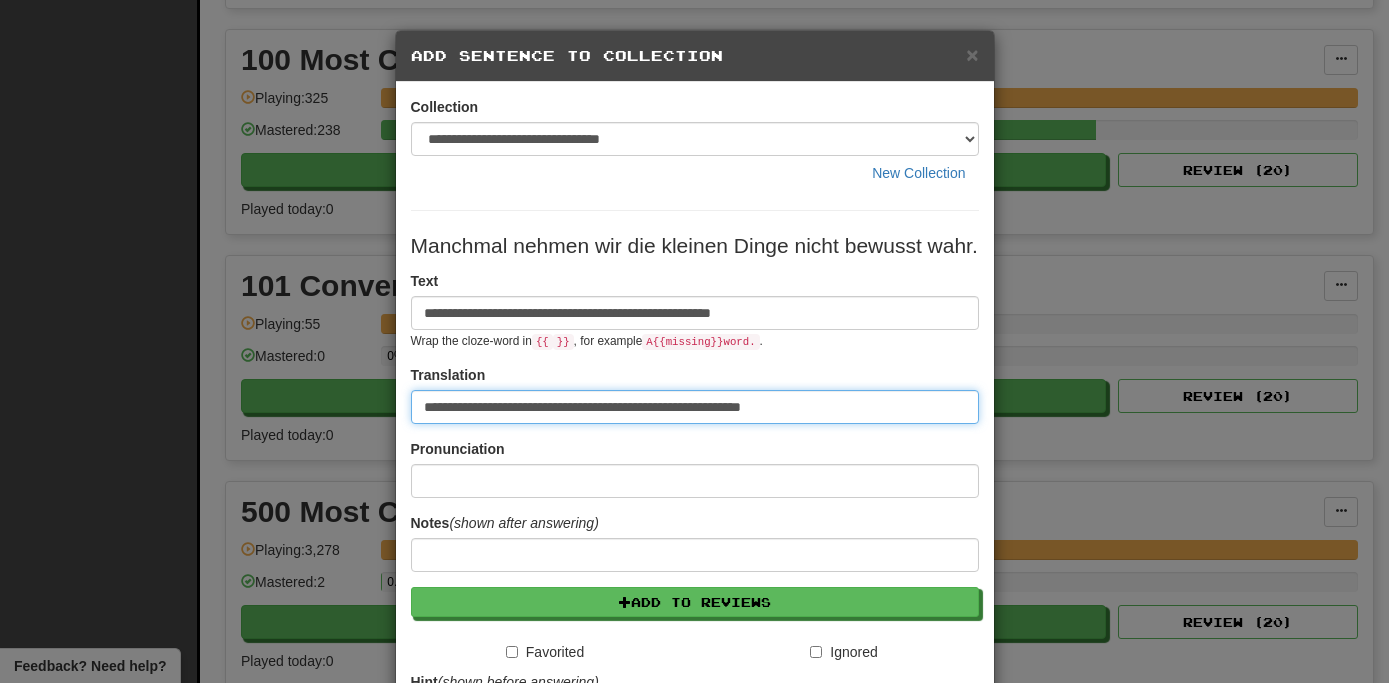 type on "**********" 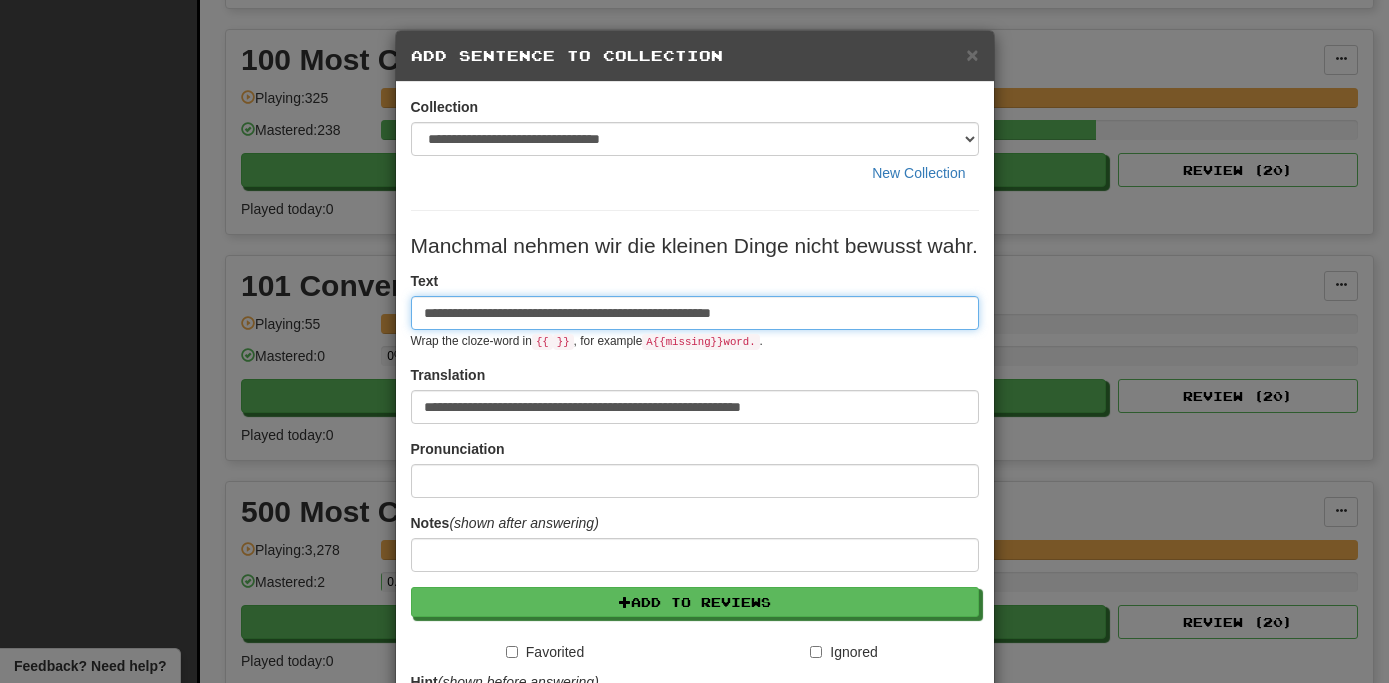 click on "**********" at bounding box center (695, 313) 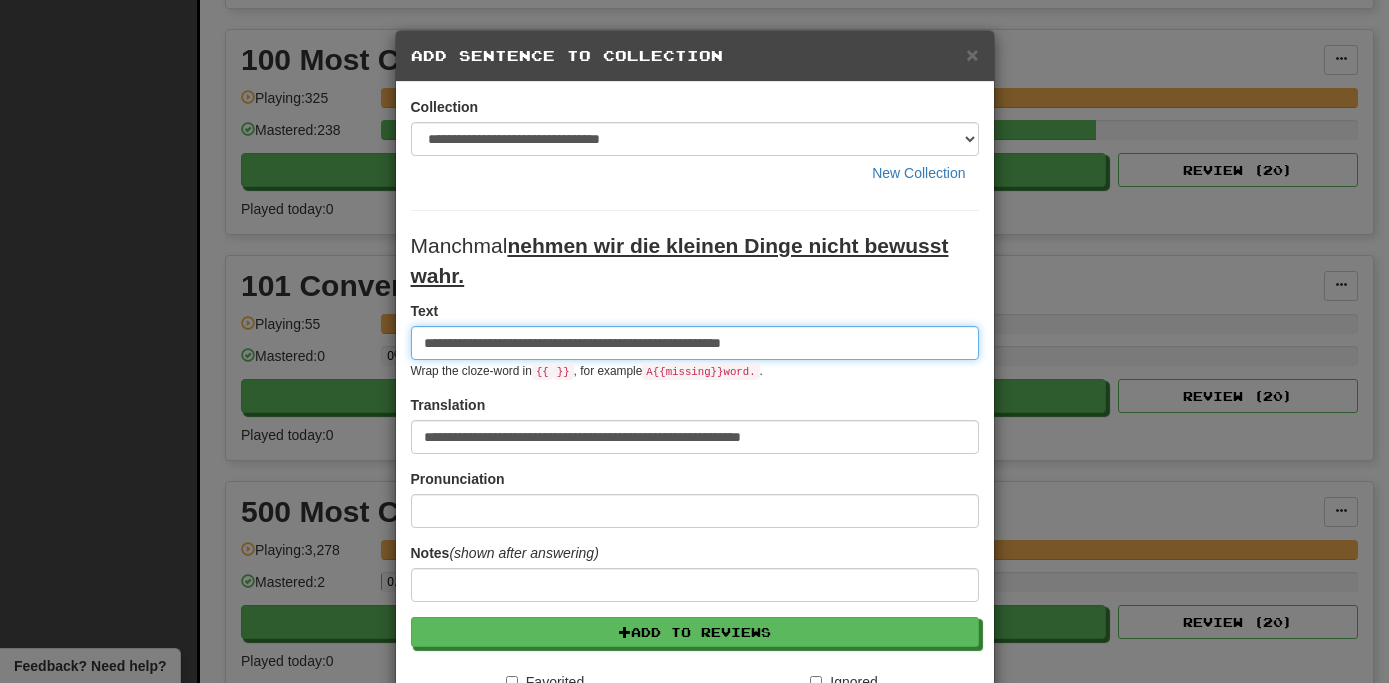 click on "**********" at bounding box center [695, 343] 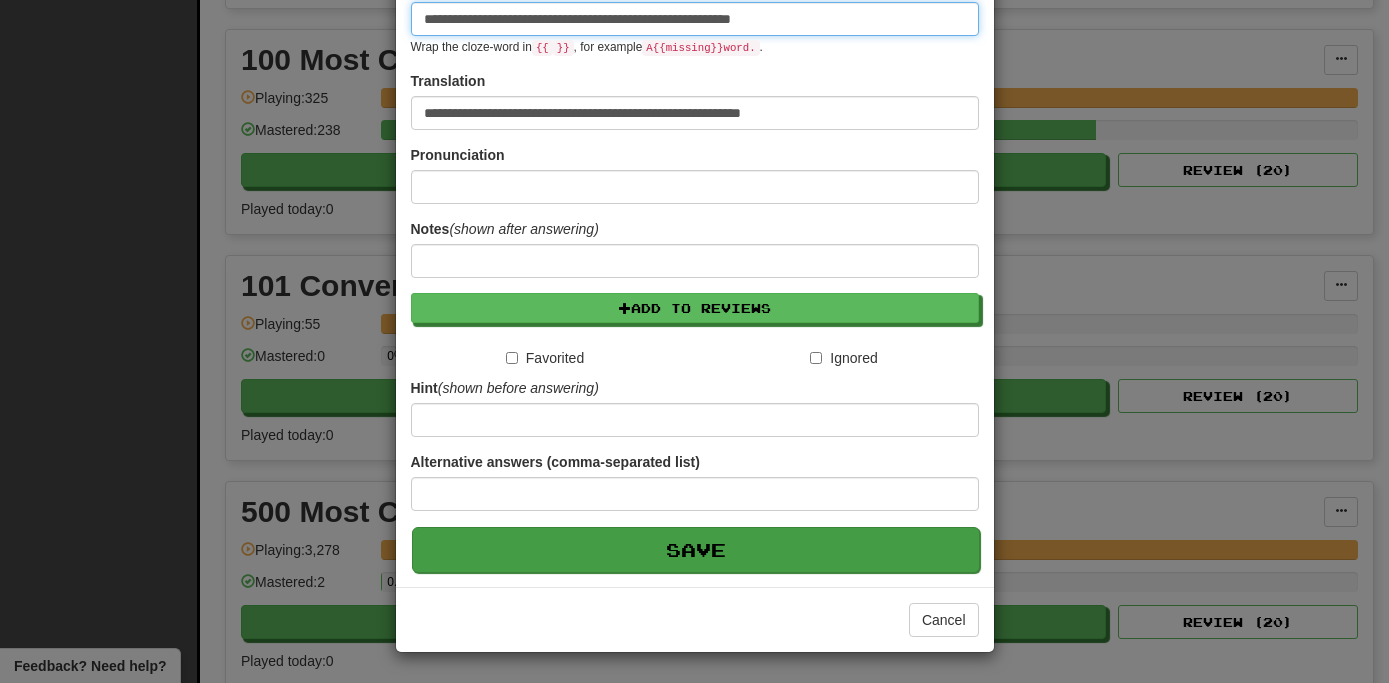 scroll, scrollTop: 325, scrollLeft: 0, axis: vertical 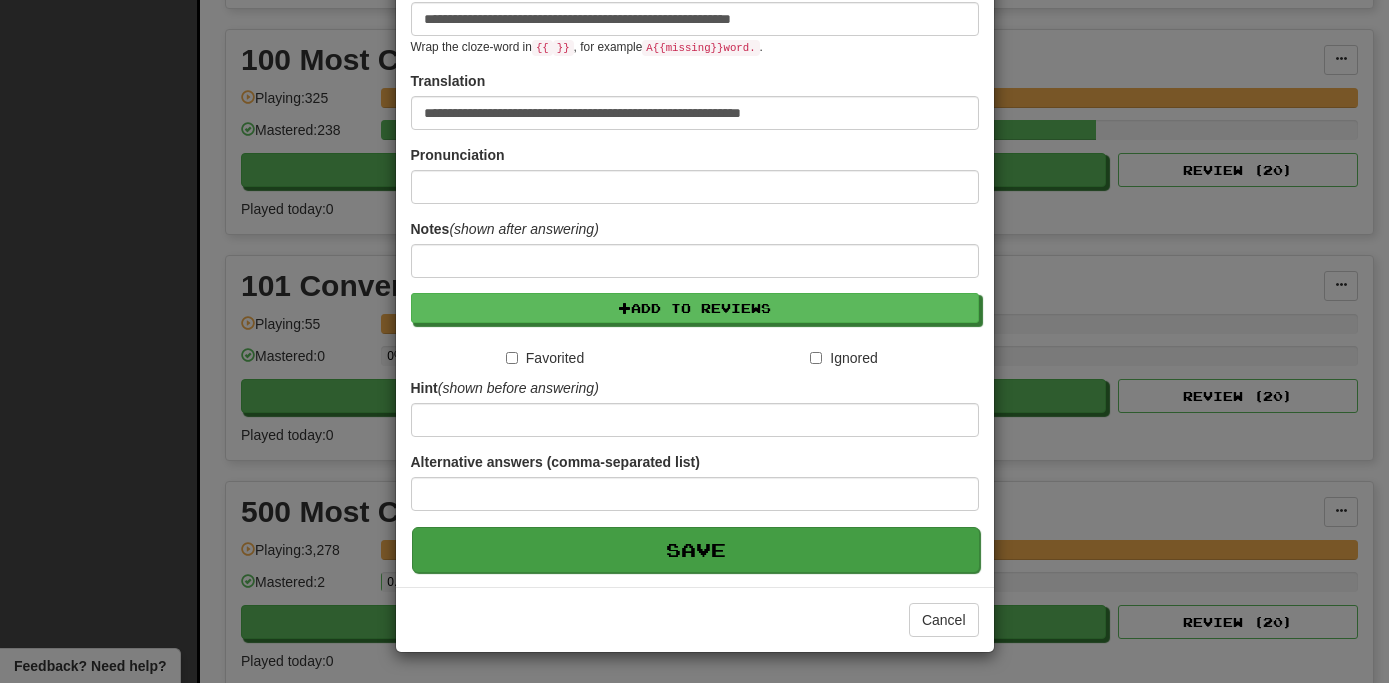 click on "Save" at bounding box center (696, 550) 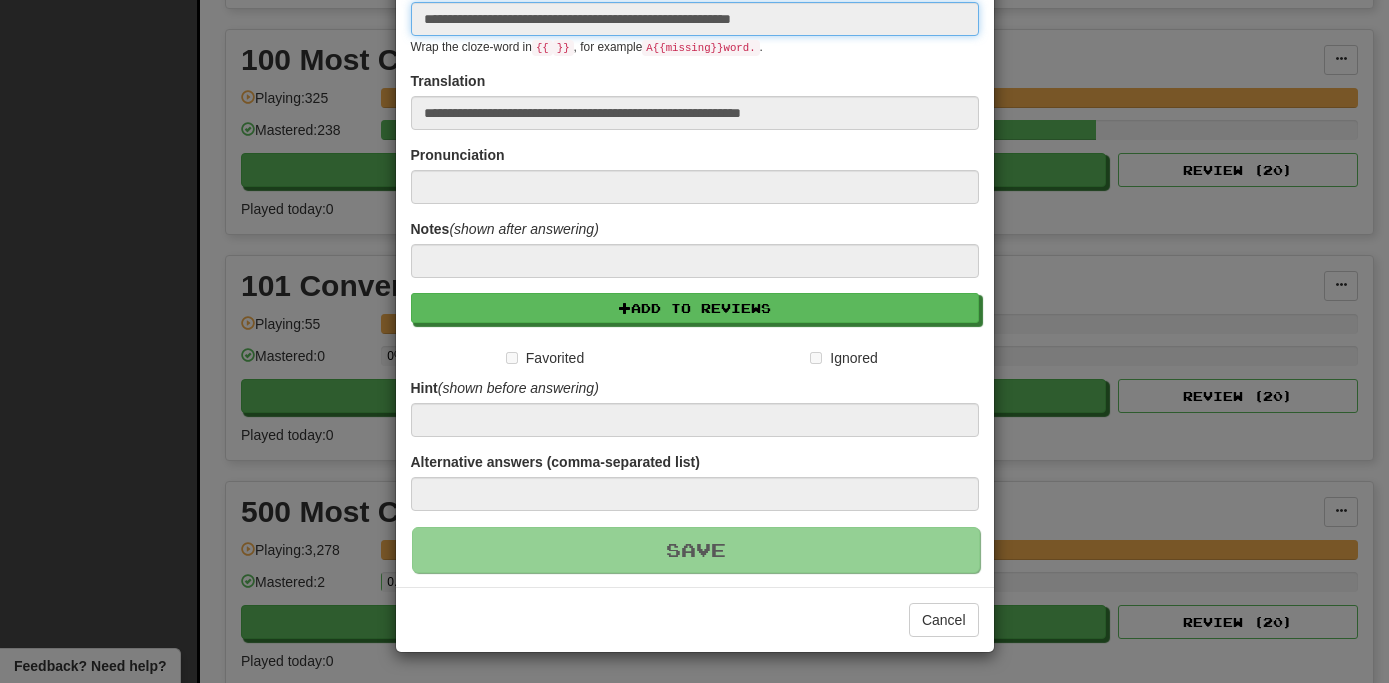 type 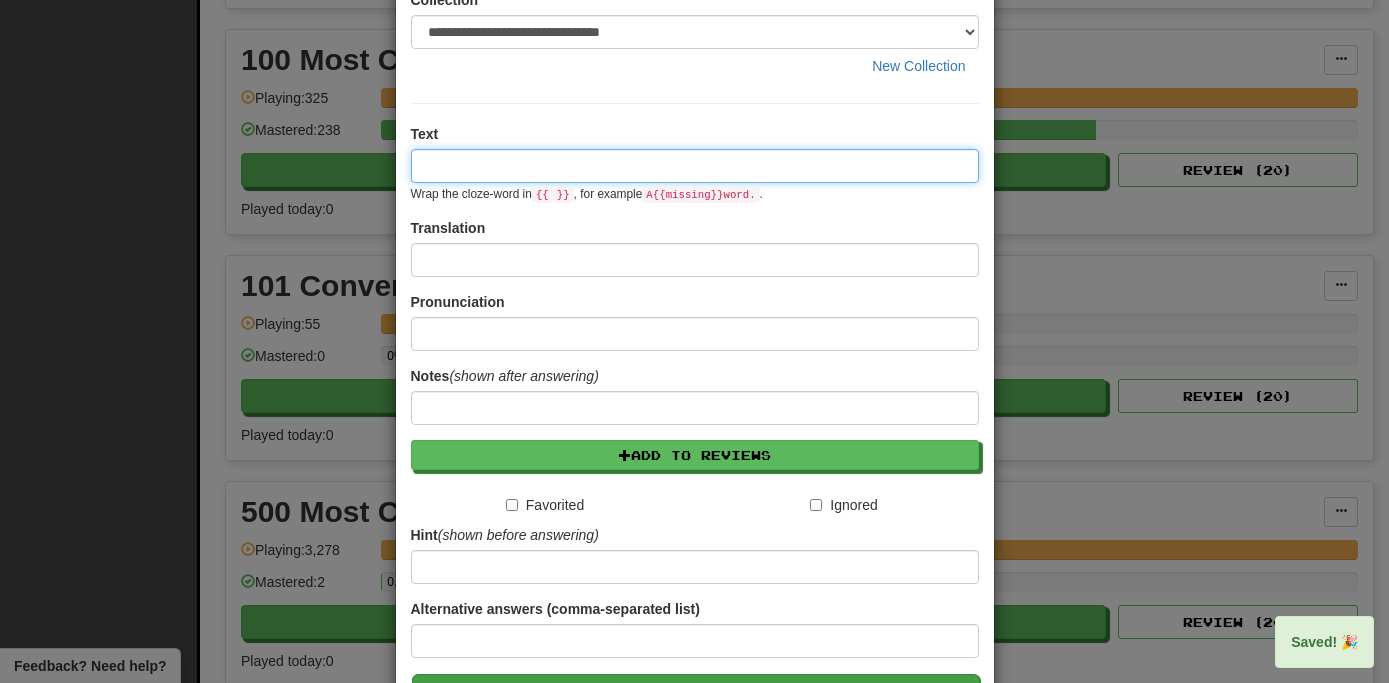 scroll, scrollTop: 0, scrollLeft: 0, axis: both 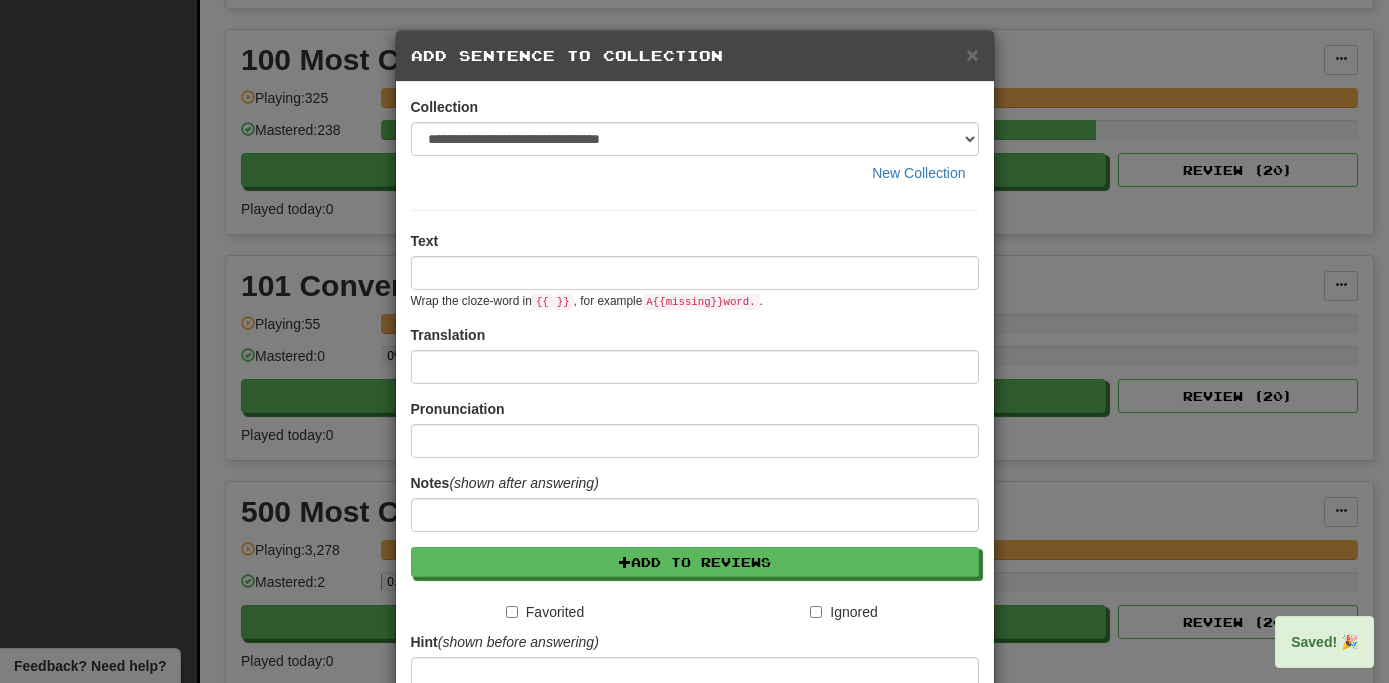 click on "**********" at bounding box center [694, 341] 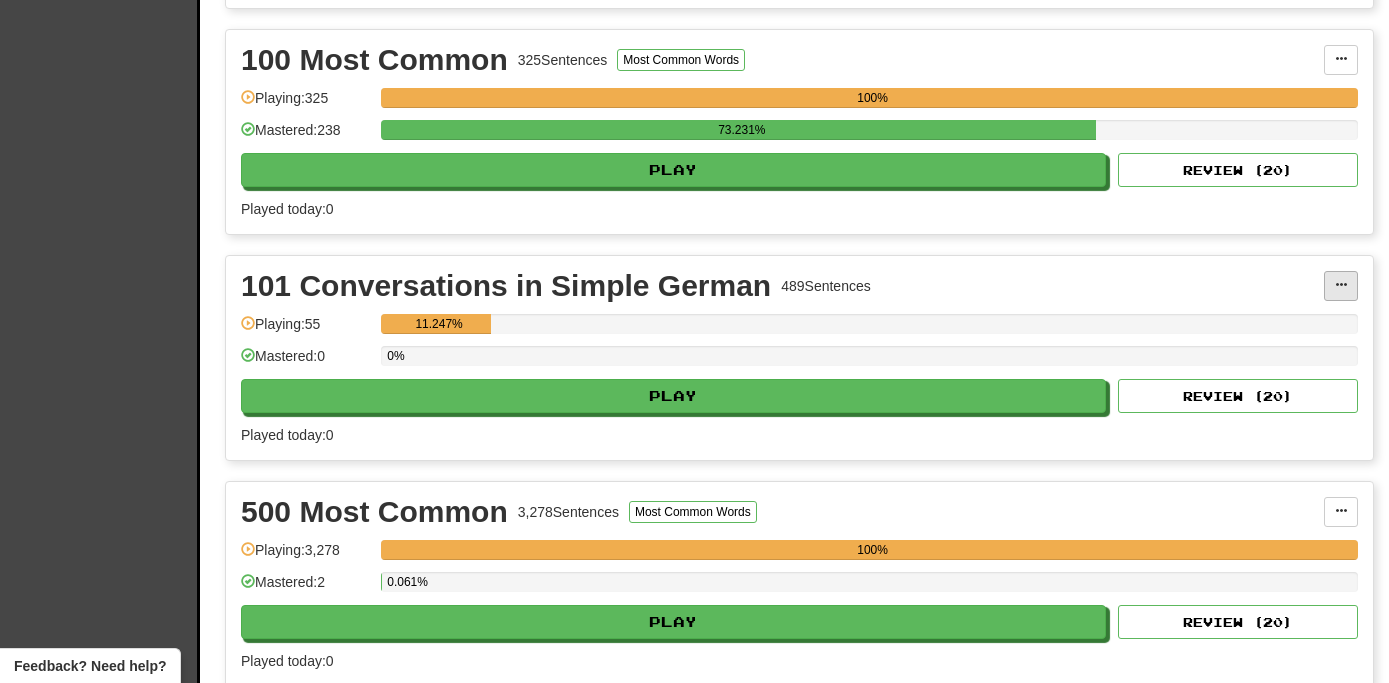 click at bounding box center (1341, 286) 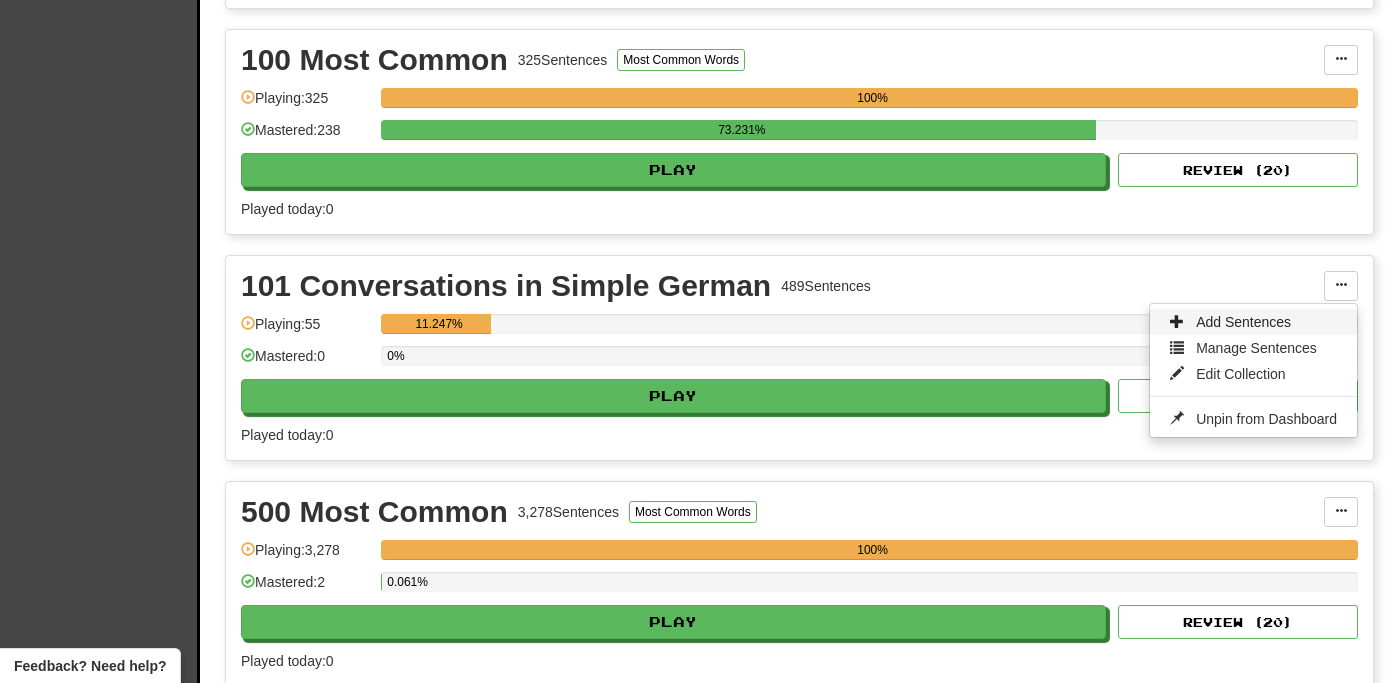 click on "Add Sentences" at bounding box center [1253, 322] 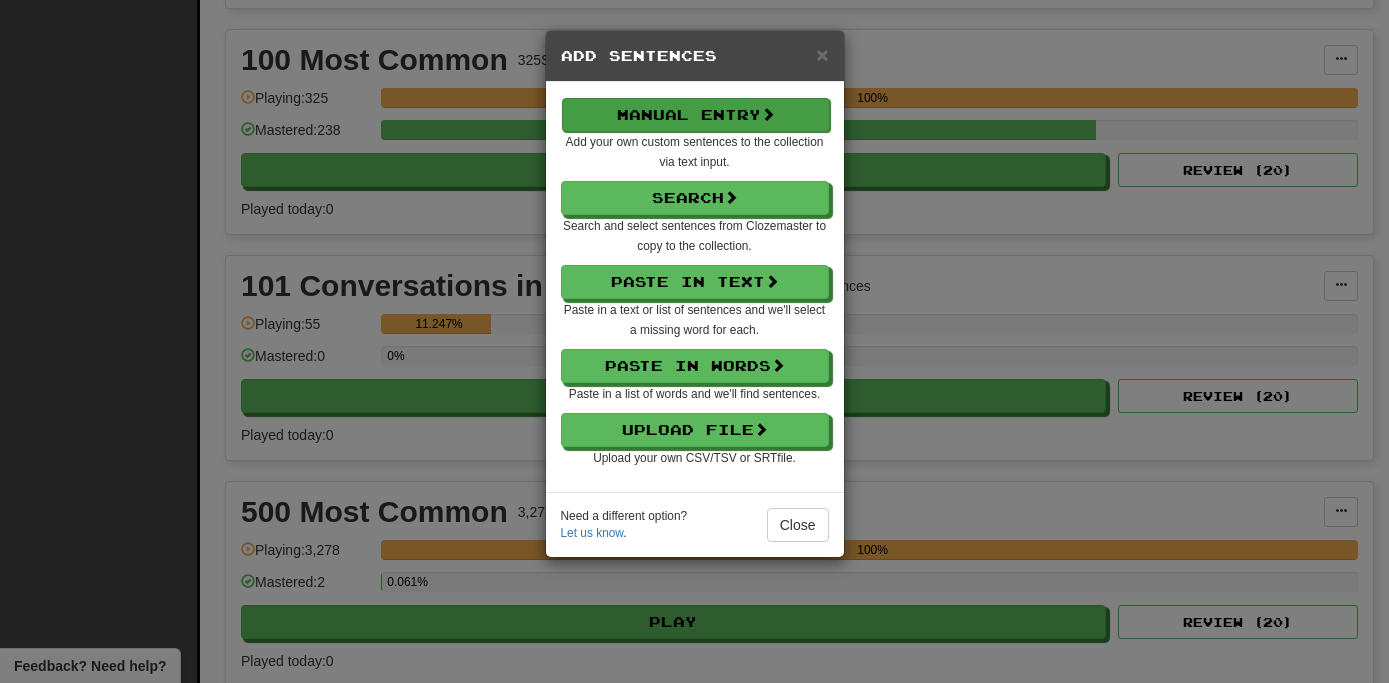 click on "Manual Entry" at bounding box center (696, 115) 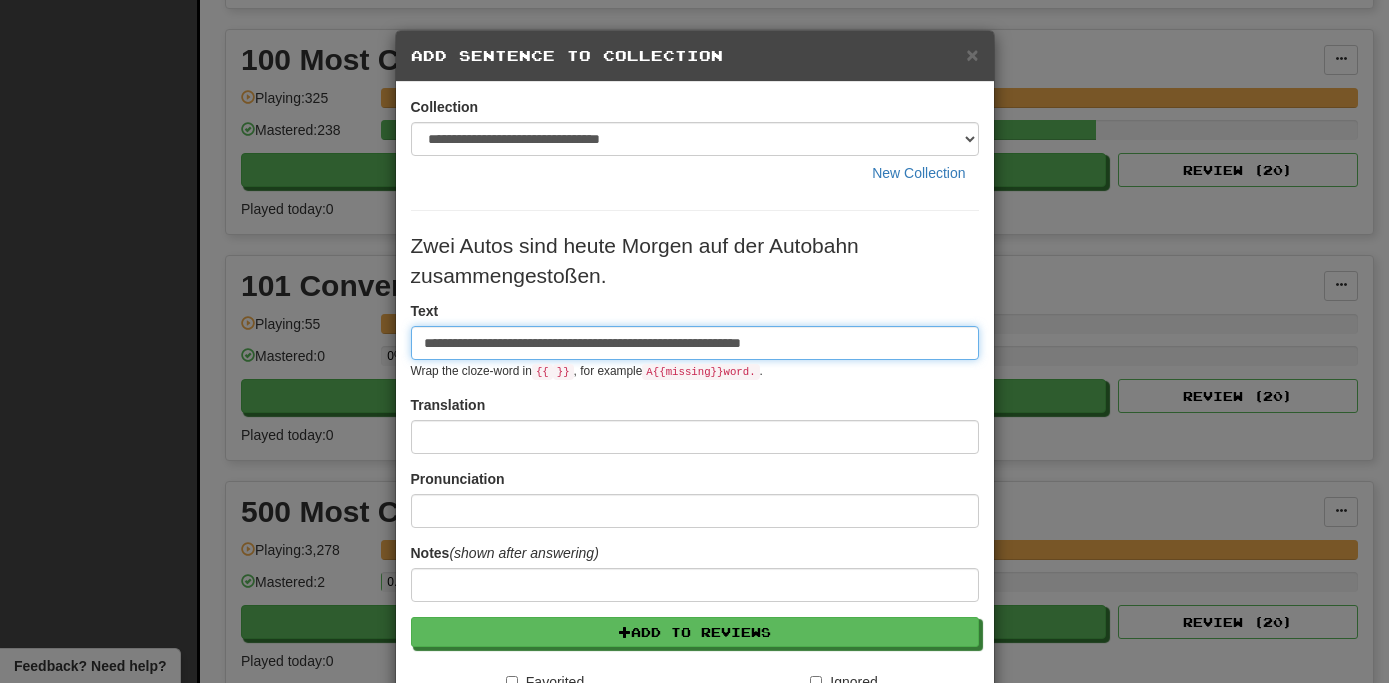 type on "**********" 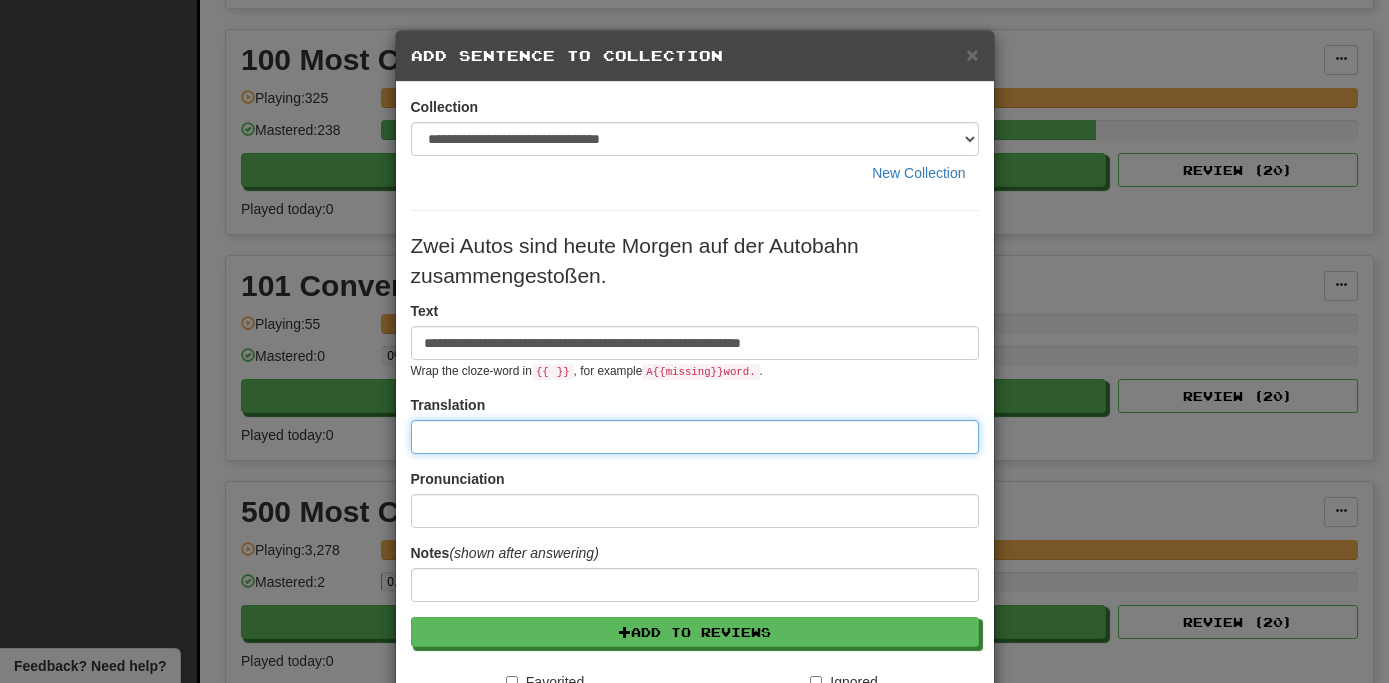 click at bounding box center (695, 437) 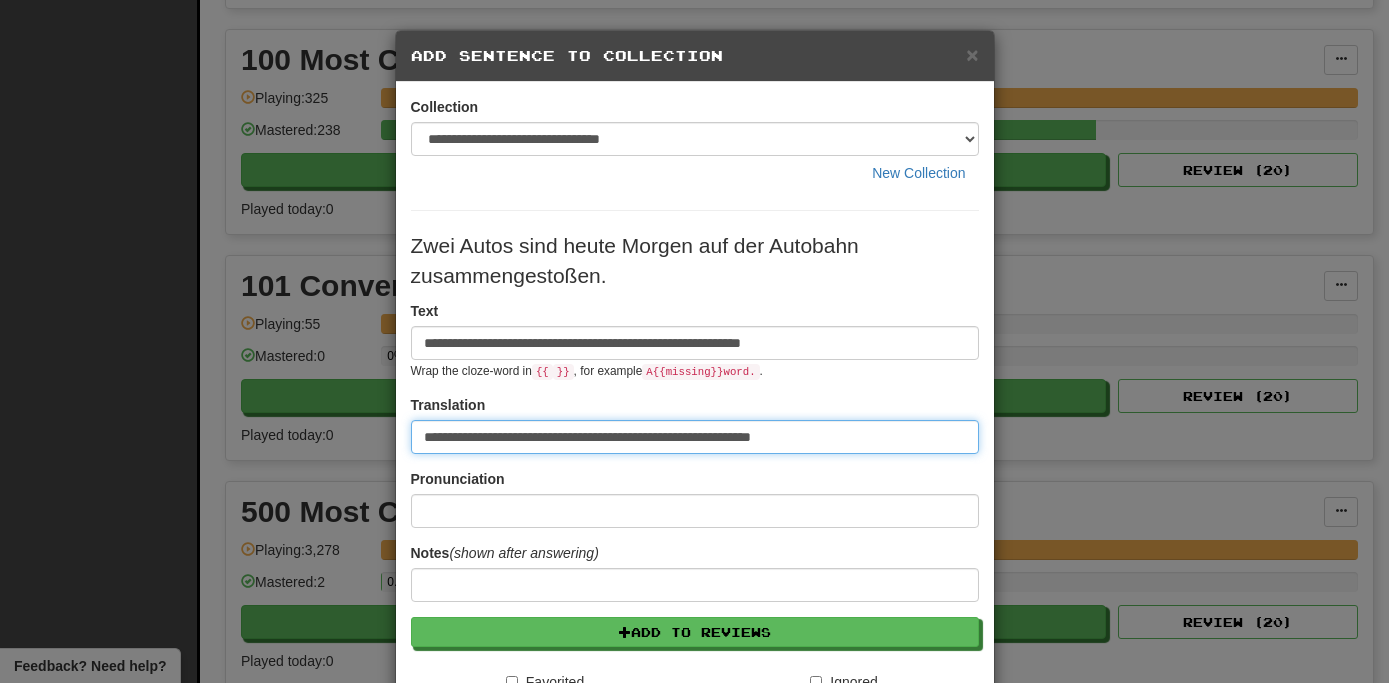 type on "**********" 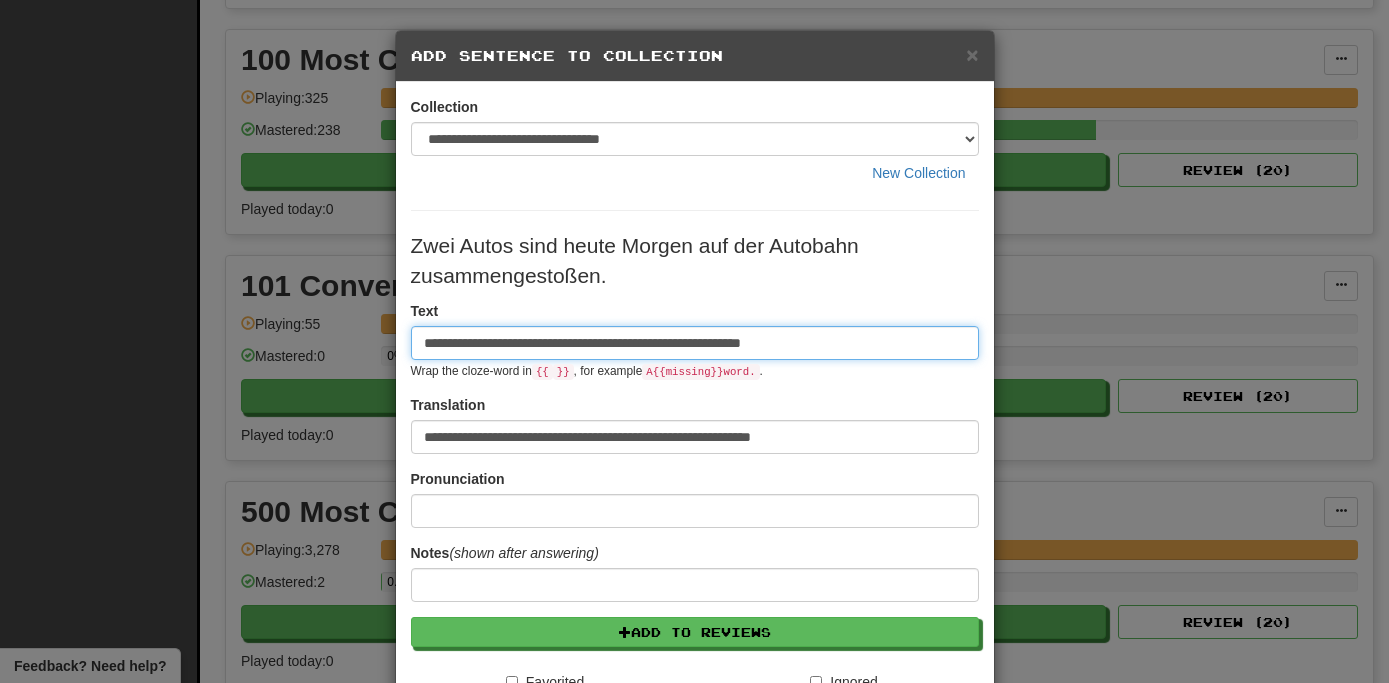 click on "**********" at bounding box center (695, 343) 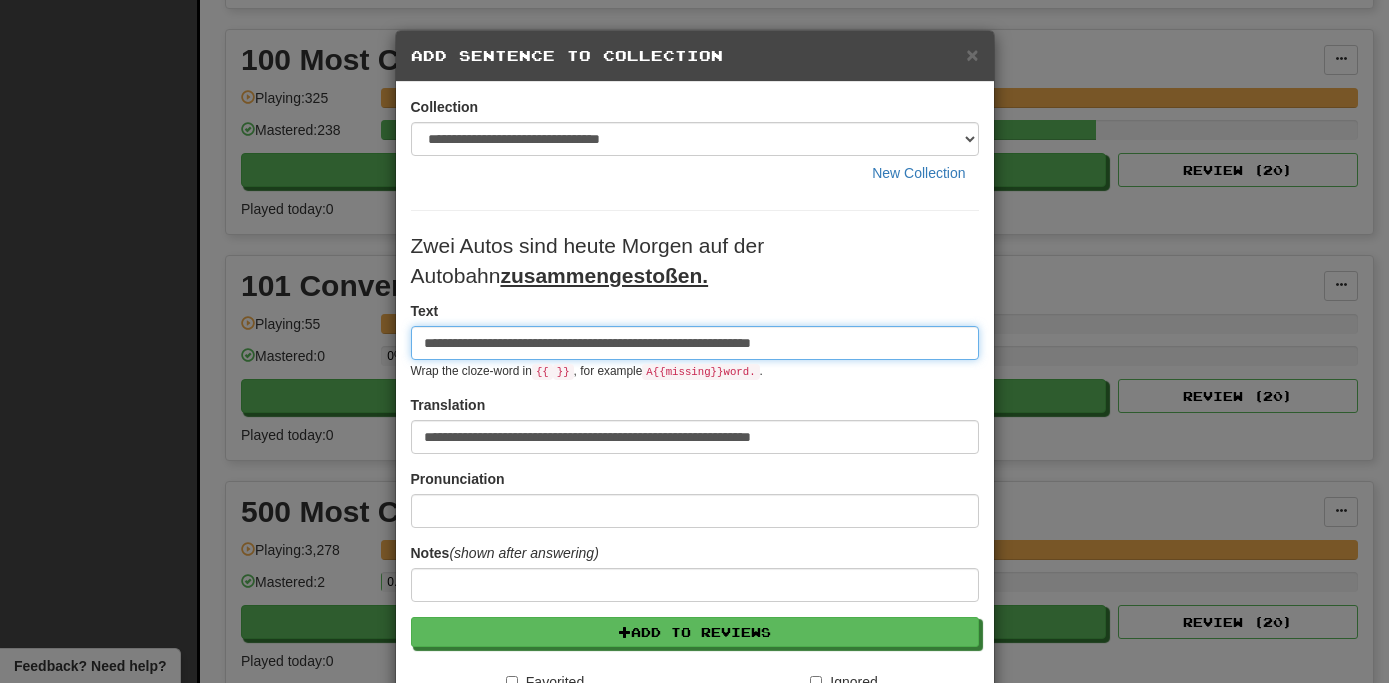 click on "**********" at bounding box center (695, 343) 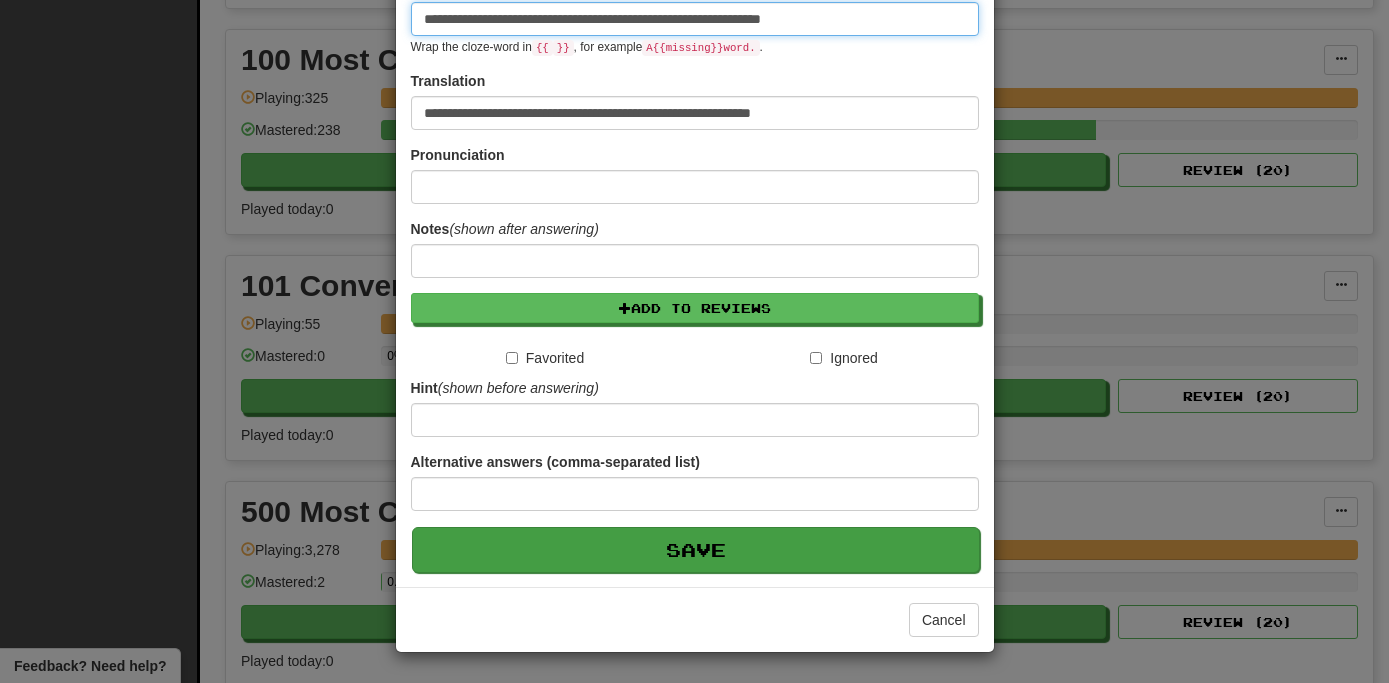 scroll, scrollTop: 325, scrollLeft: 0, axis: vertical 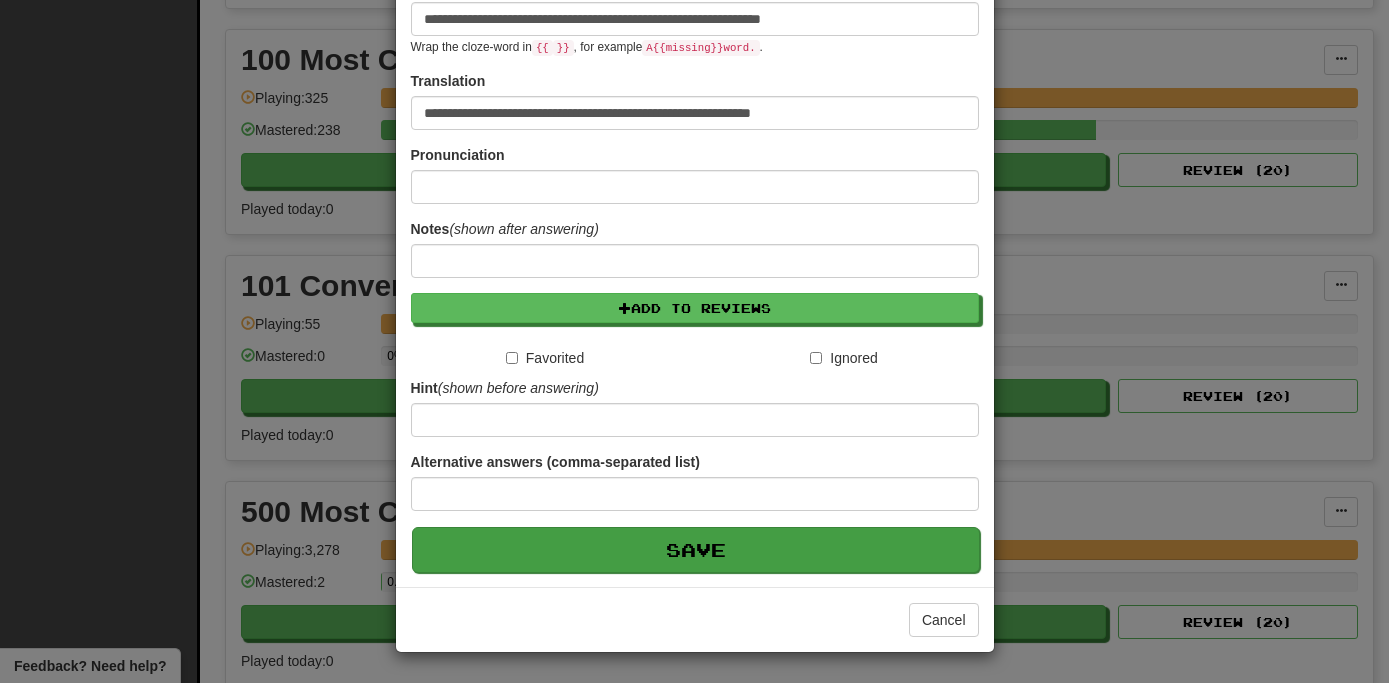 click on "Save" at bounding box center [696, 550] 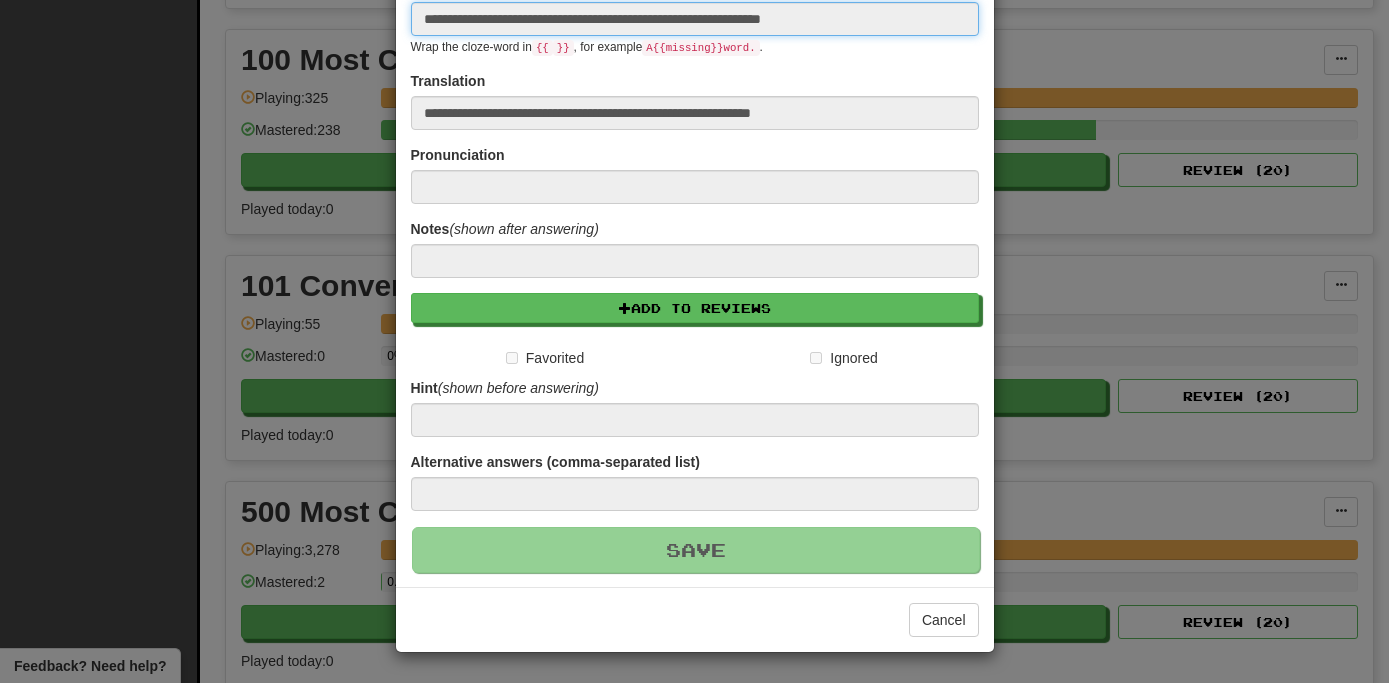 type 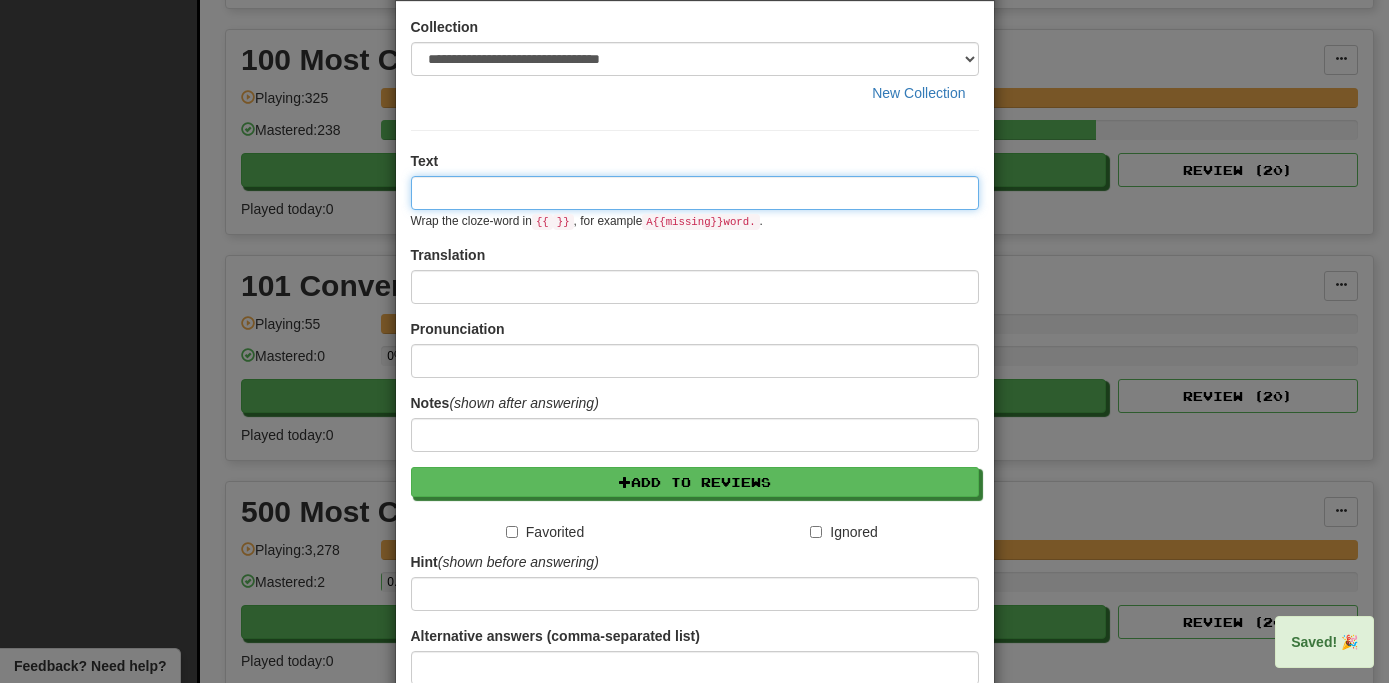 scroll, scrollTop: 0, scrollLeft: 0, axis: both 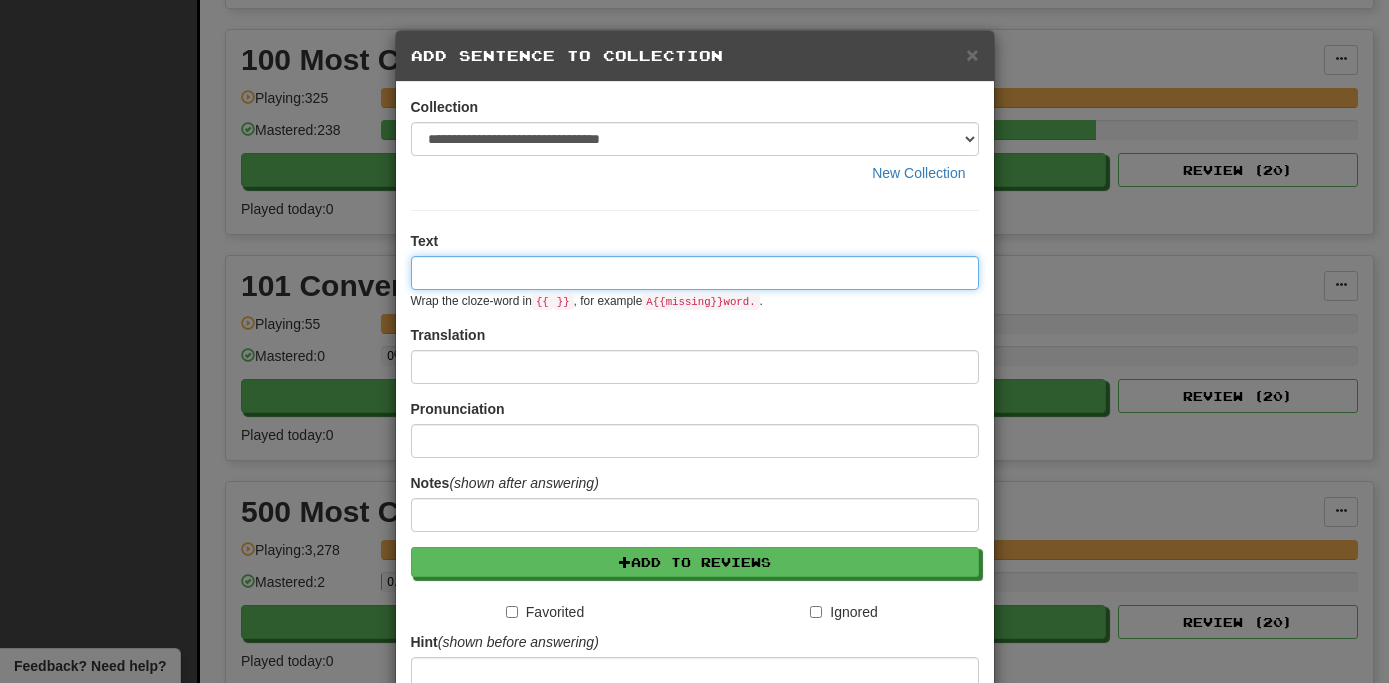 paste on "**********" 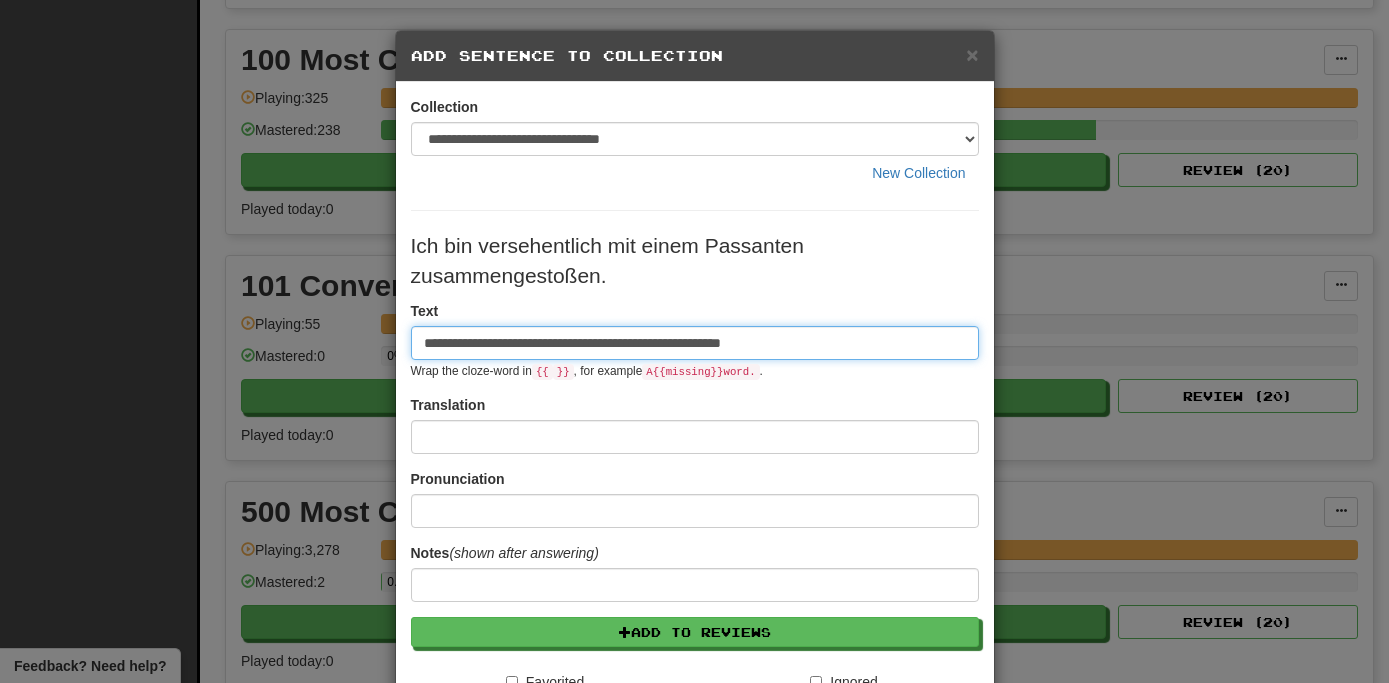 type on "**********" 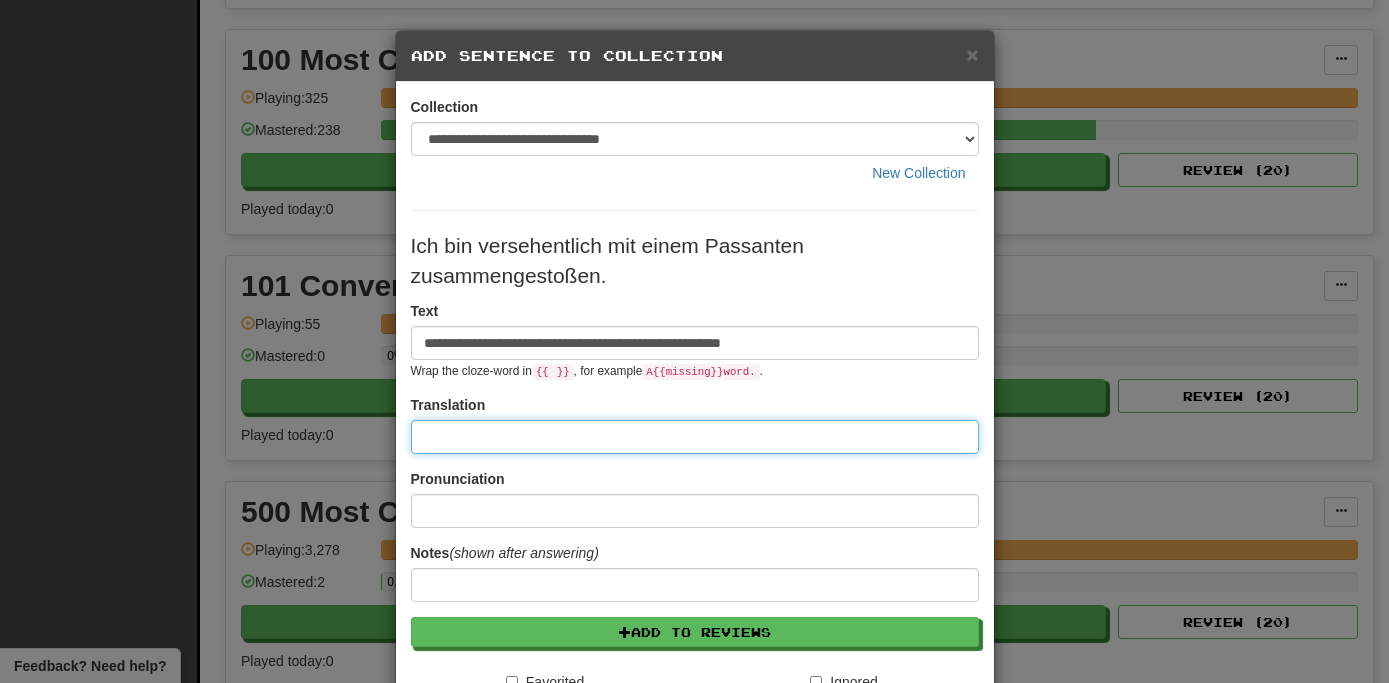 click at bounding box center [695, 437] 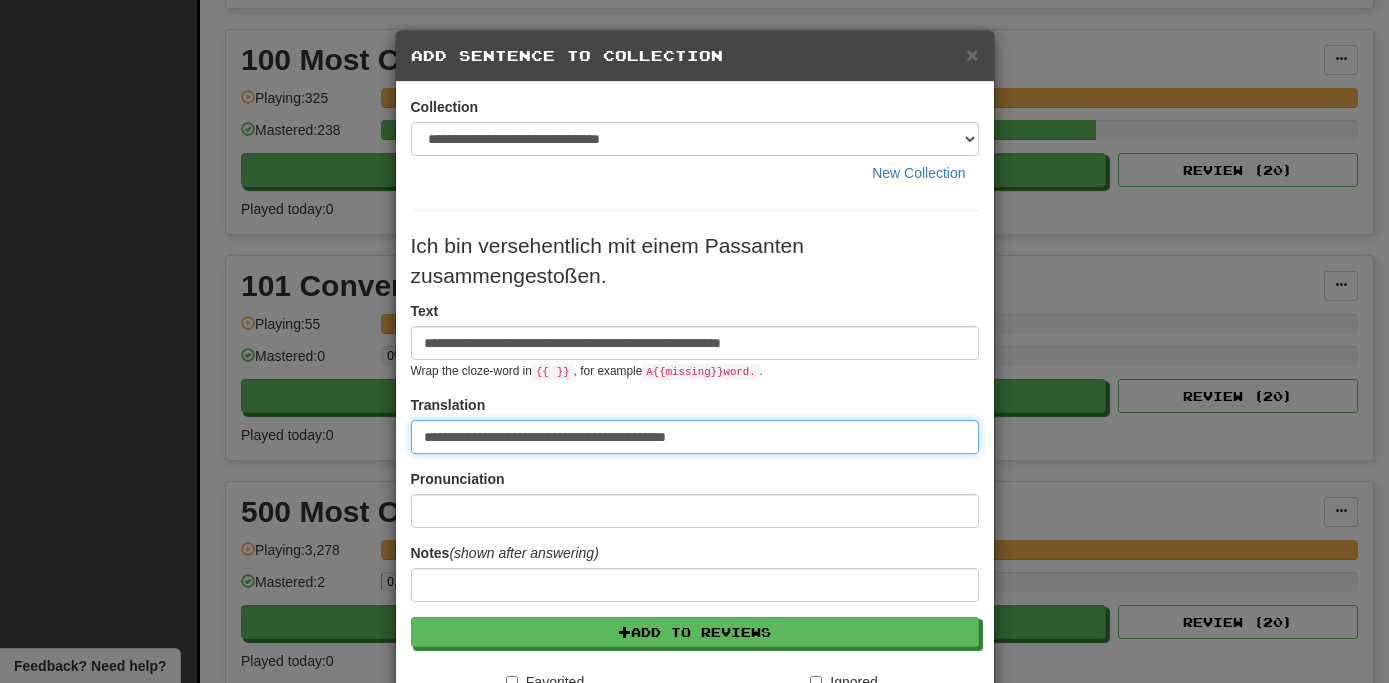type on "**********" 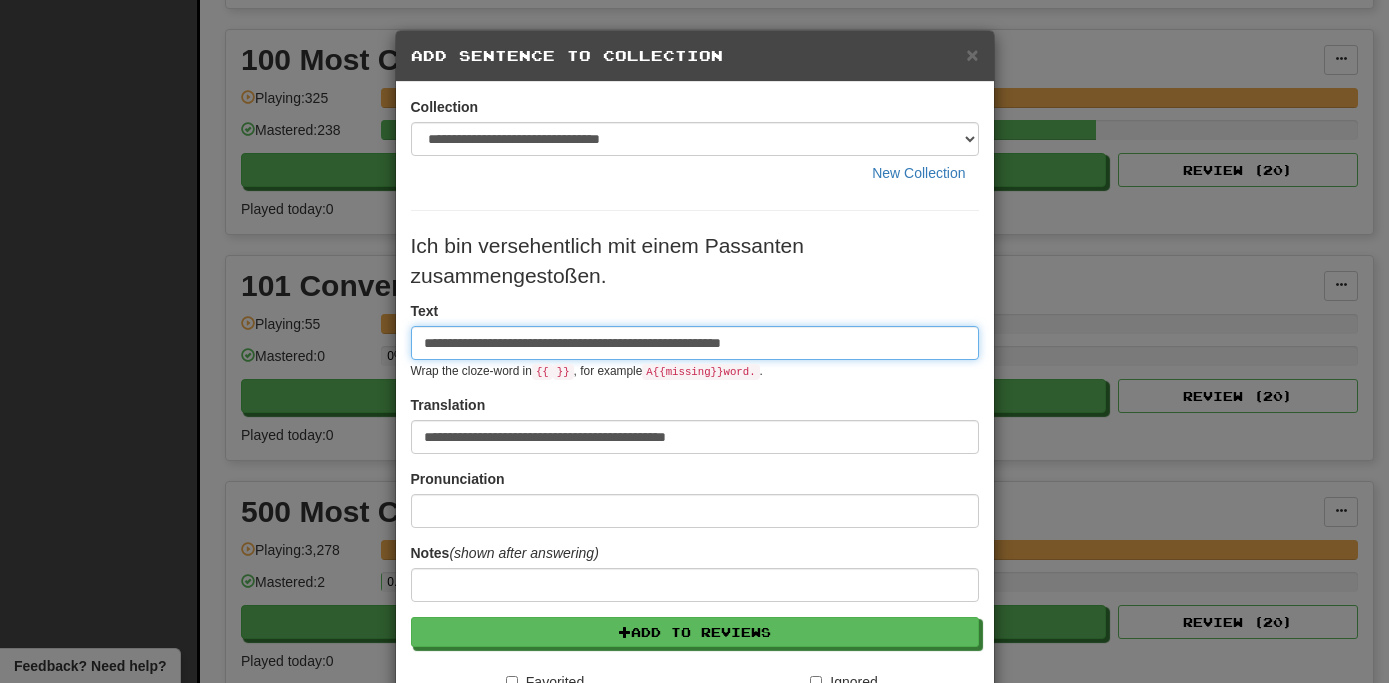 click on "**********" at bounding box center (695, 343) 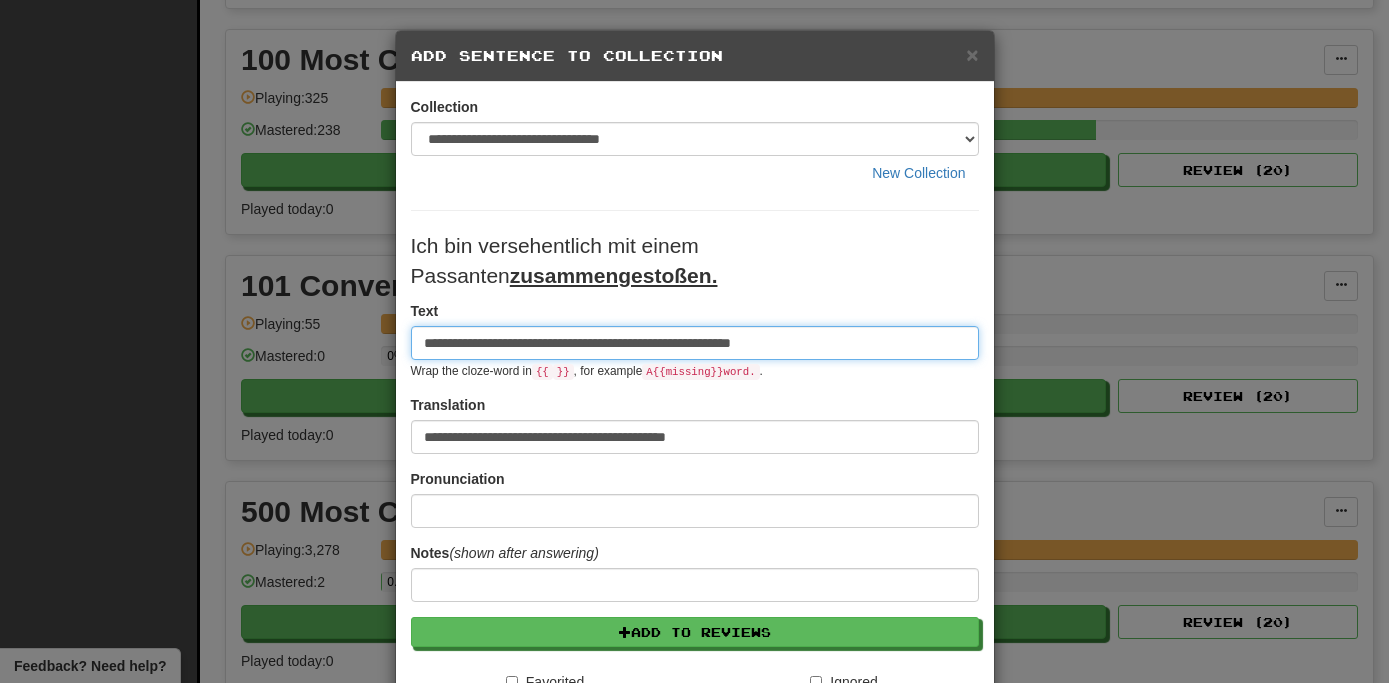 click on "**********" at bounding box center (695, 343) 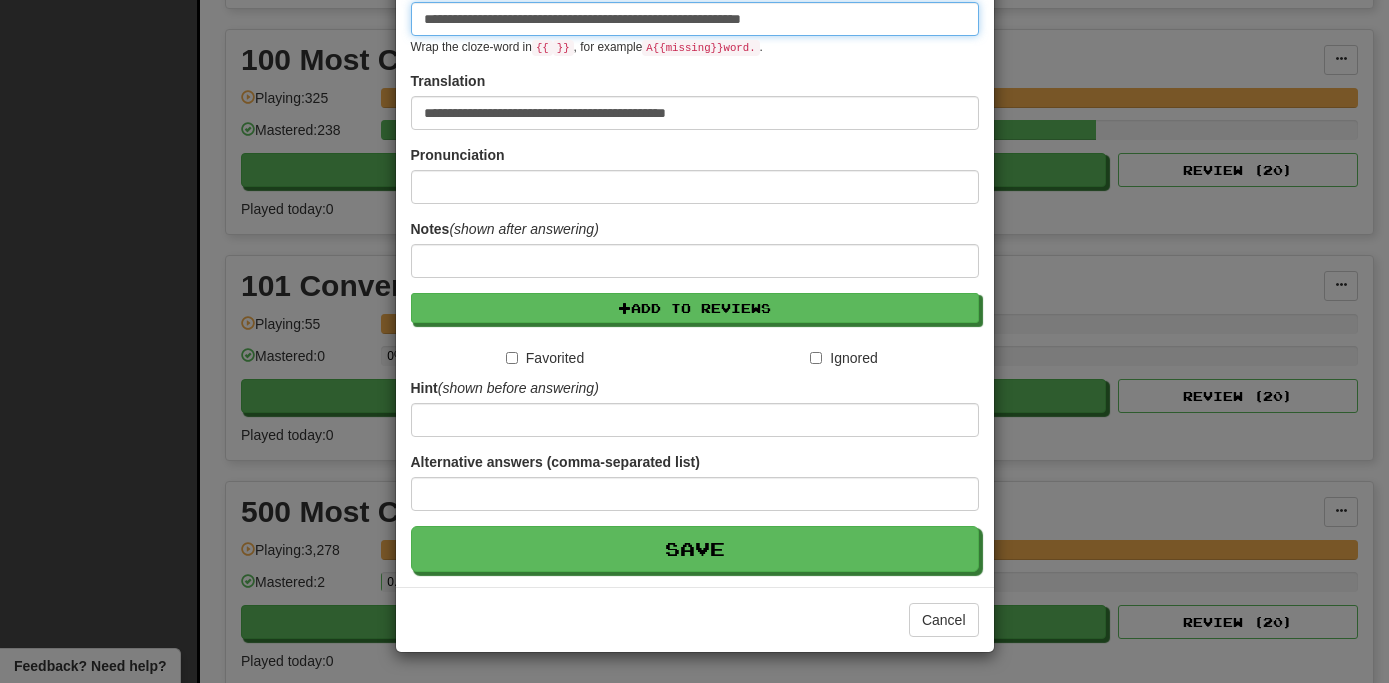 scroll, scrollTop: 325, scrollLeft: 0, axis: vertical 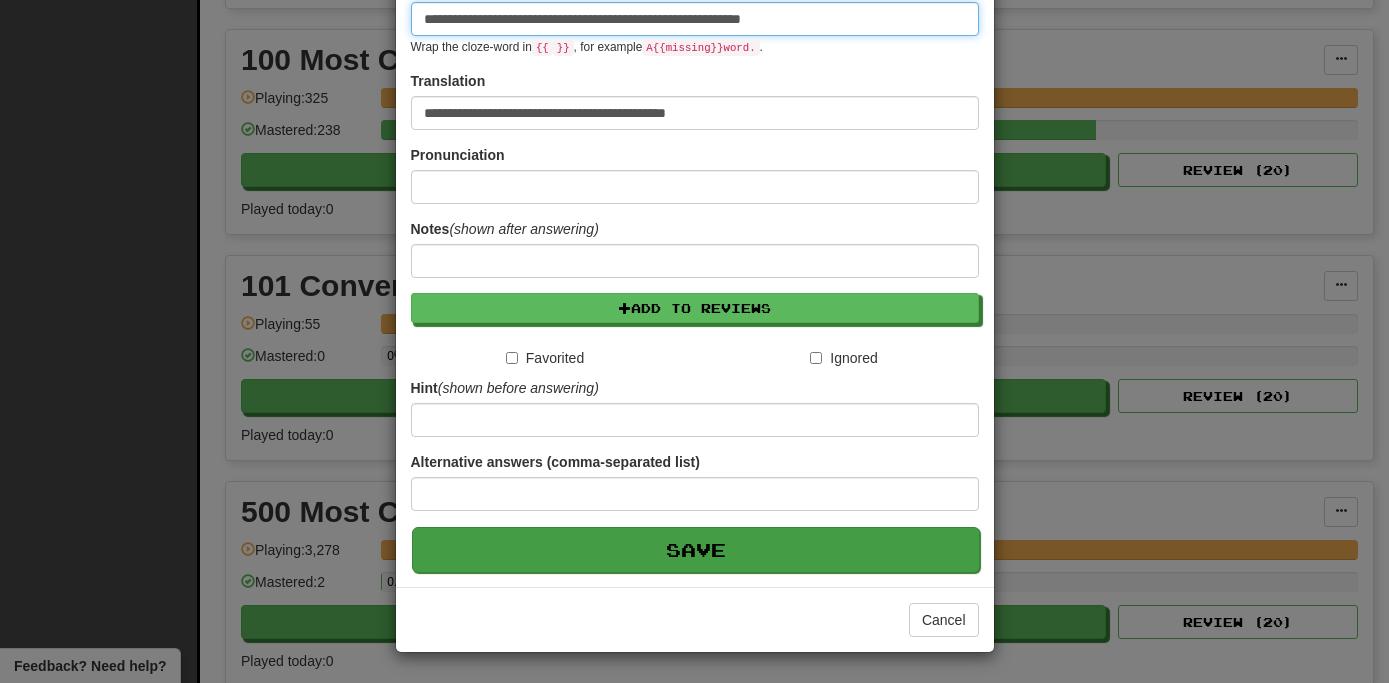 type on "**********" 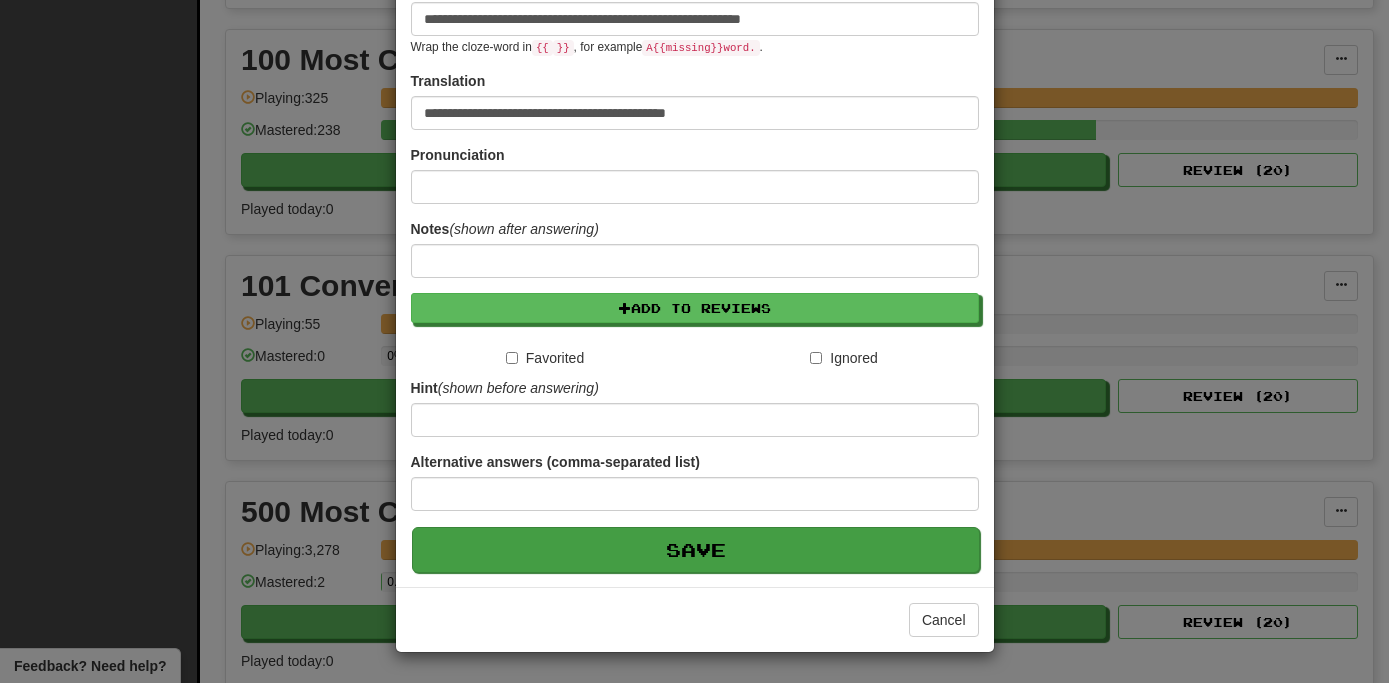 click on "Save" at bounding box center [696, 550] 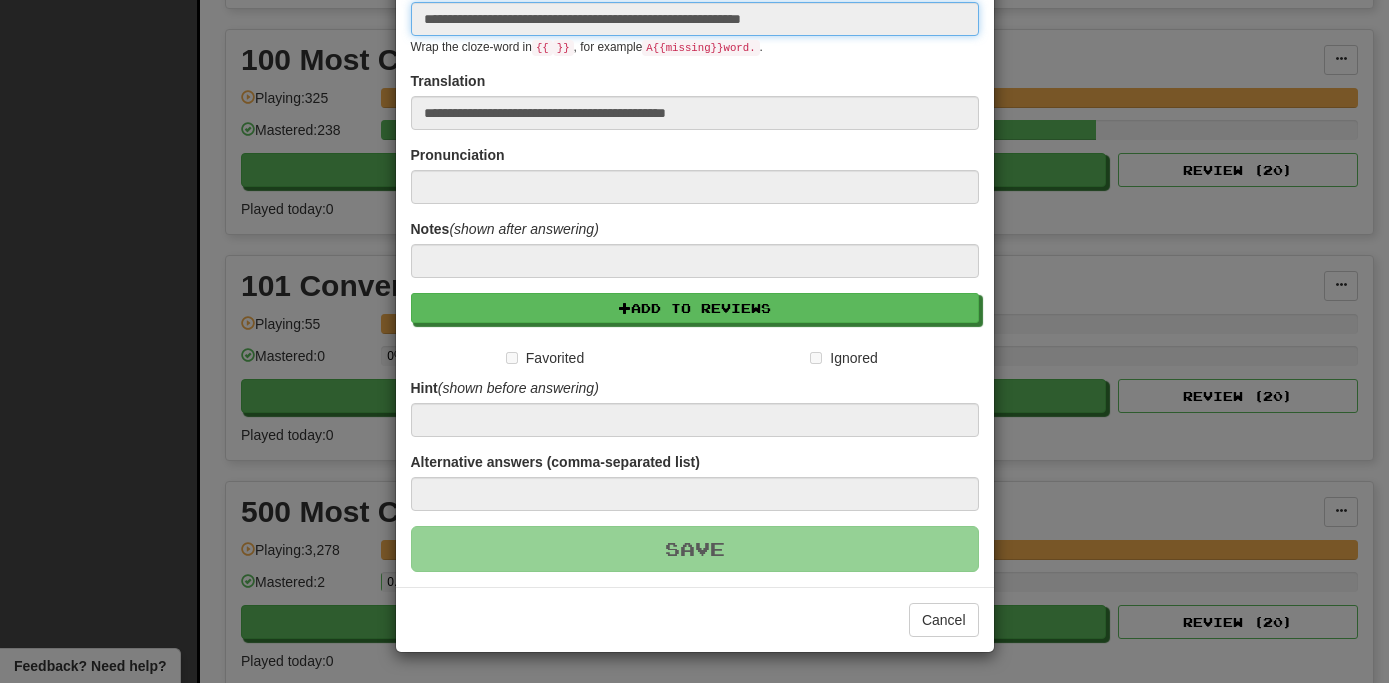 type 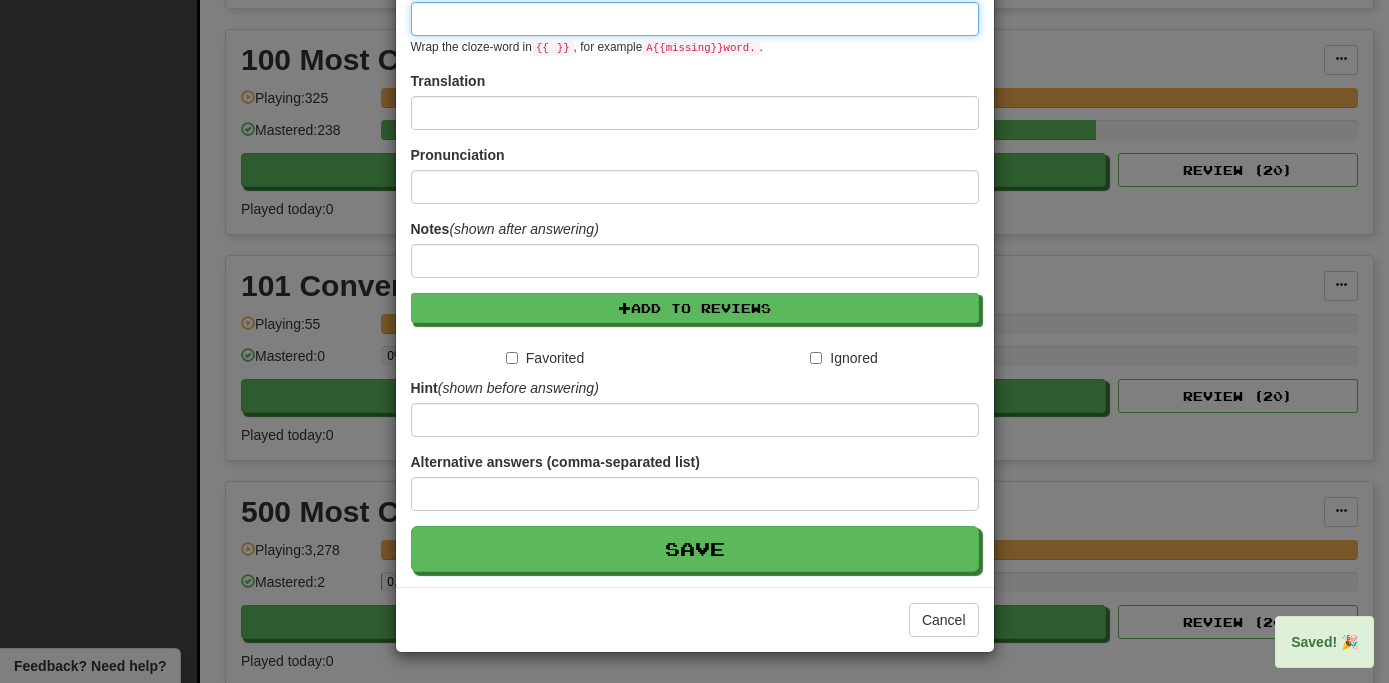 scroll, scrollTop: 254, scrollLeft: 0, axis: vertical 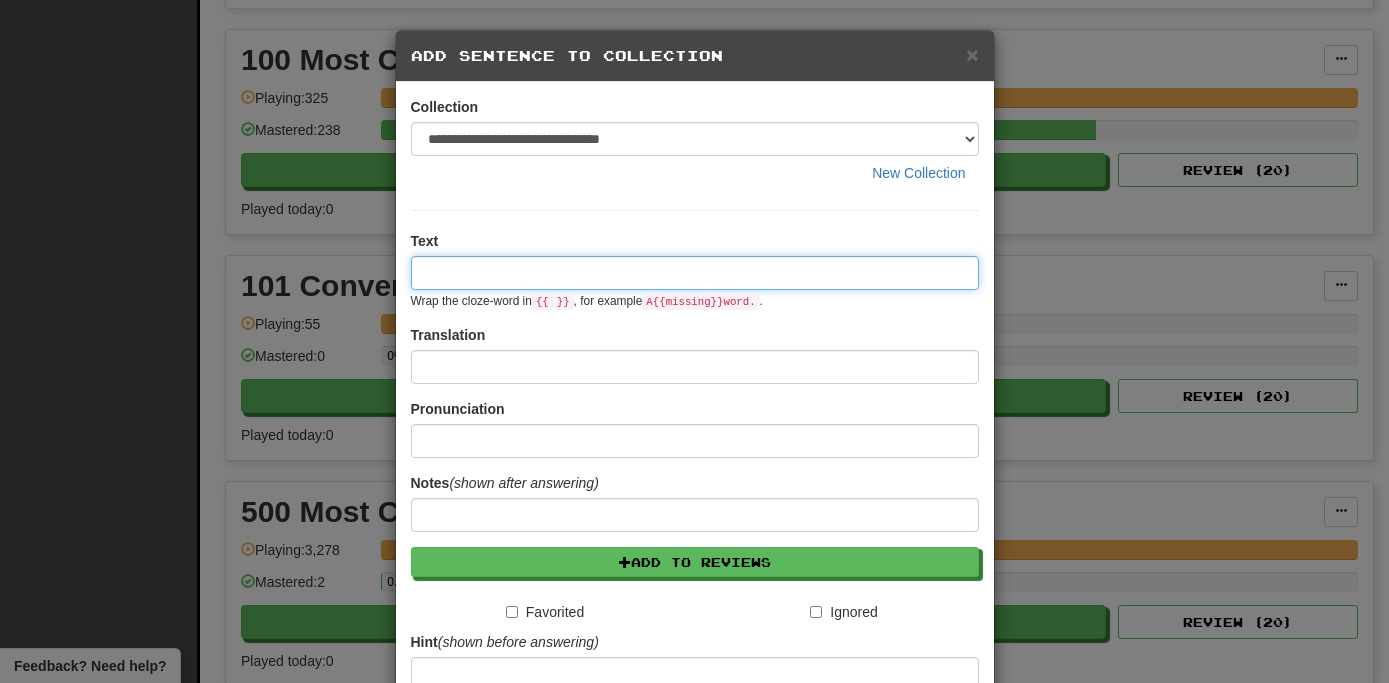 paste on "**********" 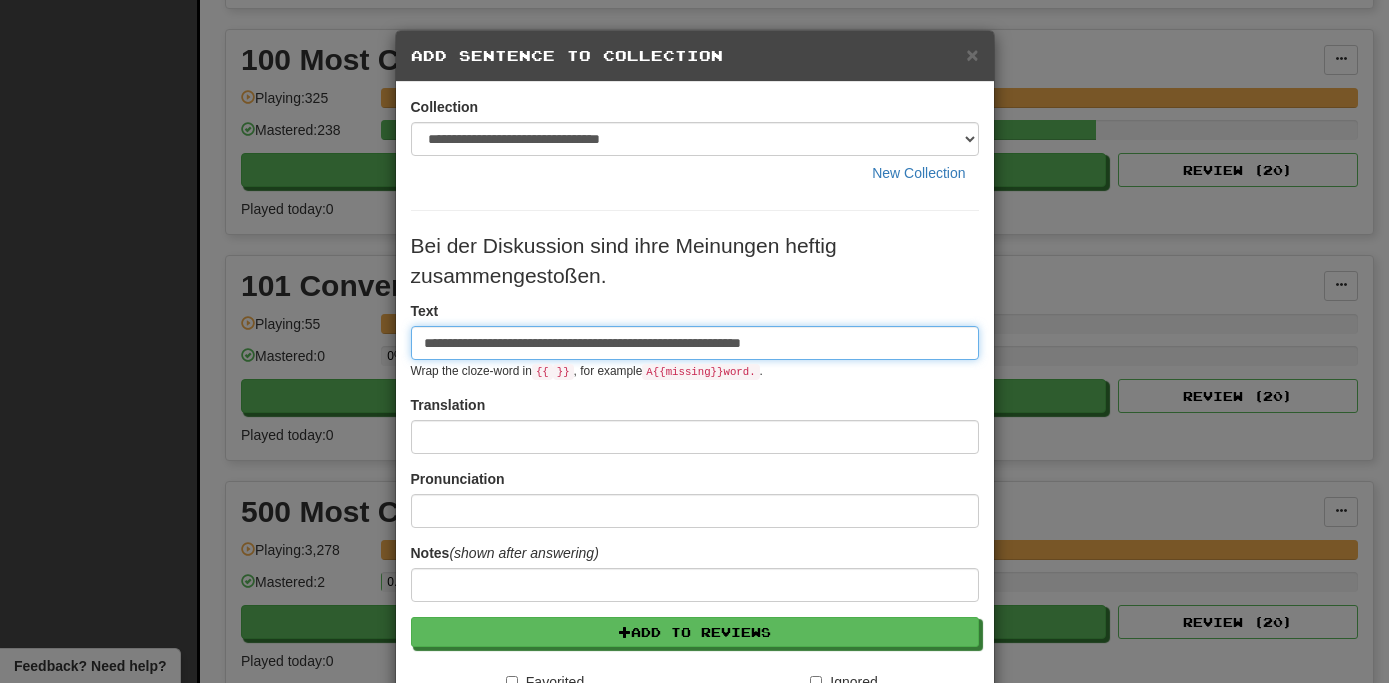 type on "**********" 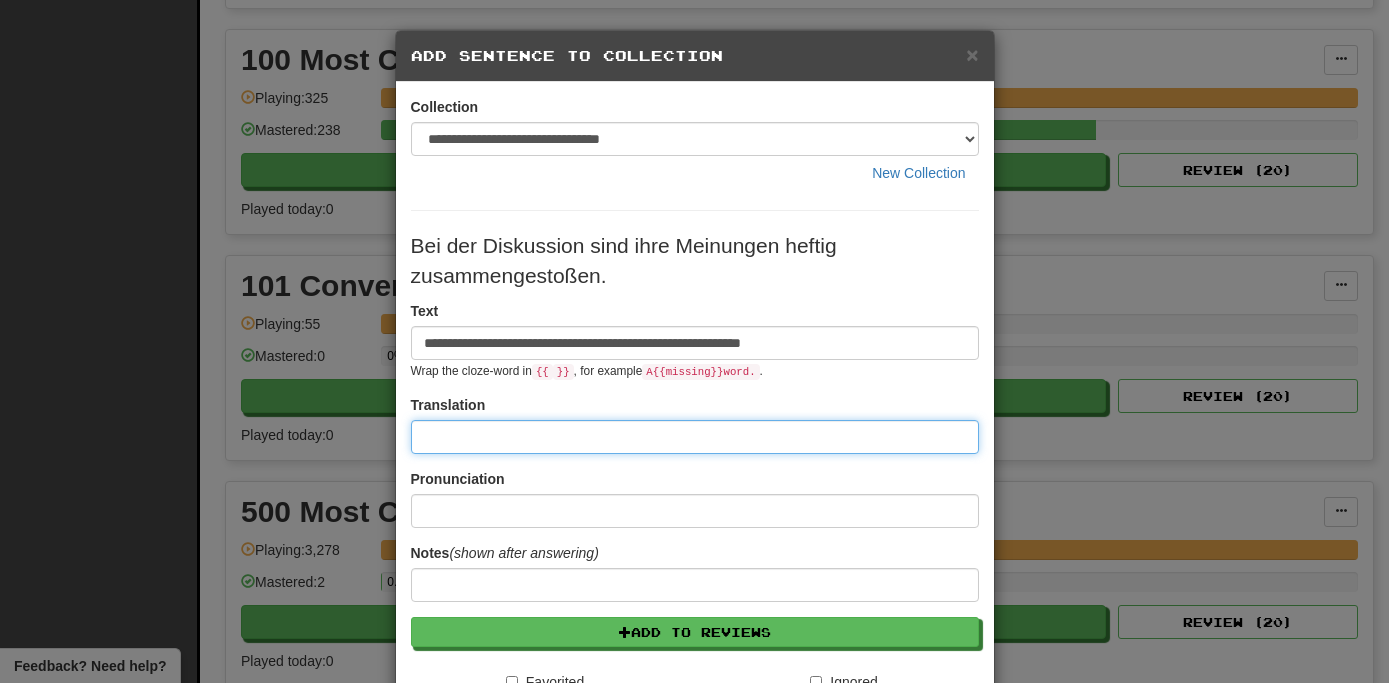 click at bounding box center [695, 437] 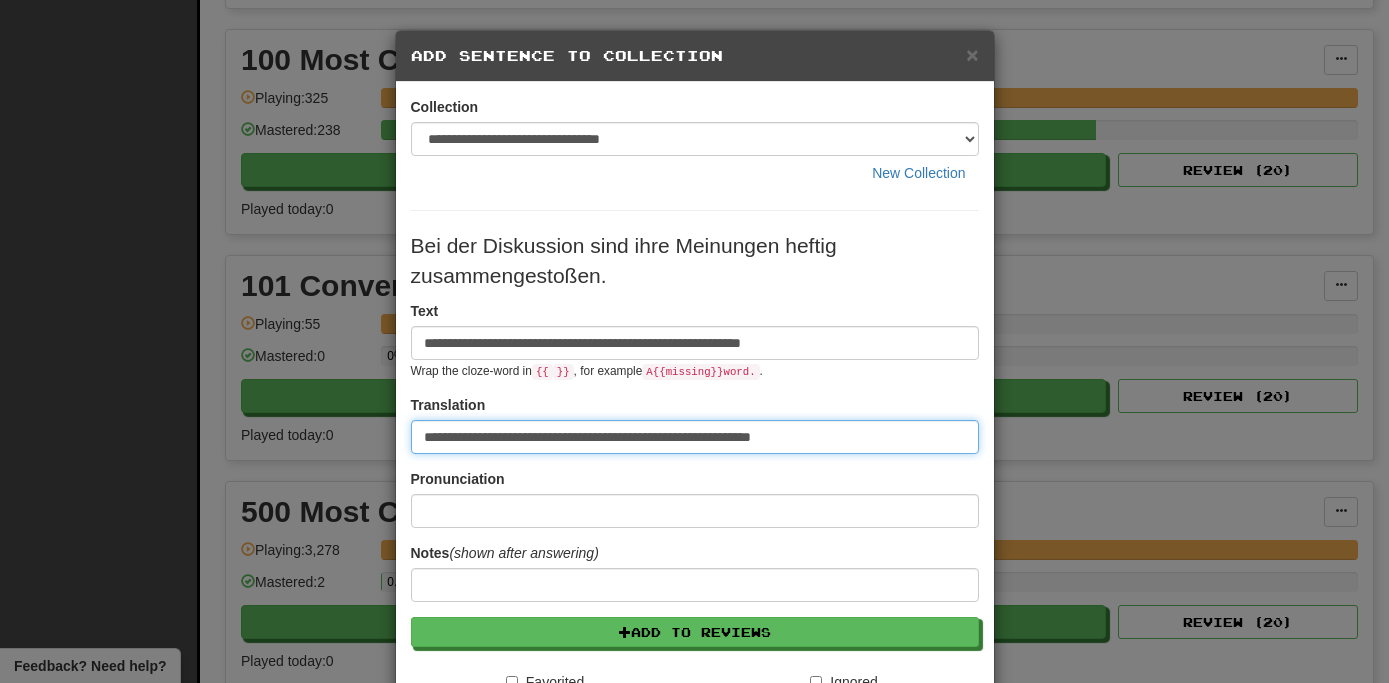 type on "**********" 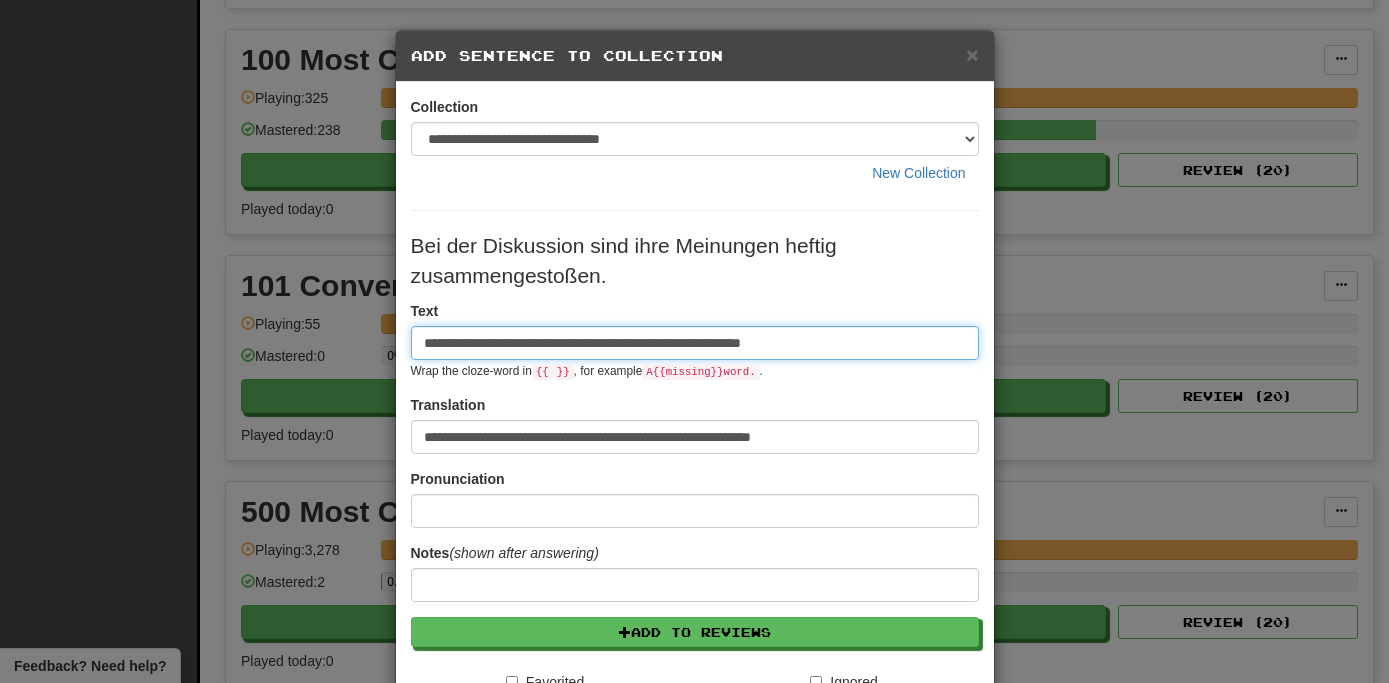 click on "**********" at bounding box center (695, 343) 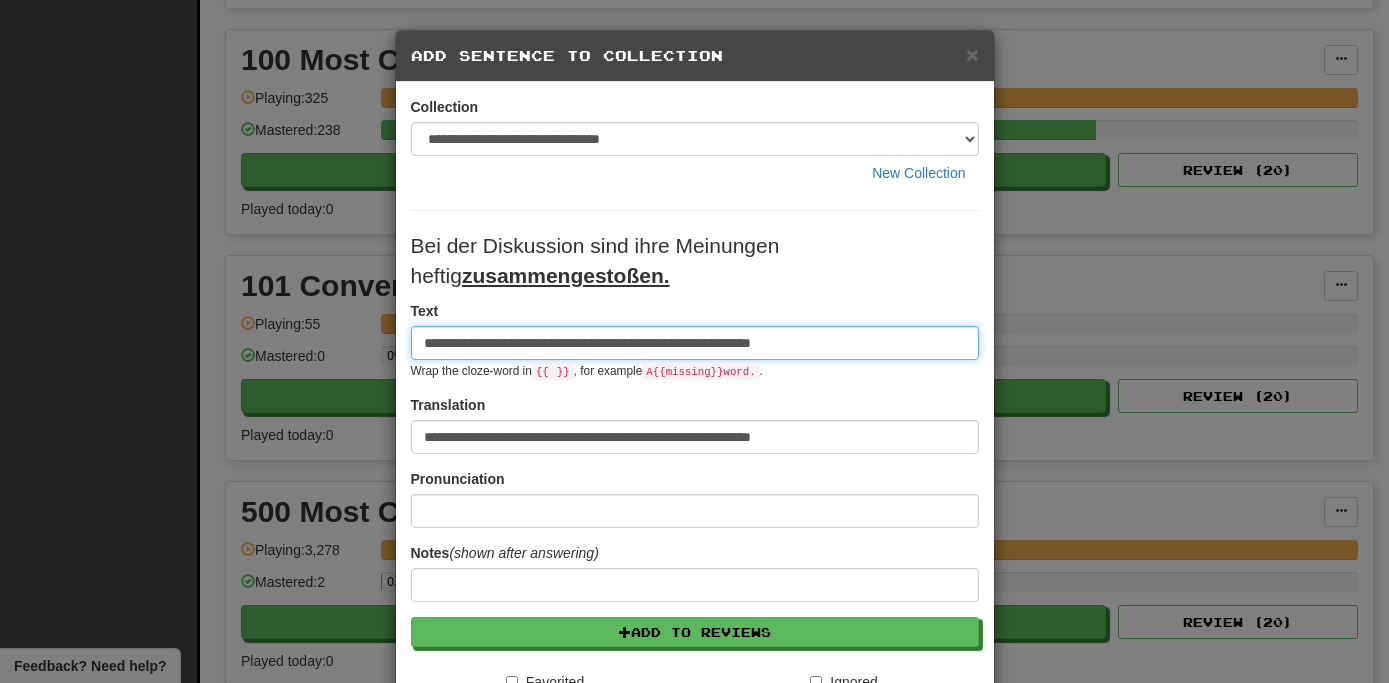 click on "**********" at bounding box center (695, 343) 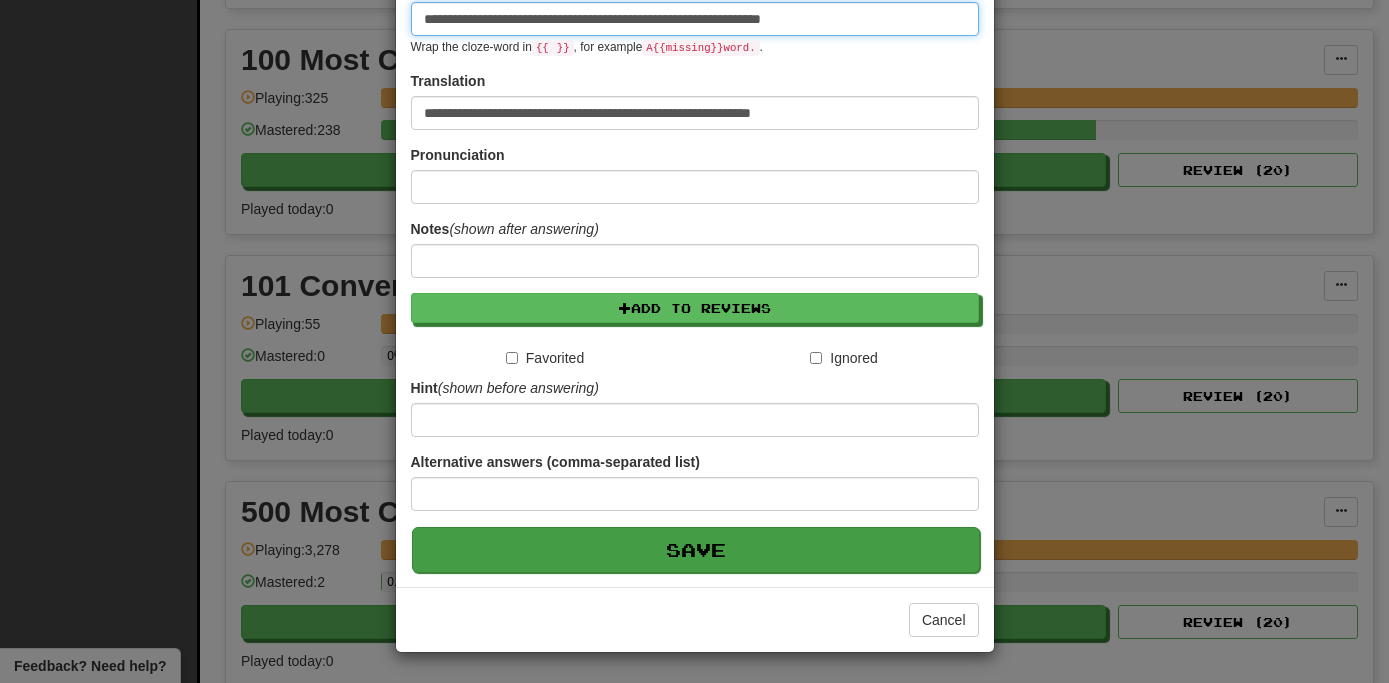 scroll, scrollTop: 325, scrollLeft: 0, axis: vertical 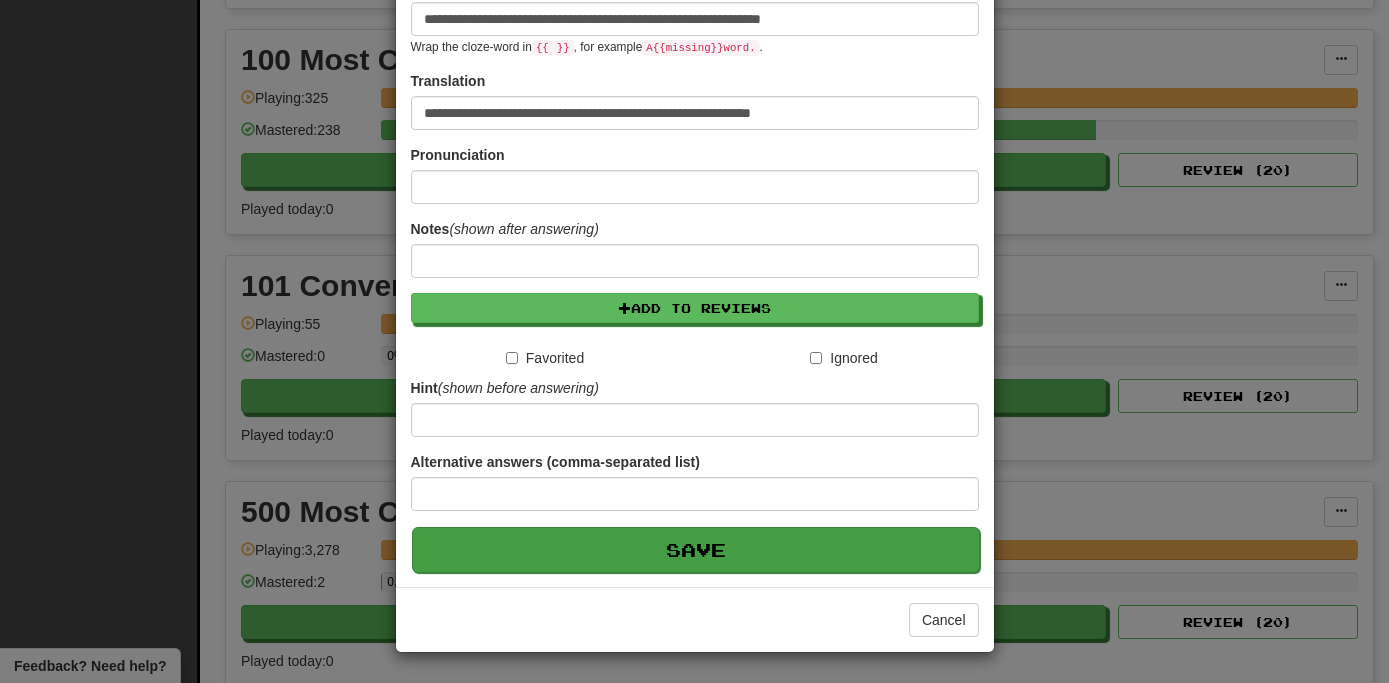 click on "Save" at bounding box center [696, 550] 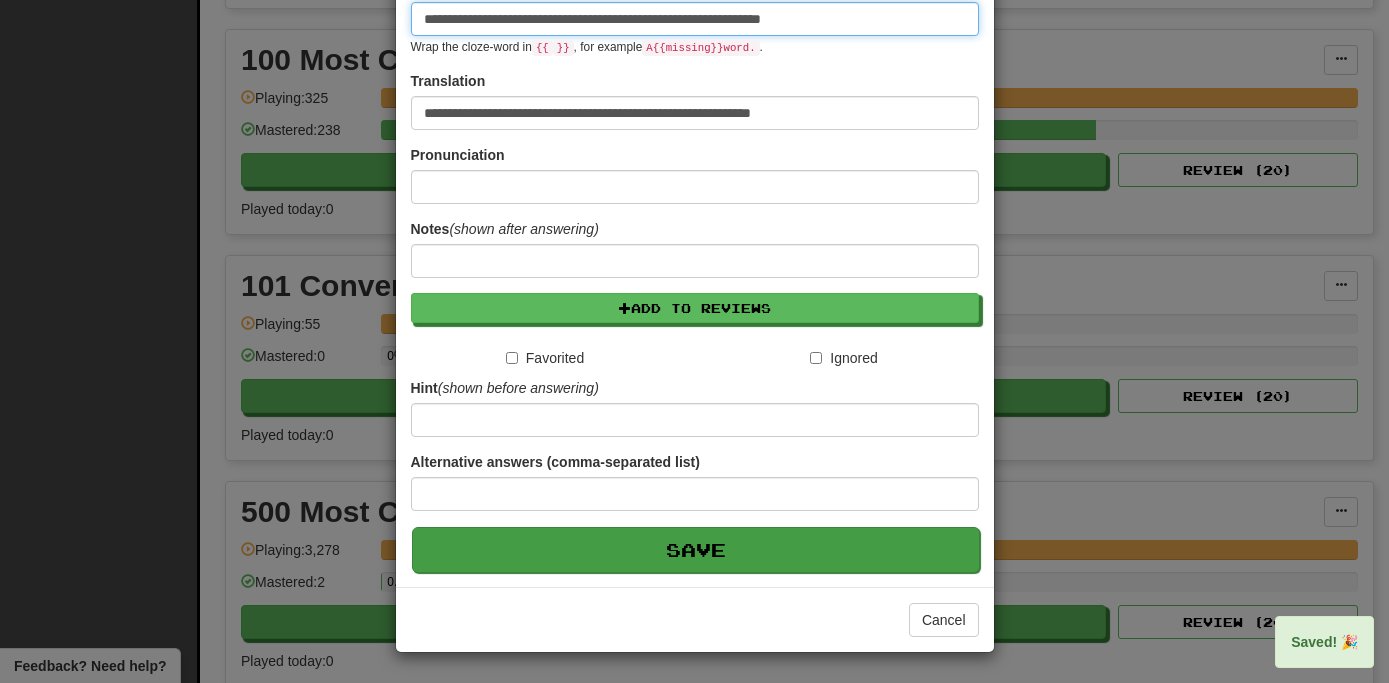 type 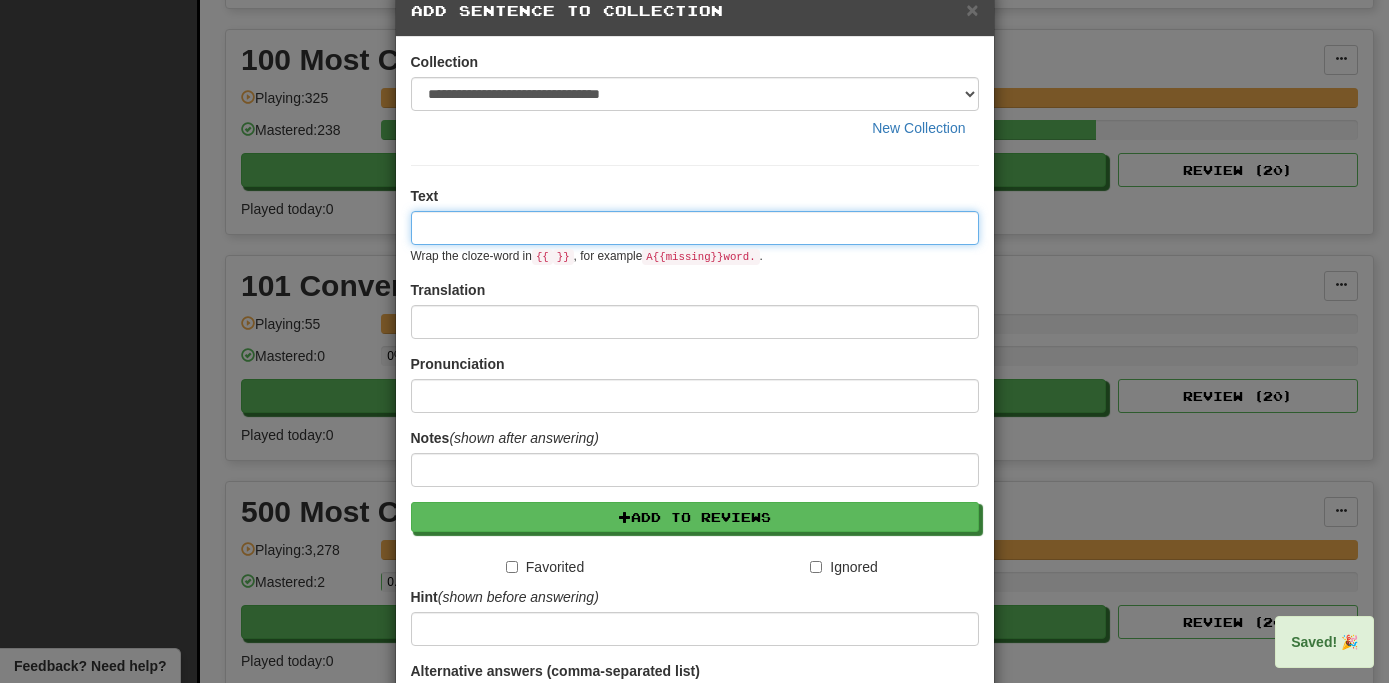 scroll, scrollTop: 0, scrollLeft: 0, axis: both 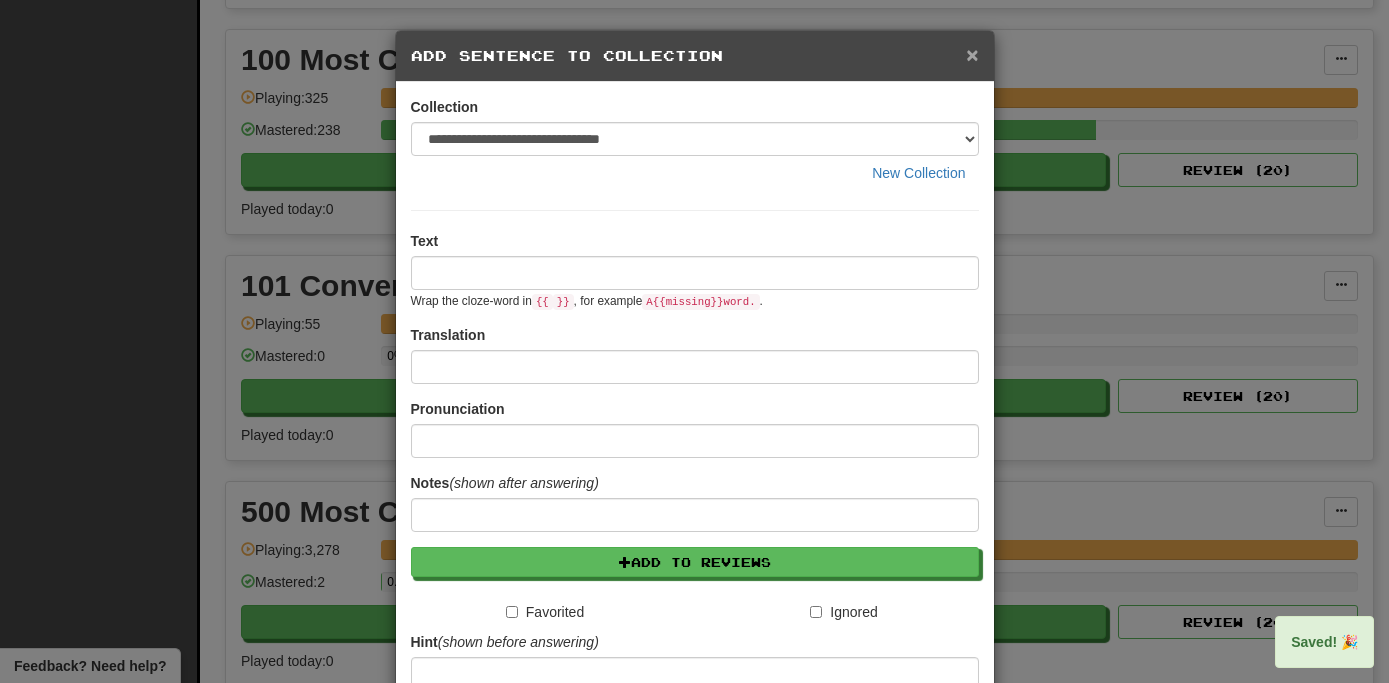 click on "×" at bounding box center [972, 54] 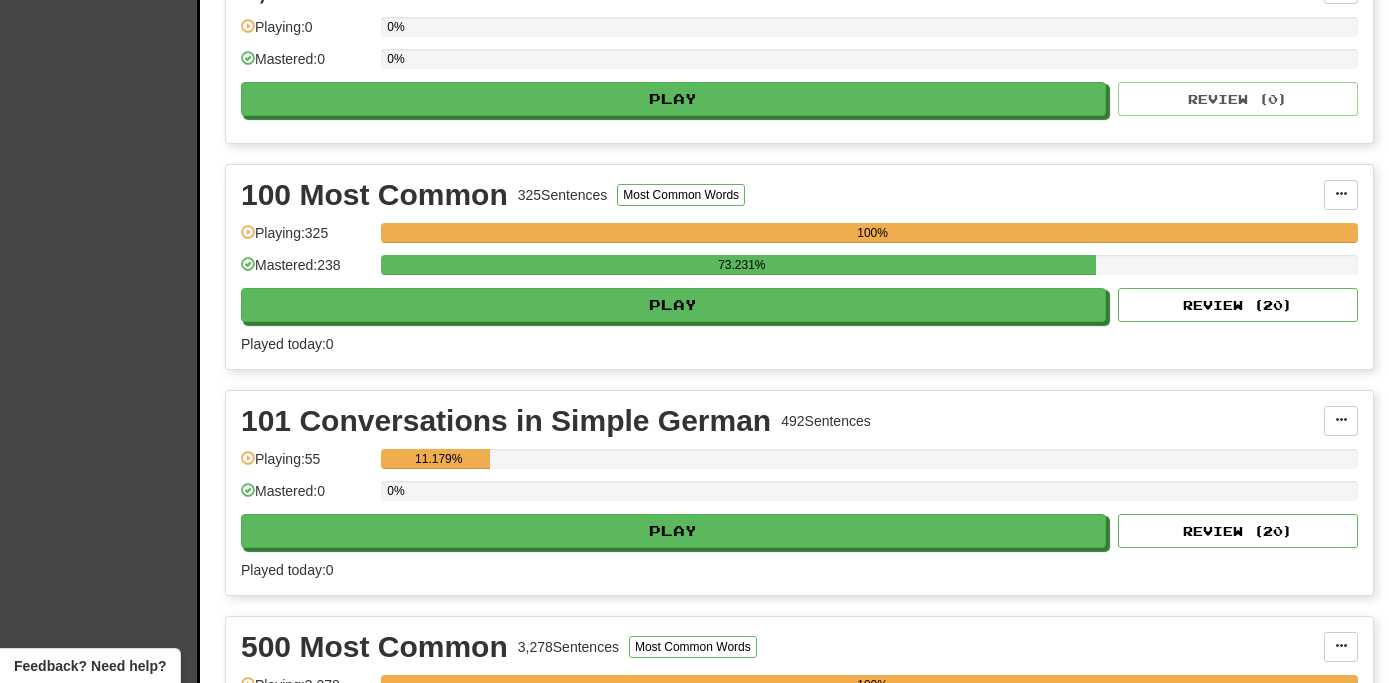 scroll, scrollTop: 917, scrollLeft: 0, axis: vertical 